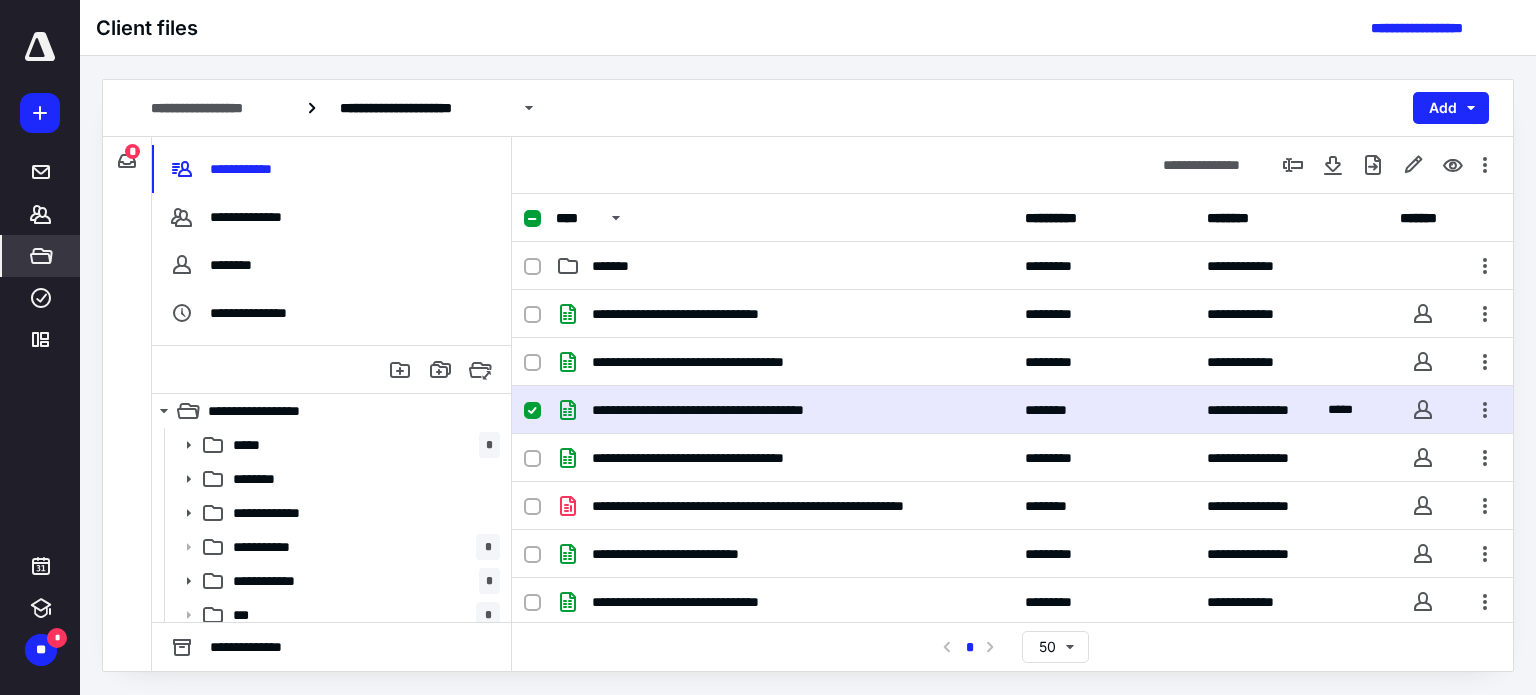 scroll, scrollTop: 0, scrollLeft: 0, axis: both 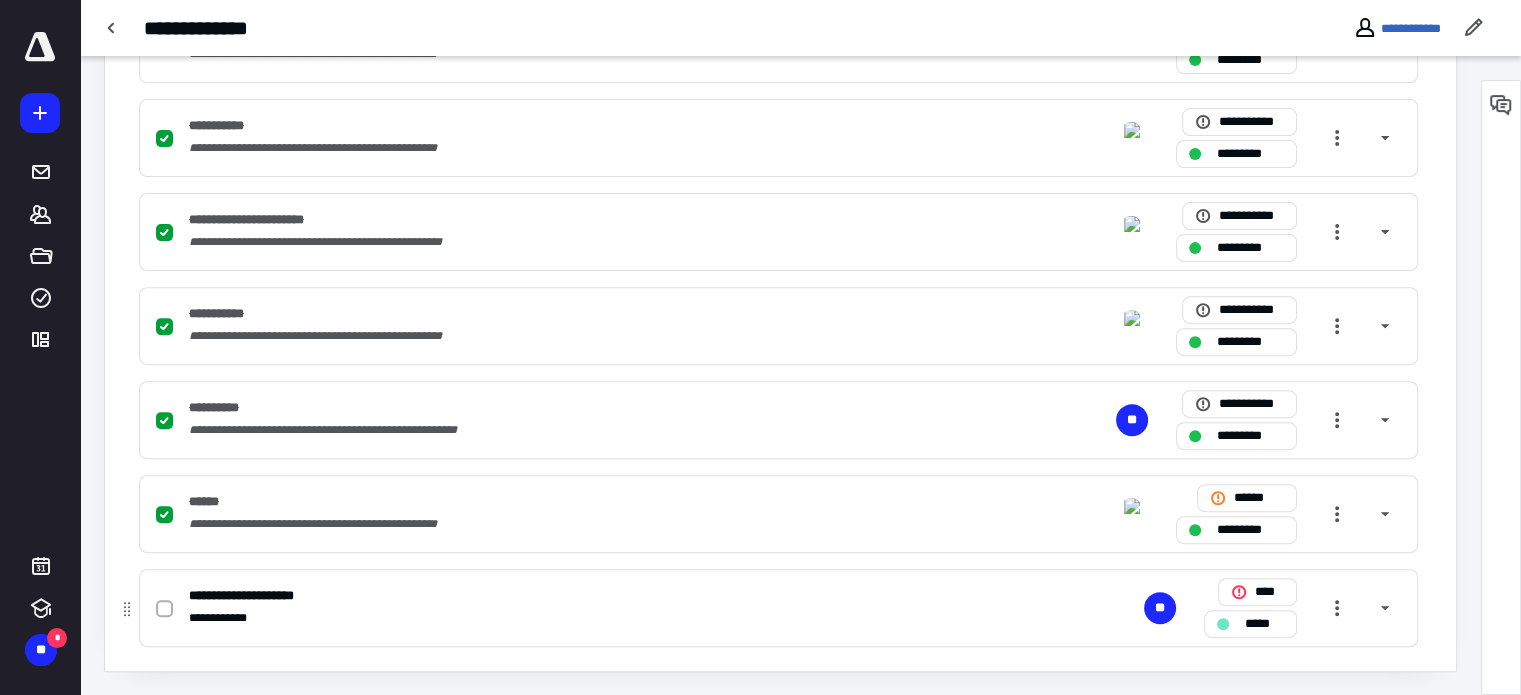 click at bounding box center [164, 609] 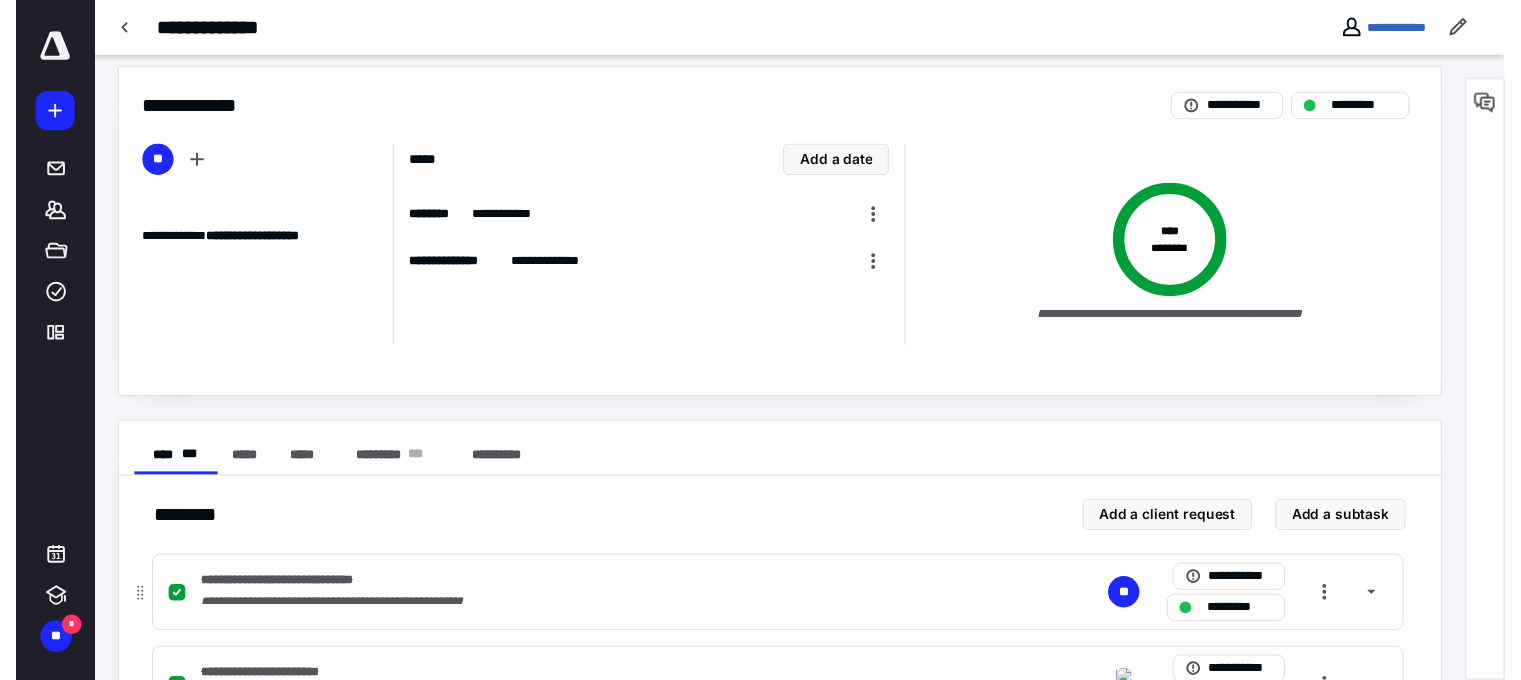 scroll, scrollTop: 0, scrollLeft: 0, axis: both 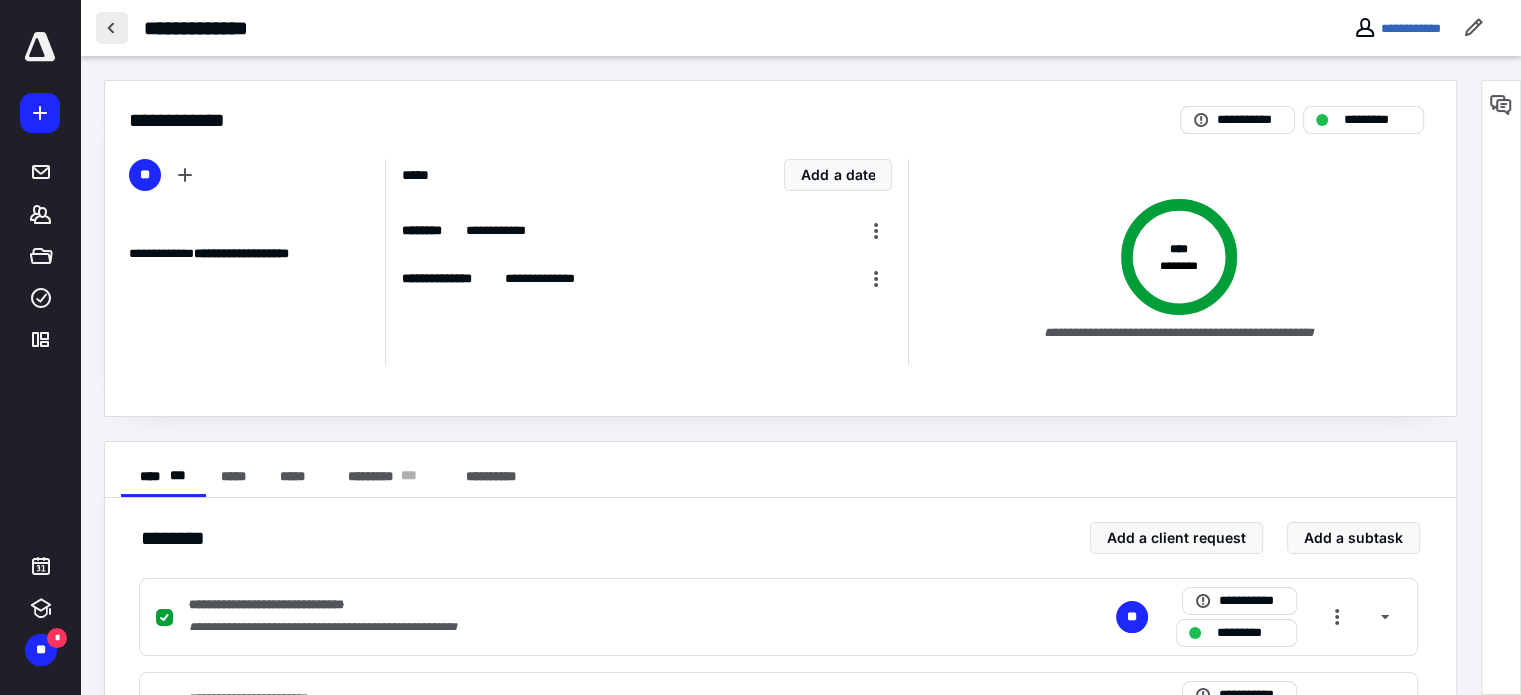 click at bounding box center (112, 28) 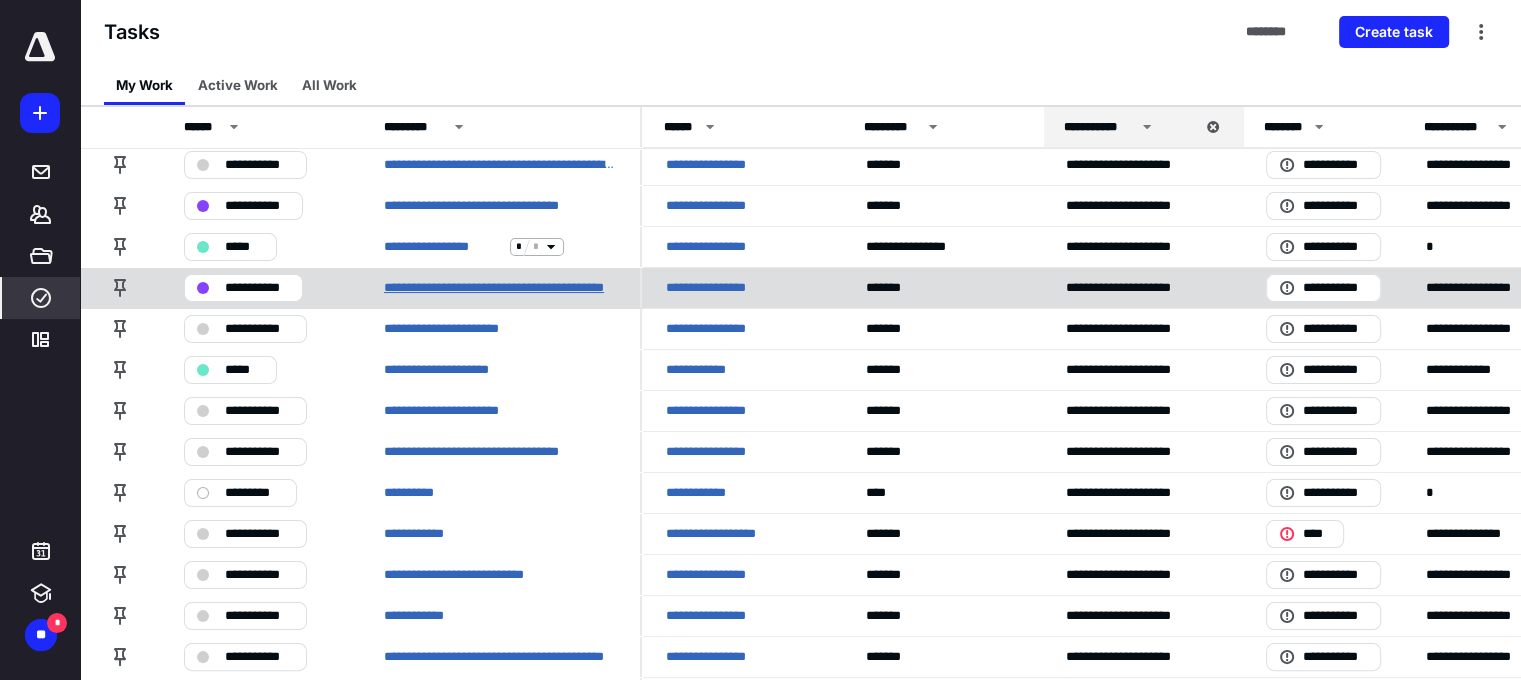 scroll, scrollTop: 400, scrollLeft: 0, axis: vertical 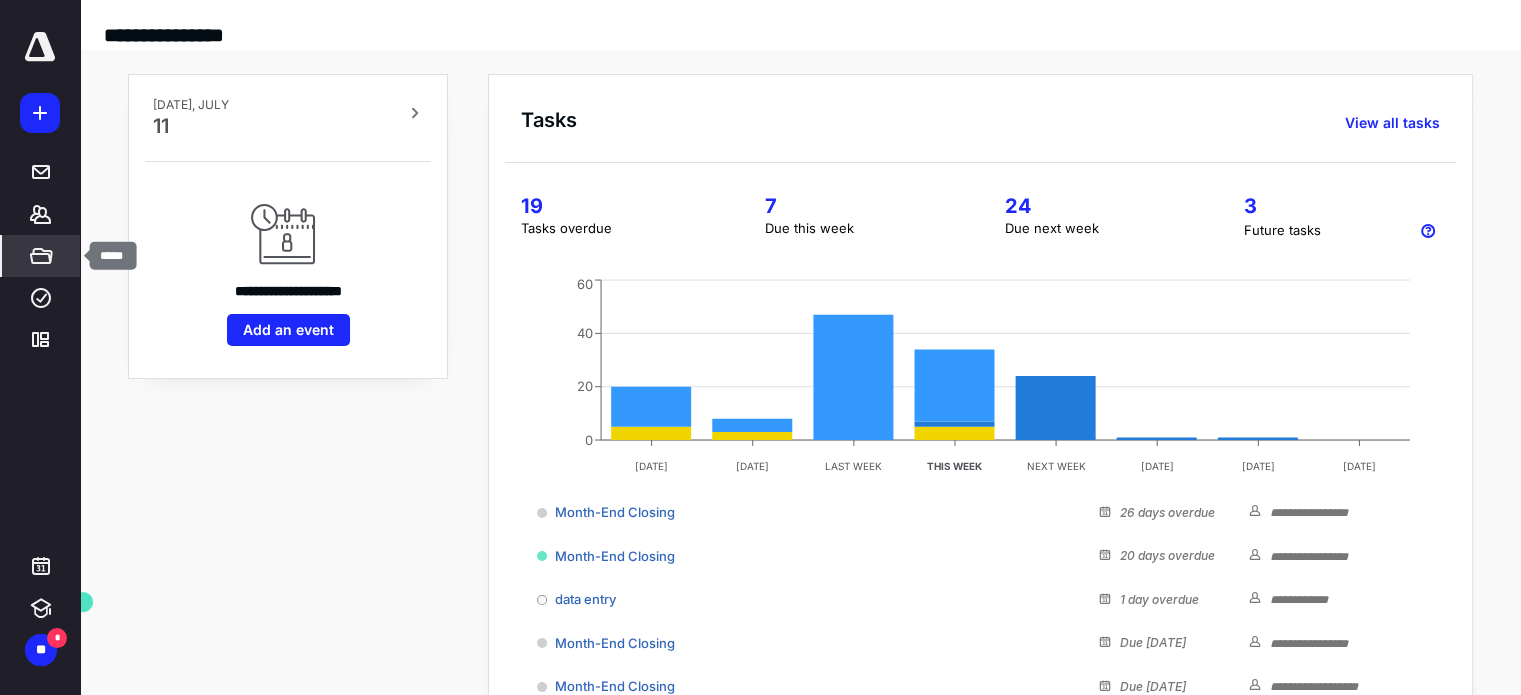 click 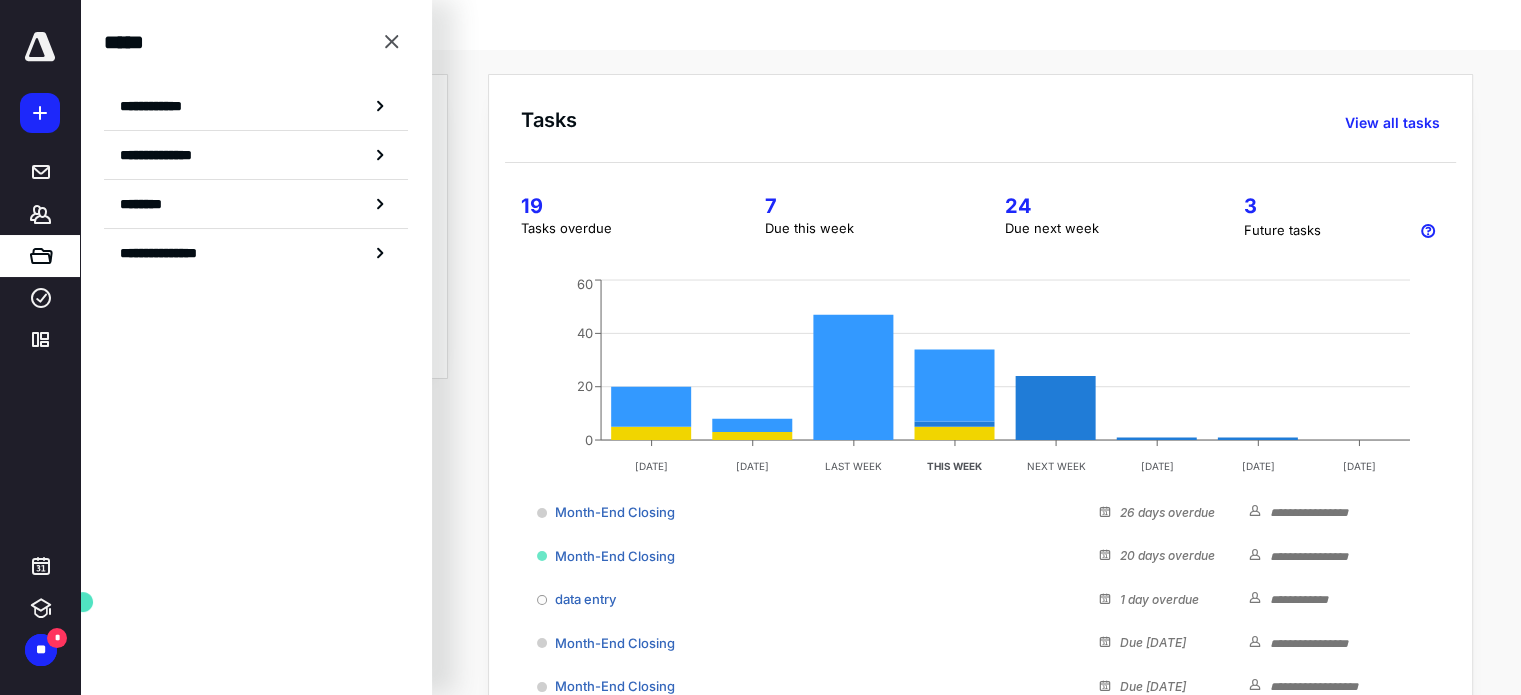 click on "**********" at bounding box center (157, 106) 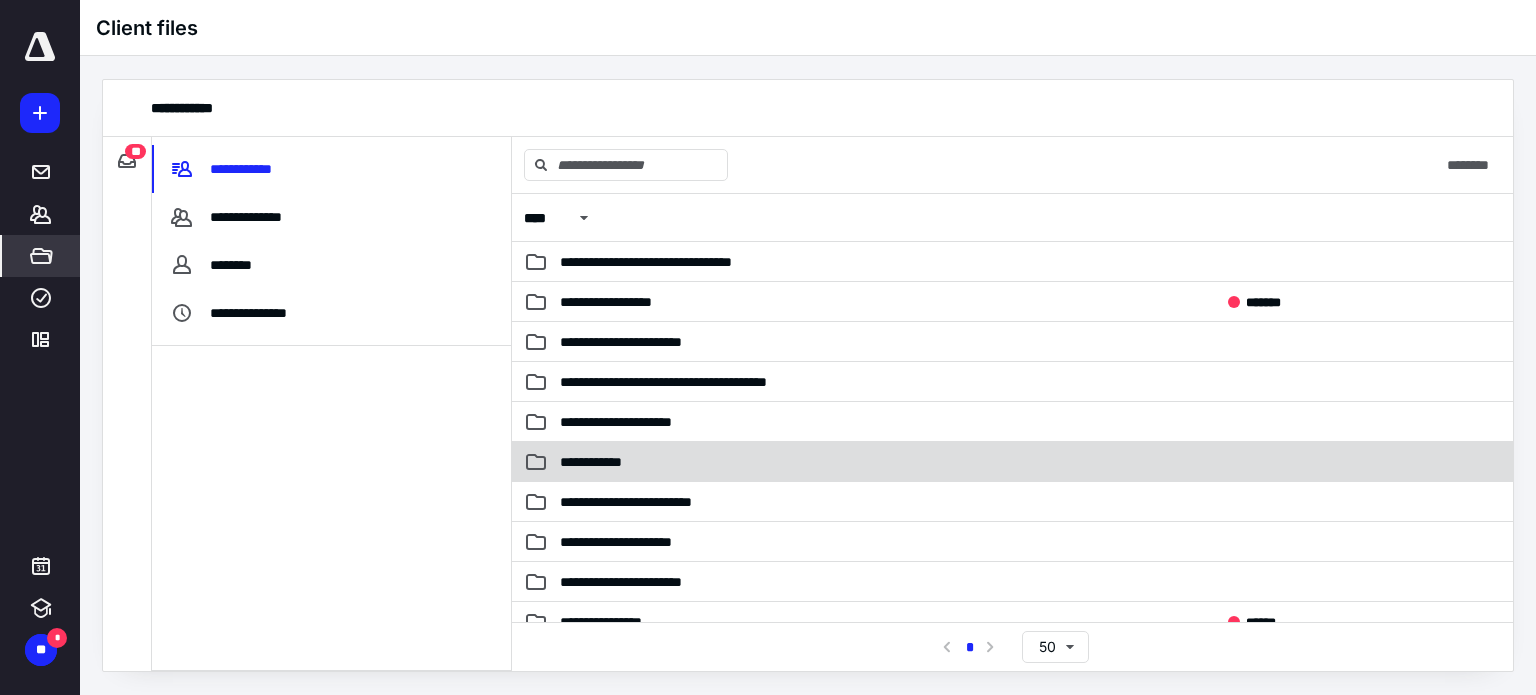 scroll, scrollTop: 16, scrollLeft: 0, axis: vertical 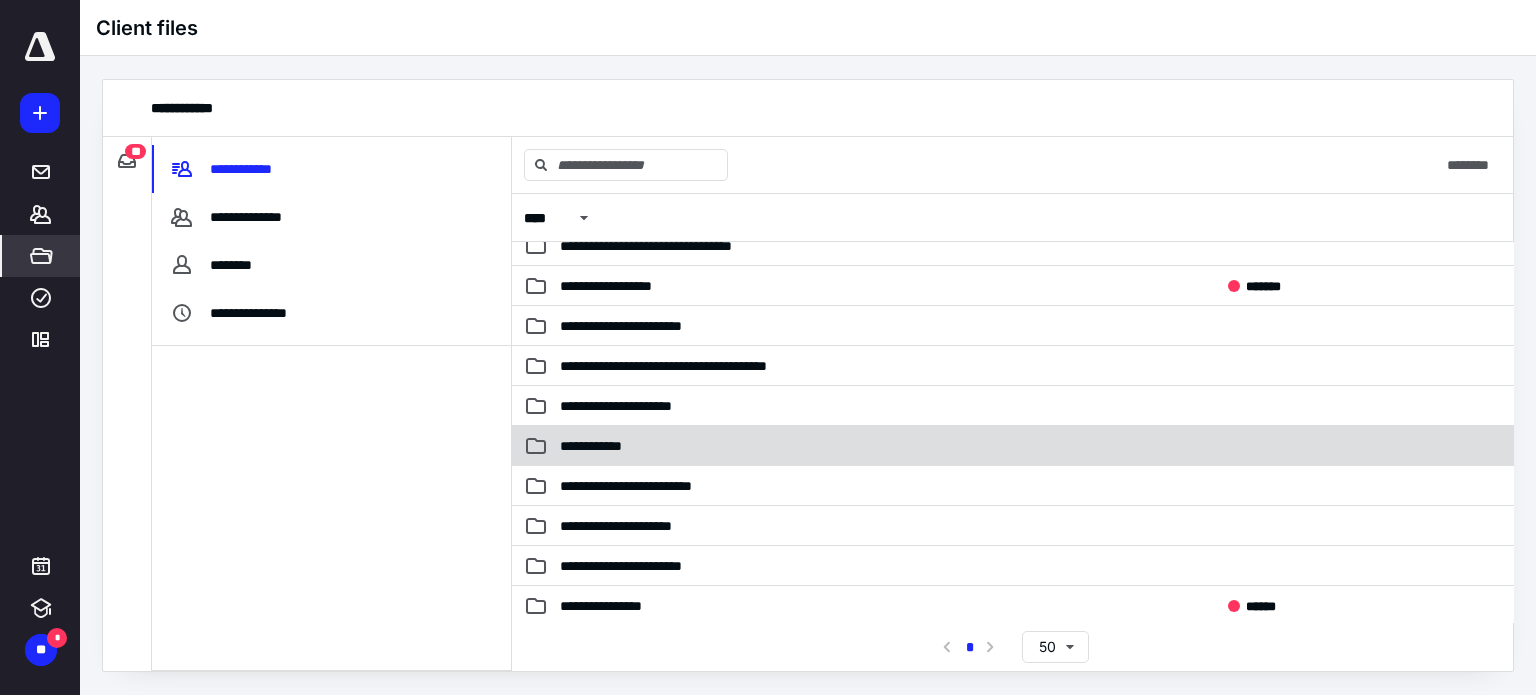 click on "**********" at bounding box center [600, 446] 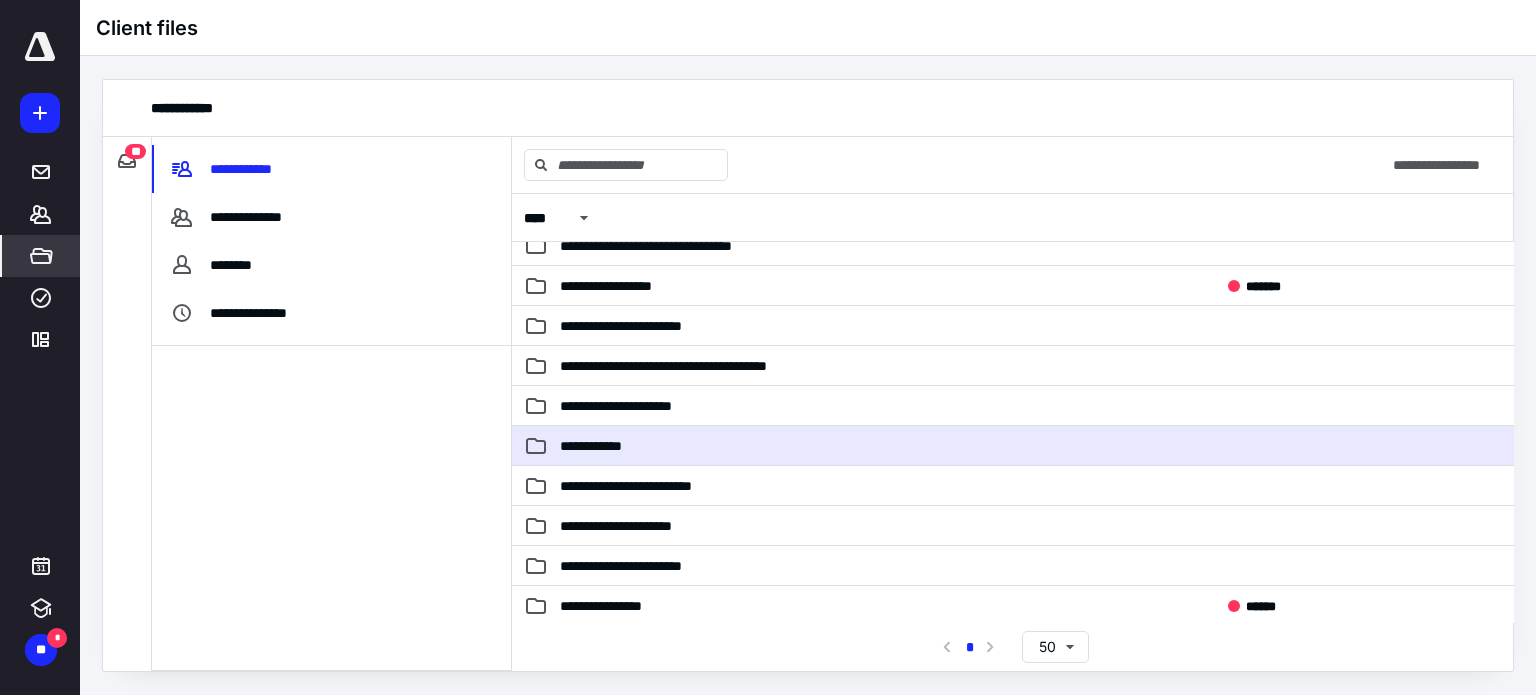 click on "**********" at bounding box center (600, 446) 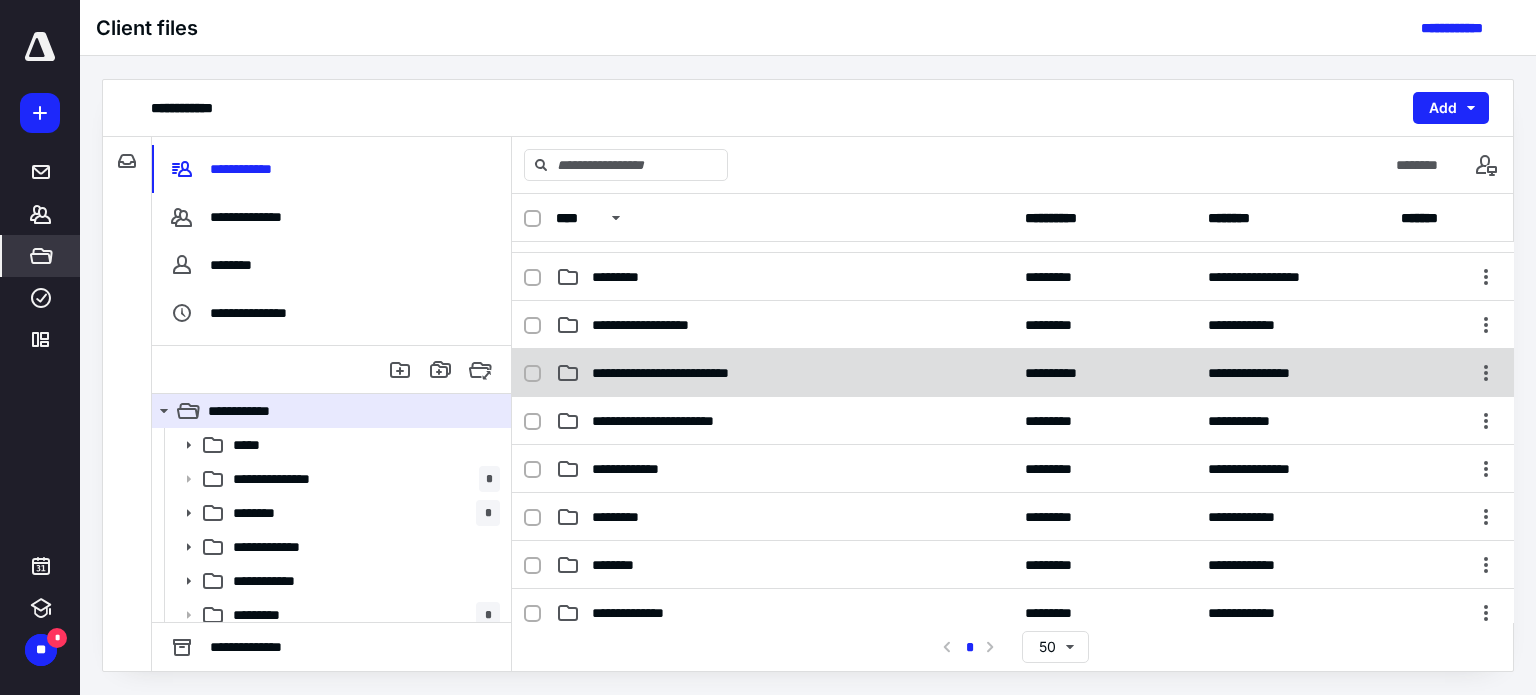 scroll, scrollTop: 600, scrollLeft: 0, axis: vertical 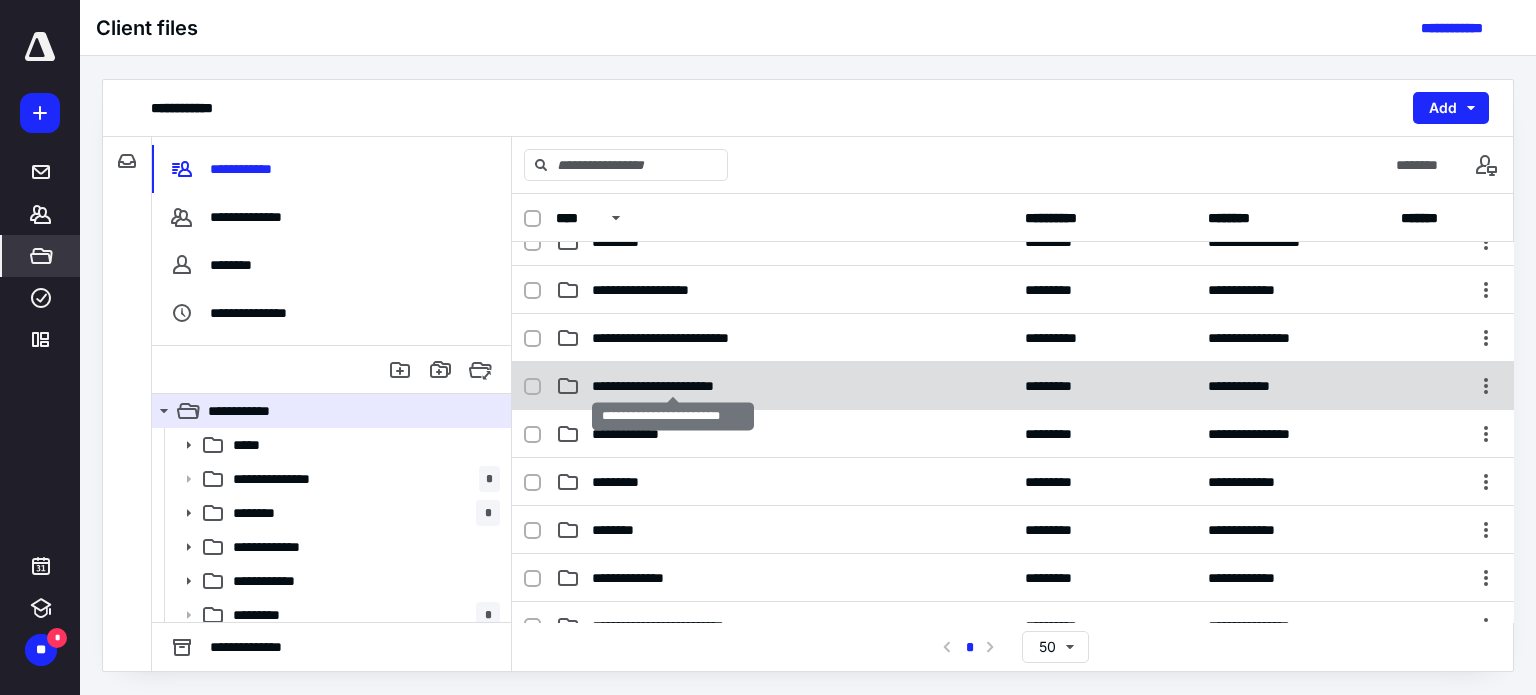 click on "**********" at bounding box center [673, 386] 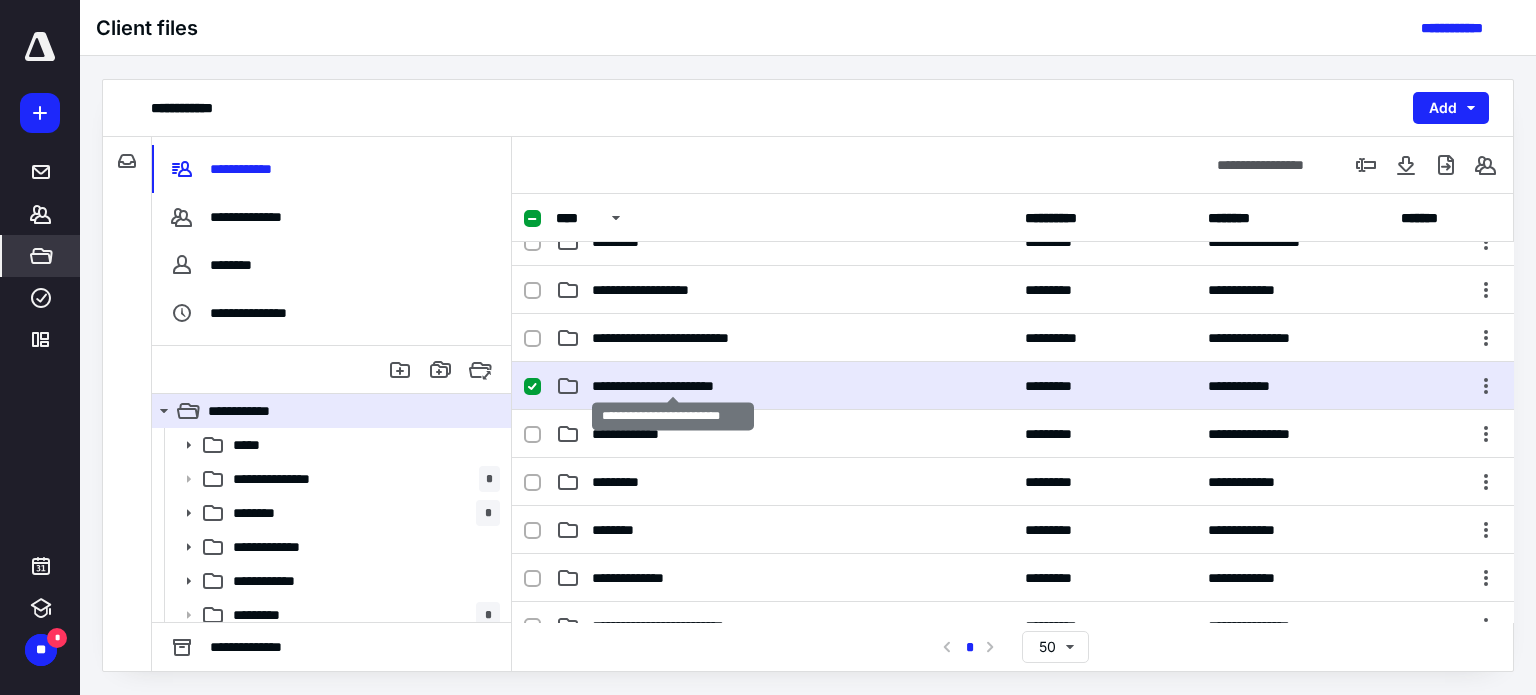 click on "**********" at bounding box center (673, 386) 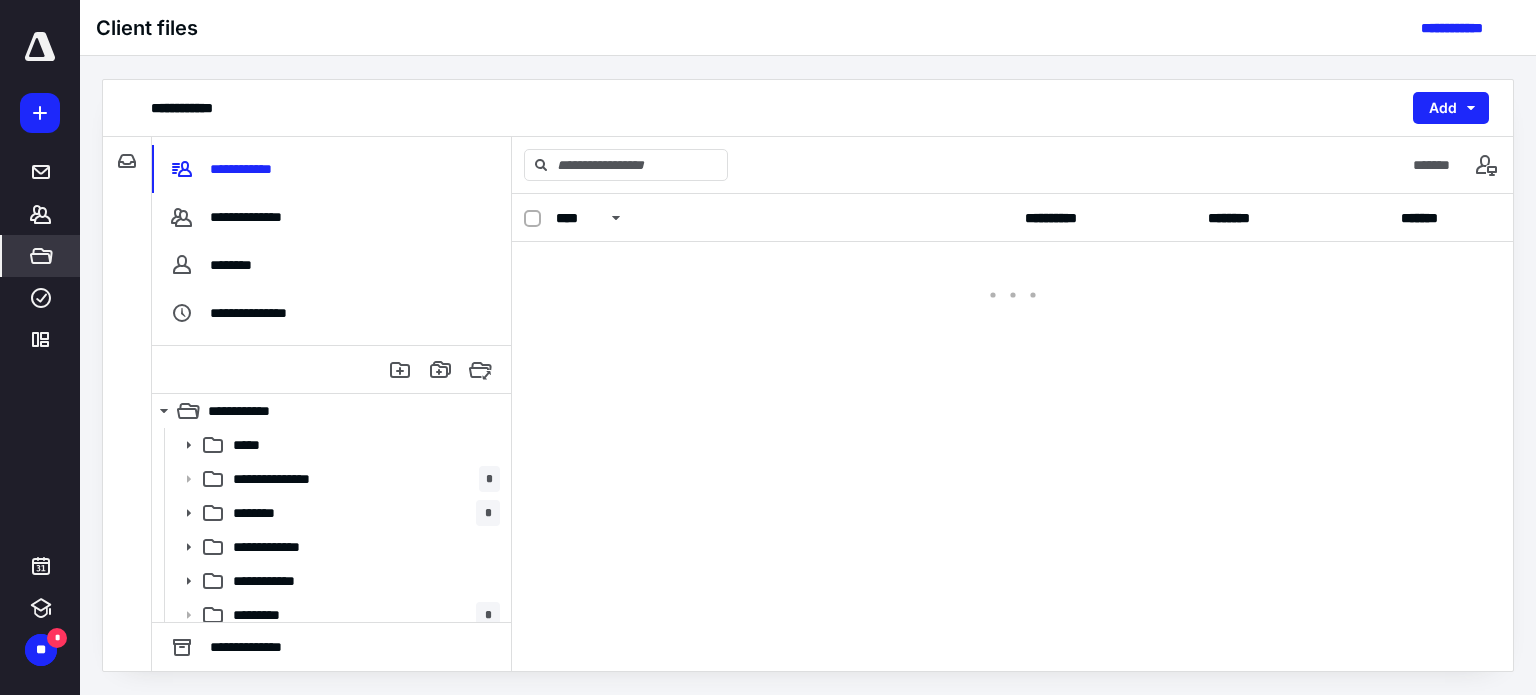 scroll, scrollTop: 0, scrollLeft: 0, axis: both 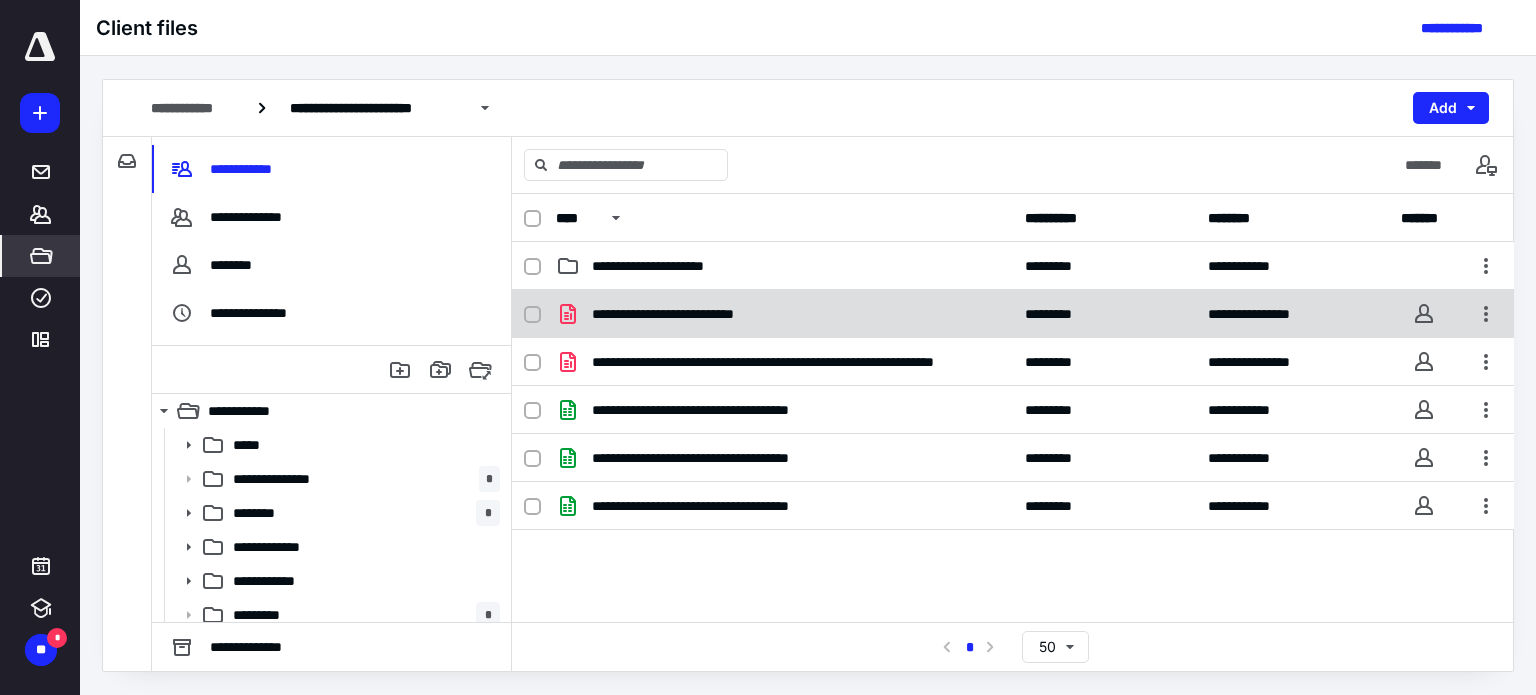 click on "**********" at bounding box center [784, 314] 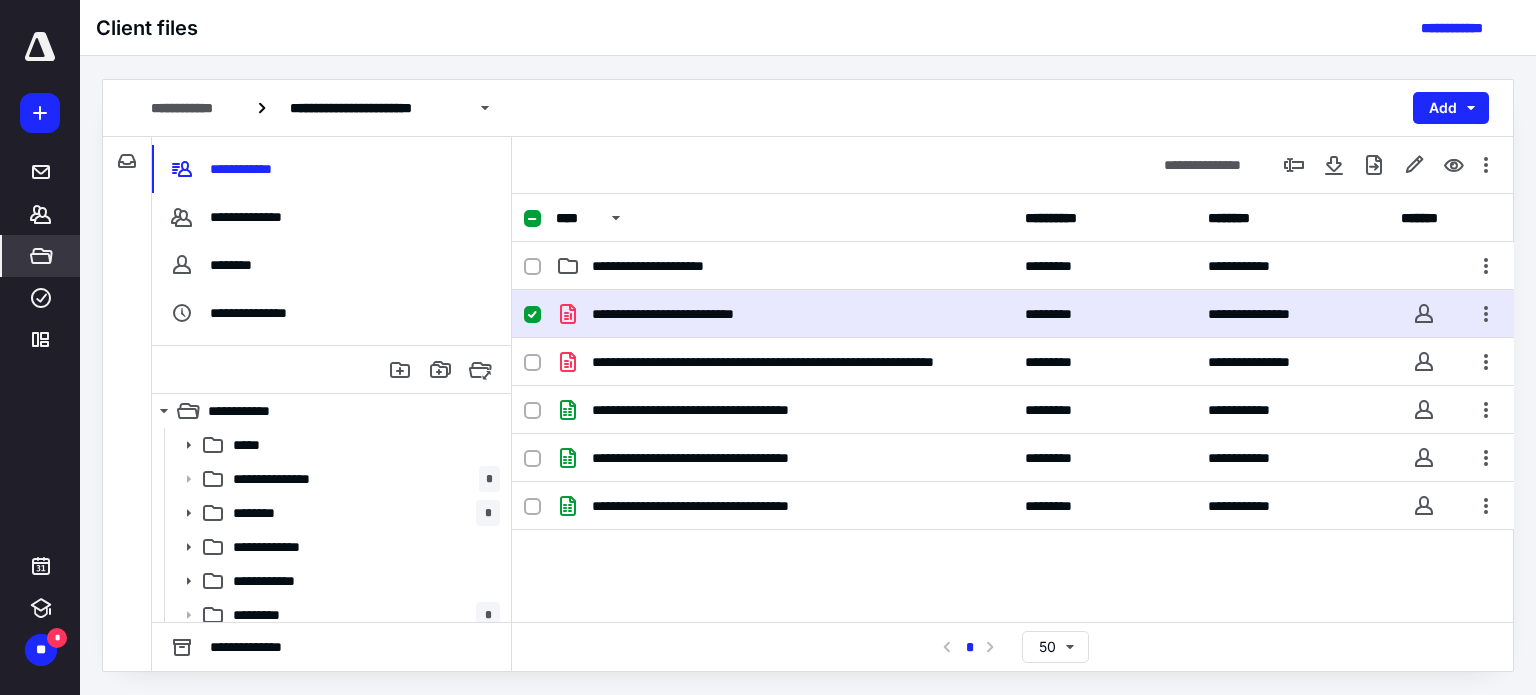 click on "**********" at bounding box center [784, 314] 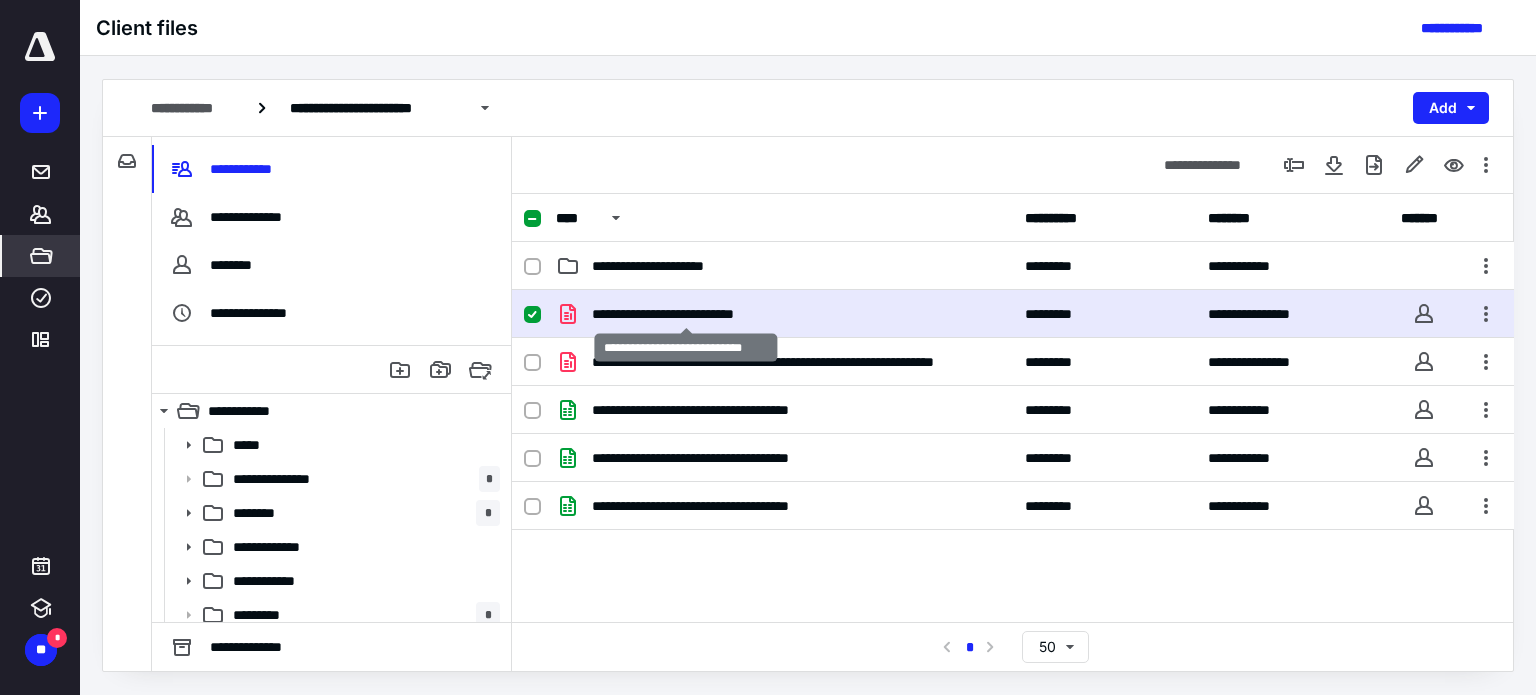 click on "**********" at bounding box center [686, 314] 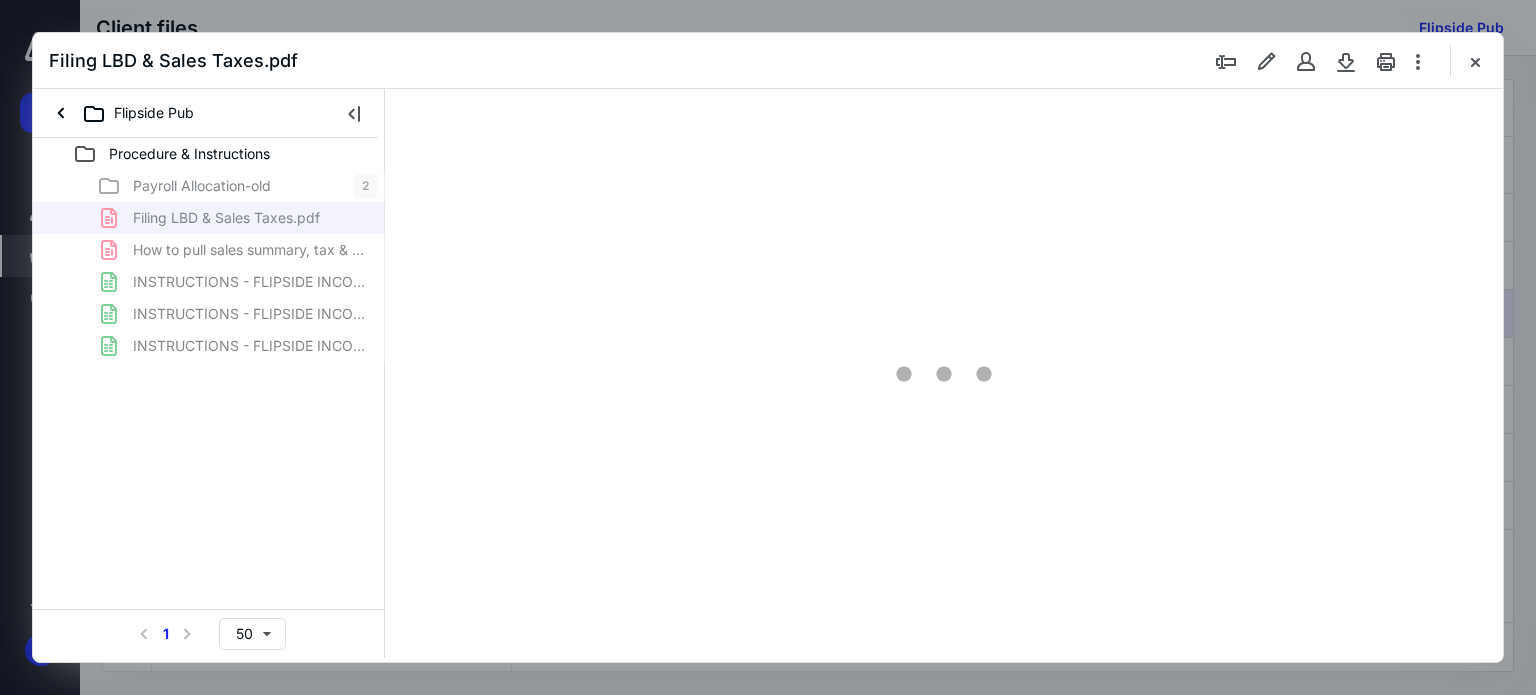 scroll, scrollTop: 0, scrollLeft: 0, axis: both 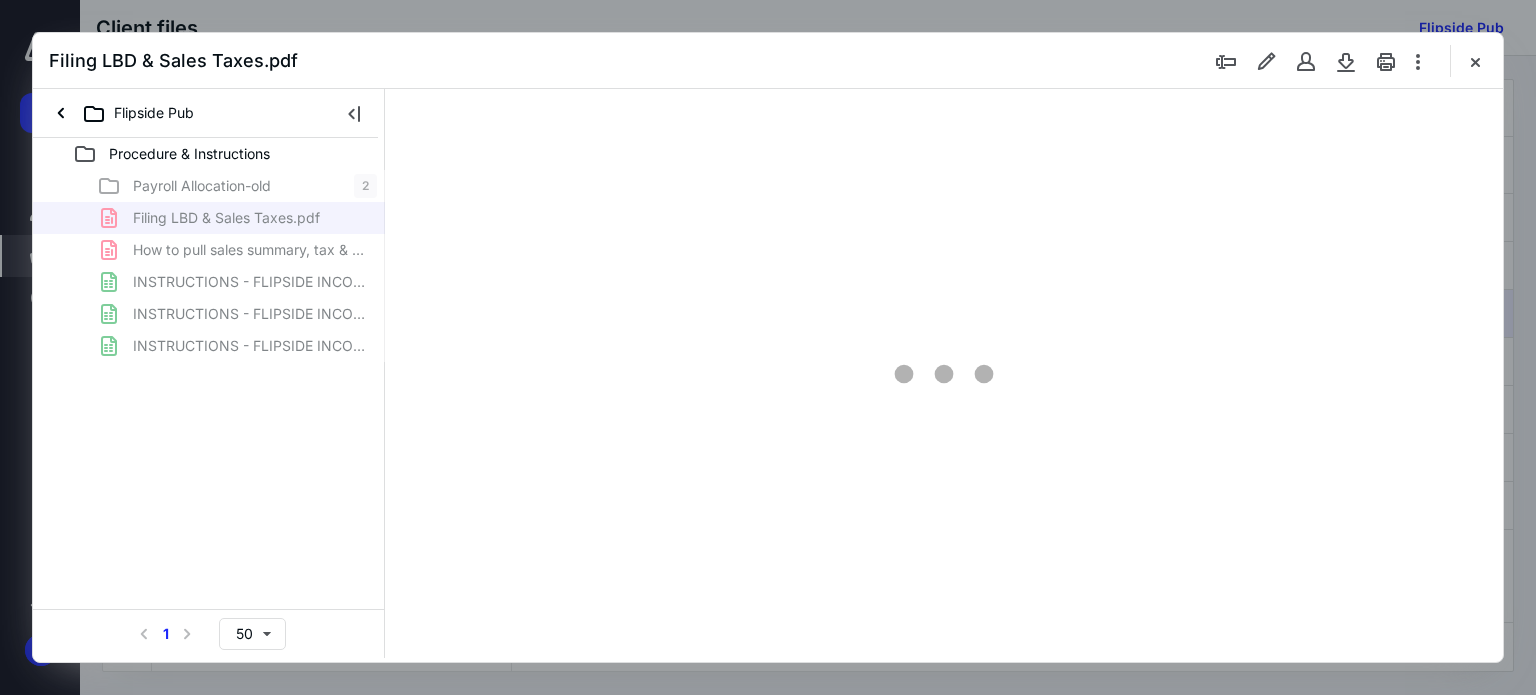 type on "62" 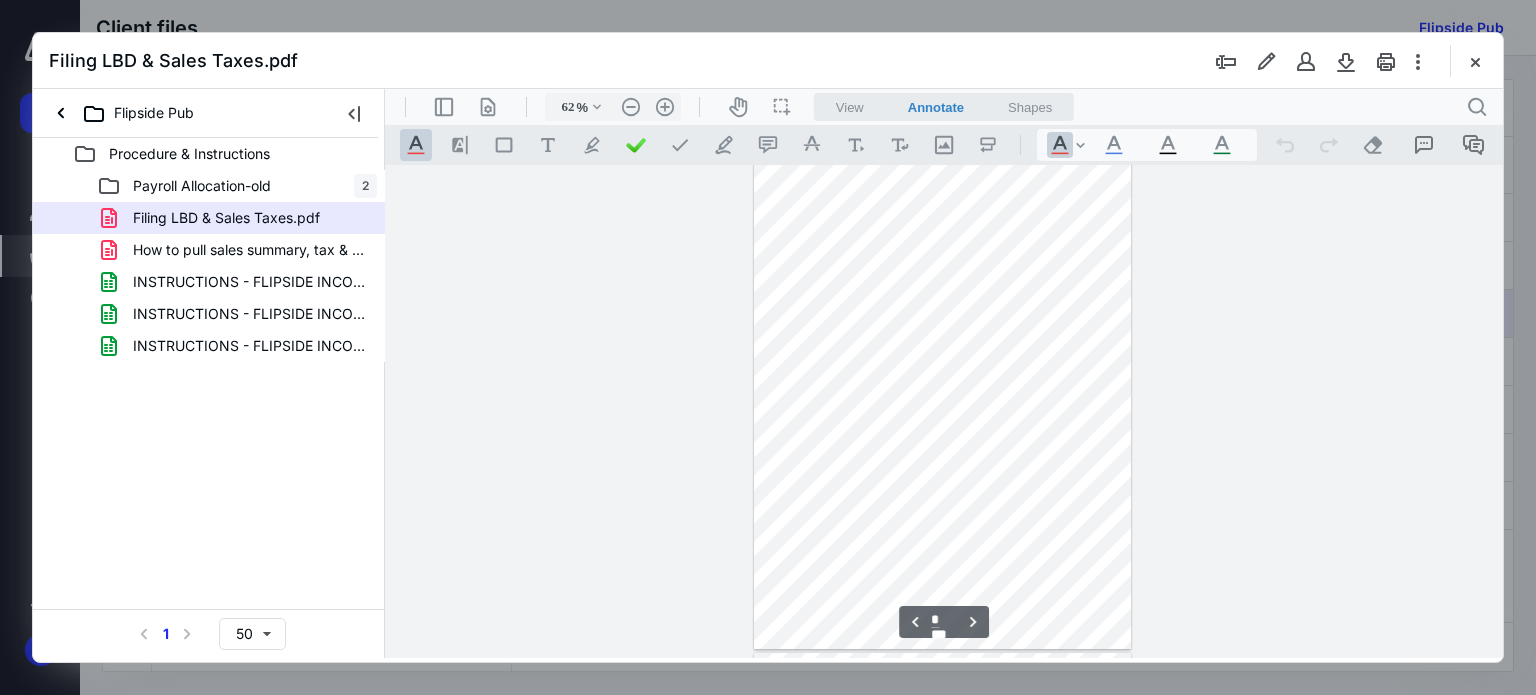 scroll, scrollTop: 985, scrollLeft: 0, axis: vertical 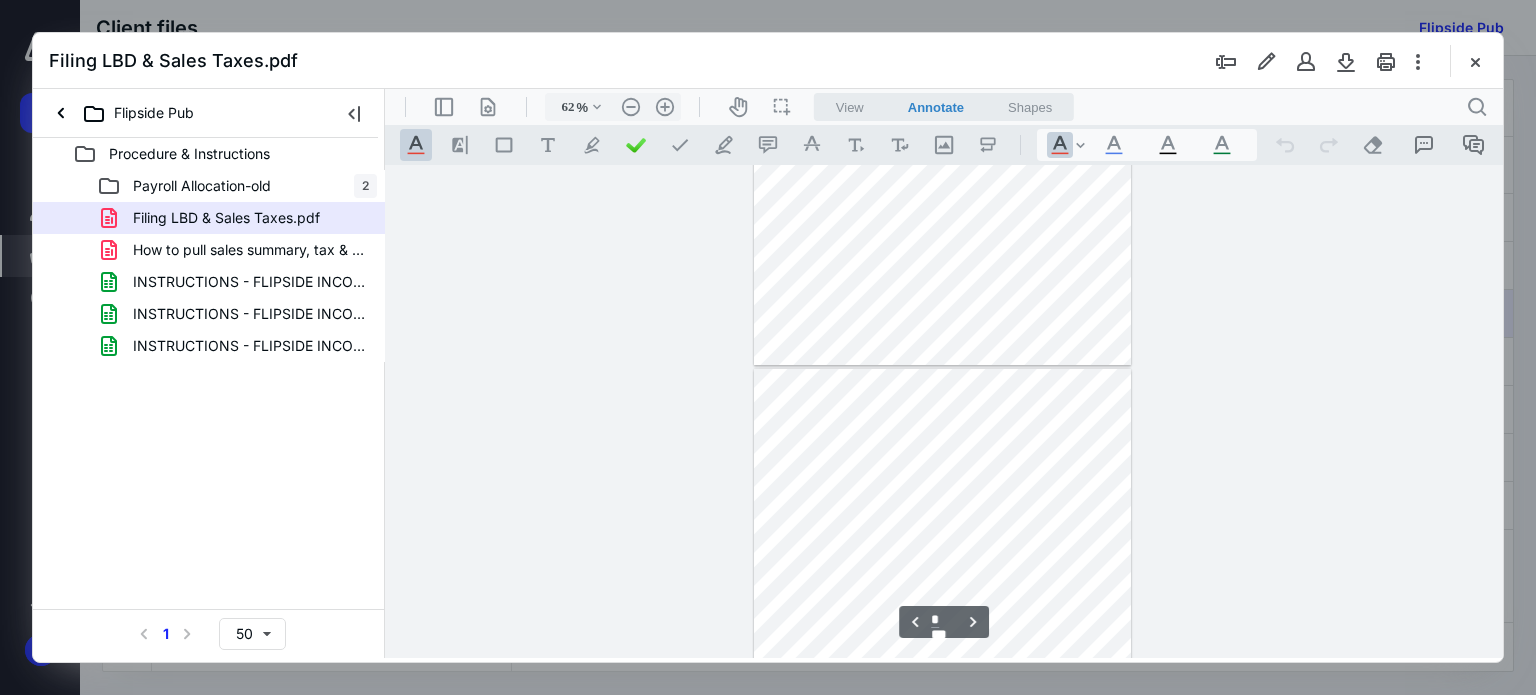 type on "*" 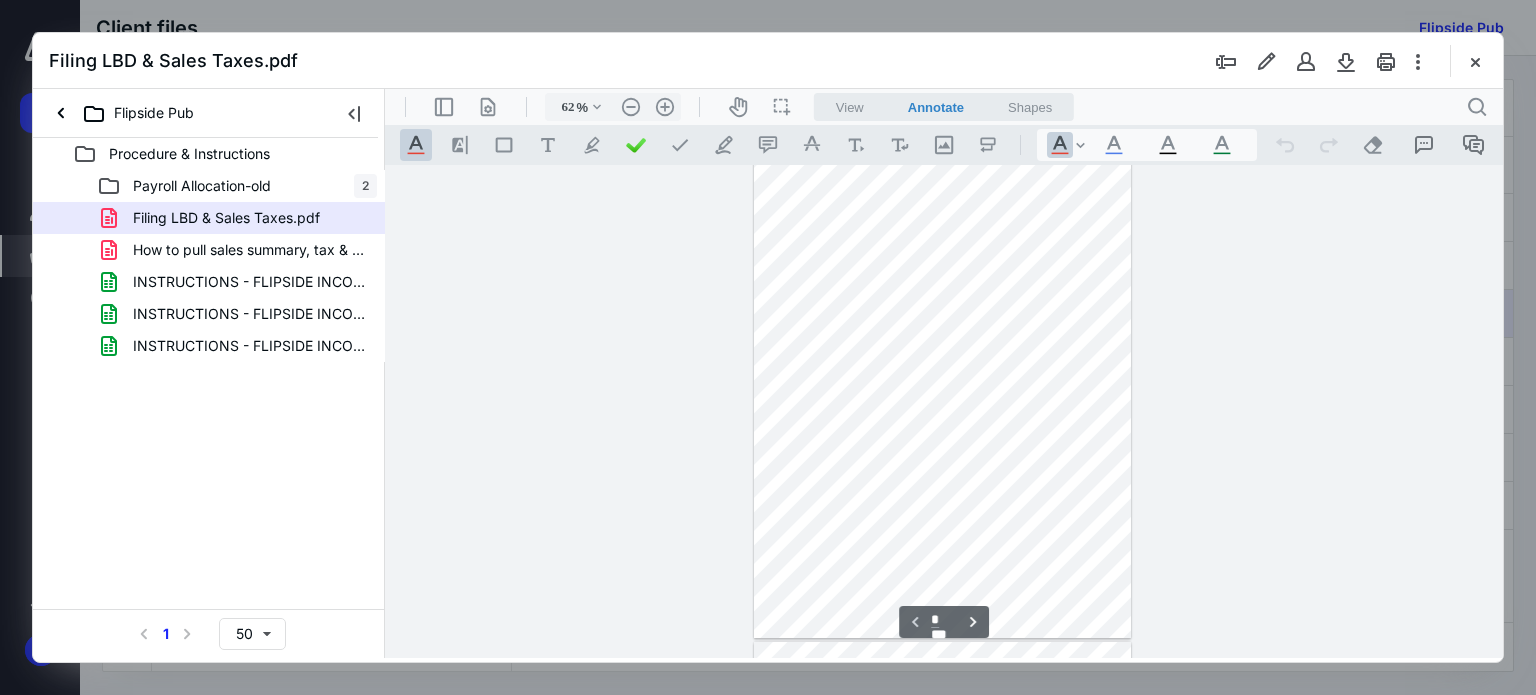 scroll, scrollTop: 0, scrollLeft: 0, axis: both 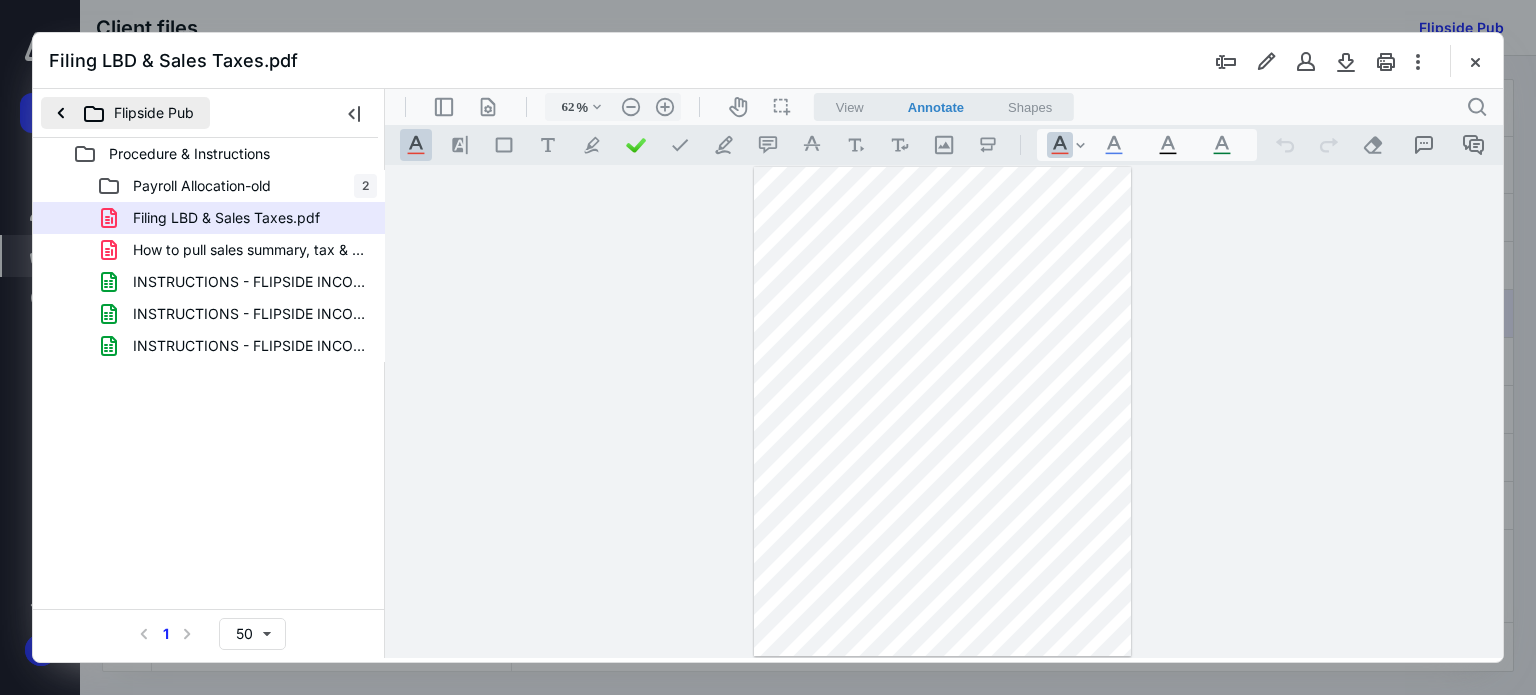 click on "Flipside Pub" at bounding box center [125, 113] 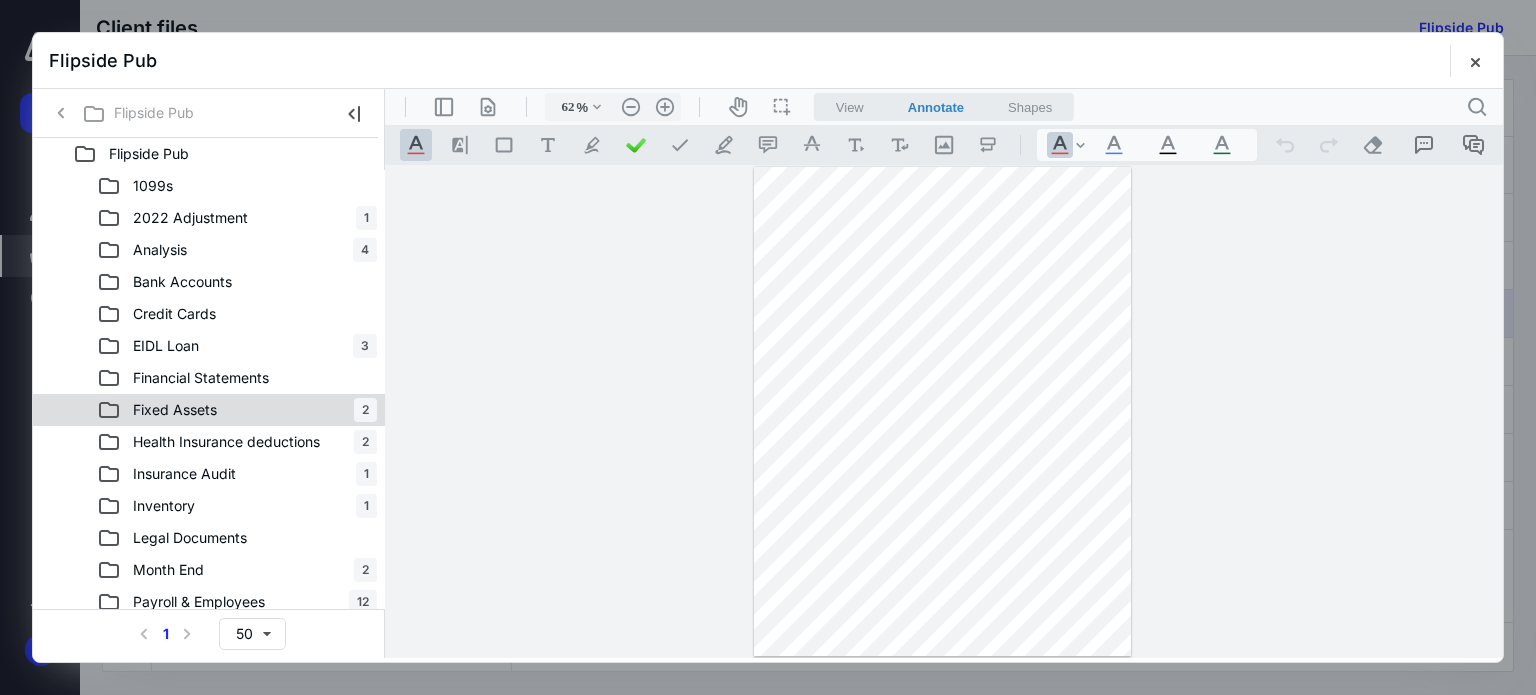 scroll, scrollTop: 100, scrollLeft: 0, axis: vertical 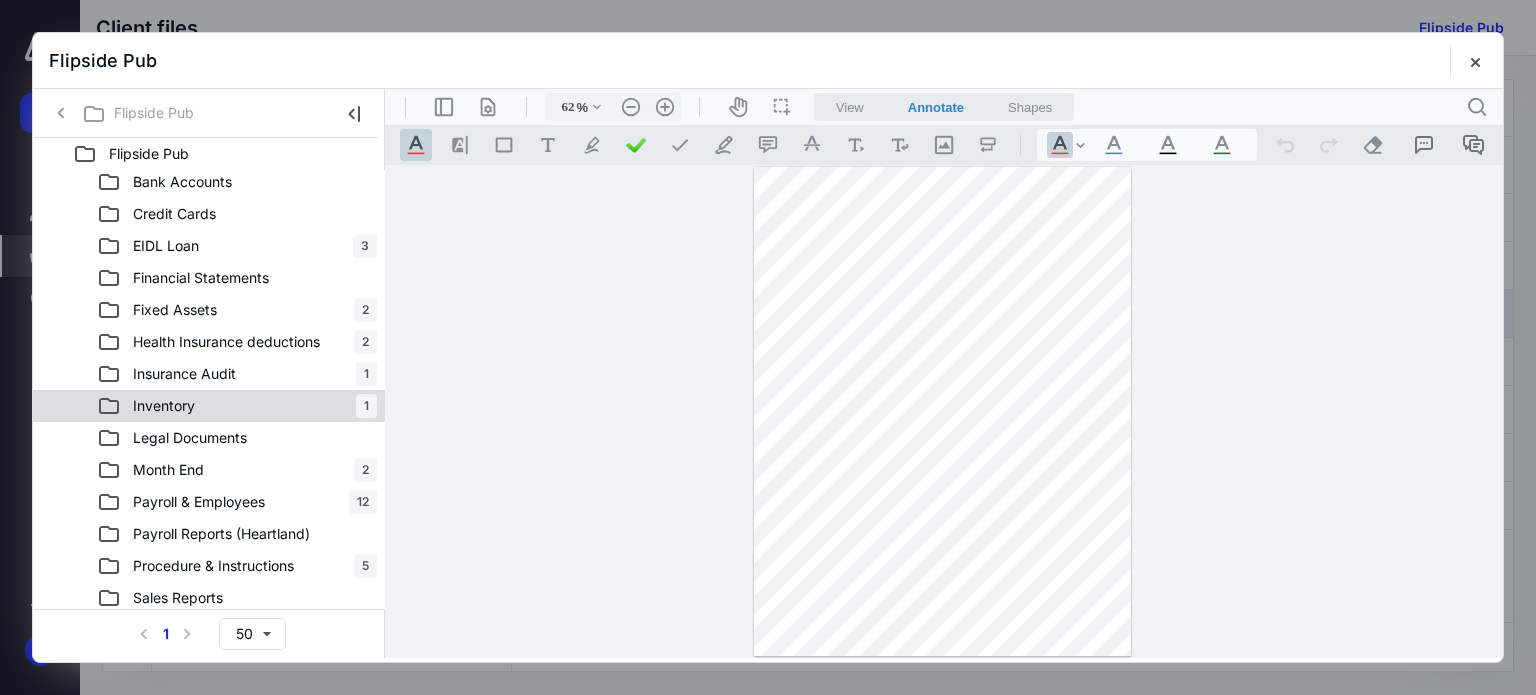 click on "Inventory" at bounding box center (164, 406) 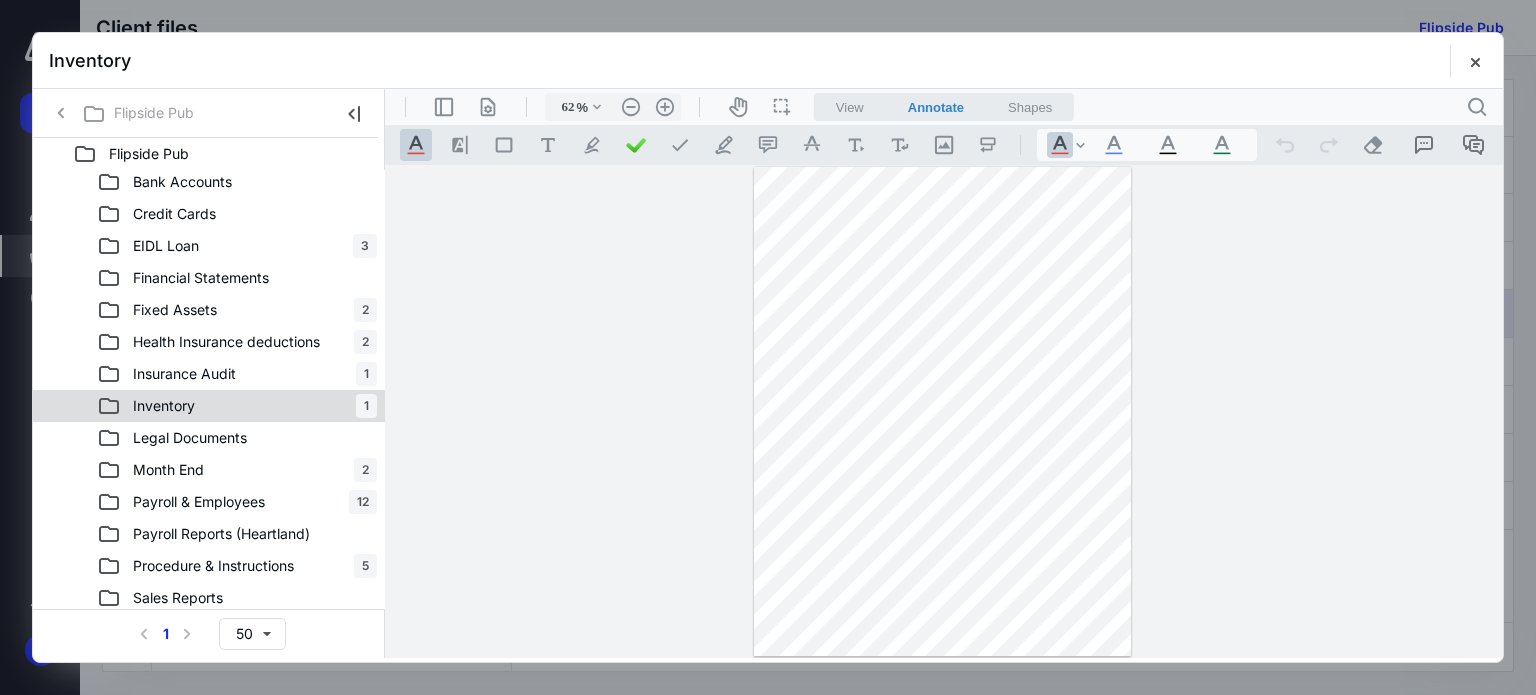scroll, scrollTop: 0, scrollLeft: 0, axis: both 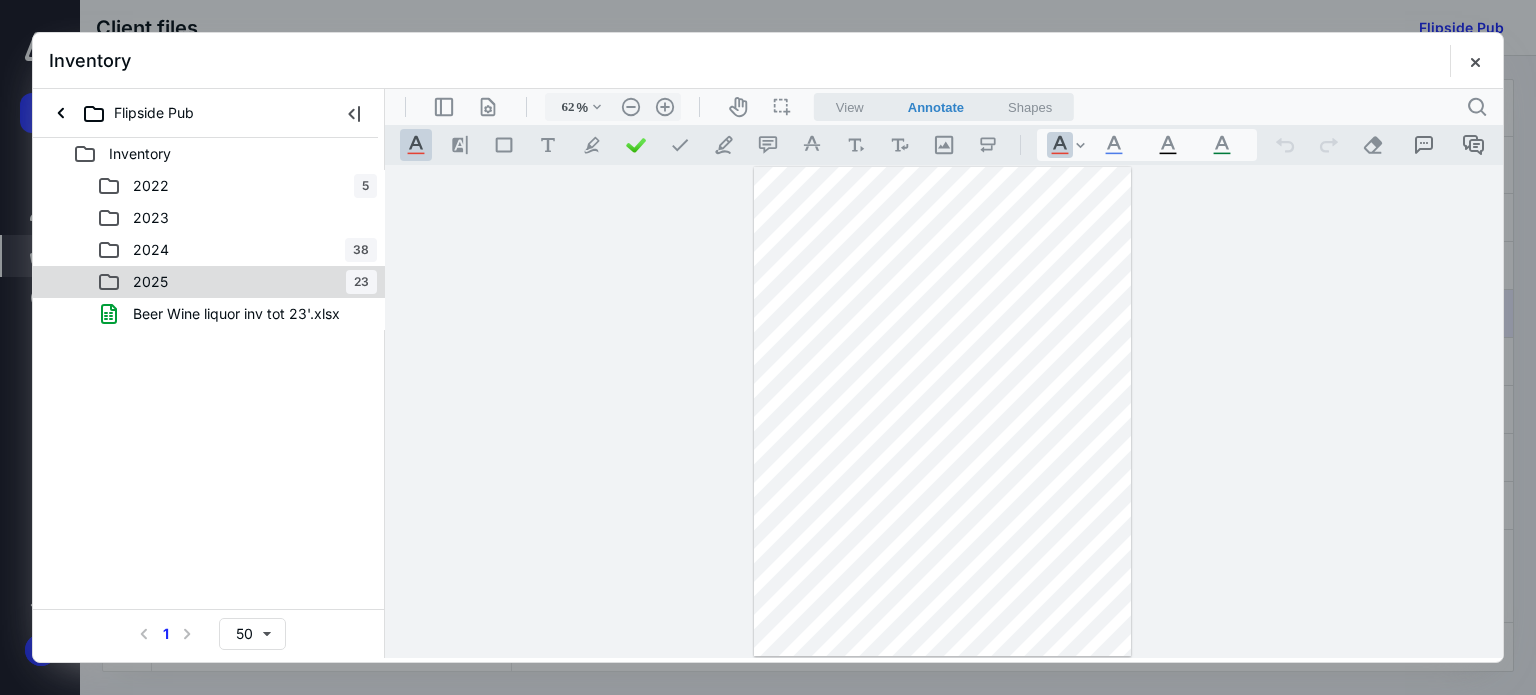click on "2025" at bounding box center [150, 282] 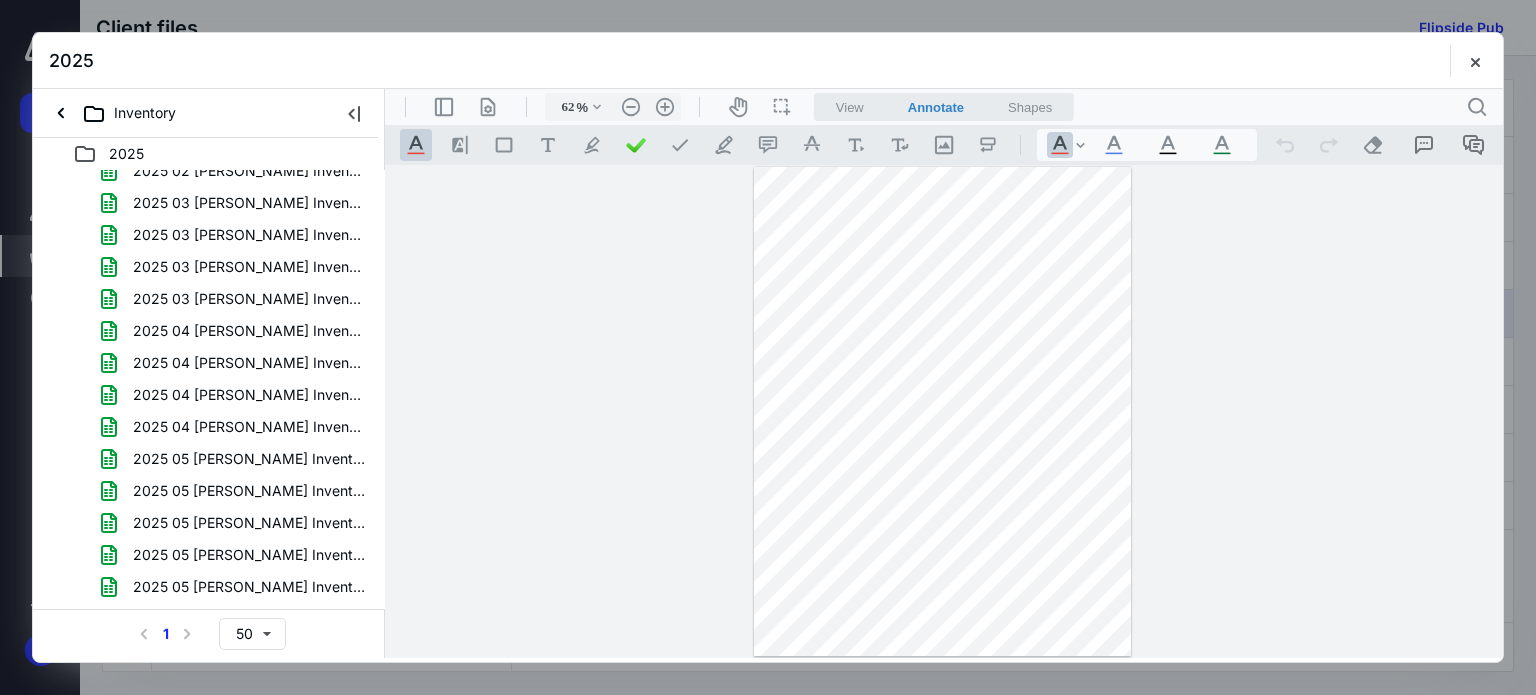 scroll, scrollTop: 296, scrollLeft: 0, axis: vertical 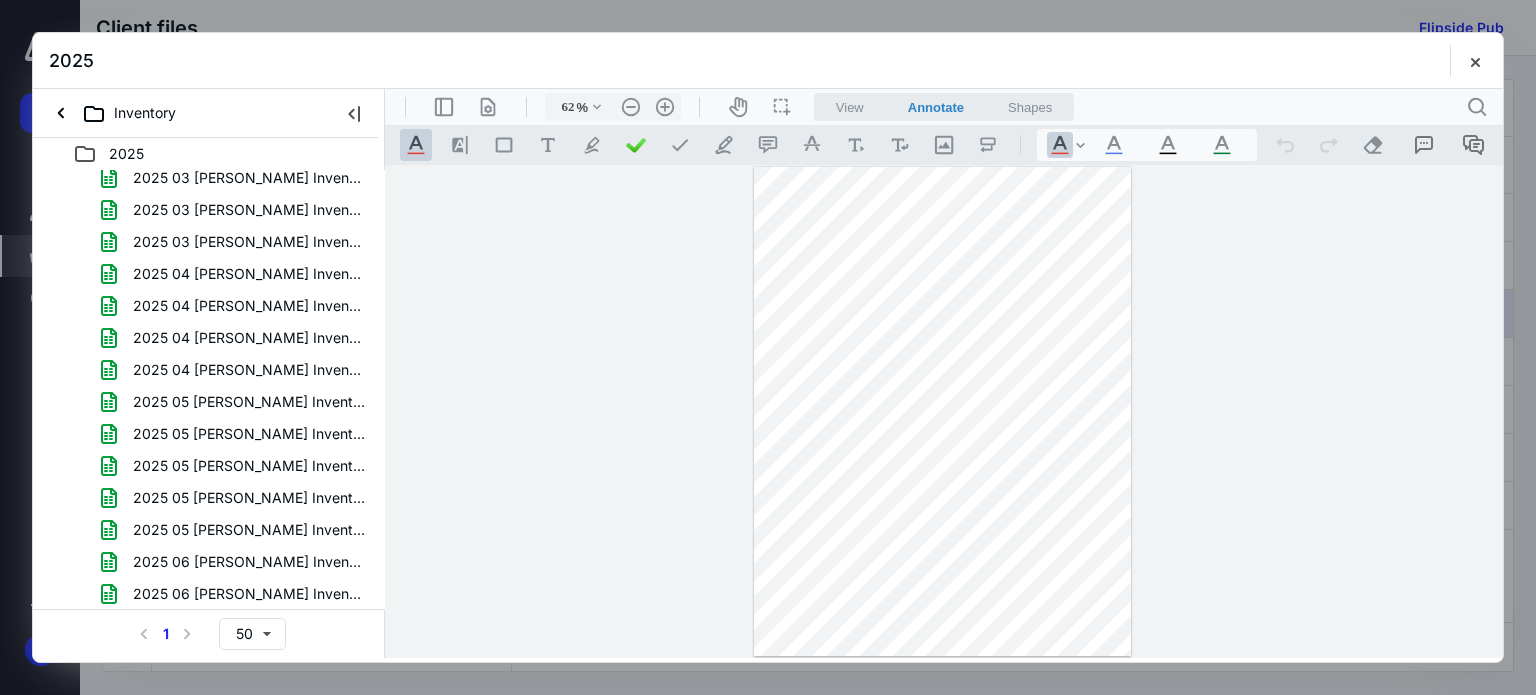 drag, startPoint x: 375, startPoint y: 405, endPoint x: 0, endPoint y: 498, distance: 386.35992 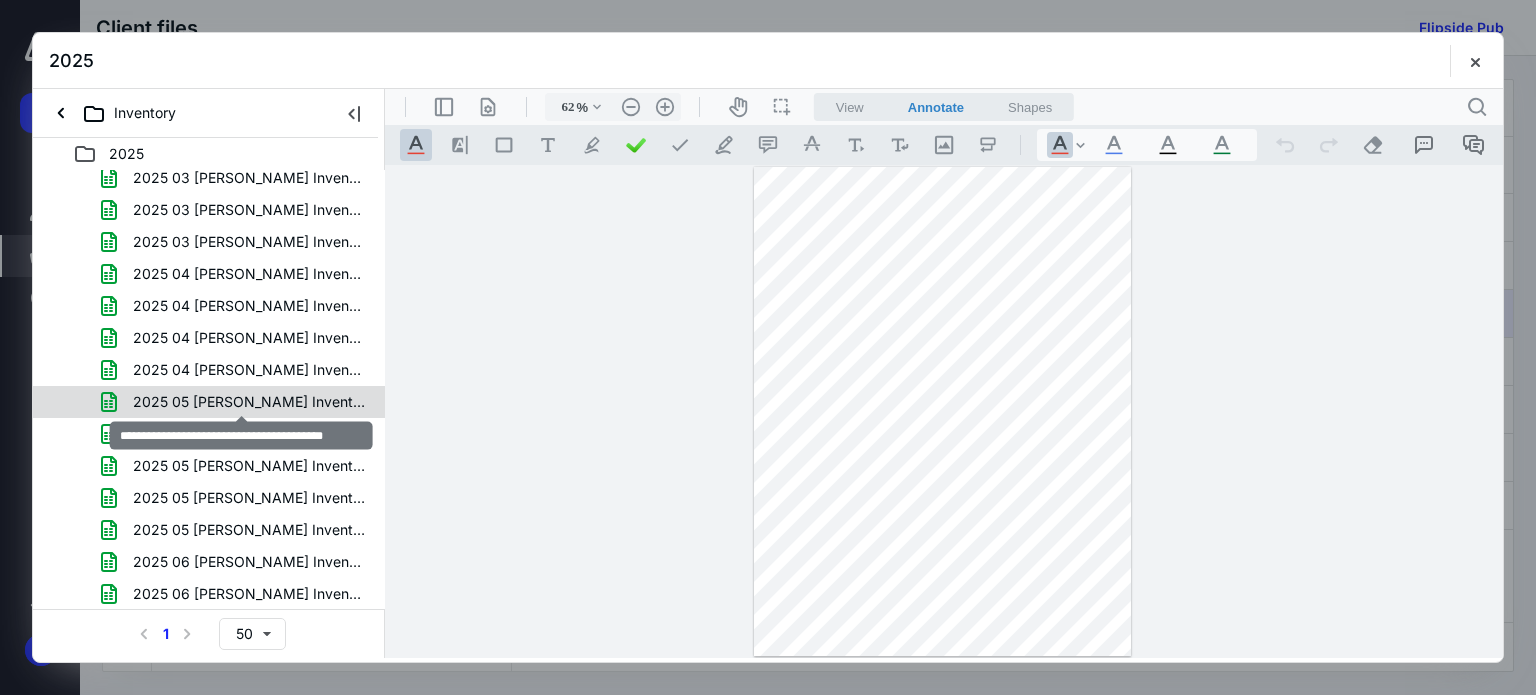 click on "2025 05 Bev Inventory - Union Jack's.xlsx" at bounding box center [249, 402] 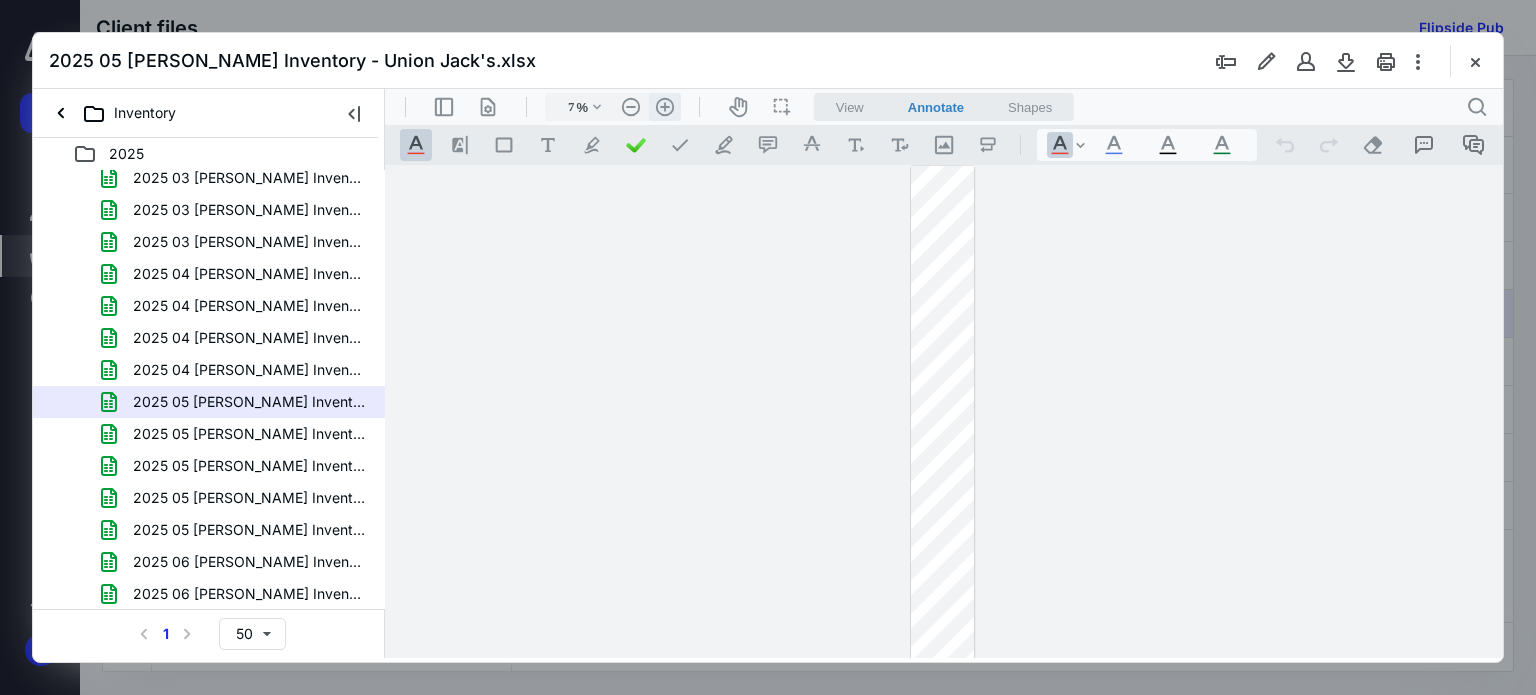 click on ".cls-1{fill:#abb0c4;} icon - header - zoom - in - line" at bounding box center (665, 107) 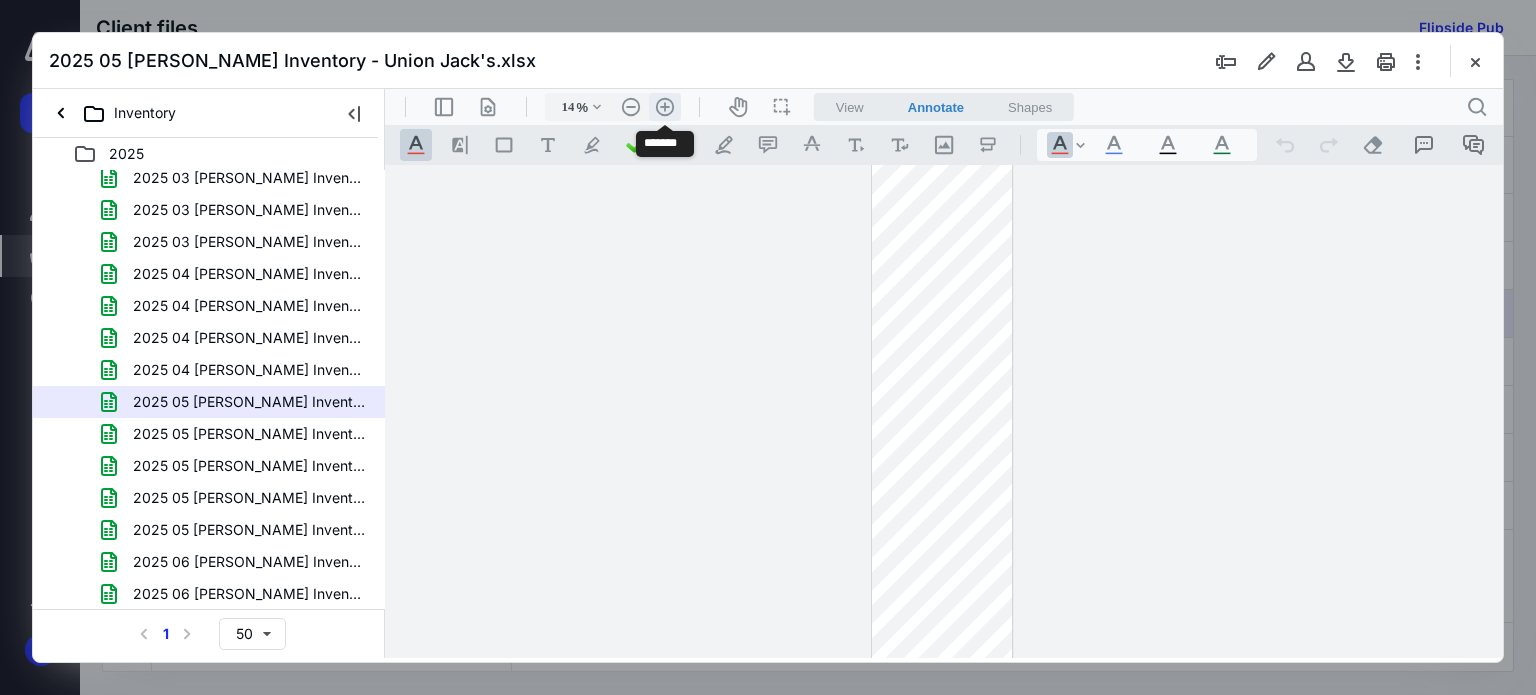 click on ".cls-1{fill:#abb0c4;} icon - header - zoom - in - line" at bounding box center (665, 107) 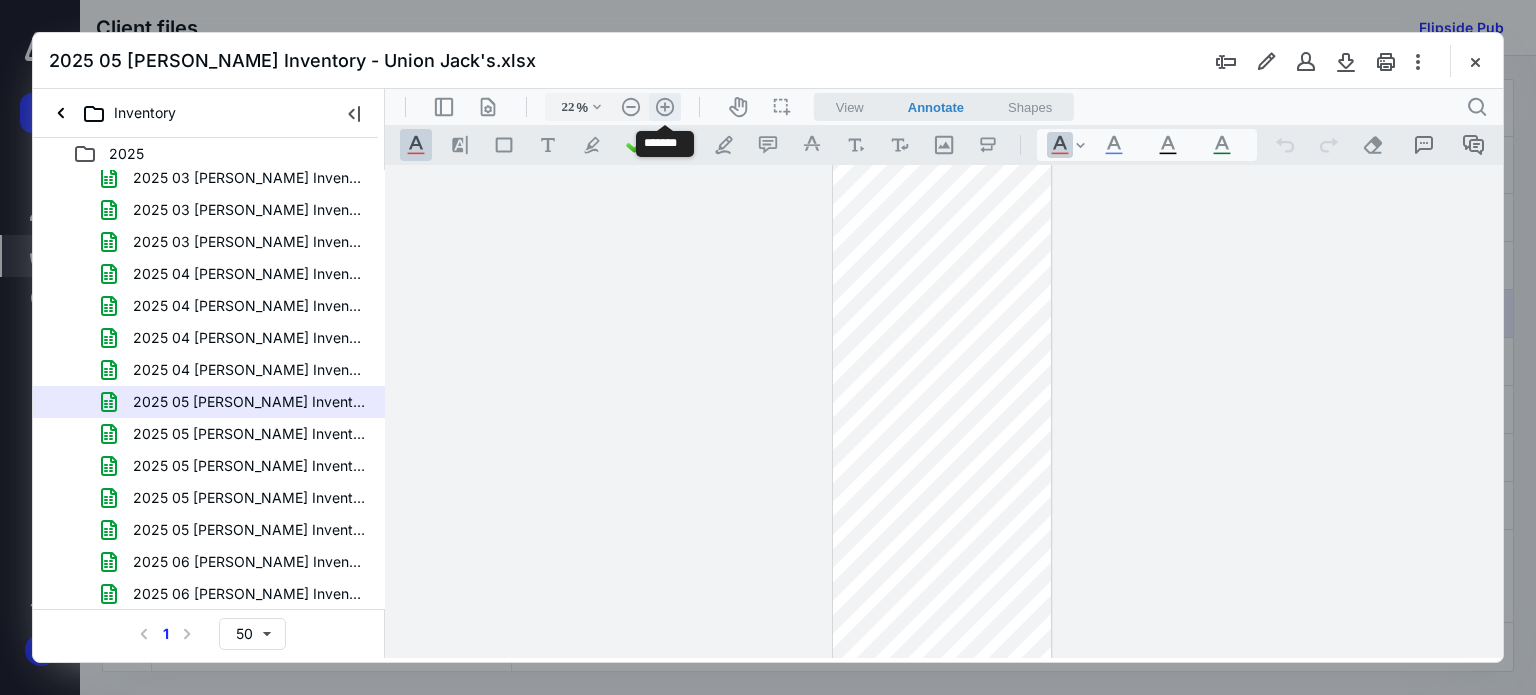 click on ".cls-1{fill:#abb0c4;} icon - header - zoom - in - line" at bounding box center (665, 107) 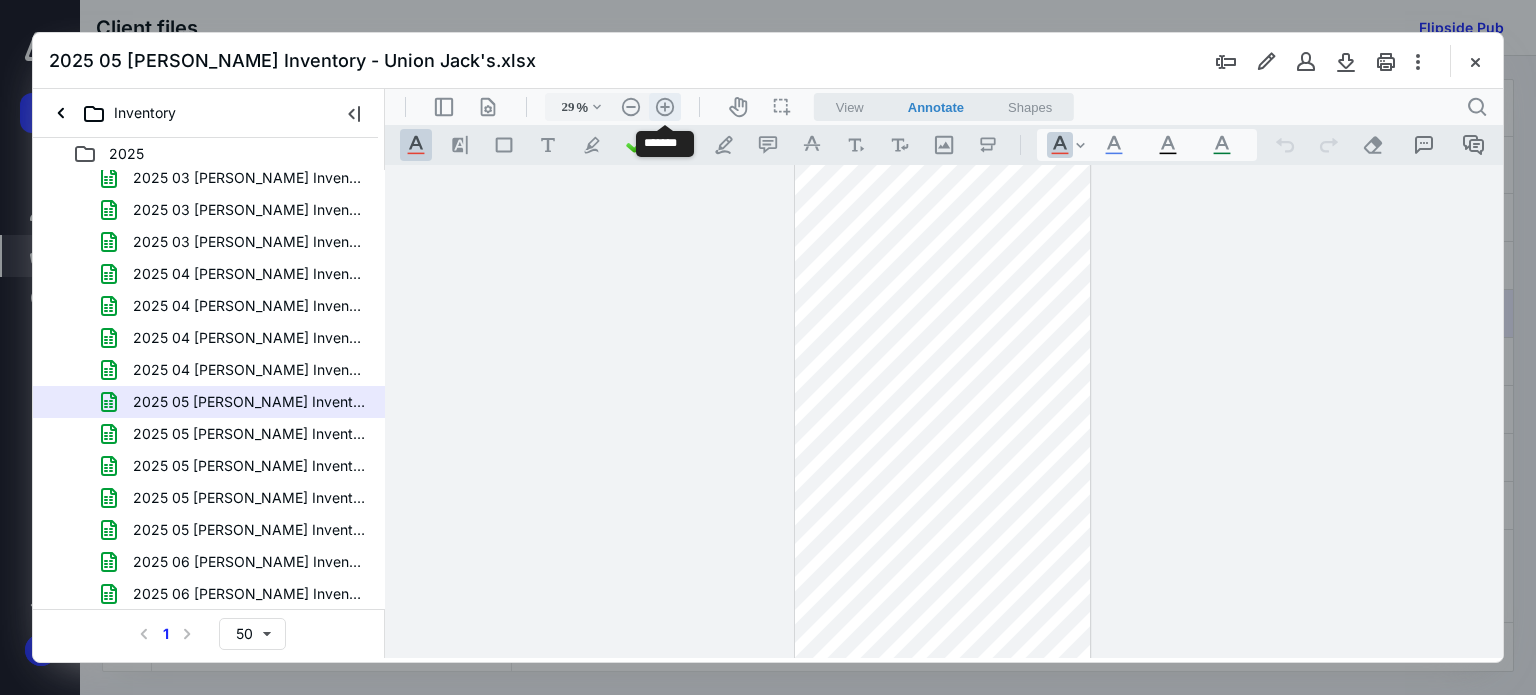 click on ".cls-1{fill:#abb0c4;} icon - header - zoom - in - line" at bounding box center (665, 107) 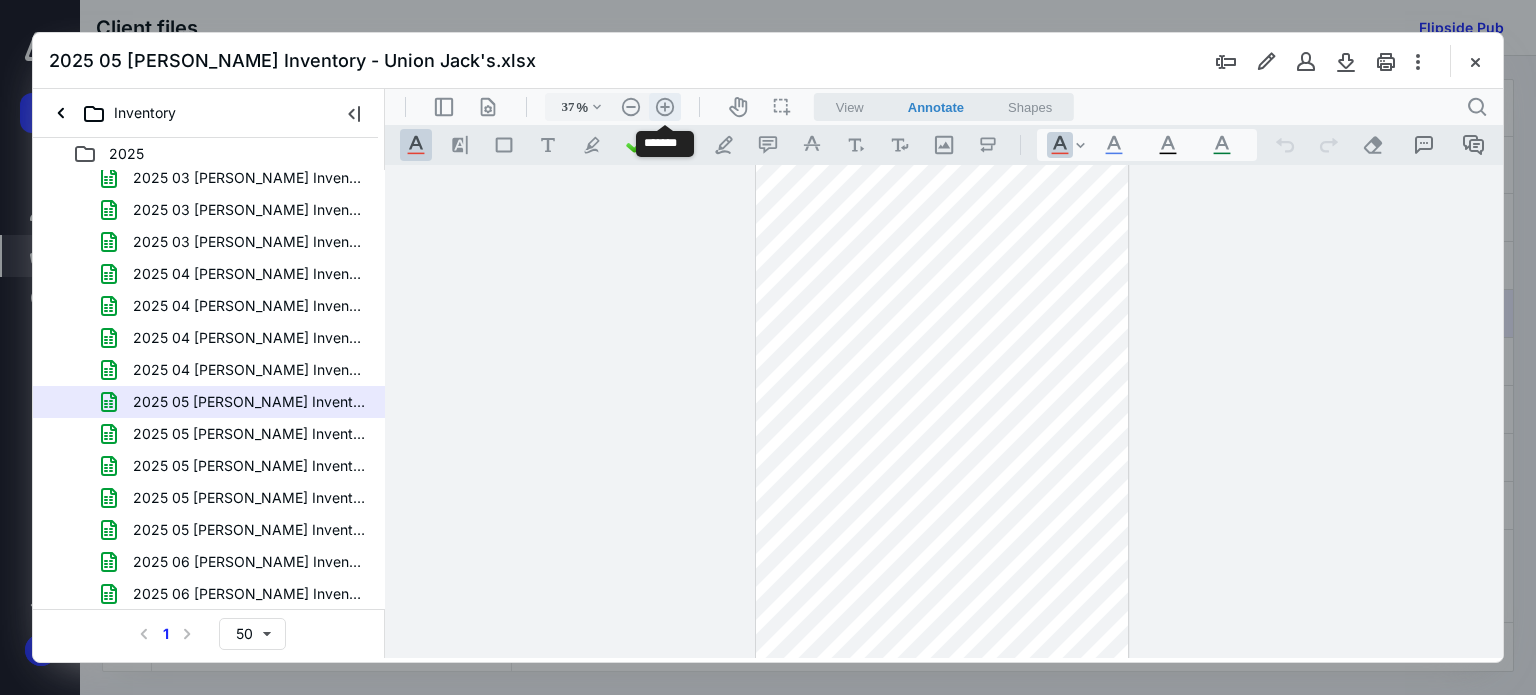click on ".cls-1{fill:#abb0c4;} icon - header - zoom - in - line" at bounding box center [665, 107] 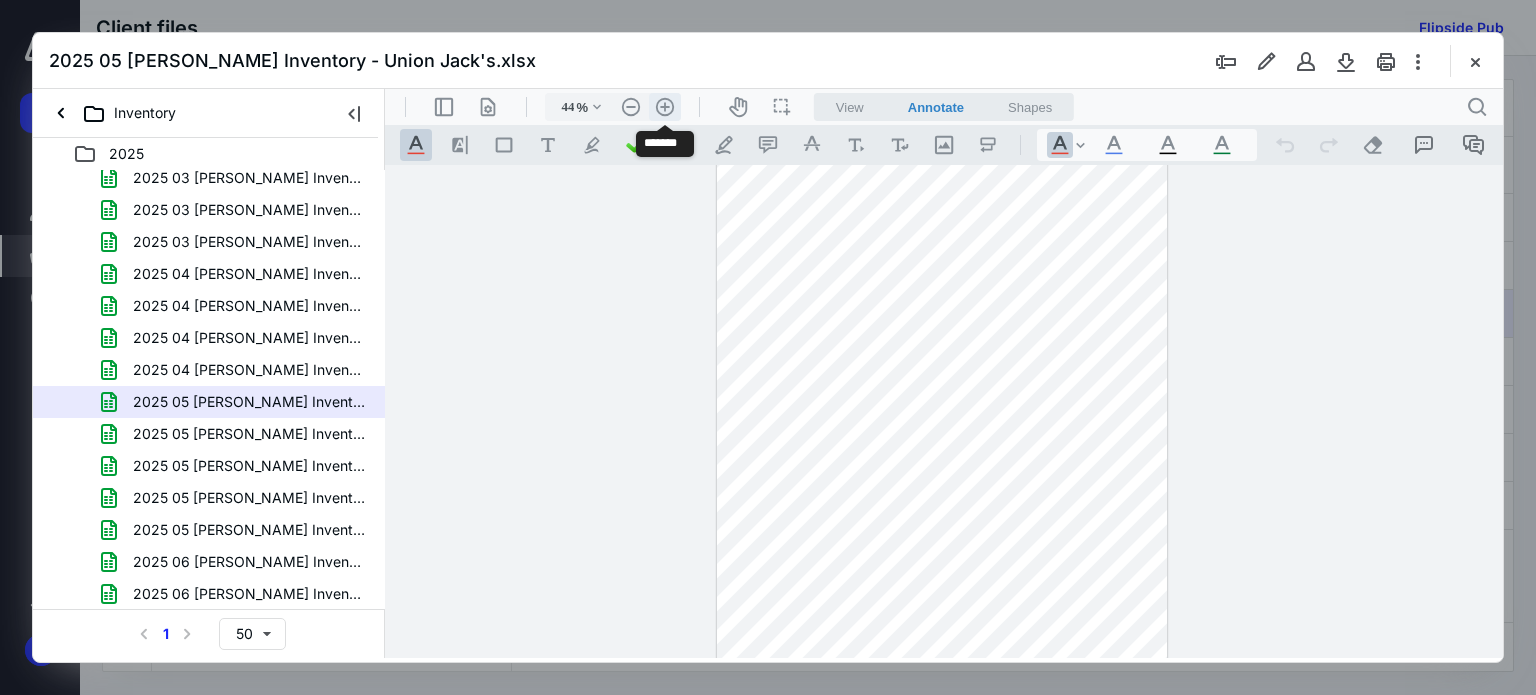 click on ".cls-1{fill:#abb0c4;} icon - header - zoom - in - line" at bounding box center [665, 107] 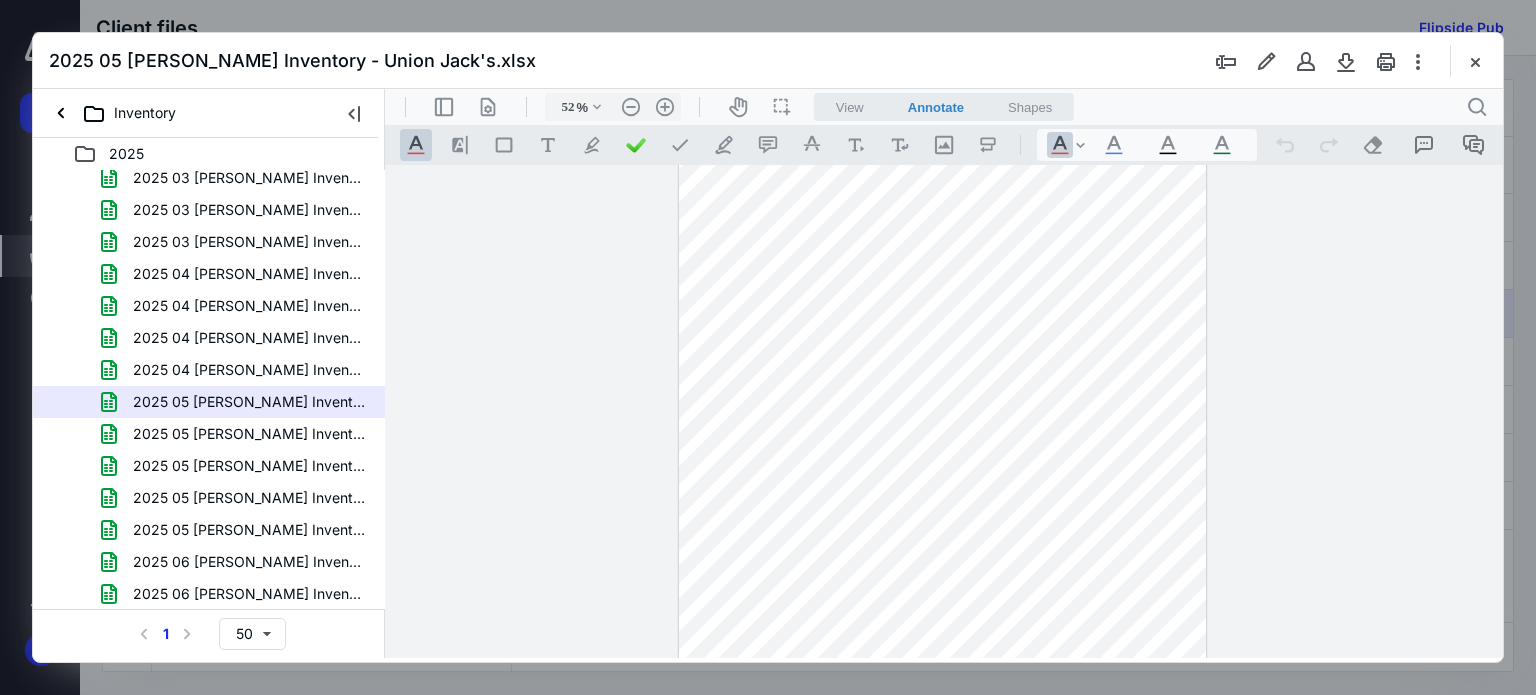 scroll, scrollTop: 3606, scrollLeft: 0, axis: vertical 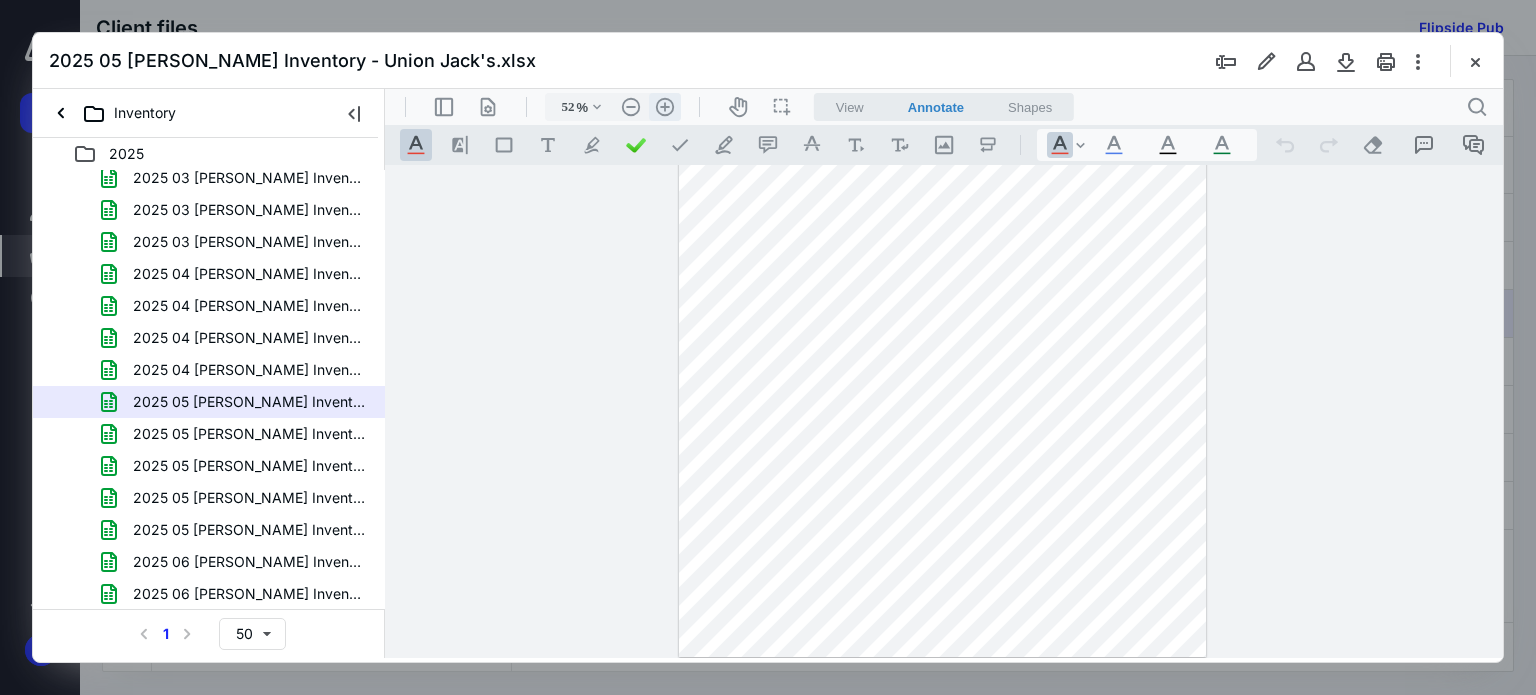 click on ".cls-1{fill:#abb0c4;} icon - header - zoom - in - line" at bounding box center (665, 107) 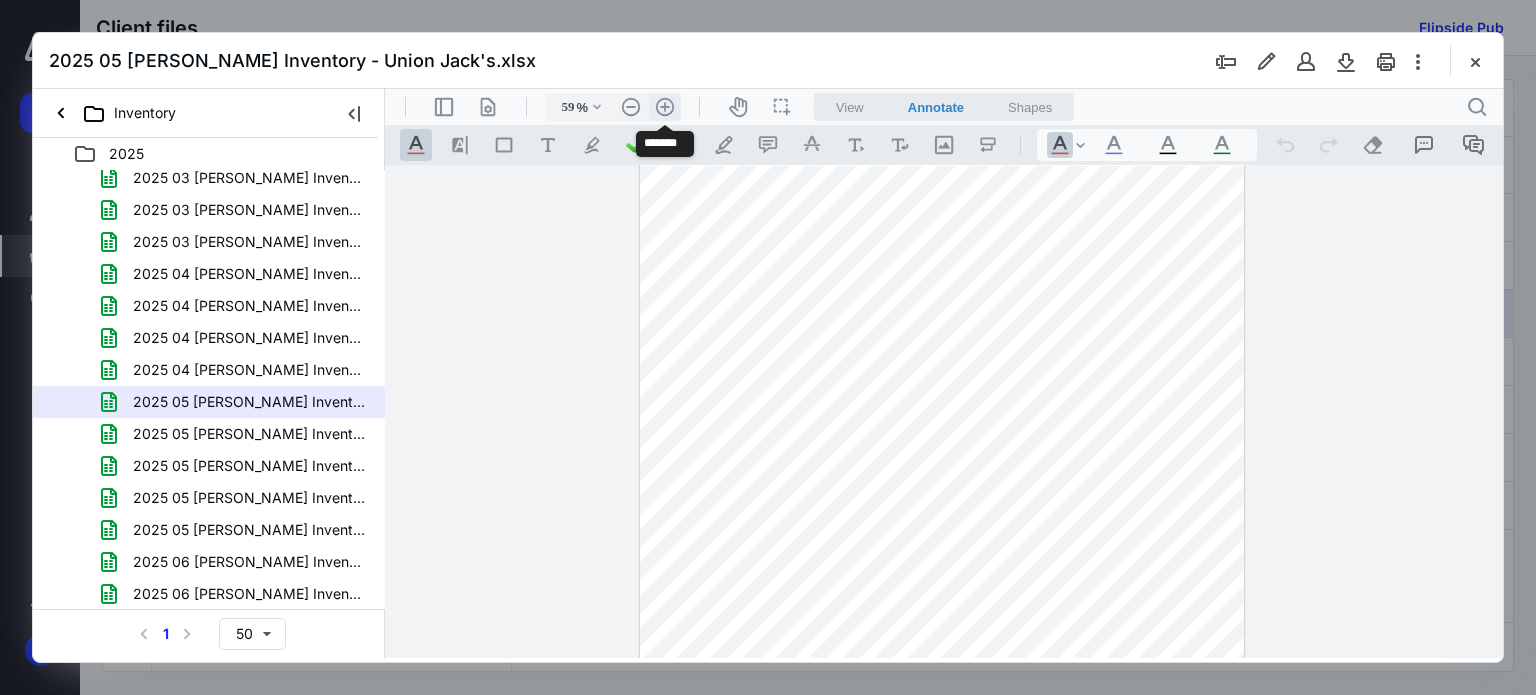 click on ".cls-1{fill:#abb0c4;} icon - header - zoom - in - line" at bounding box center (665, 107) 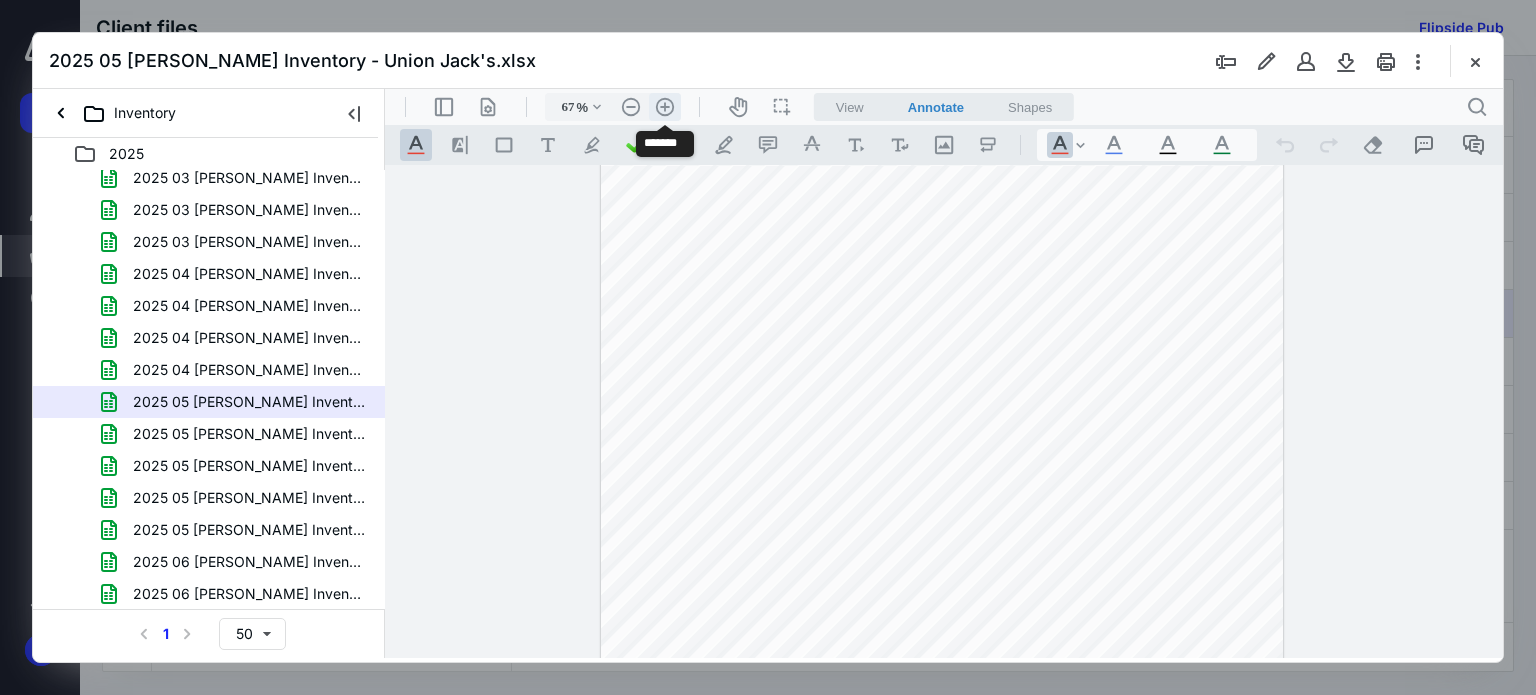 click on ".cls-1{fill:#abb0c4;} icon - header - zoom - in - line" at bounding box center [665, 107] 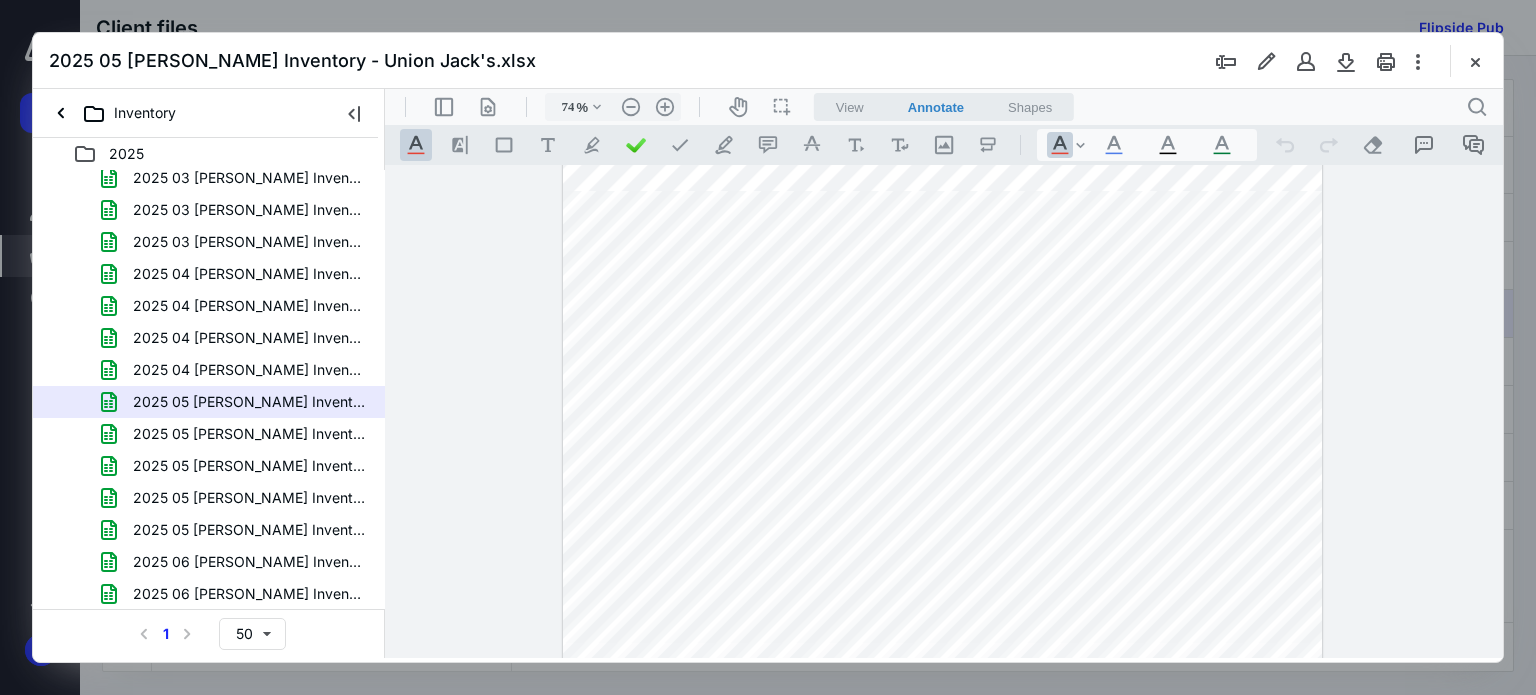 scroll, scrollTop: 5410, scrollLeft: 0, axis: vertical 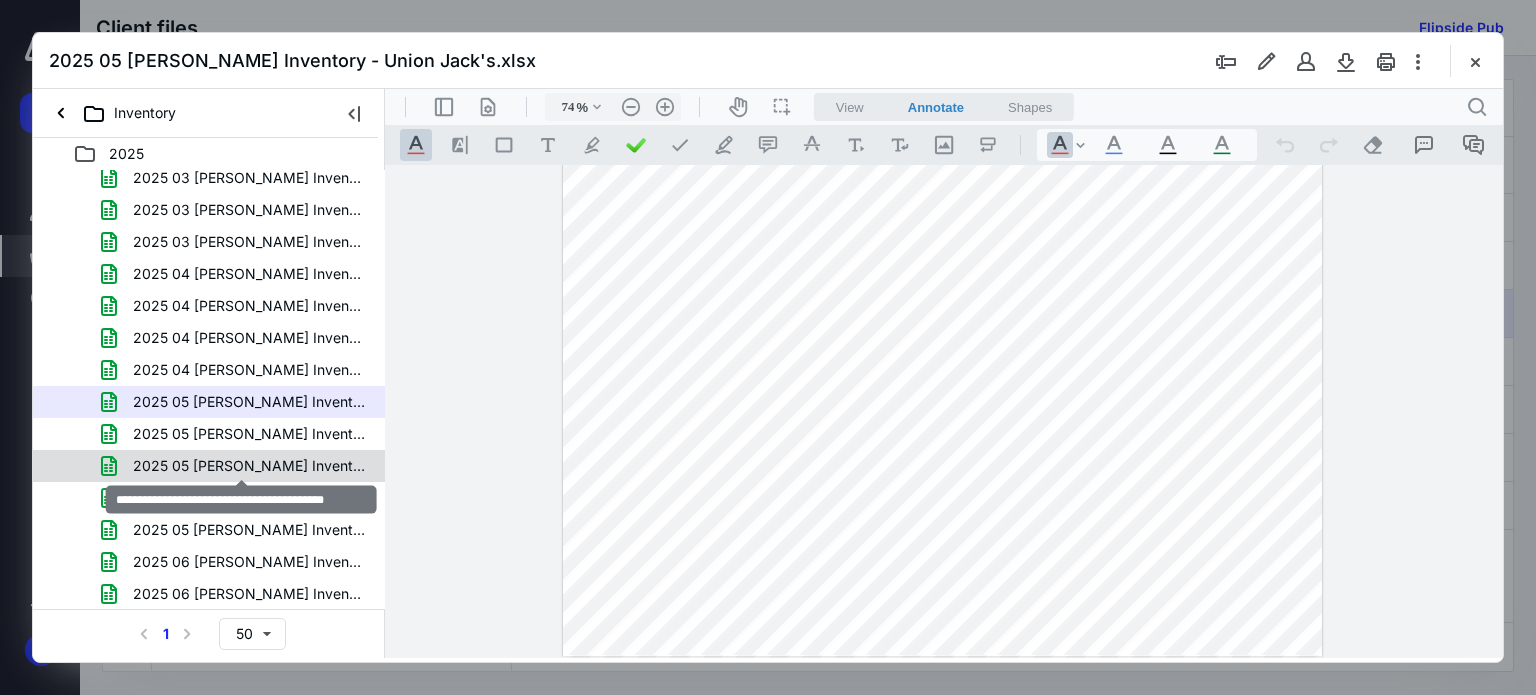 click on "2025 05 Bev Inventory - Union Landing.xlsx" at bounding box center (249, 466) 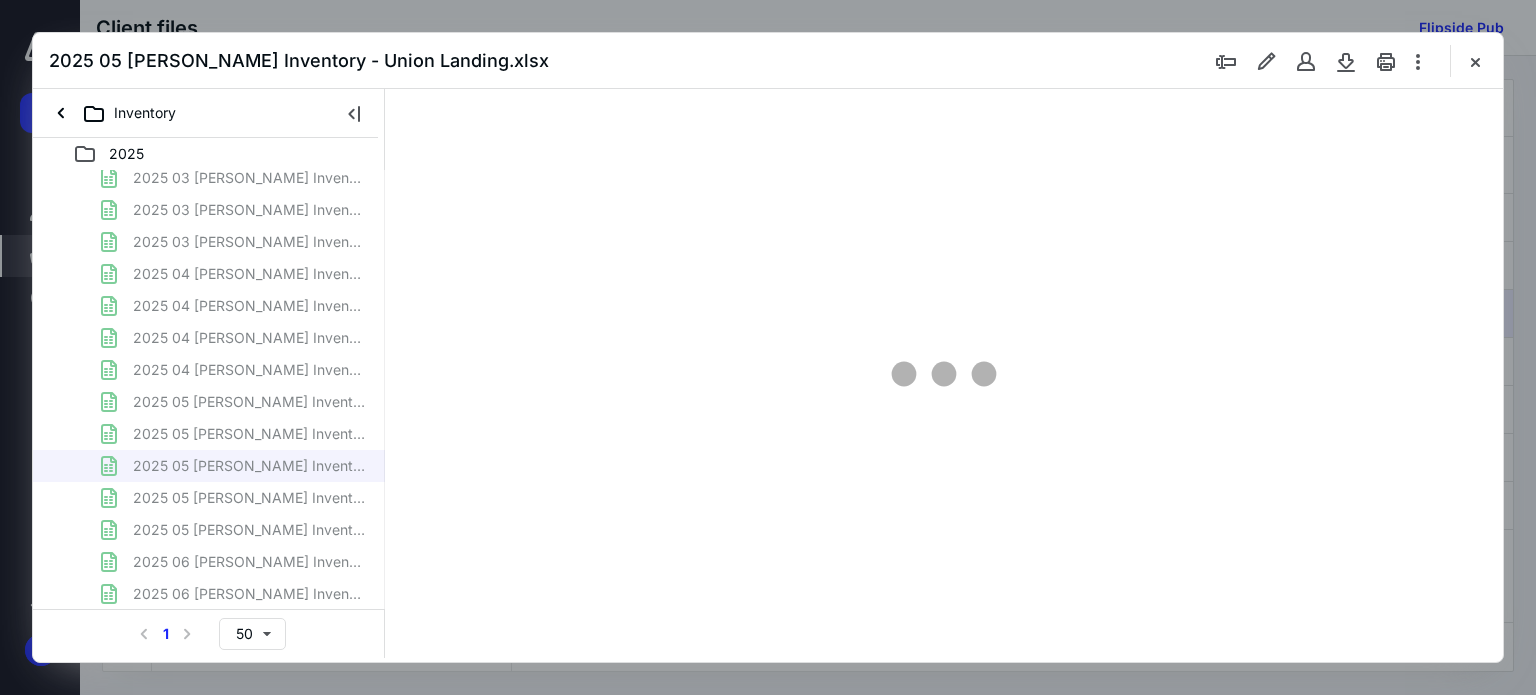 scroll, scrollTop: 0, scrollLeft: 0, axis: both 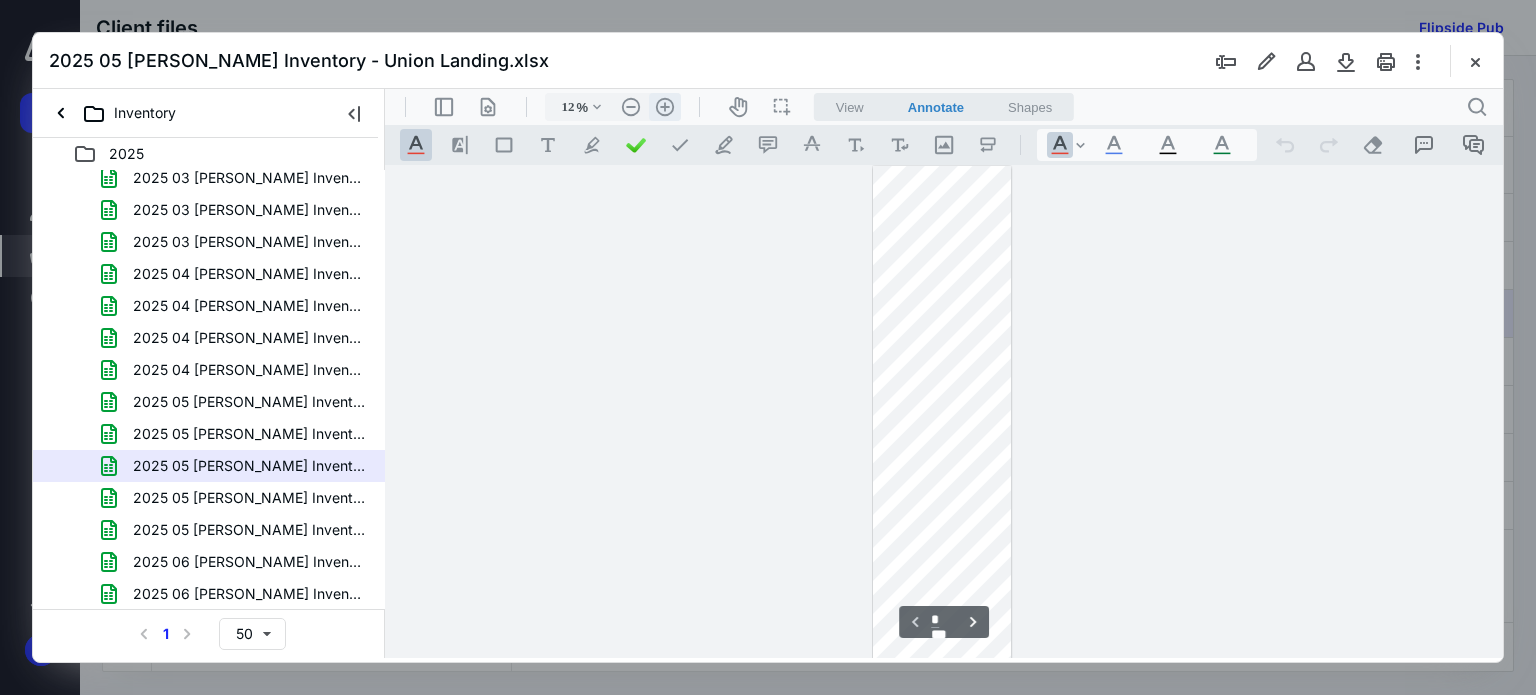 click on ".cls-1{fill:#abb0c4;} icon - header - zoom - in - line" at bounding box center [665, 107] 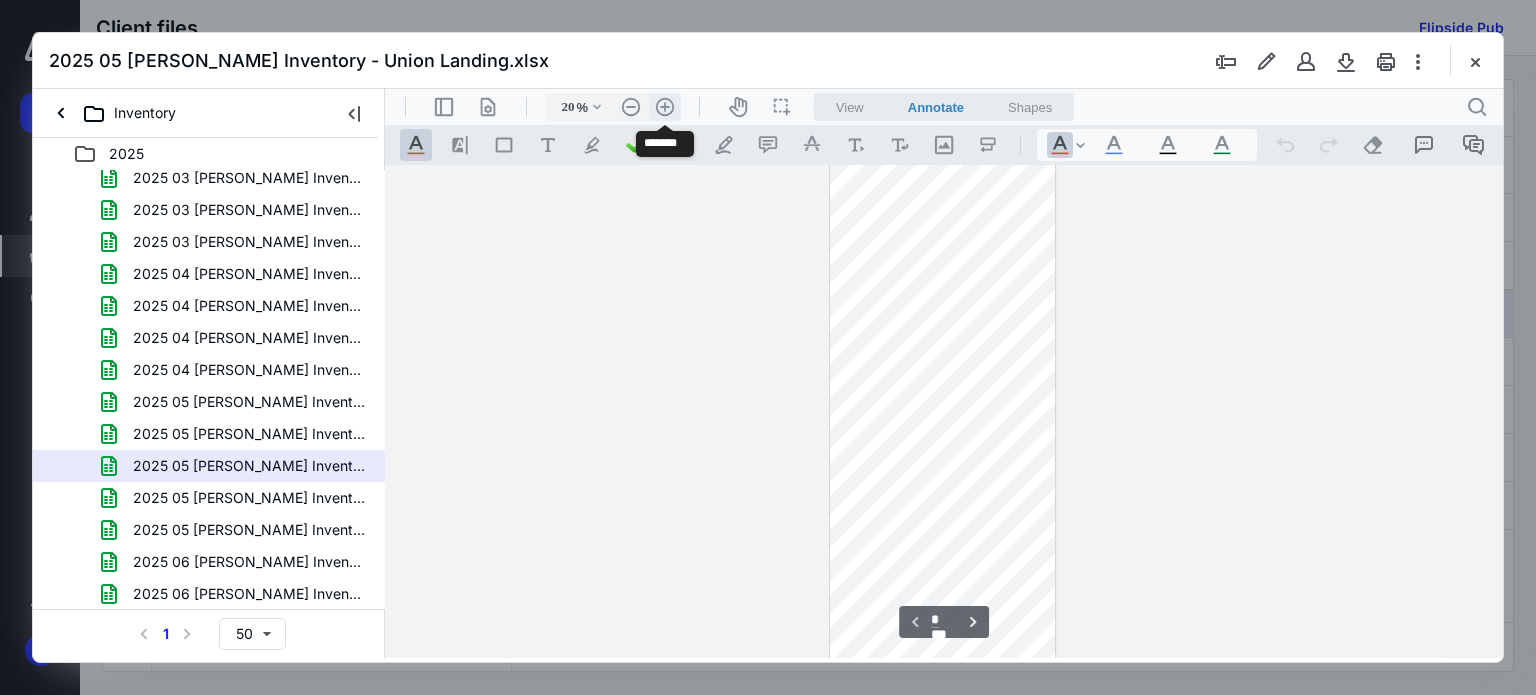 click on ".cls-1{fill:#abb0c4;} icon - header - zoom - in - line" at bounding box center (665, 107) 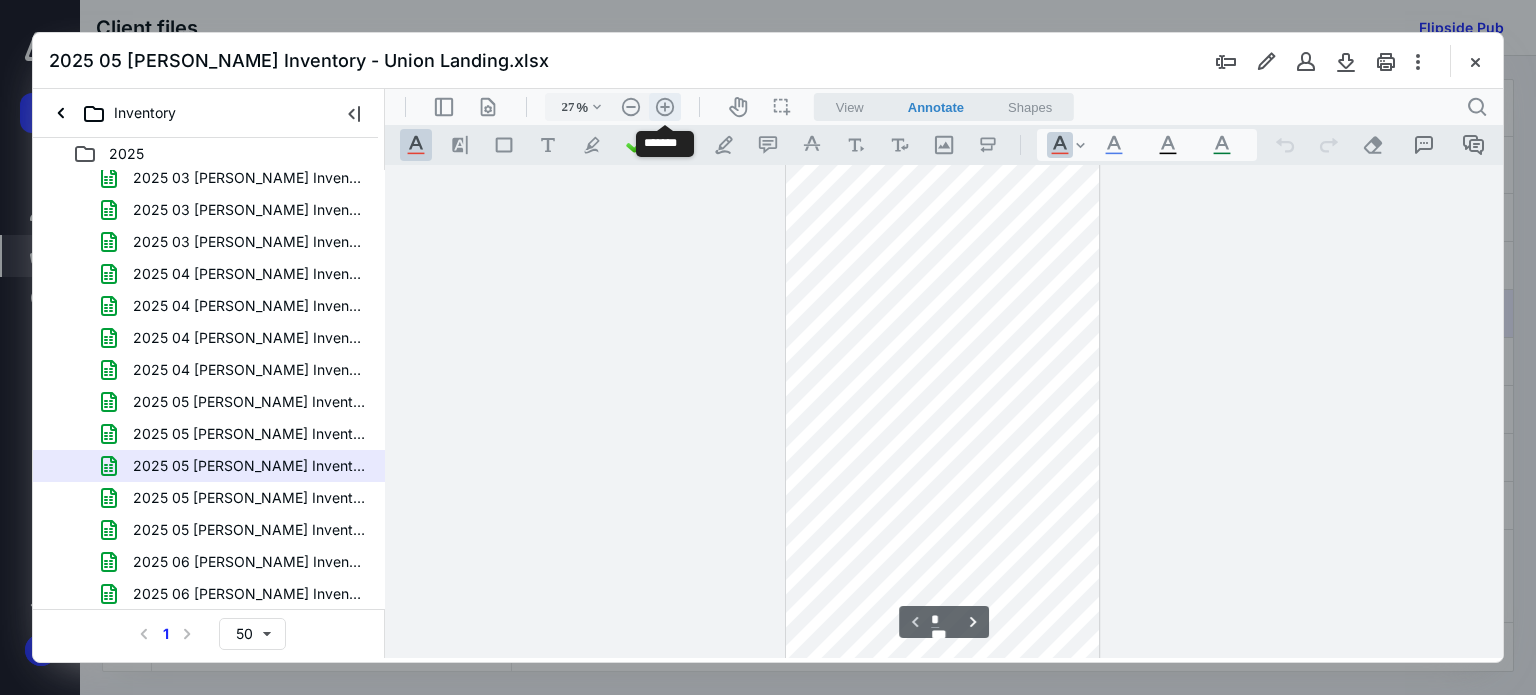 click on ".cls-1{fill:#abb0c4;} icon - header - zoom - in - line" at bounding box center [665, 107] 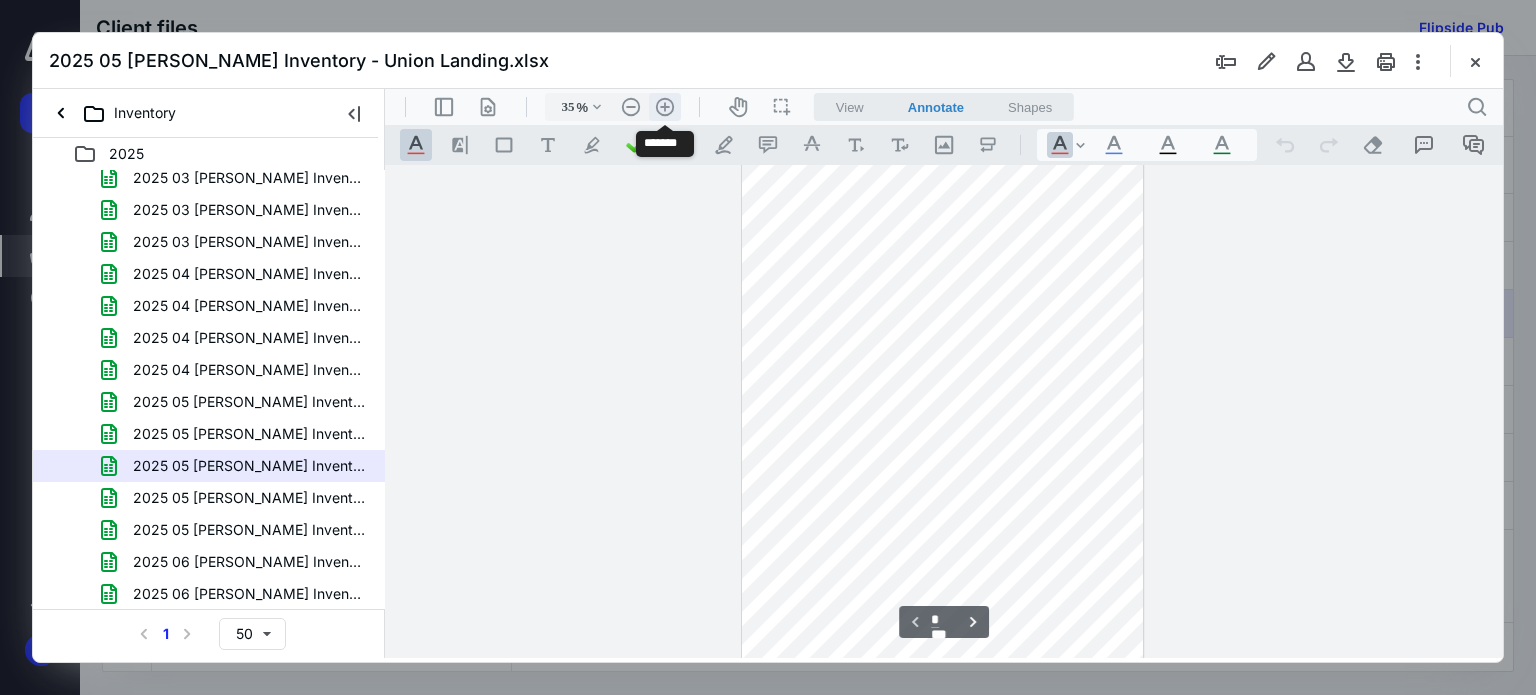 click on ".cls-1{fill:#abb0c4;} icon - header - zoom - in - line" at bounding box center (665, 107) 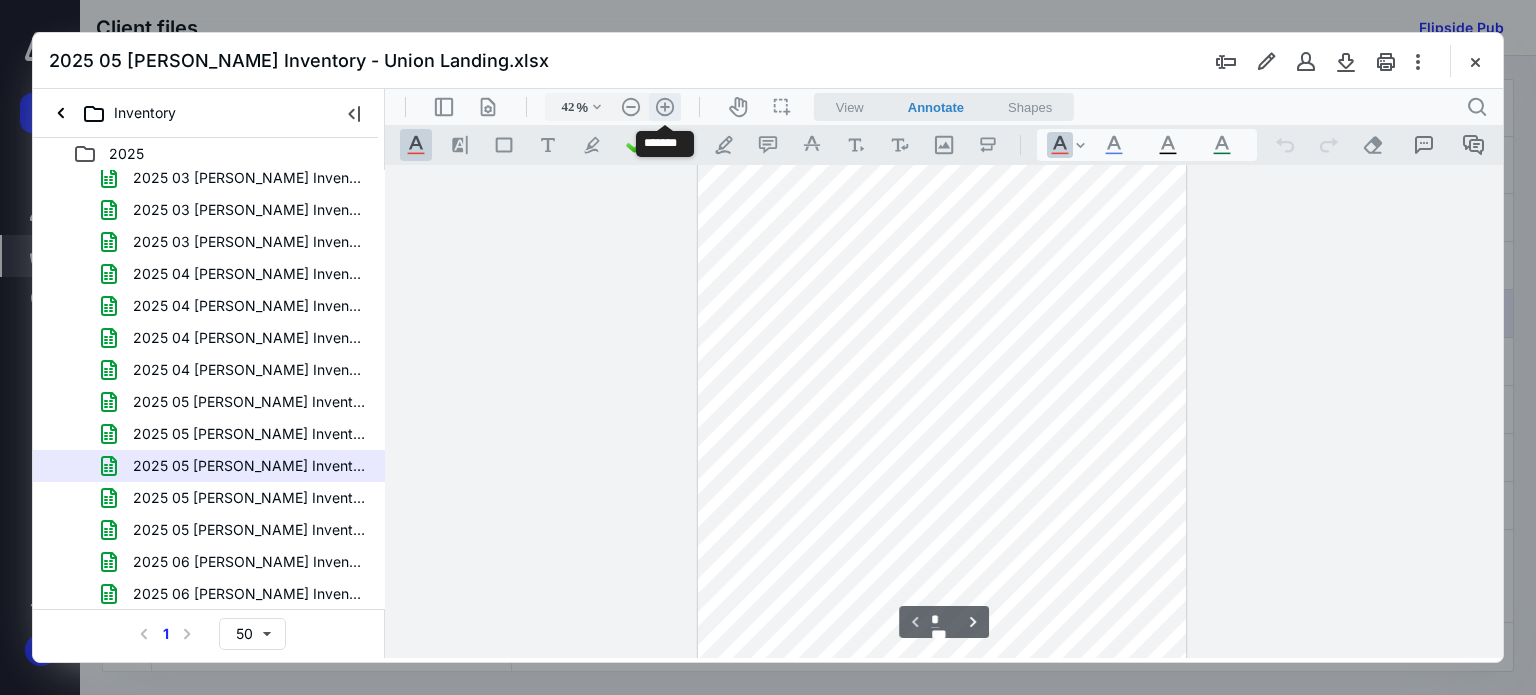 click on ".cls-1{fill:#abb0c4;} icon - header - zoom - in - line" at bounding box center [665, 107] 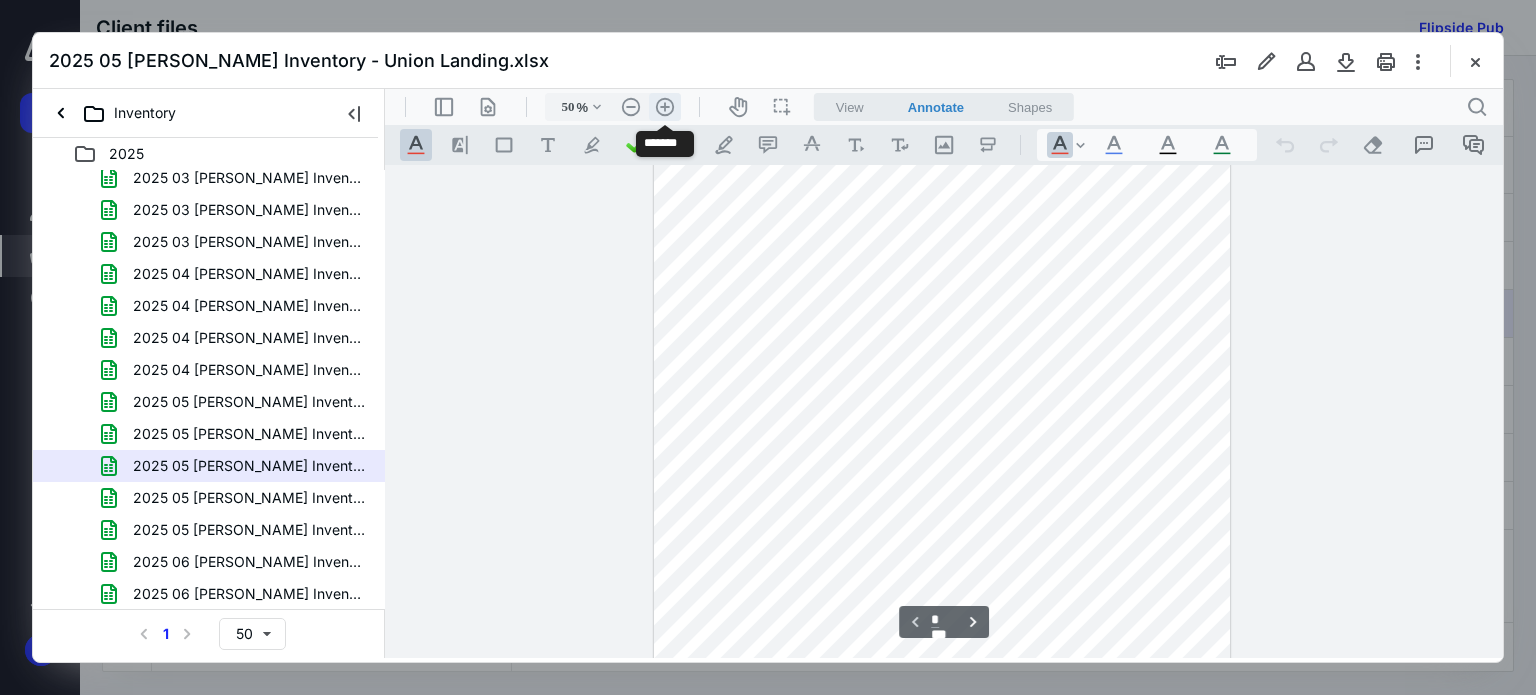 click on ".cls-1{fill:#abb0c4;} icon - header - zoom - in - line" at bounding box center [665, 107] 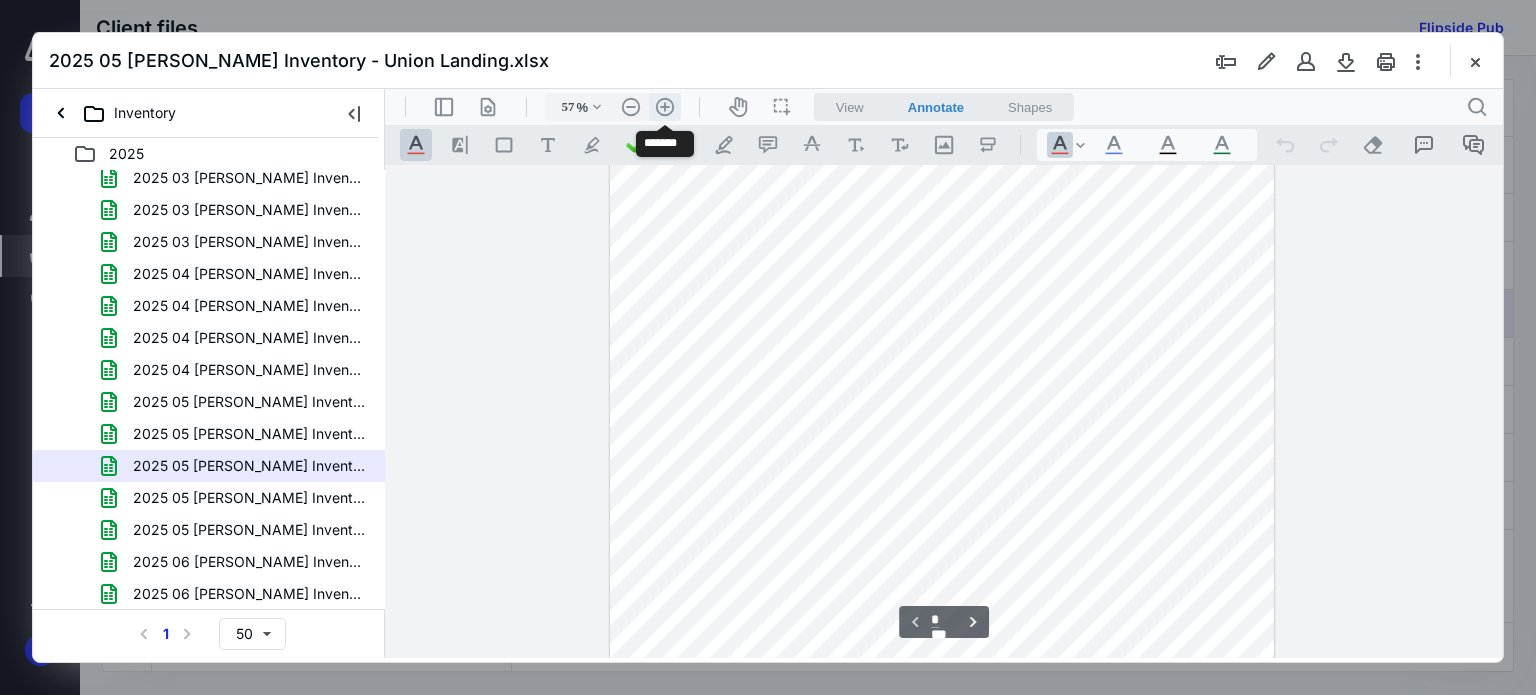 click on ".cls-1{fill:#abb0c4;} icon - header - zoom - in - line" at bounding box center [665, 107] 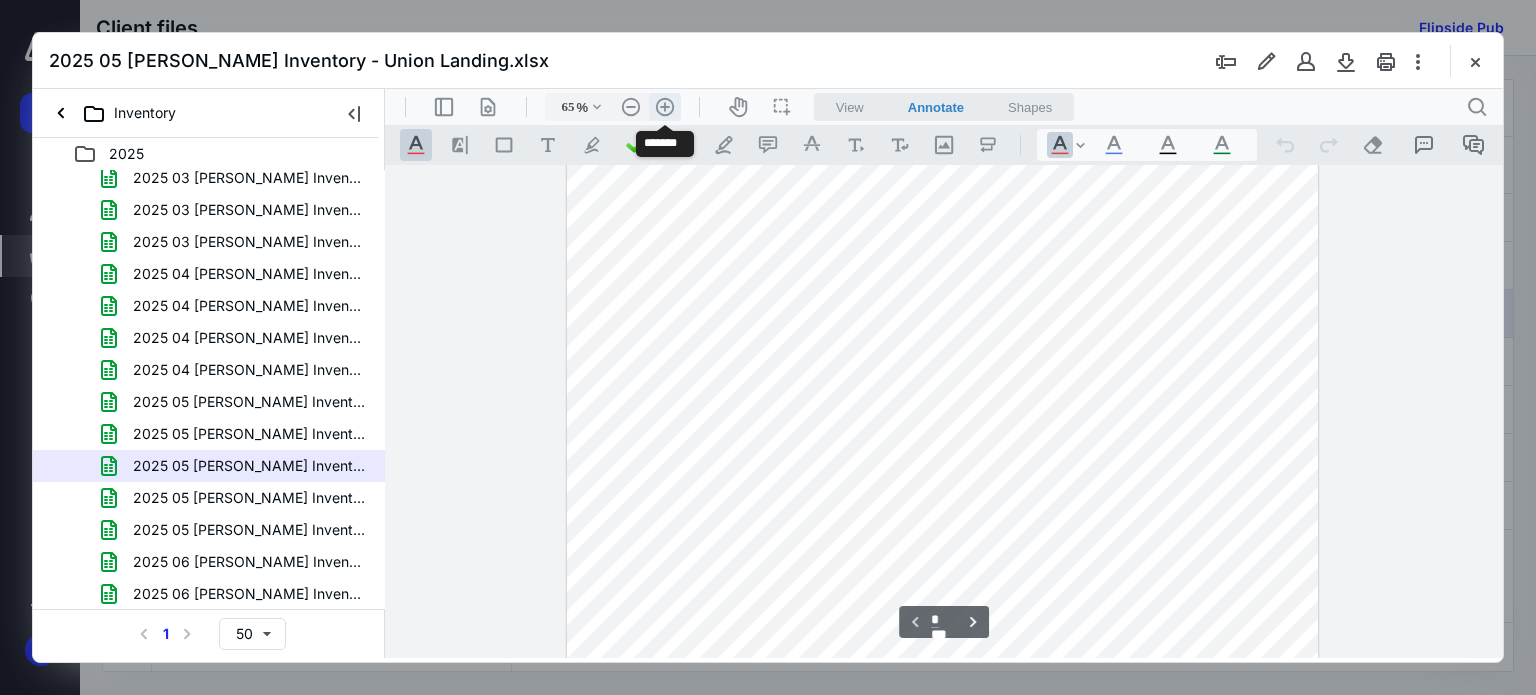 click on ".cls-1{fill:#abb0c4;} icon - header - zoom - in - line" at bounding box center [665, 107] 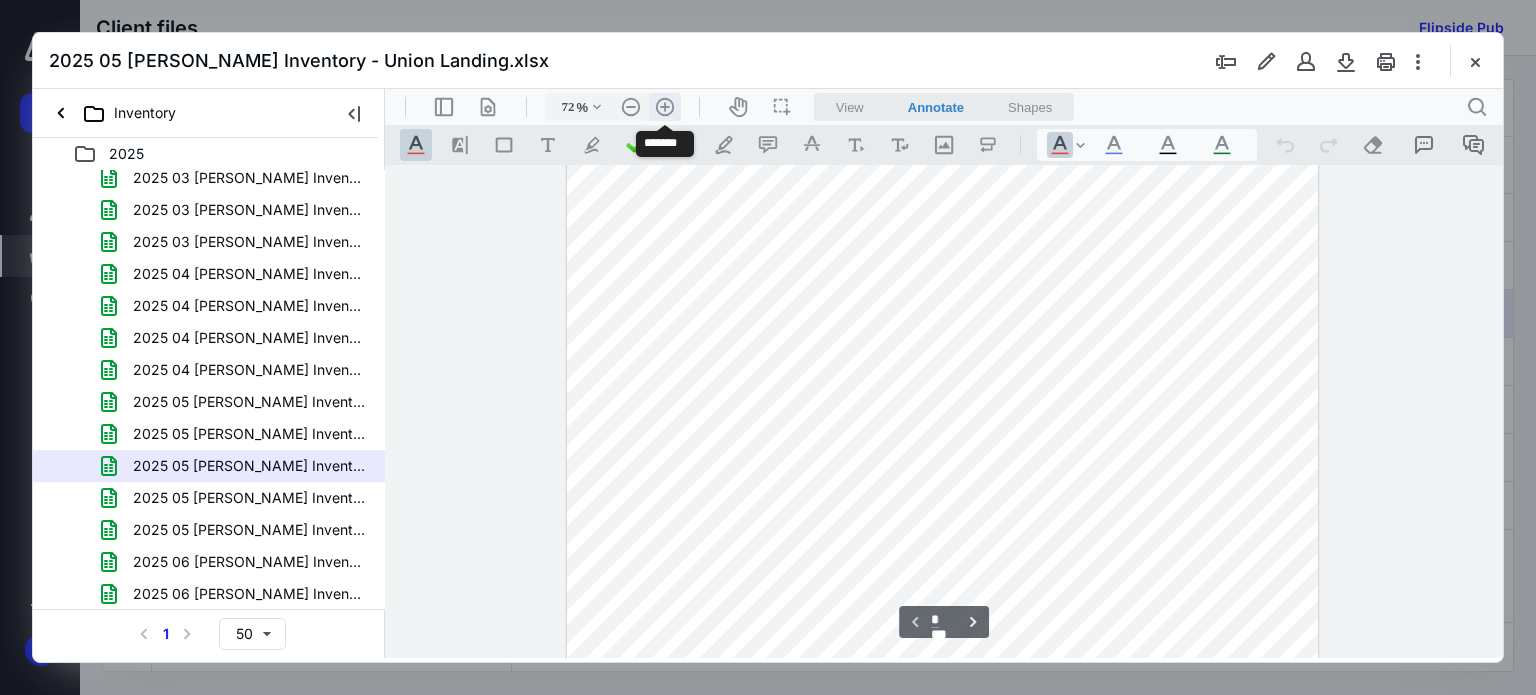 scroll, scrollTop: 1062, scrollLeft: 0, axis: vertical 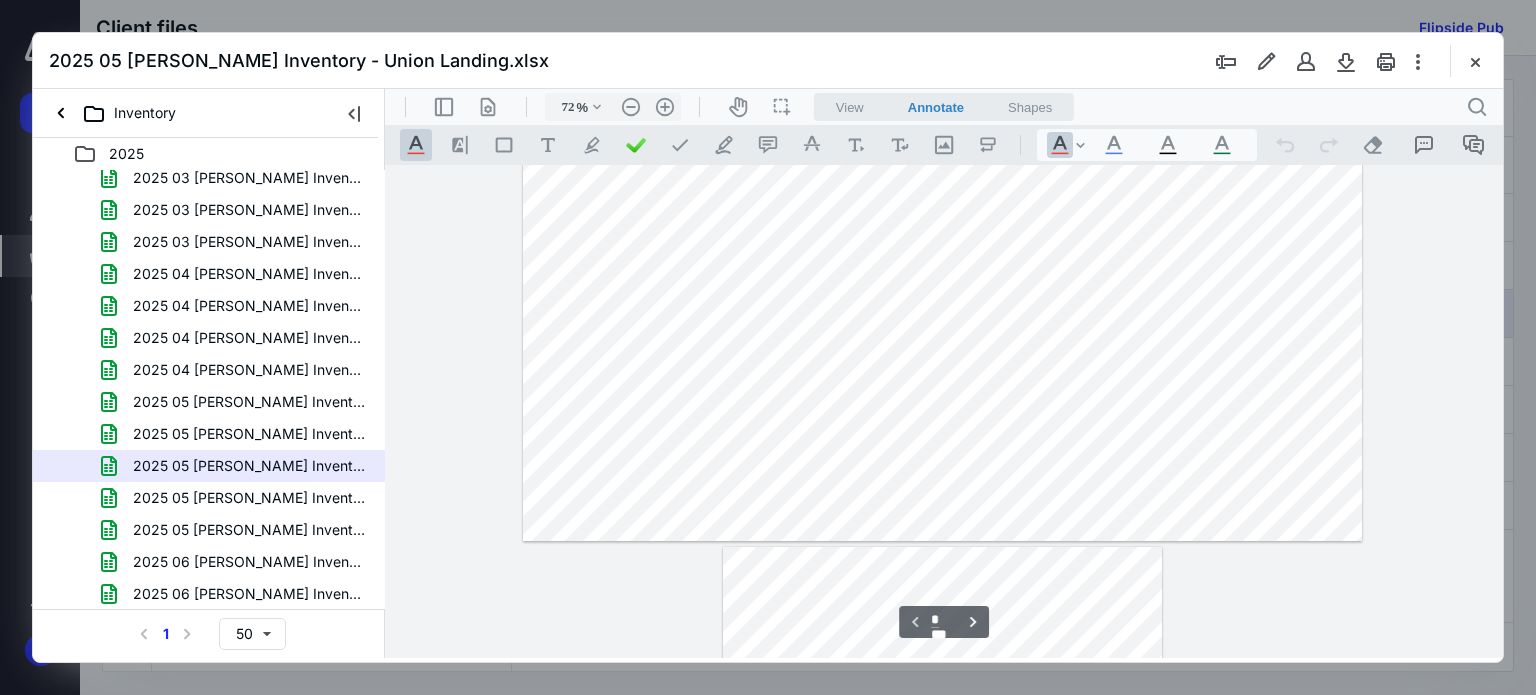 type on "*" 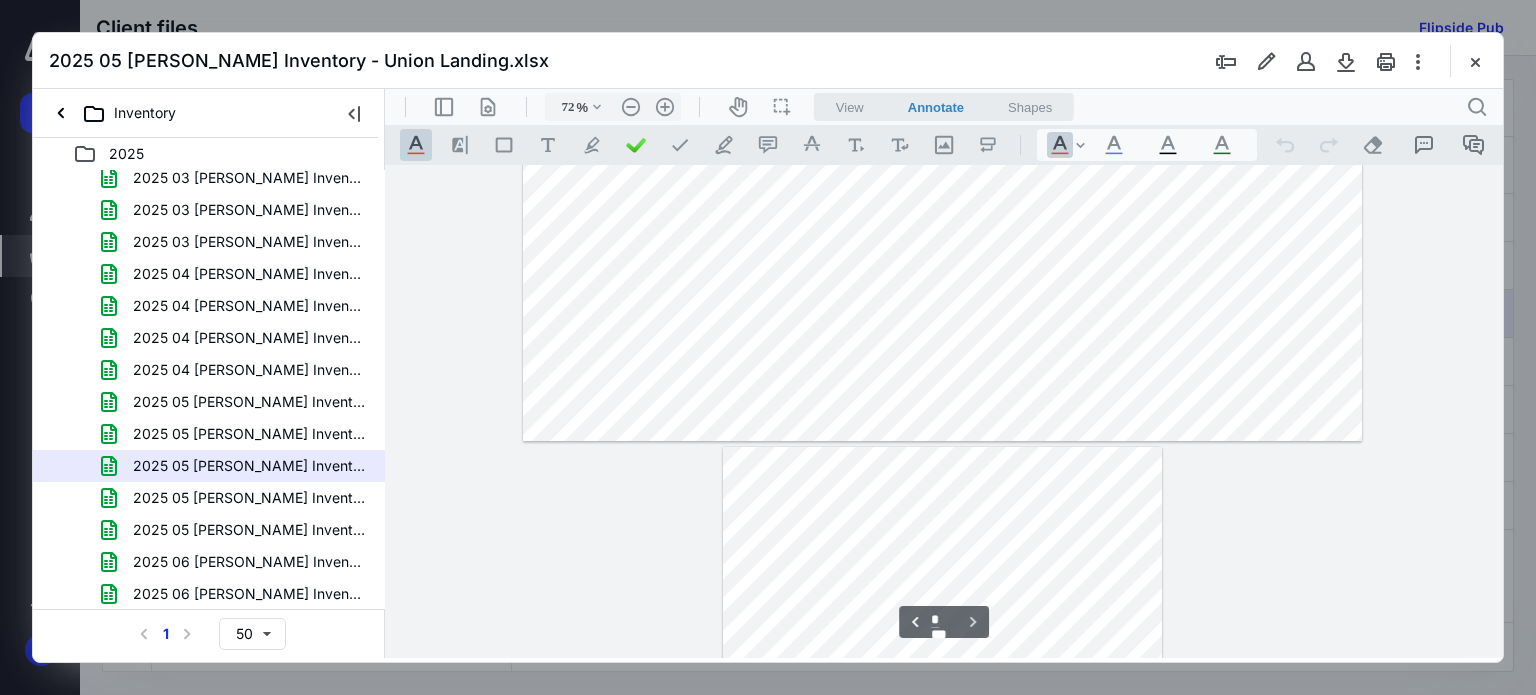 scroll, scrollTop: 2681, scrollLeft: 0, axis: vertical 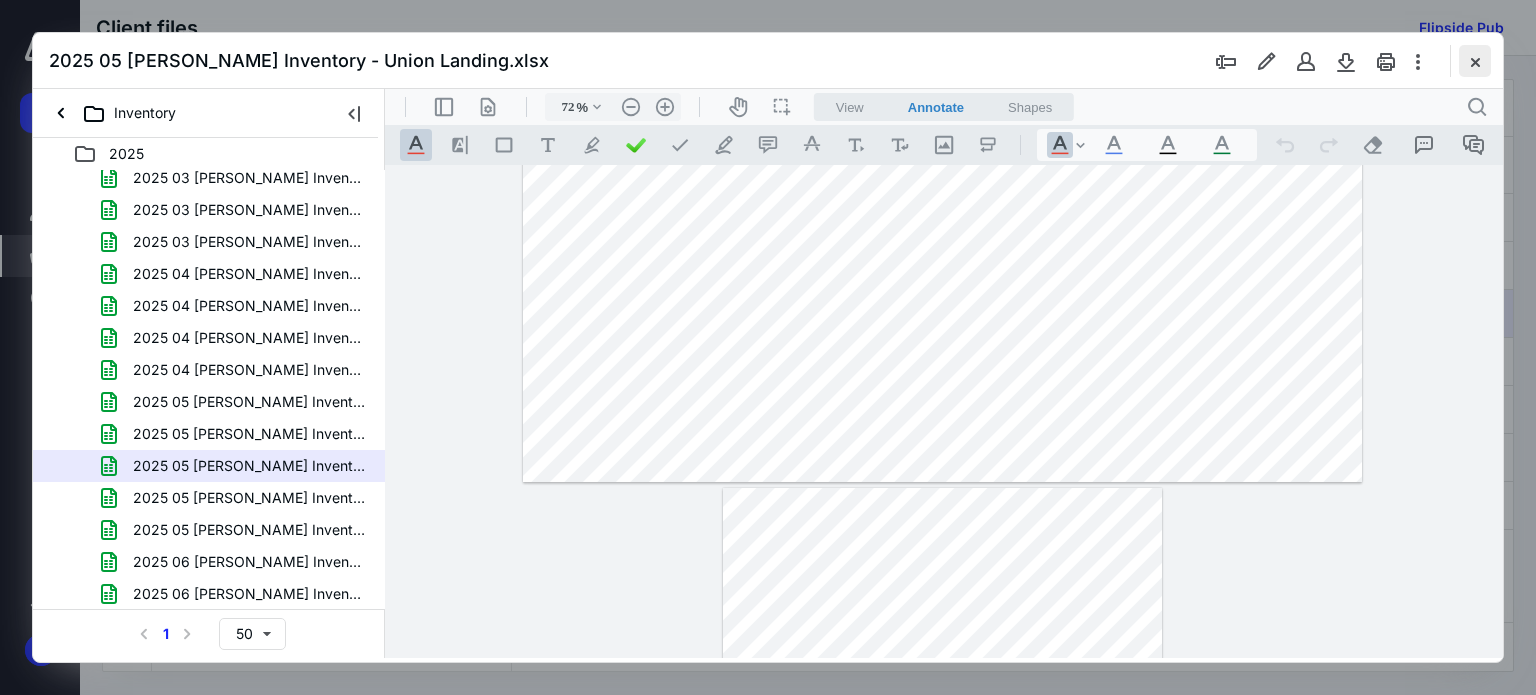click at bounding box center (1475, 61) 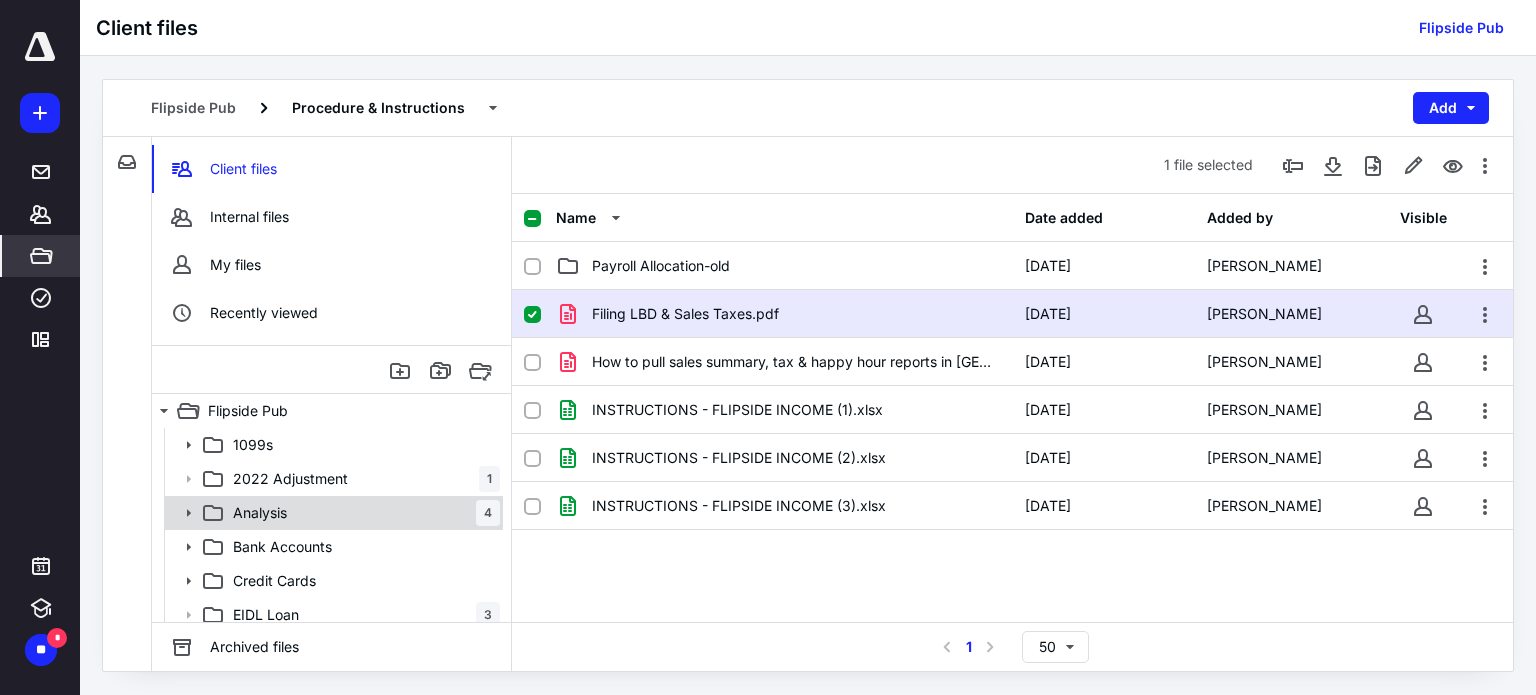 scroll, scrollTop: 200, scrollLeft: 0, axis: vertical 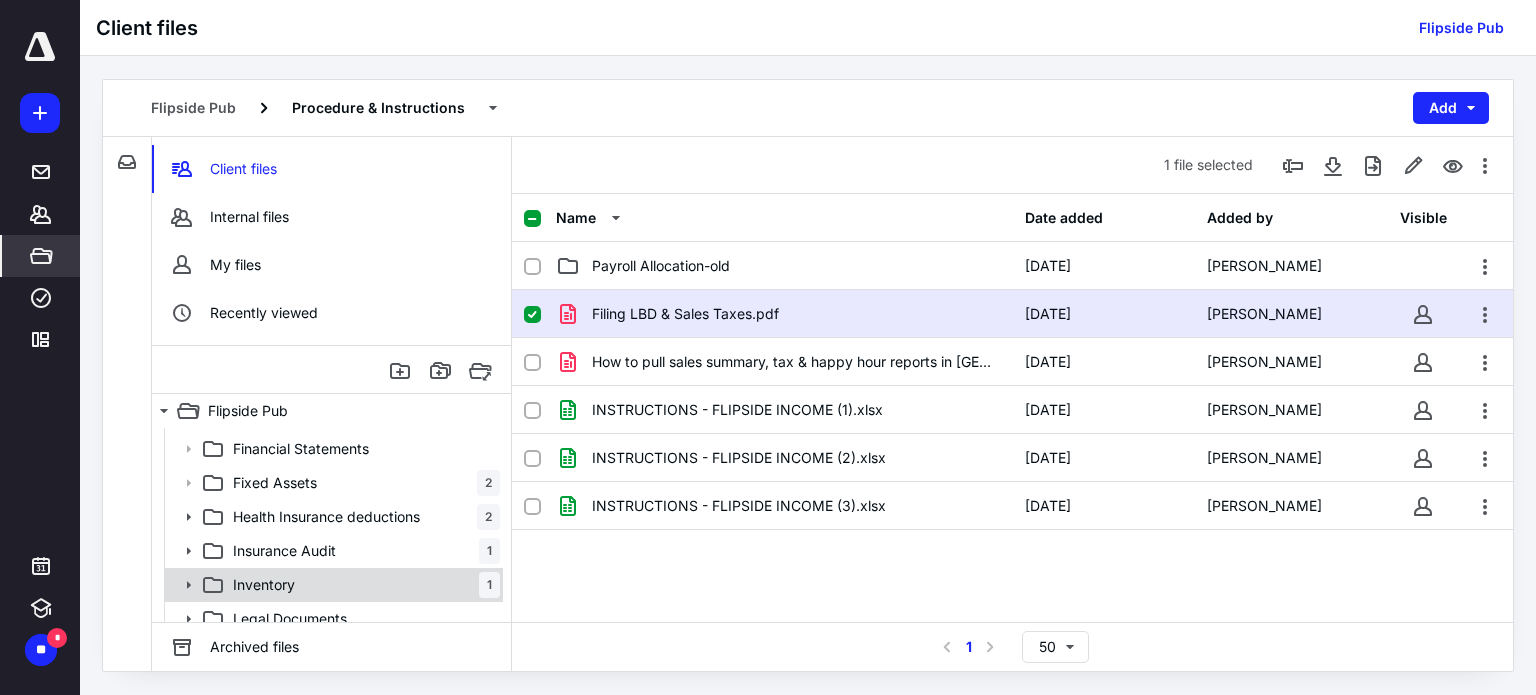 click on "Inventory 1" at bounding box center (362, 585) 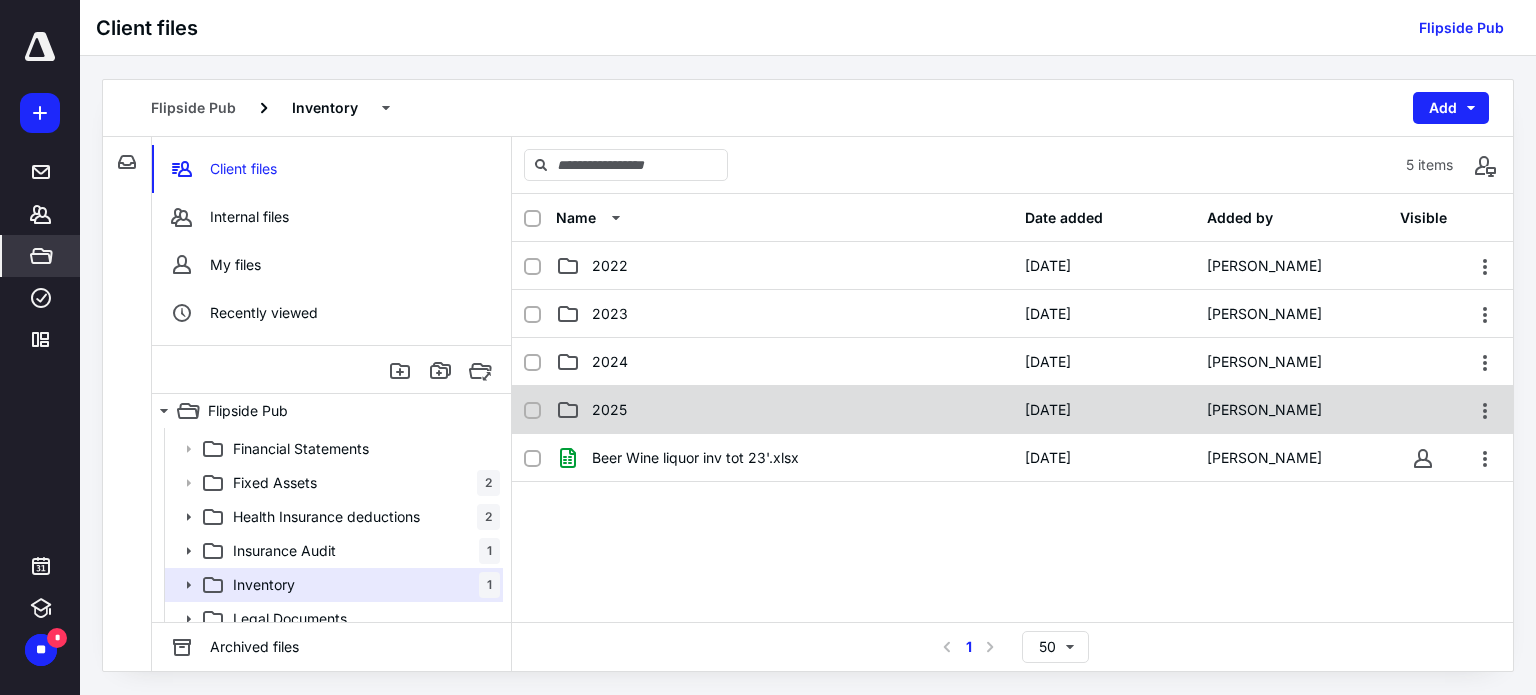 click on "2025 2/12/2025 Vivian Clouthier" at bounding box center (1012, 410) 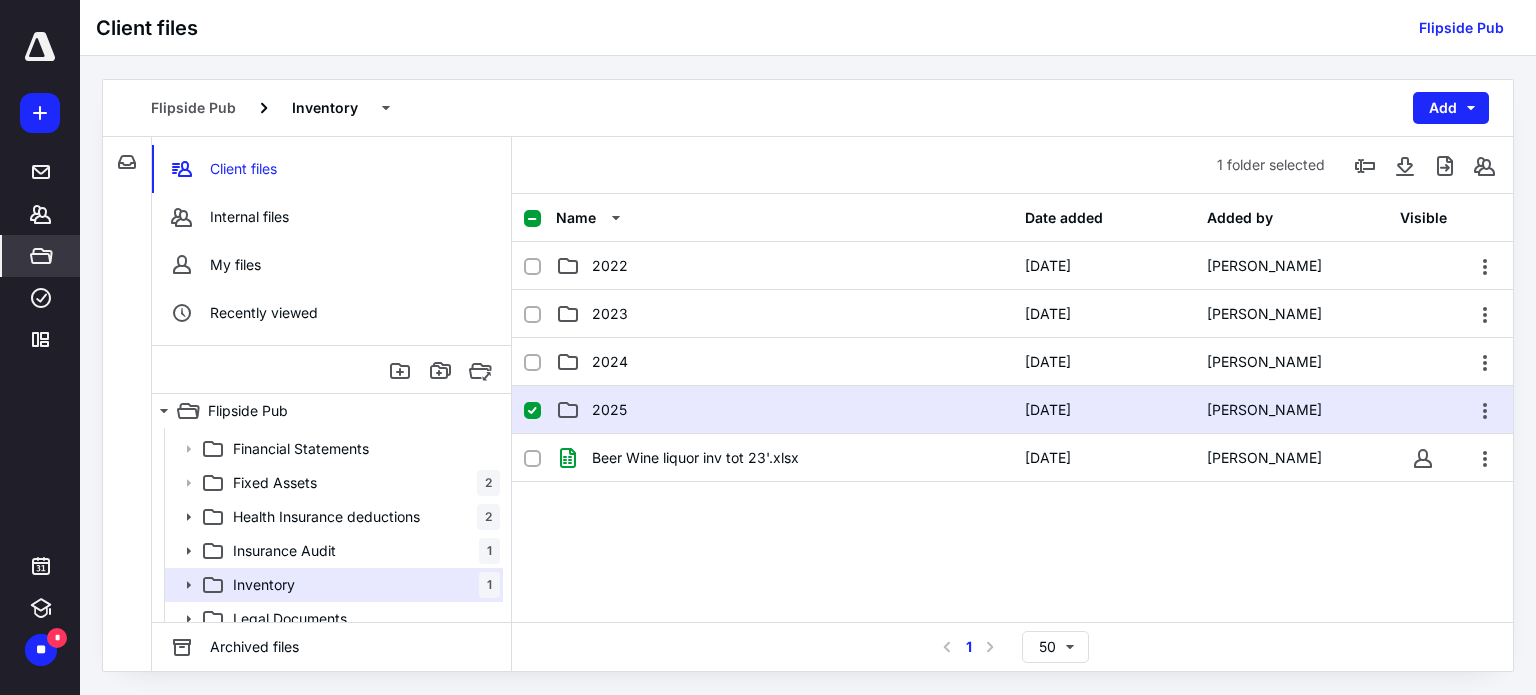 click on "2025 2/12/2025 Vivian Clouthier" at bounding box center (1012, 410) 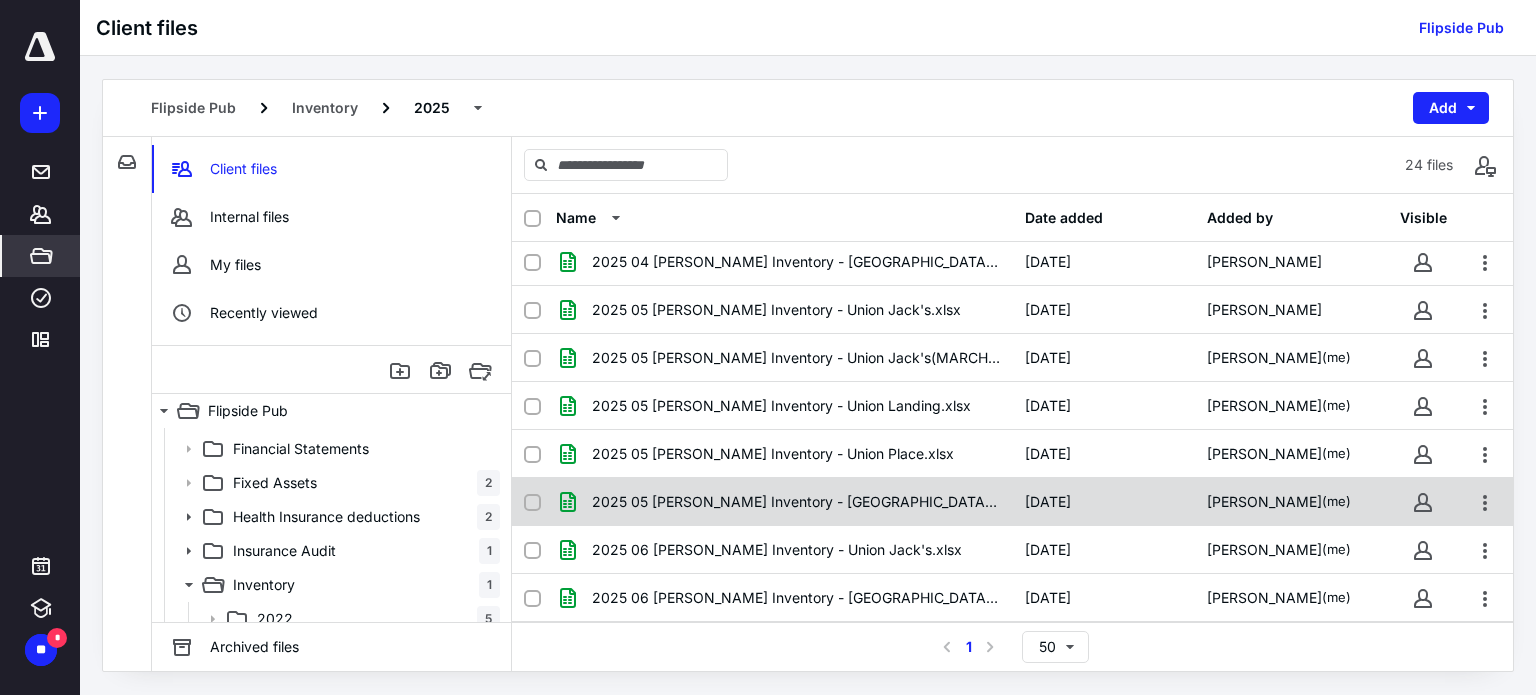 scroll, scrollTop: 766, scrollLeft: 0, axis: vertical 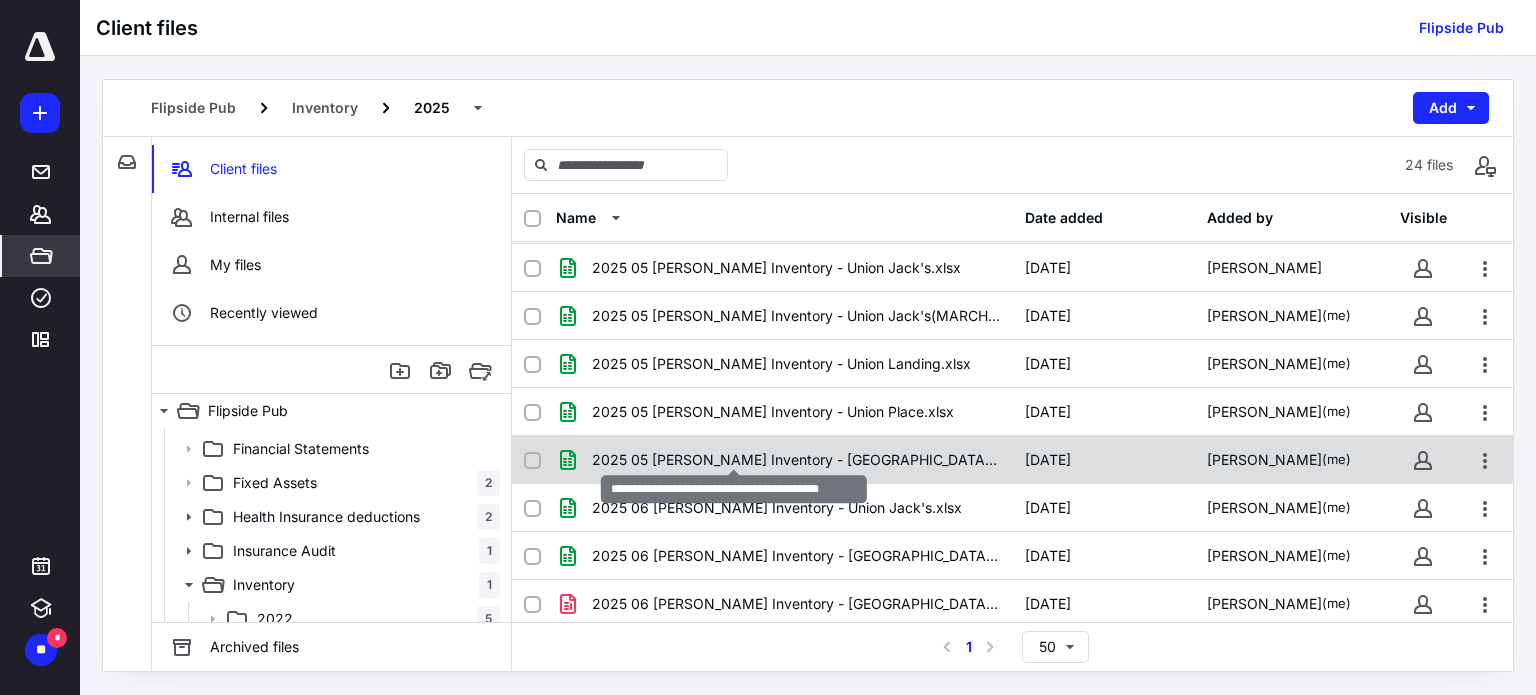 click on "2025 05 Bev Inventory - Union Station.xlsx" at bounding box center [796, 460] 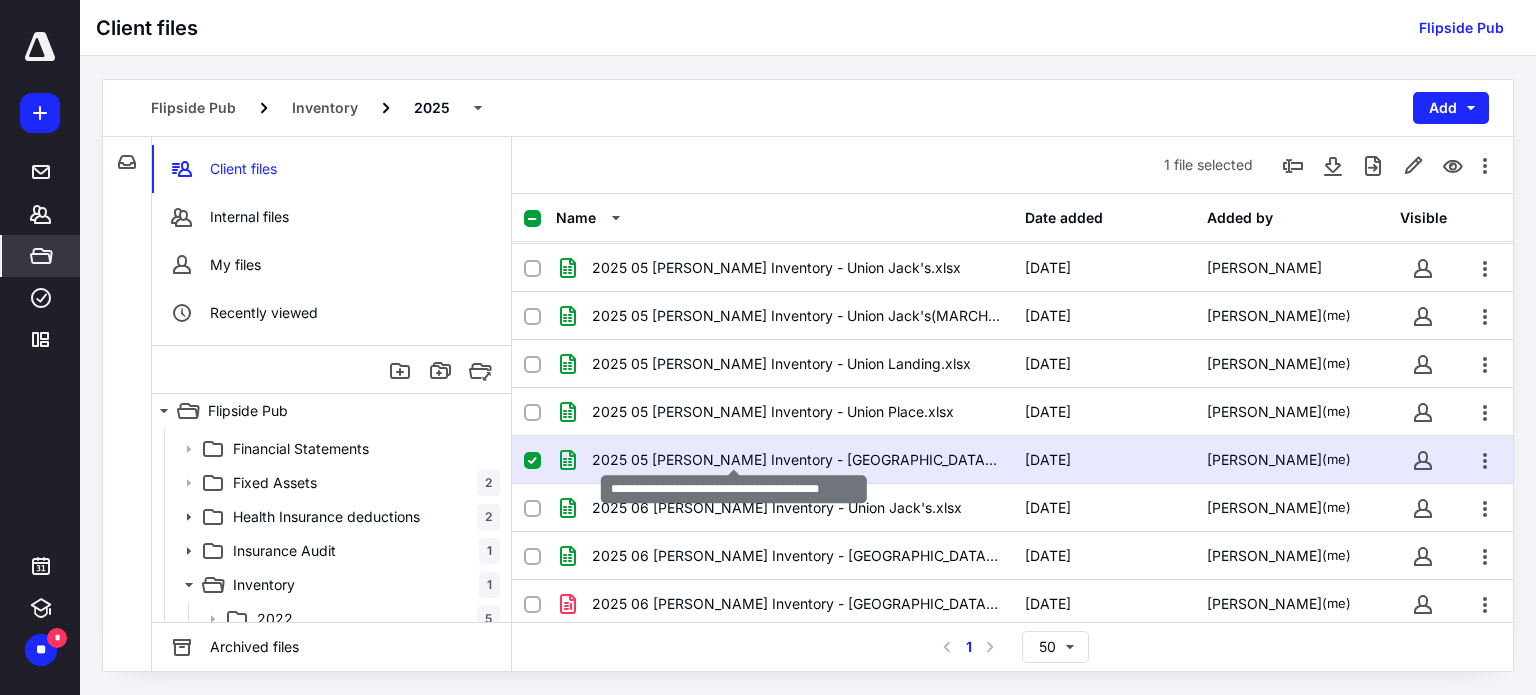 click on "2025 05 Bev Inventory - Union Station.xlsx" at bounding box center (796, 460) 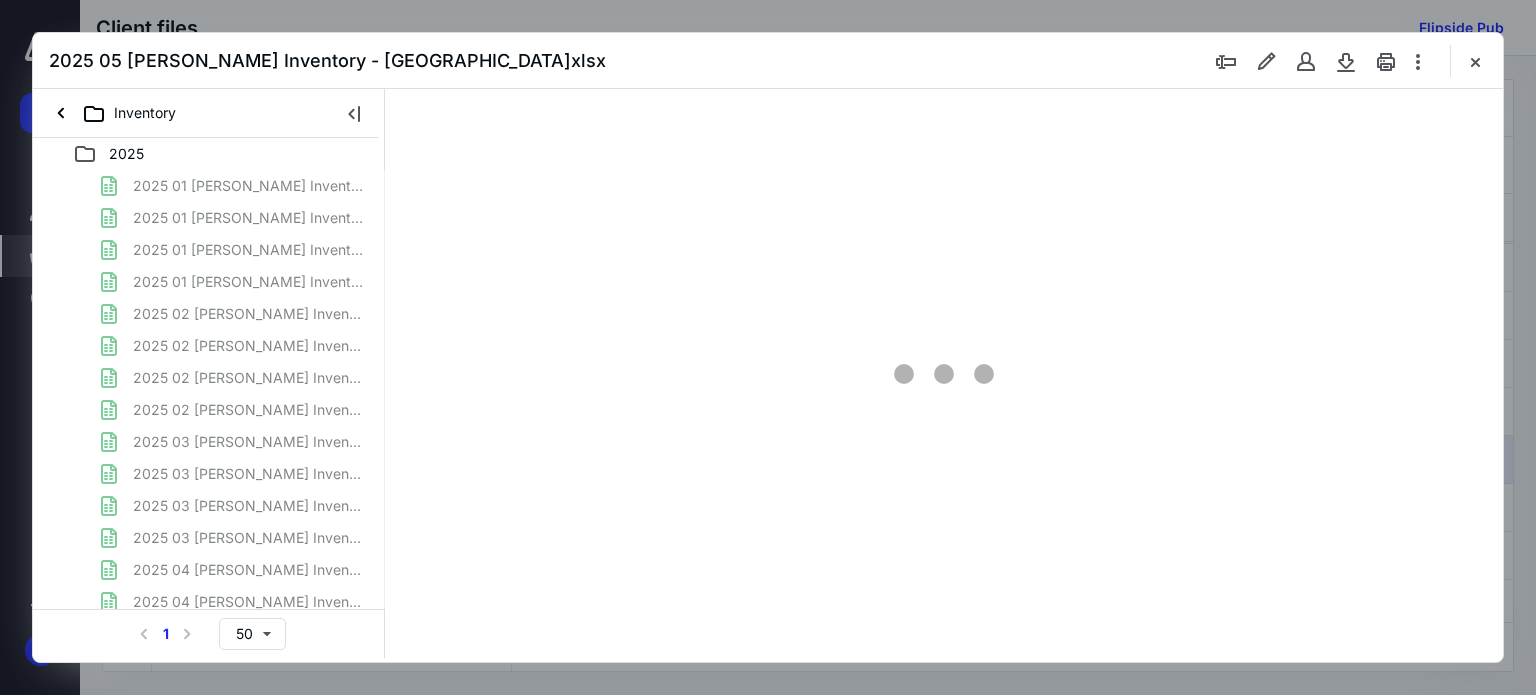scroll, scrollTop: 0, scrollLeft: 0, axis: both 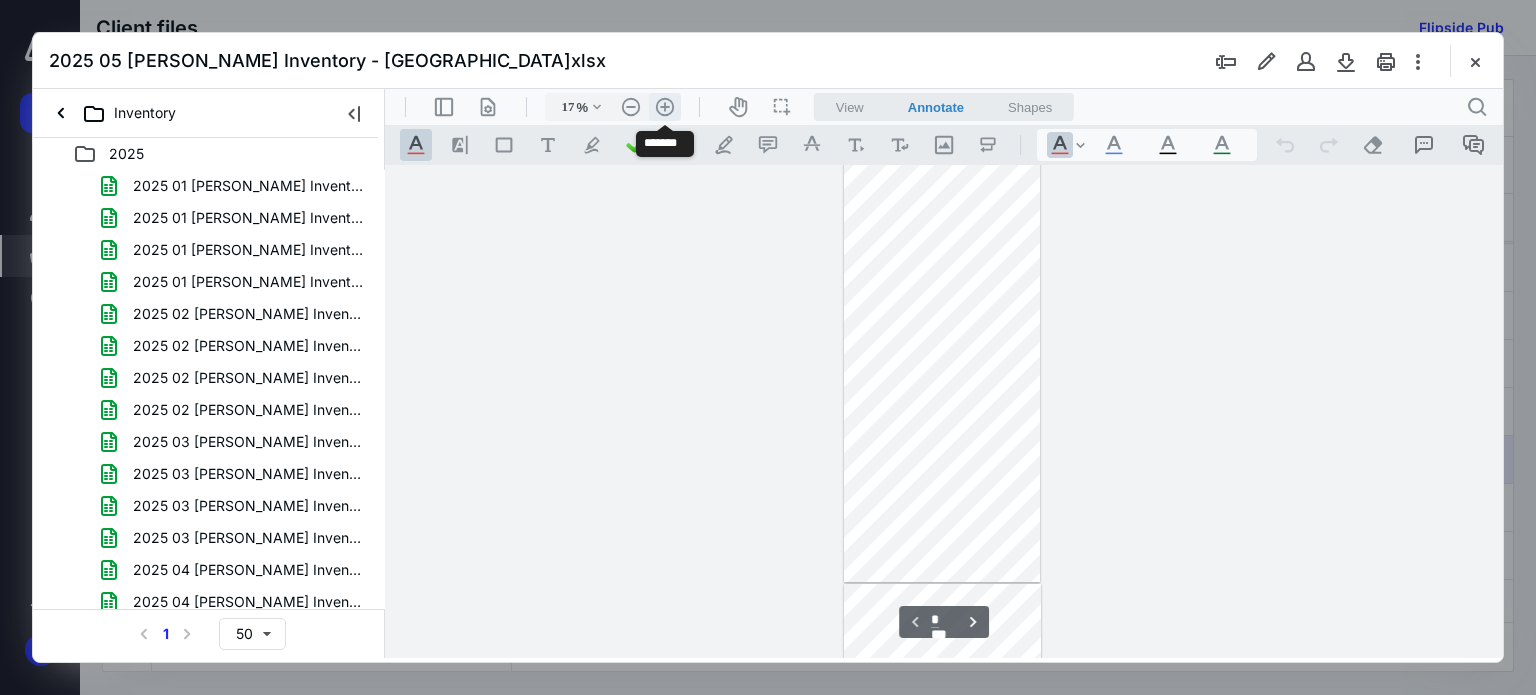click on ".cls-1{fill:#abb0c4;} icon - header - zoom - in - line" at bounding box center [665, 107] 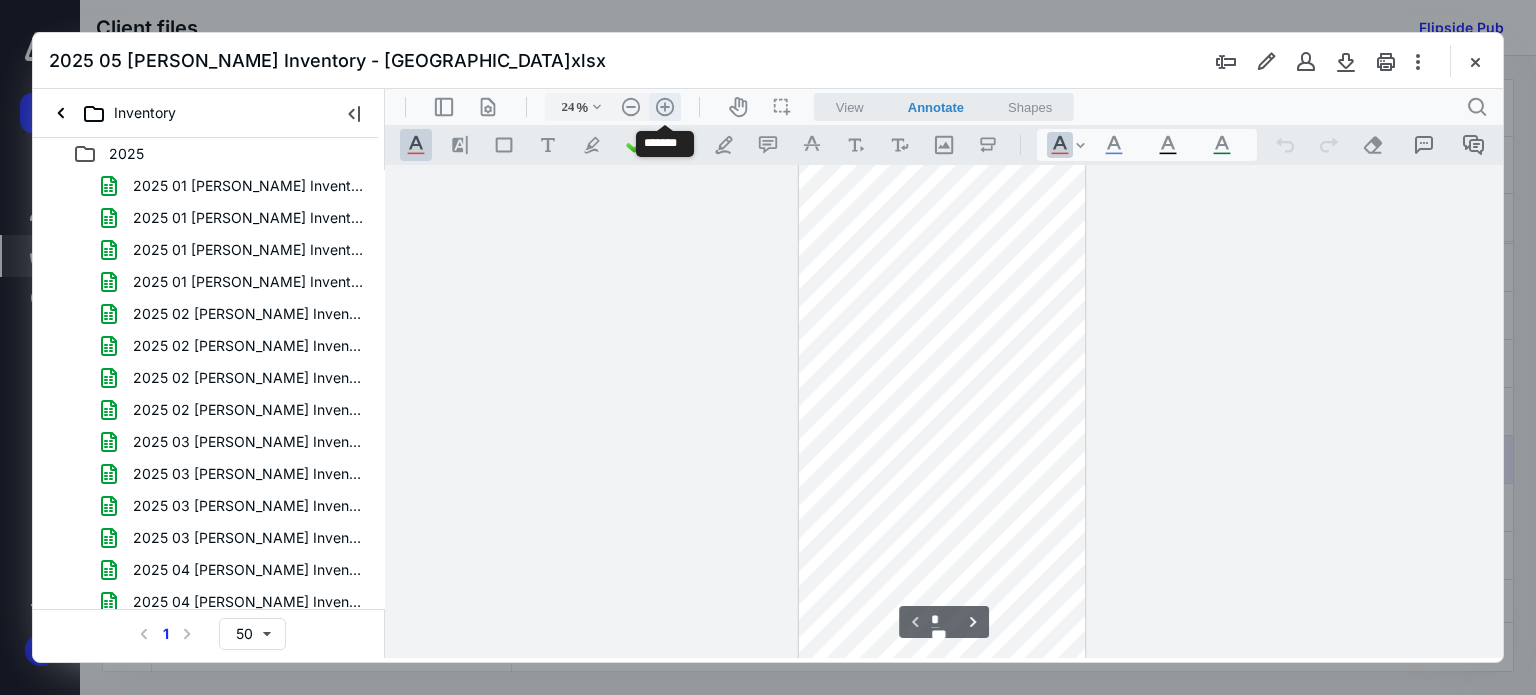 click on ".cls-1{fill:#abb0c4;} icon - header - zoom - in - line" at bounding box center [665, 107] 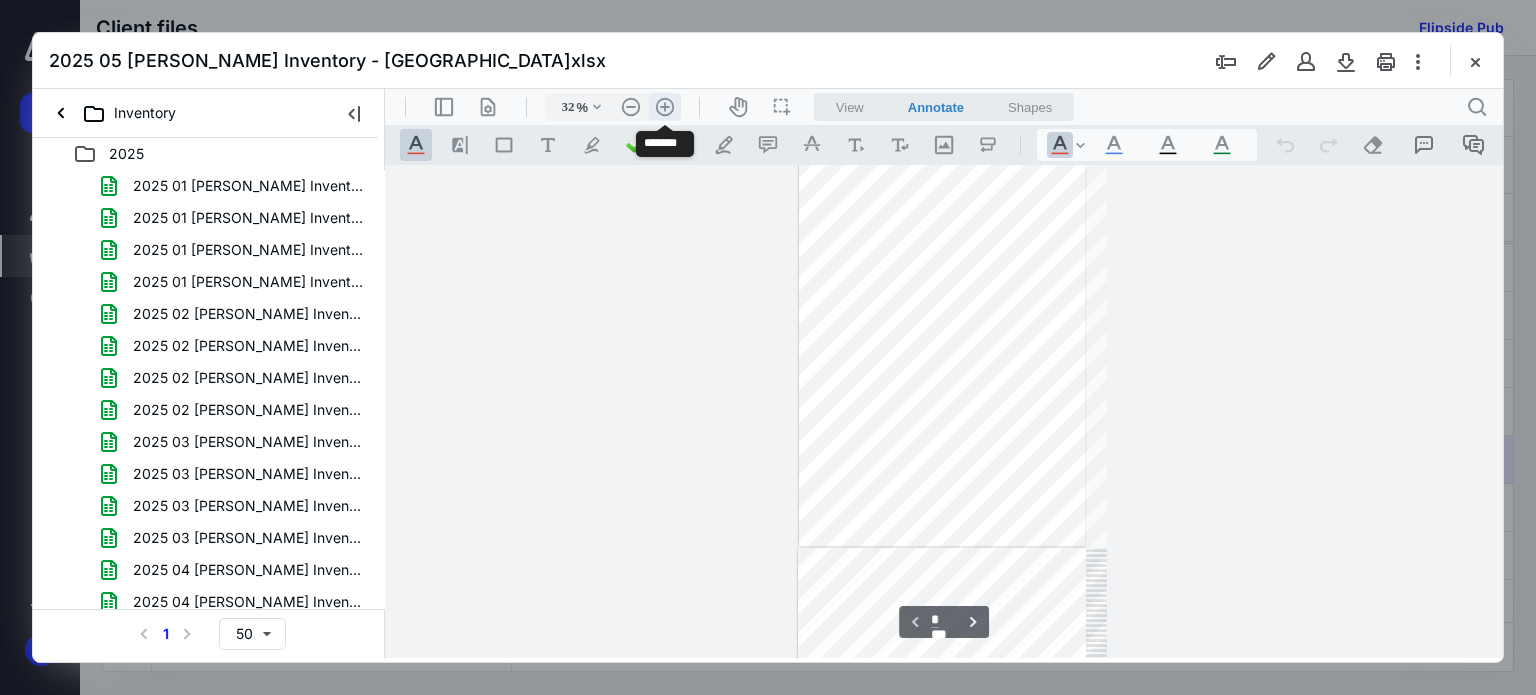 click on ".cls-1{fill:#abb0c4;} icon - header - zoom - in - line" at bounding box center [665, 107] 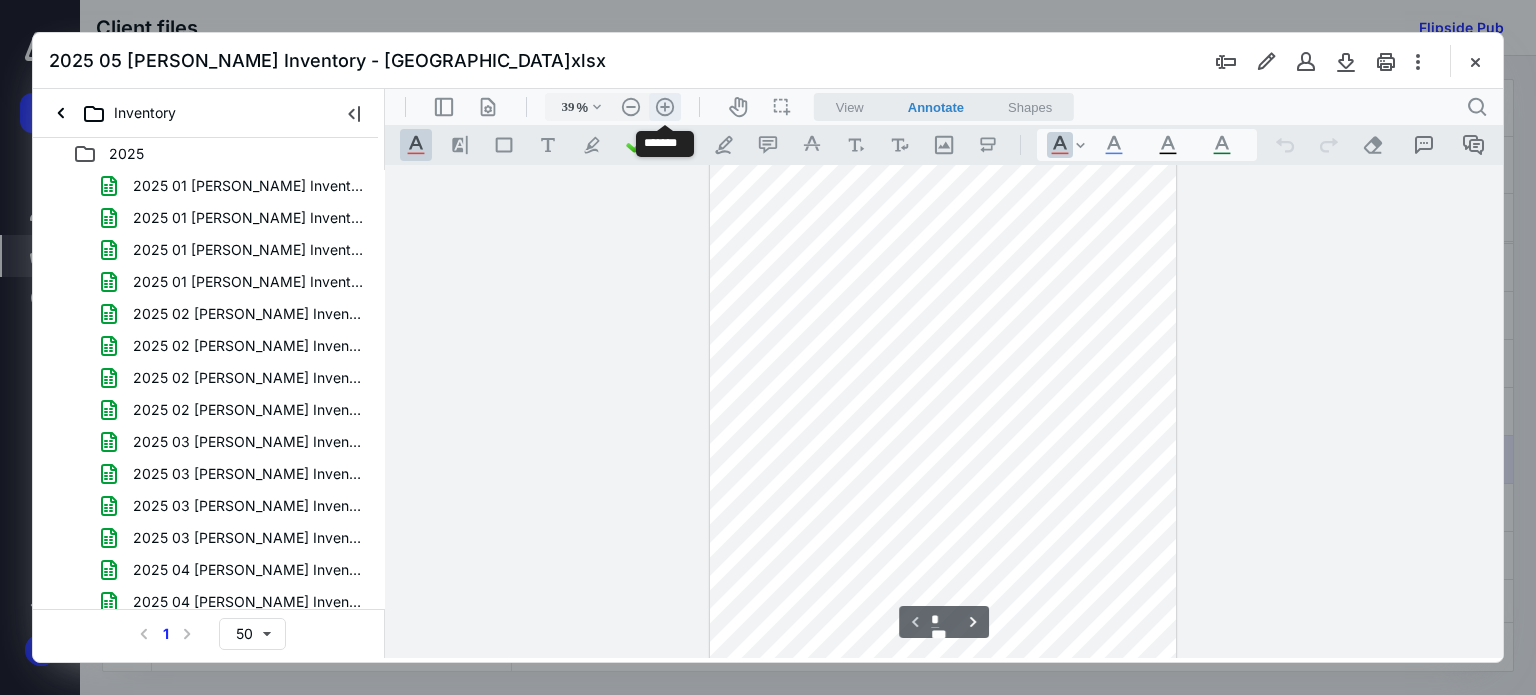 click on ".cls-1{fill:#abb0c4;} icon - header - zoom - in - line" at bounding box center (665, 107) 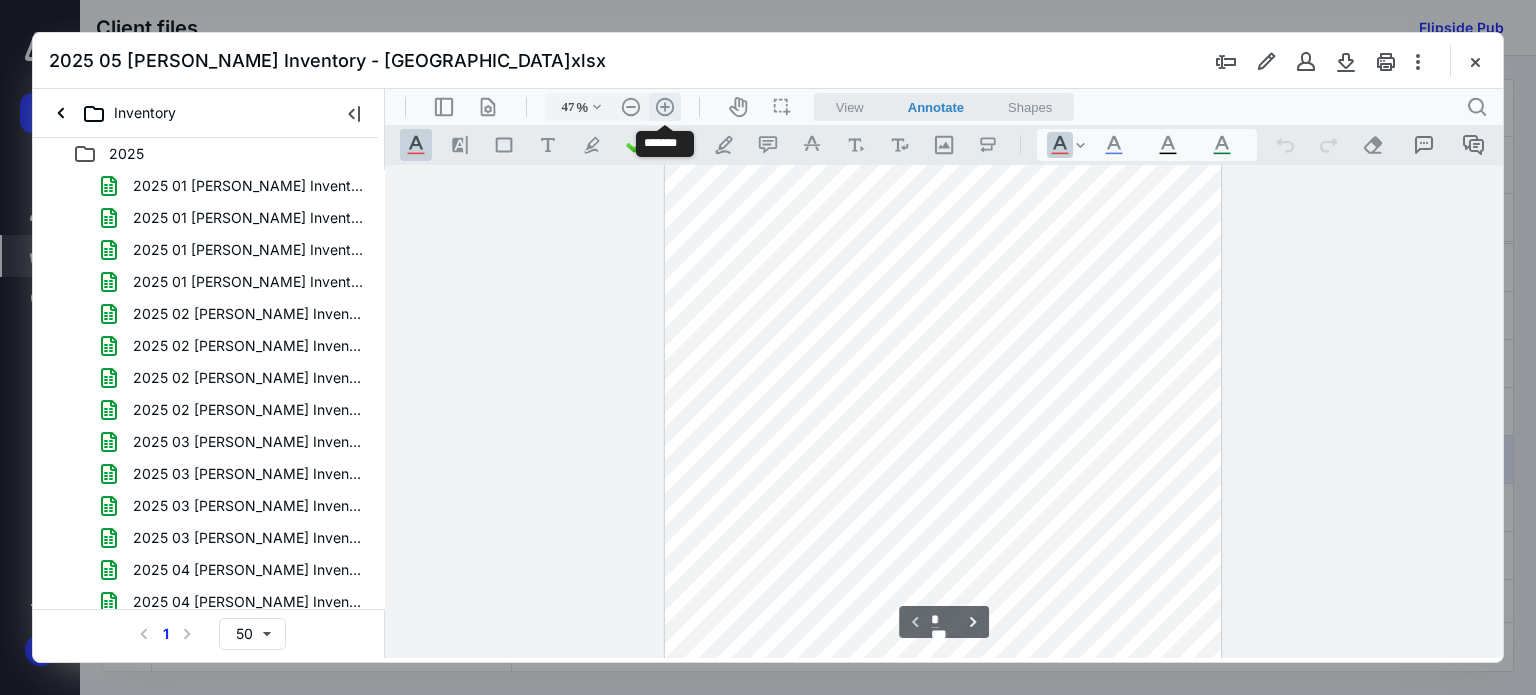 click on ".cls-1{fill:#abb0c4;} icon - header - zoom - in - line" at bounding box center [665, 107] 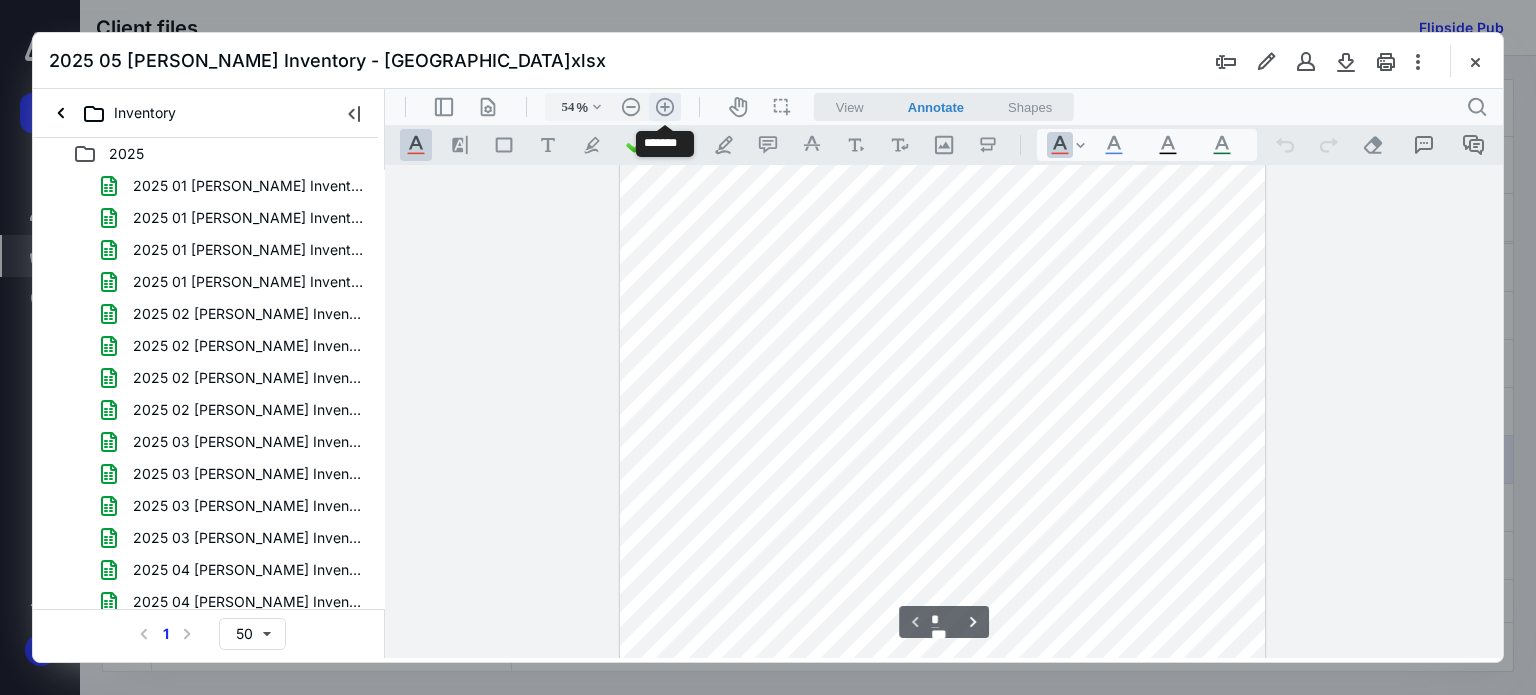click on ".cls-1{fill:#abb0c4;} icon - header - zoom - in - line" at bounding box center [665, 107] 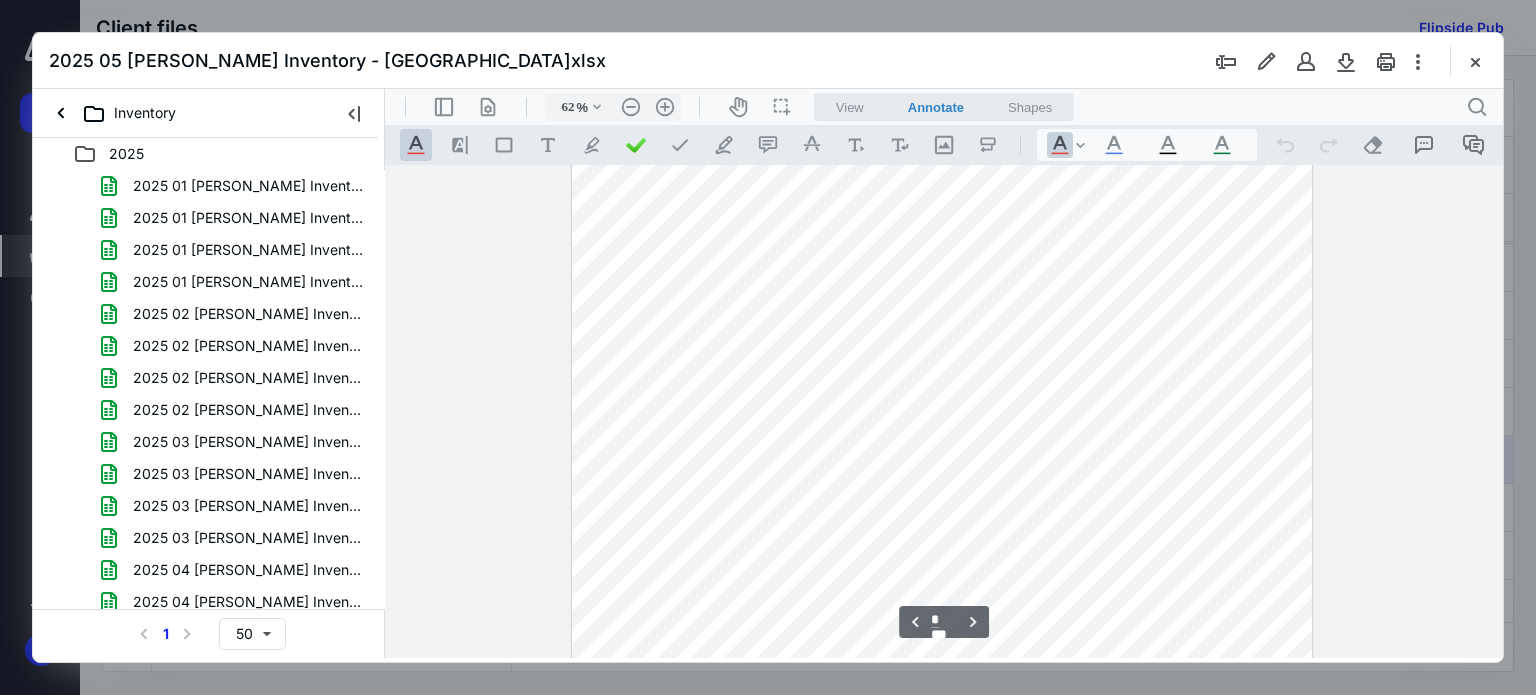 scroll, scrollTop: 3059, scrollLeft: 0, axis: vertical 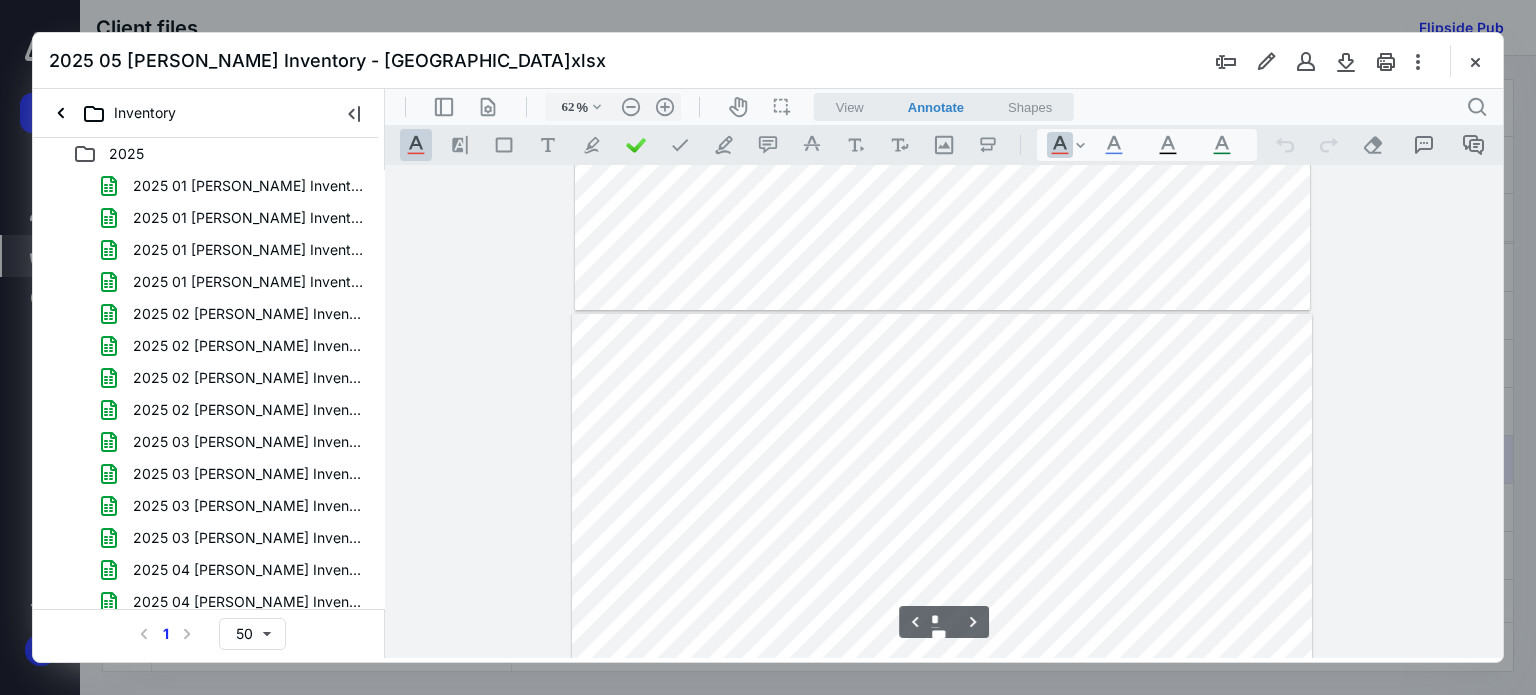 type on "*" 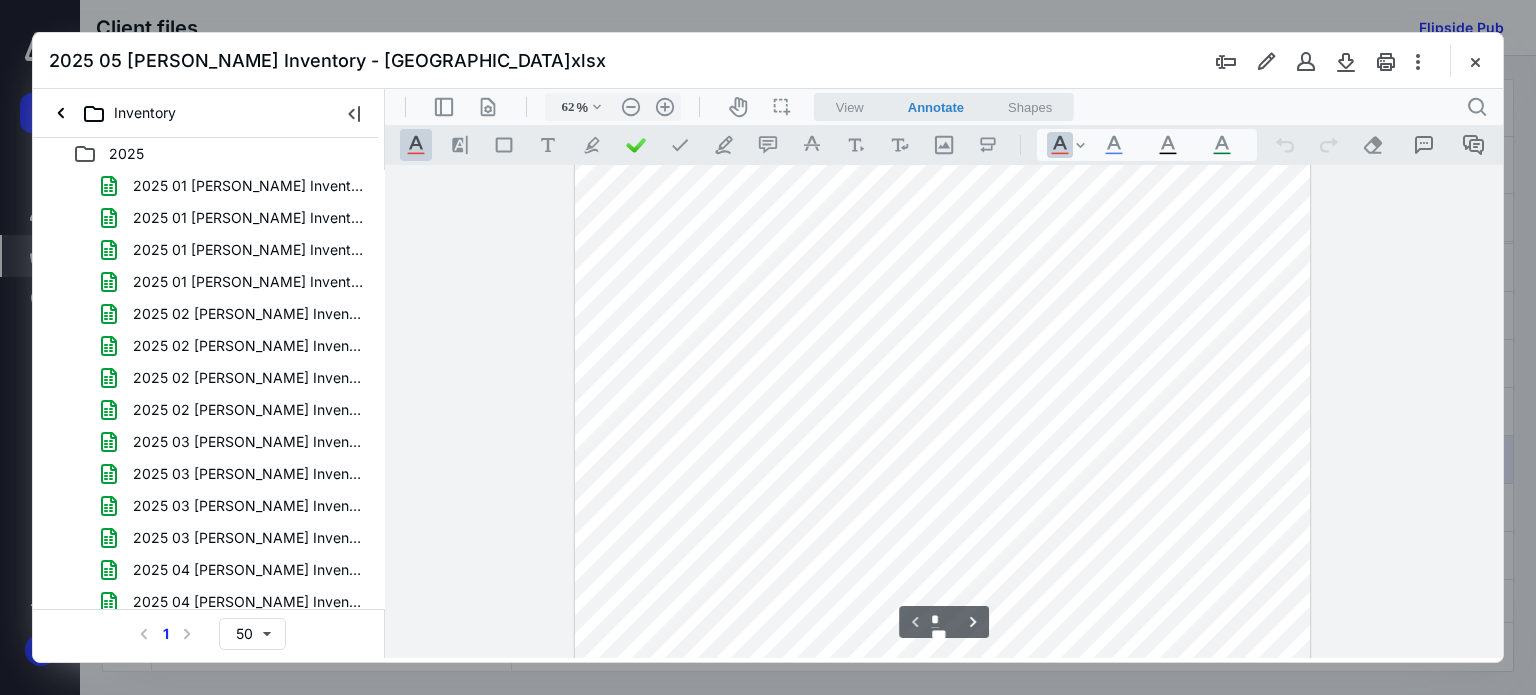 scroll, scrollTop: 0, scrollLeft: 0, axis: both 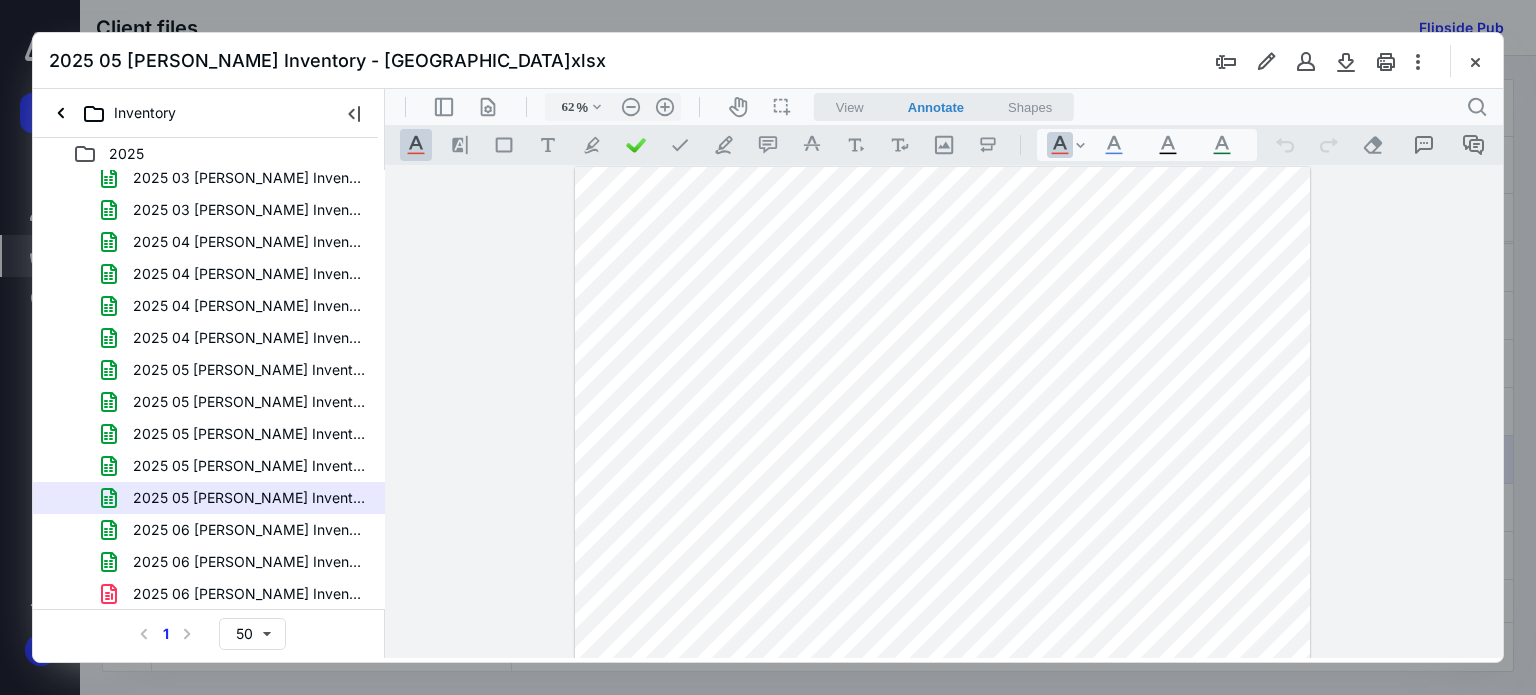 drag, startPoint x: 372, startPoint y: 375, endPoint x: 0, endPoint y: 485, distance: 387.92267 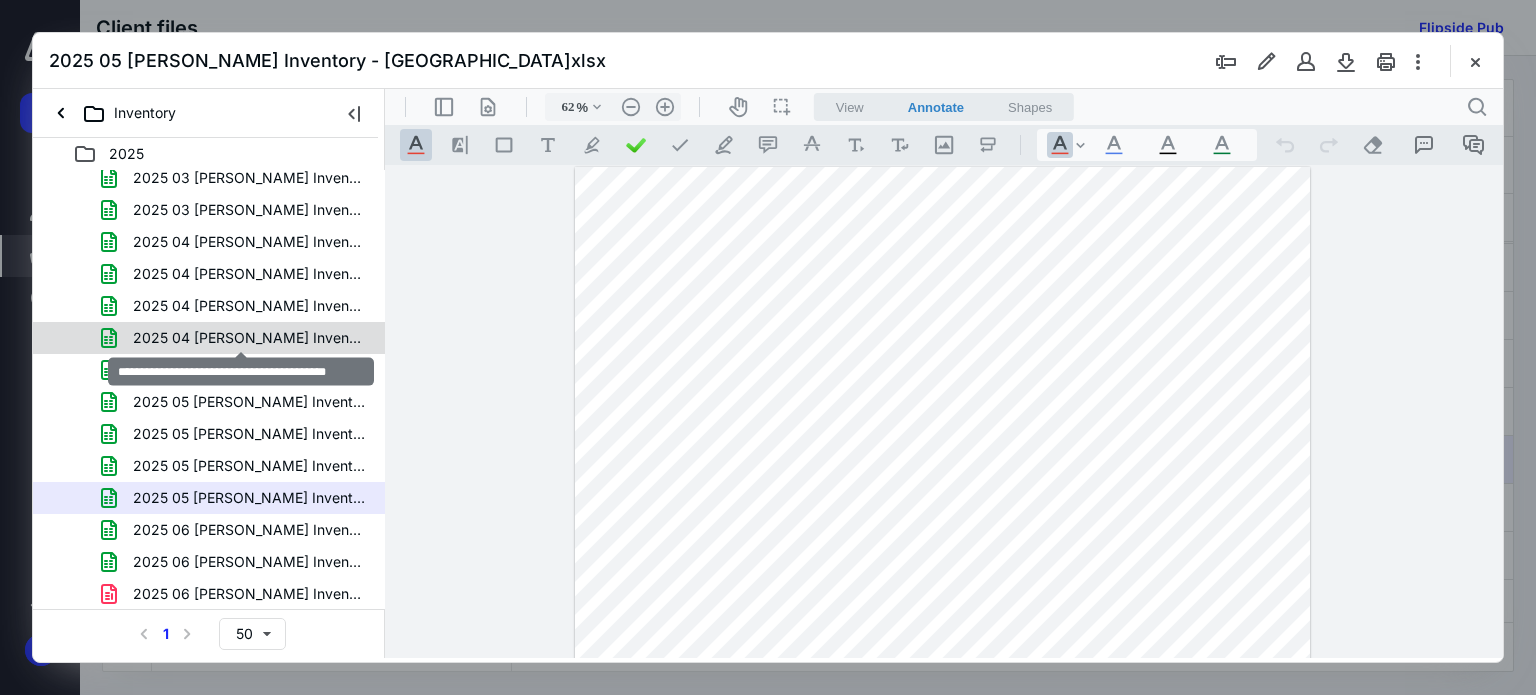 click on "2025 04 Bev Inventory - Union Station.xlsx" at bounding box center [249, 338] 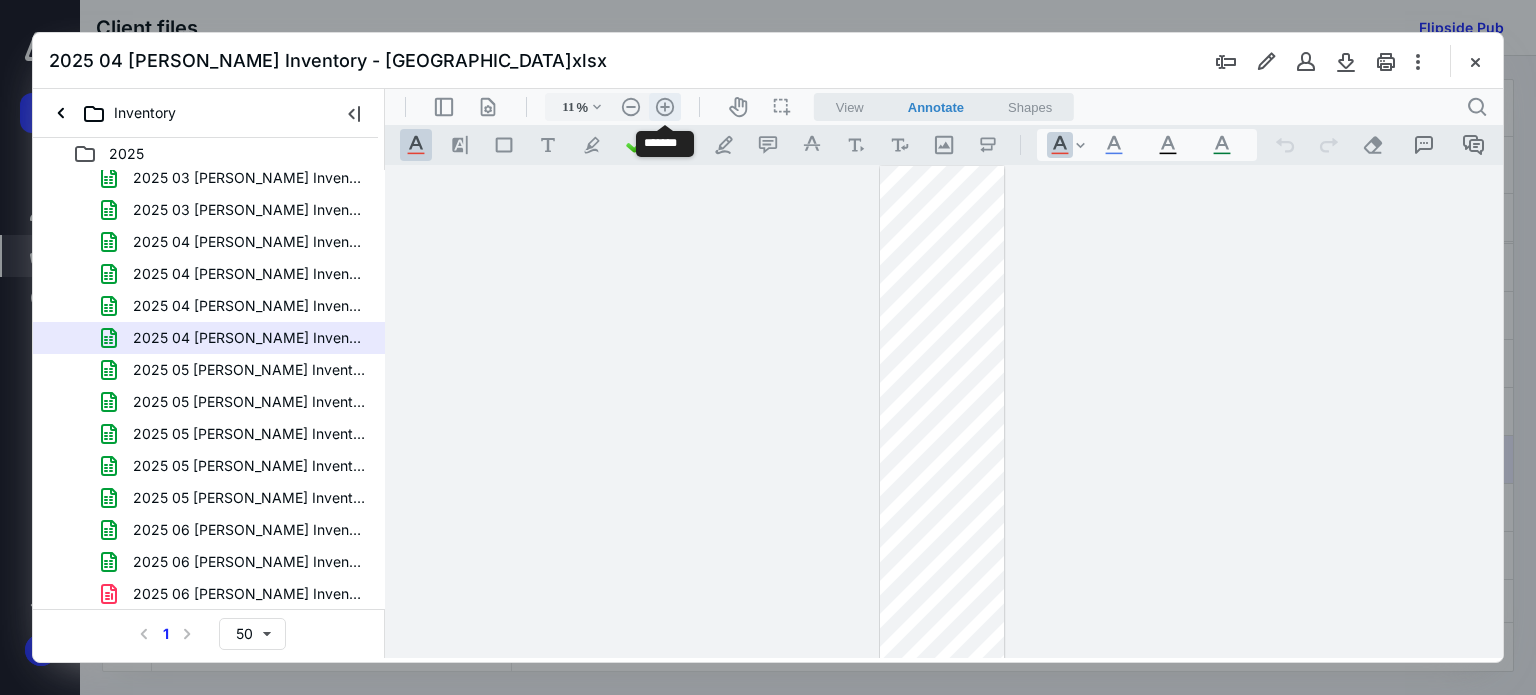 click on ".cls-1{fill:#abb0c4;} icon - header - zoom - in - line" at bounding box center [665, 107] 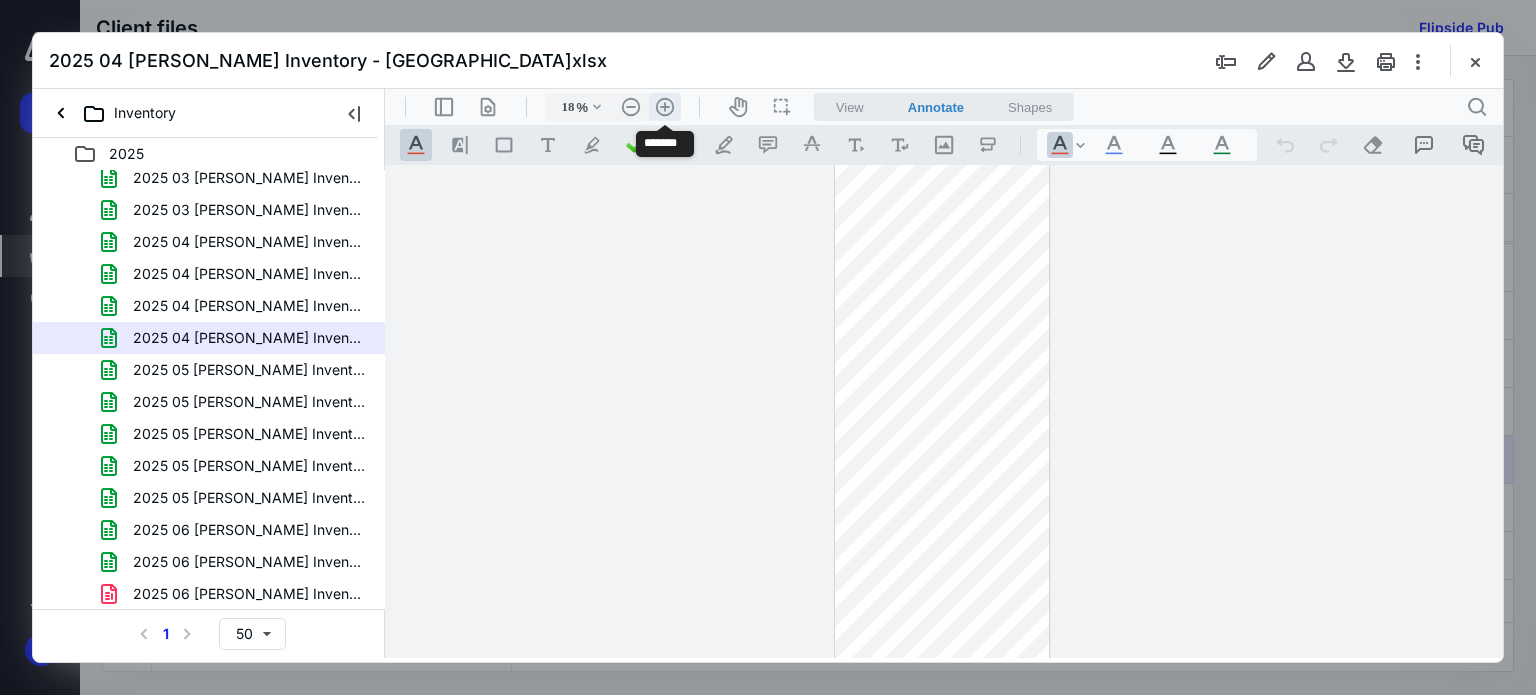 click on ".cls-1{fill:#abb0c4;} icon - header - zoom - in - line" at bounding box center [665, 107] 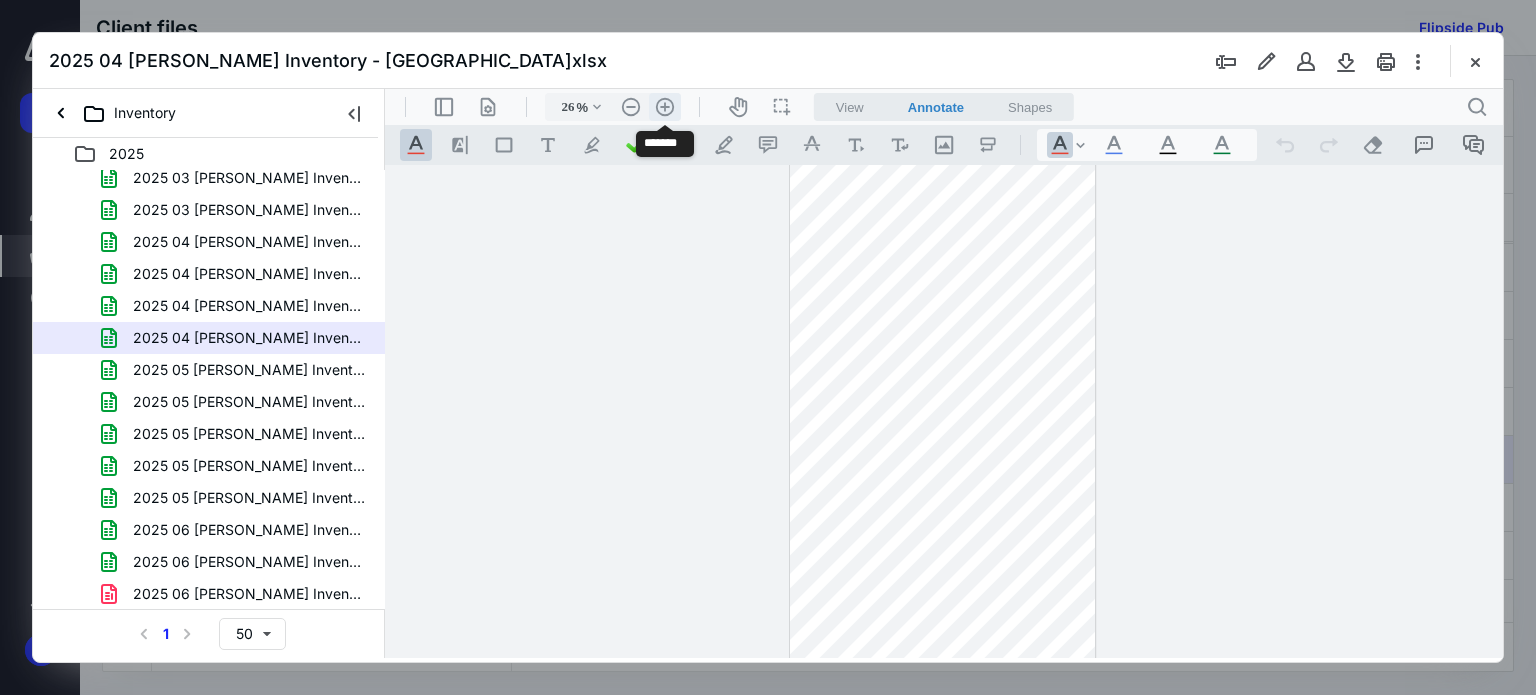 click on ".cls-1{fill:#abb0c4;} icon - header - zoom - in - line" at bounding box center [665, 107] 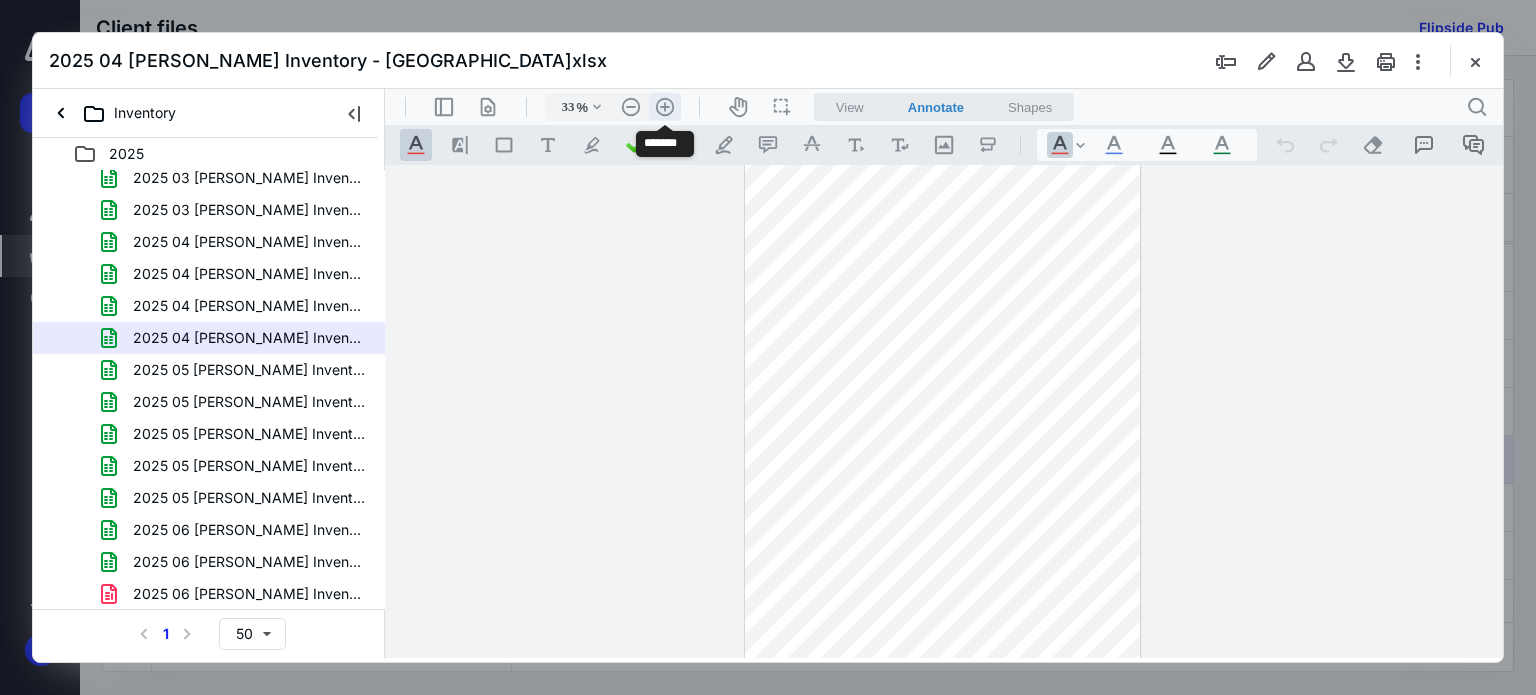 click on ".cls-1{fill:#abb0c4;} icon - header - zoom - in - line" at bounding box center (665, 107) 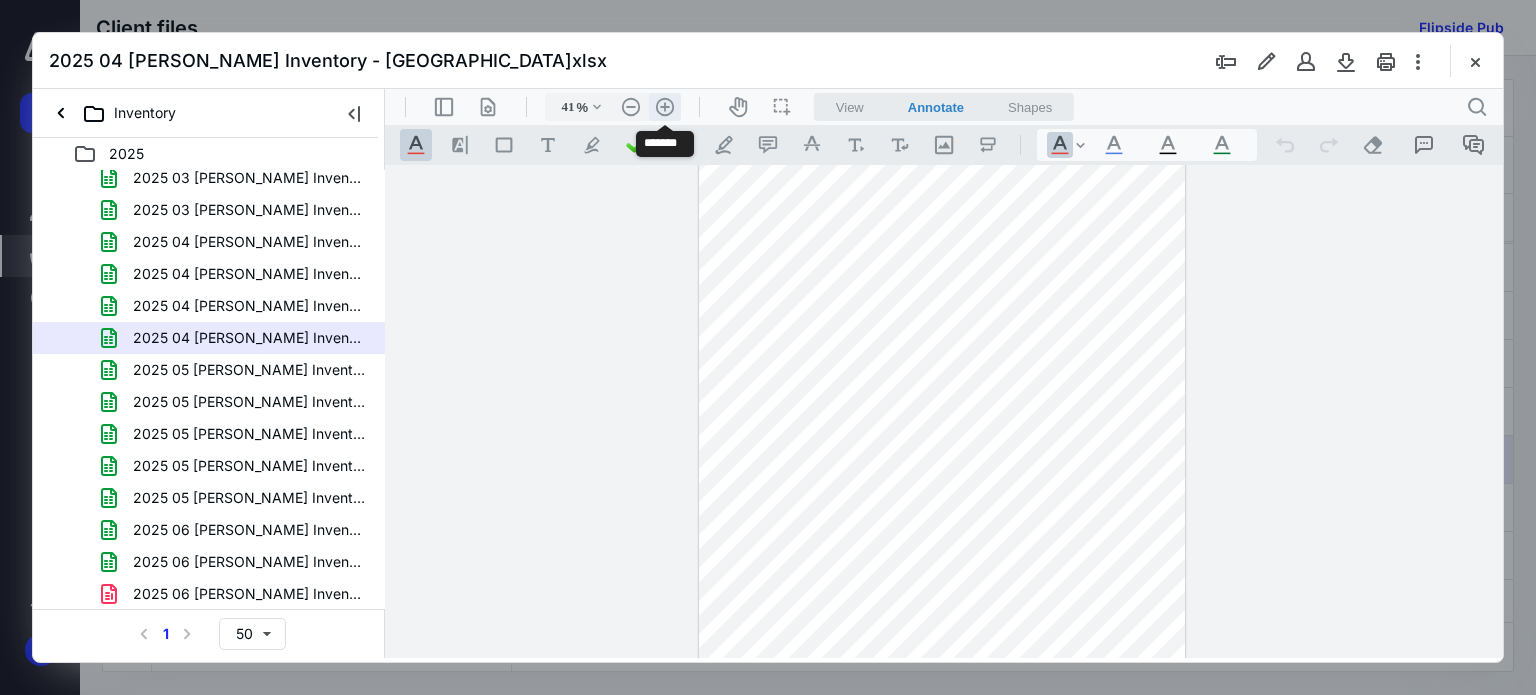 click on ".cls-1{fill:#abb0c4;} icon - header - zoom - in - line" at bounding box center [665, 107] 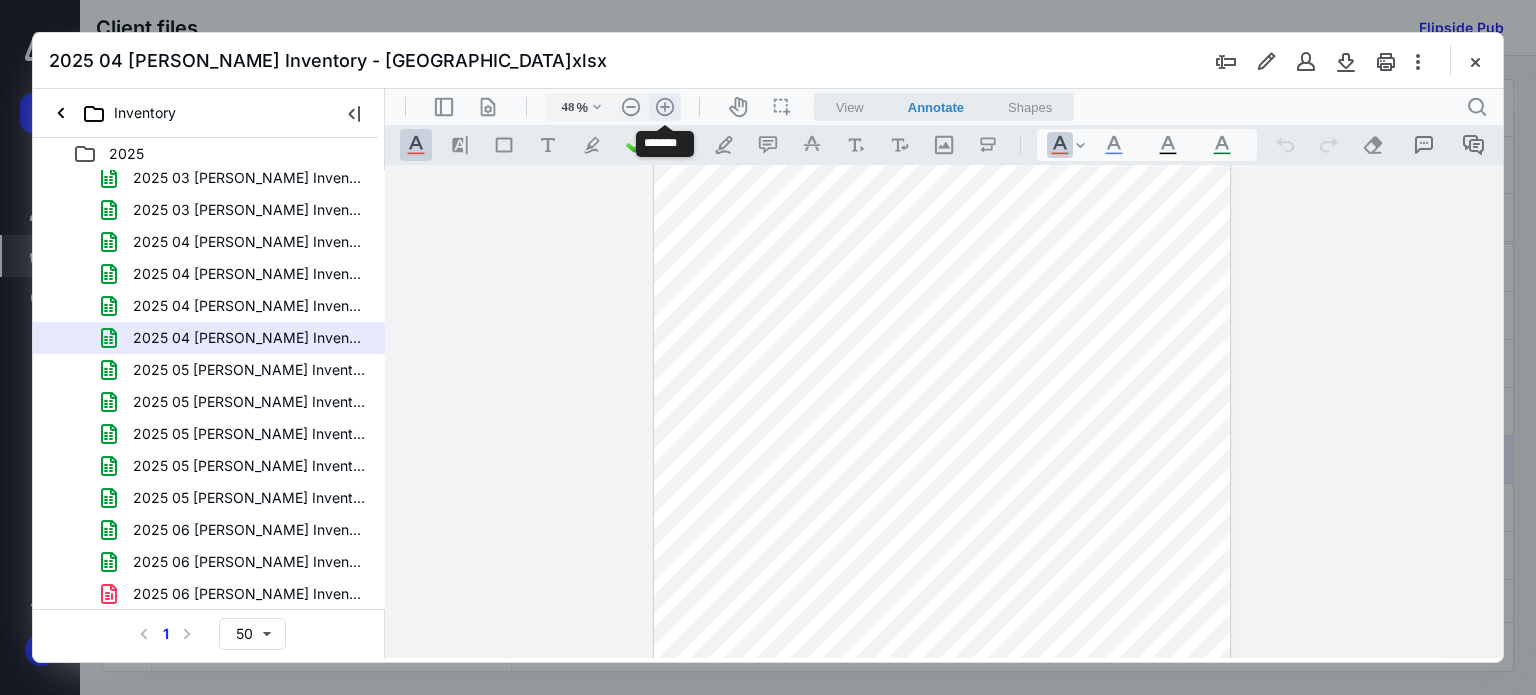 click on ".cls-1{fill:#abb0c4;} icon - header - zoom - in - line" at bounding box center [665, 107] 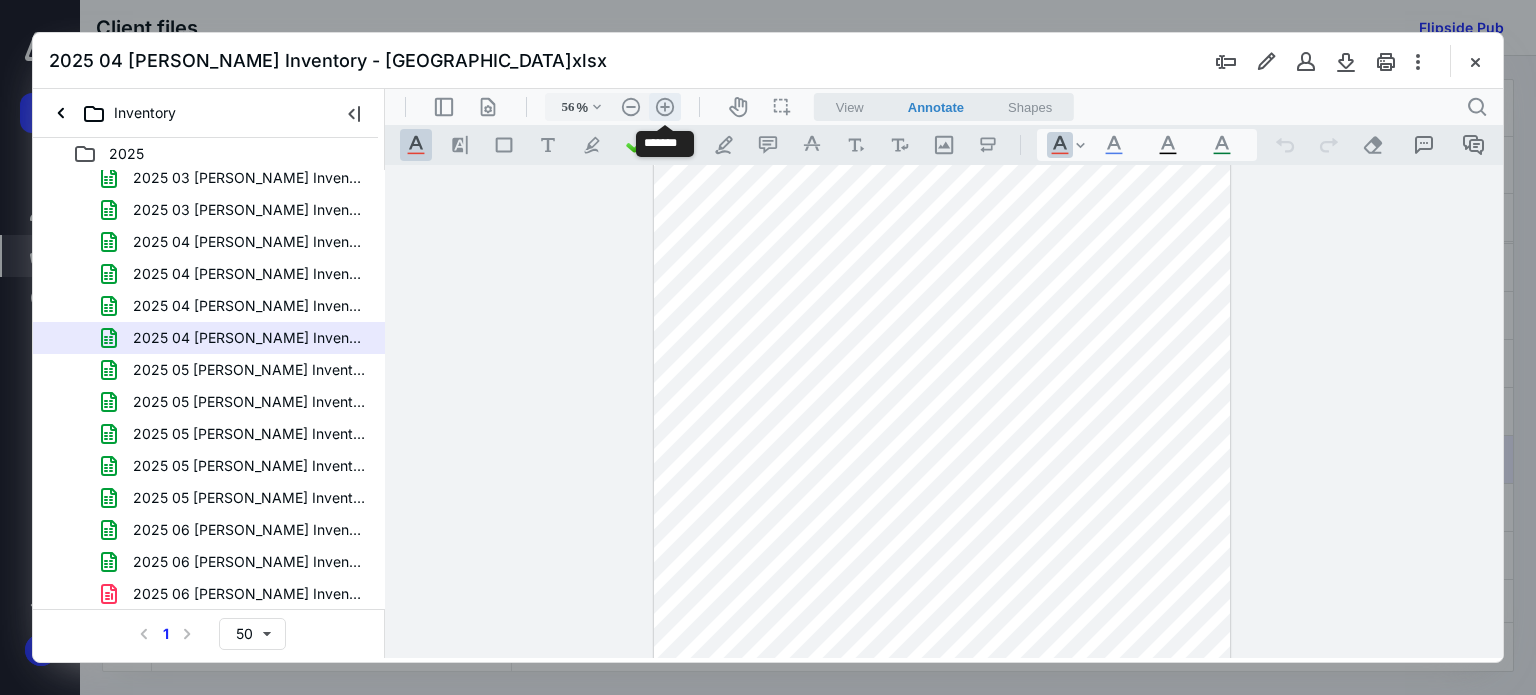 scroll, scrollTop: 912, scrollLeft: 0, axis: vertical 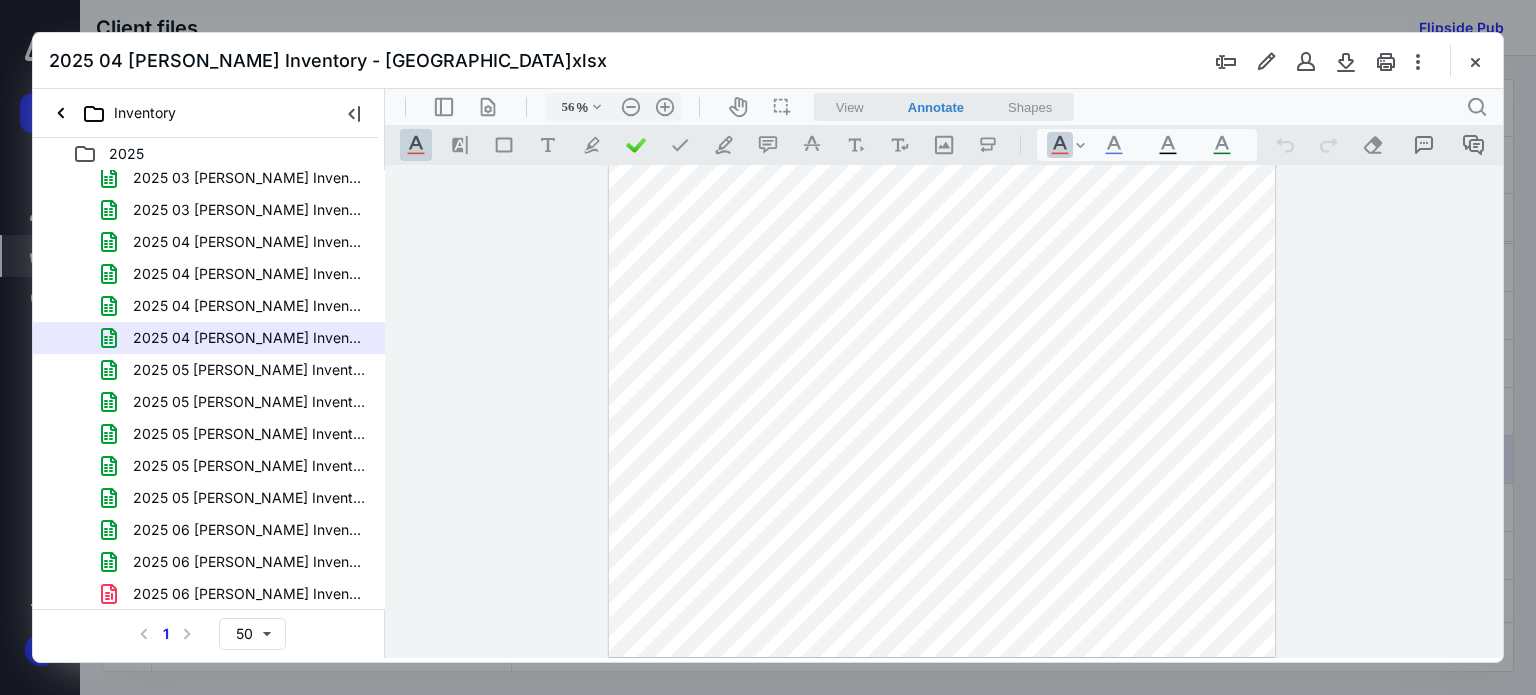 drag, startPoint x: 1497, startPoint y: 409, endPoint x: 1920, endPoint y: 780, distance: 562.6455 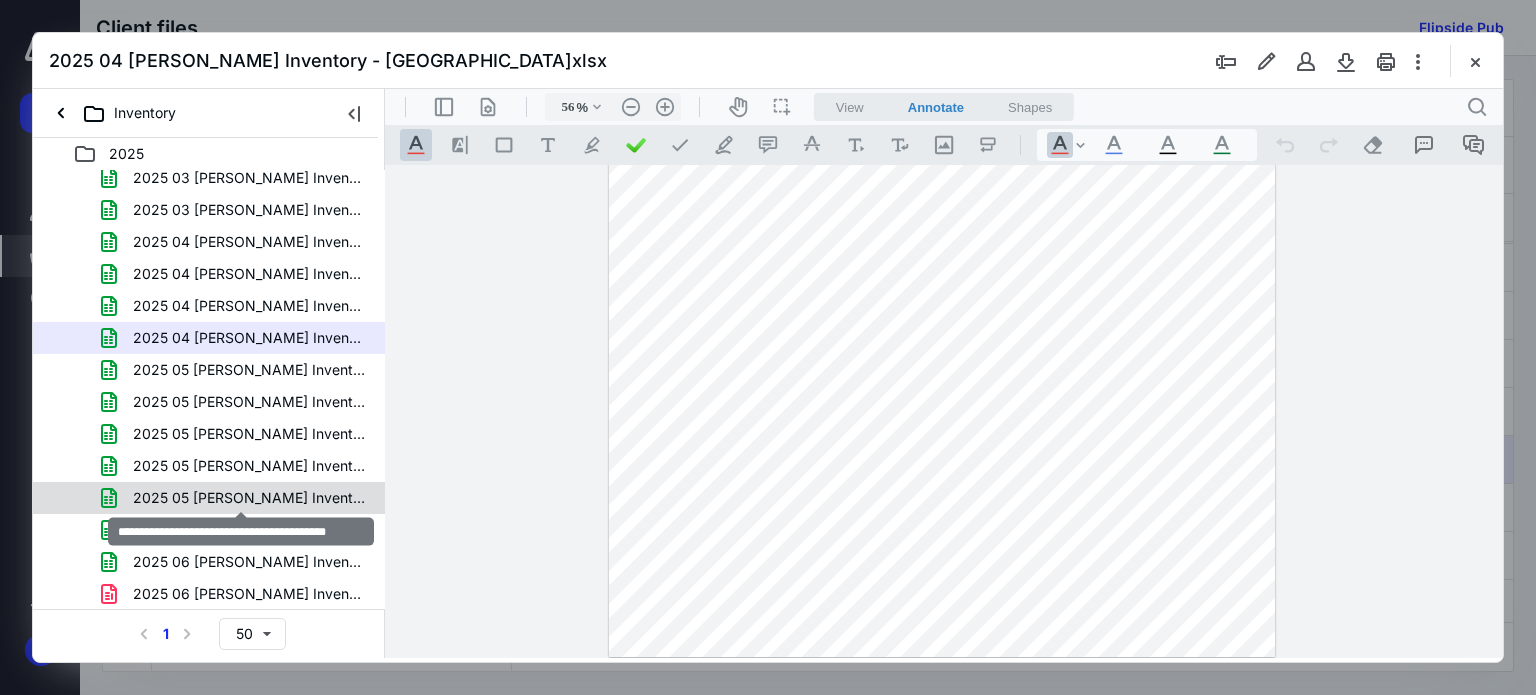 click on "2025 05 Bev Inventory - Union Station.xlsx" at bounding box center (249, 498) 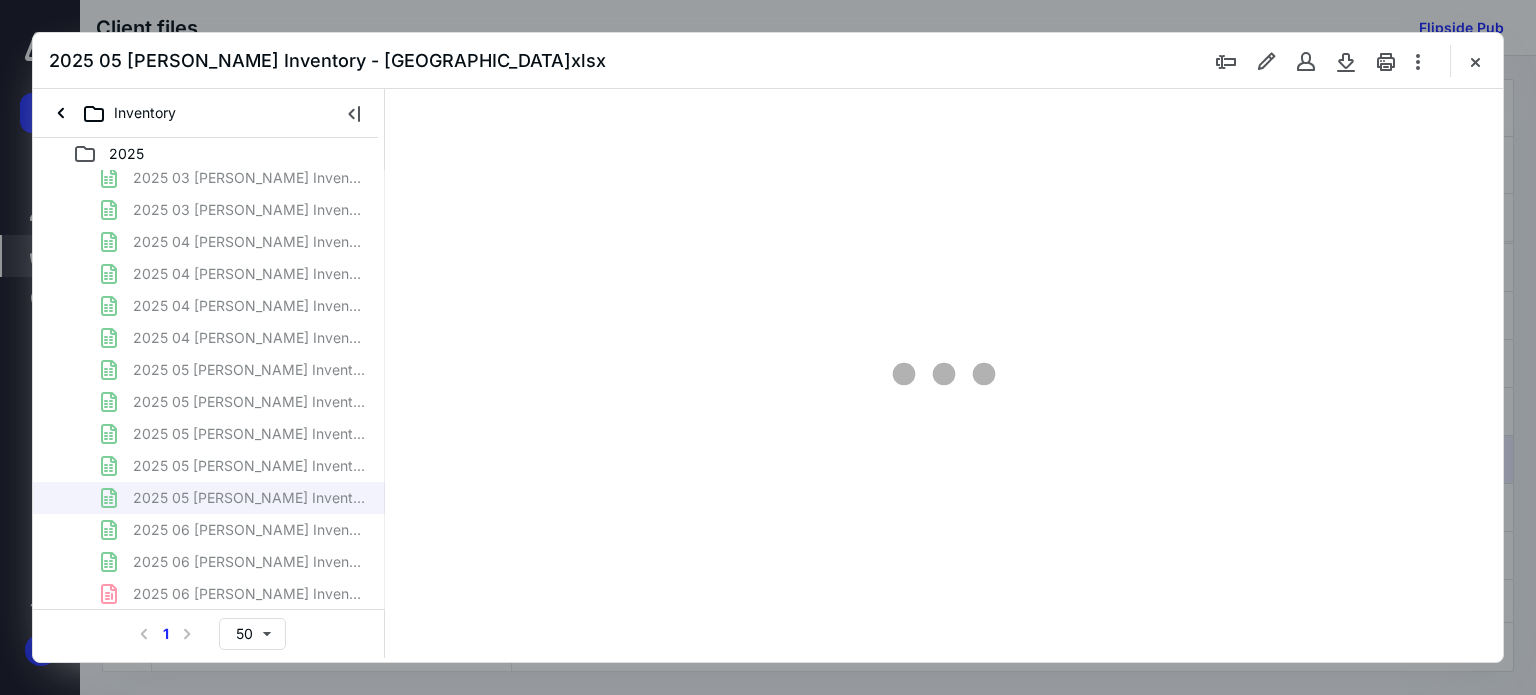 scroll, scrollTop: 76, scrollLeft: 0, axis: vertical 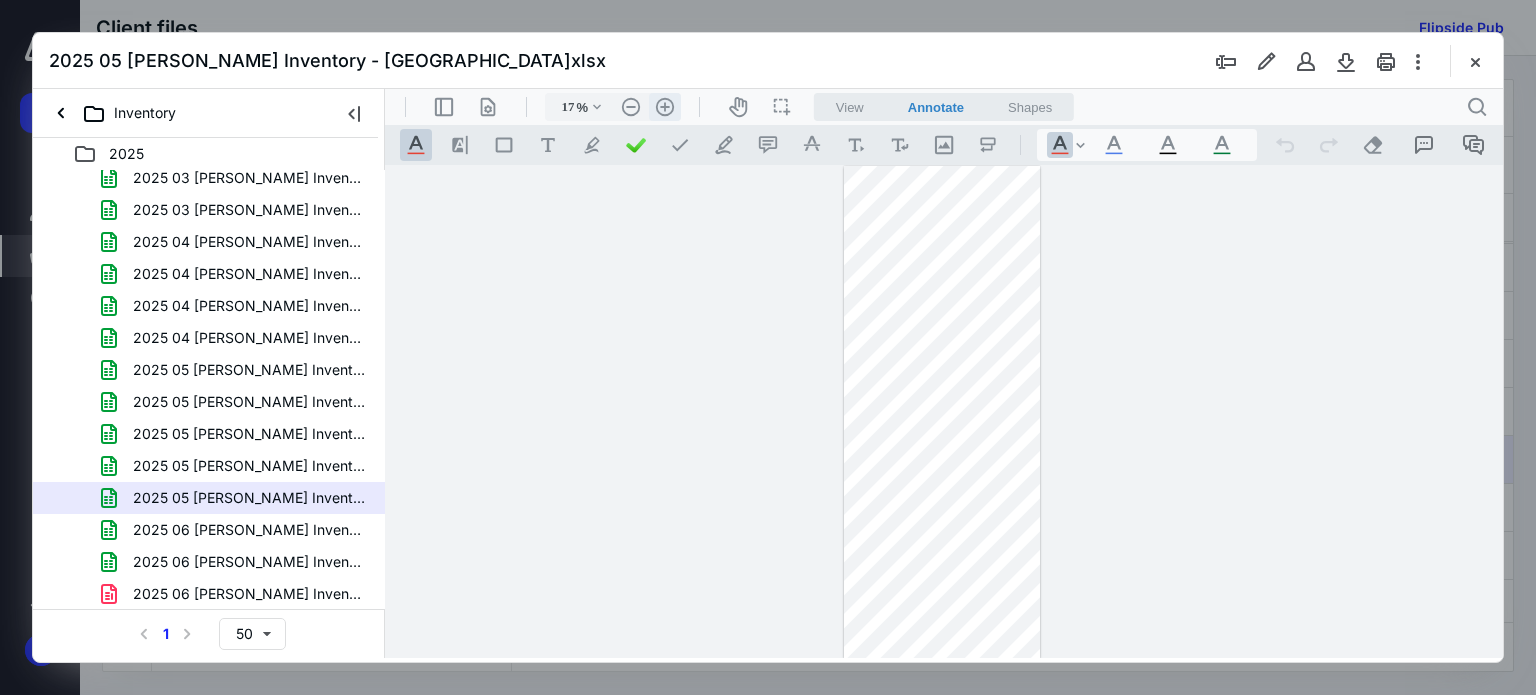 click on ".cls-1{fill:#abb0c4;} icon - header - zoom - in - line" at bounding box center (665, 107) 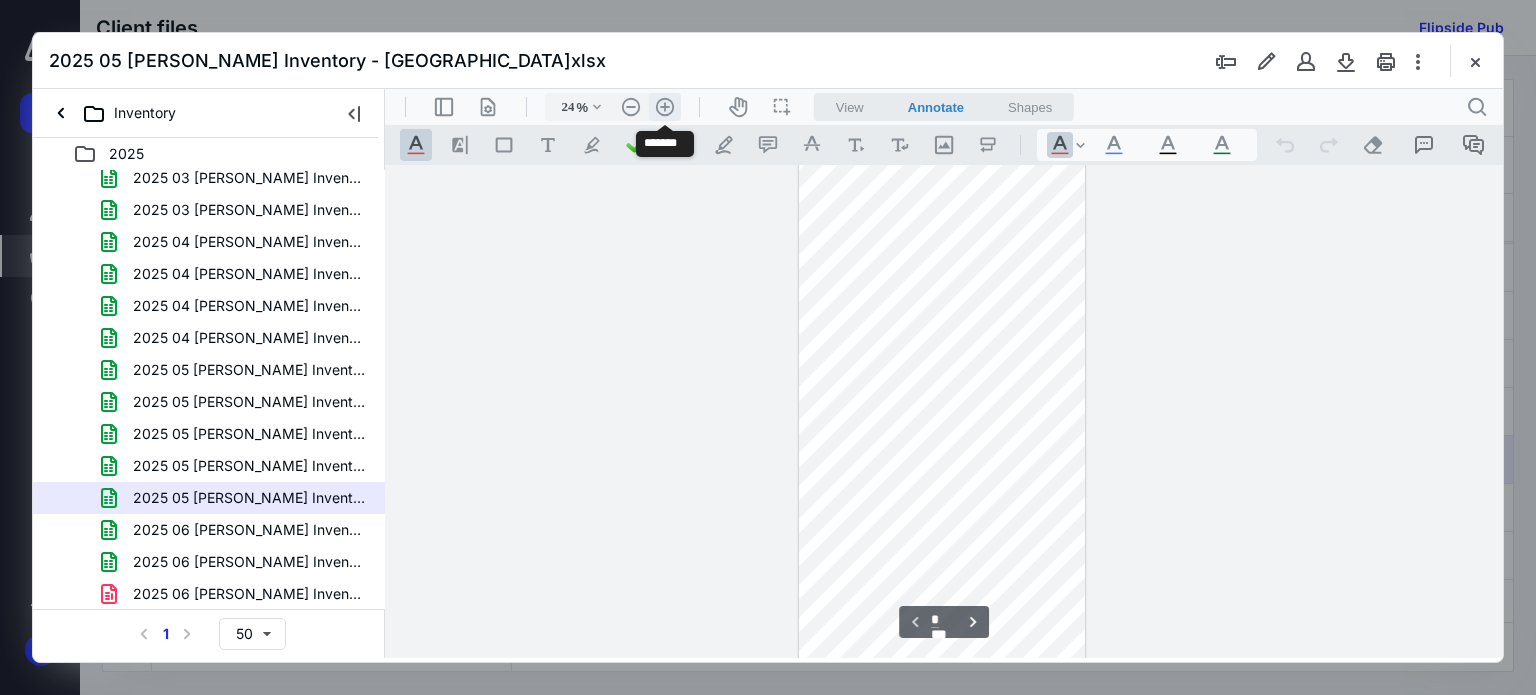 click on ".cls-1{fill:#abb0c4;} icon - header - zoom - in - line" at bounding box center [665, 107] 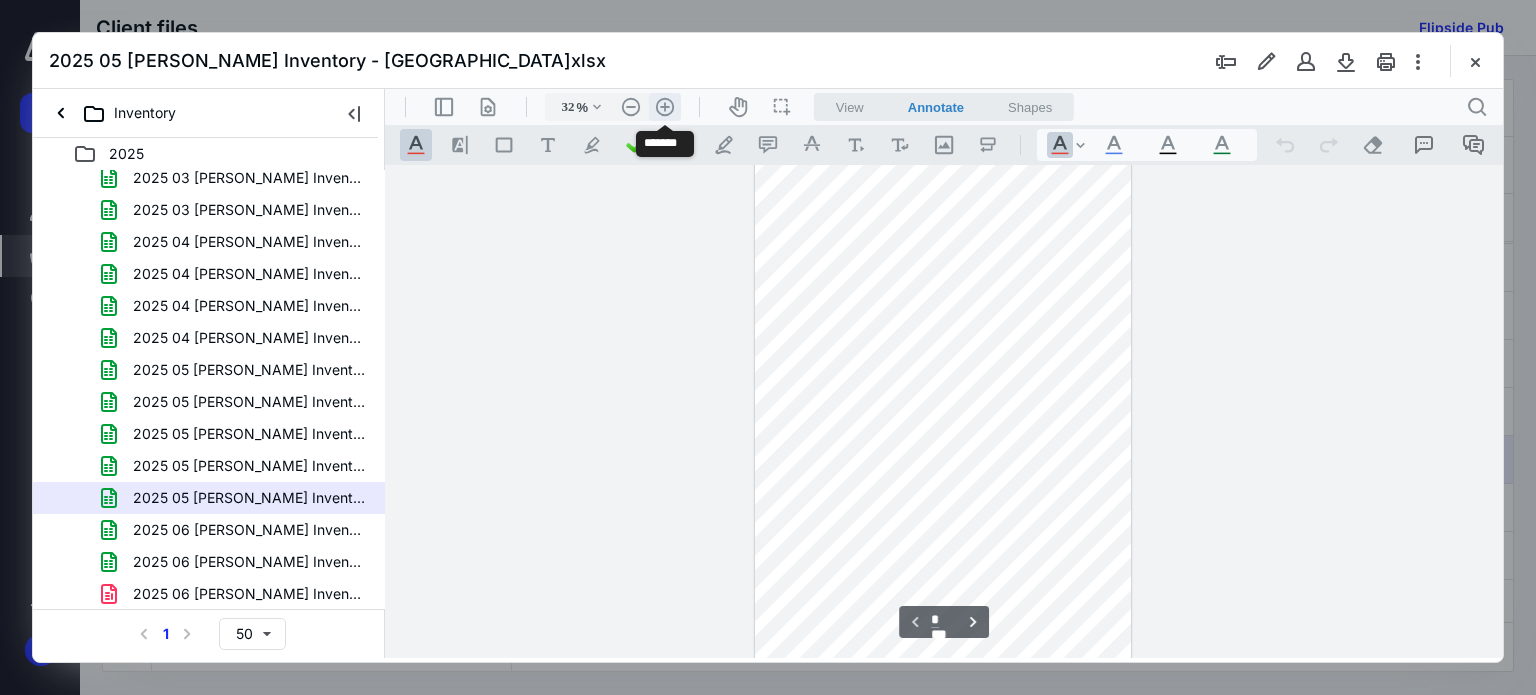 click on ".cls-1{fill:#abb0c4;} icon - header - zoom - in - line" at bounding box center [665, 107] 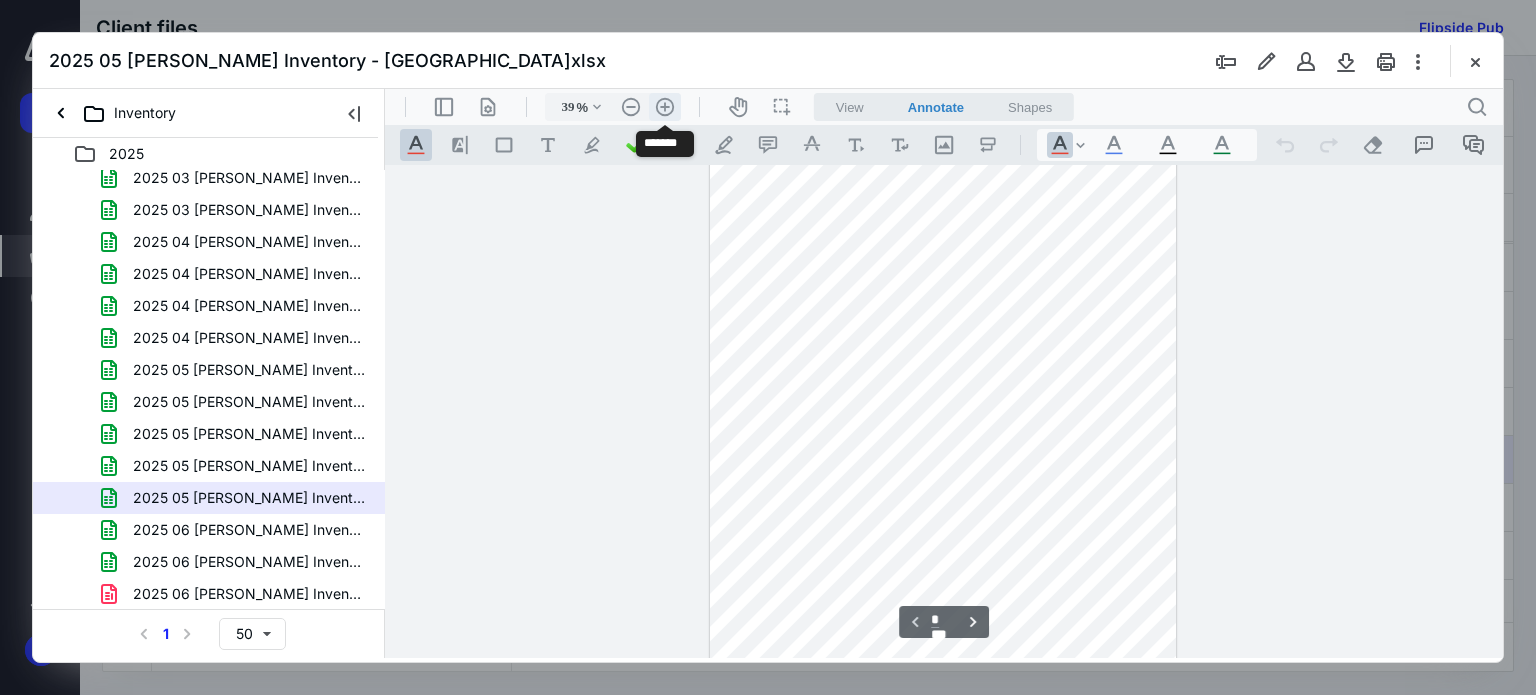 click on ".cls-1{fill:#abb0c4;} icon - header - zoom - in - line" at bounding box center (665, 107) 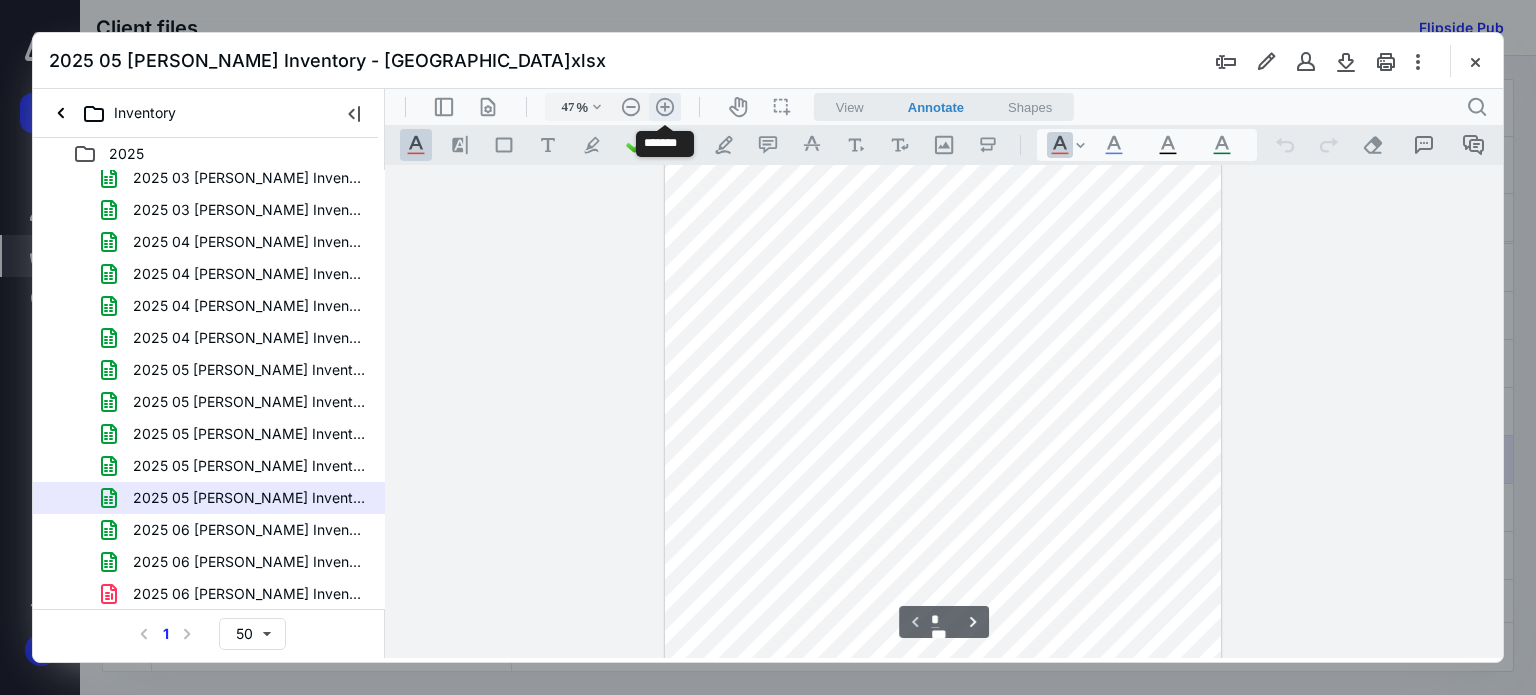 click on ".cls-1{fill:#abb0c4;} icon - header - zoom - in - line" at bounding box center (665, 107) 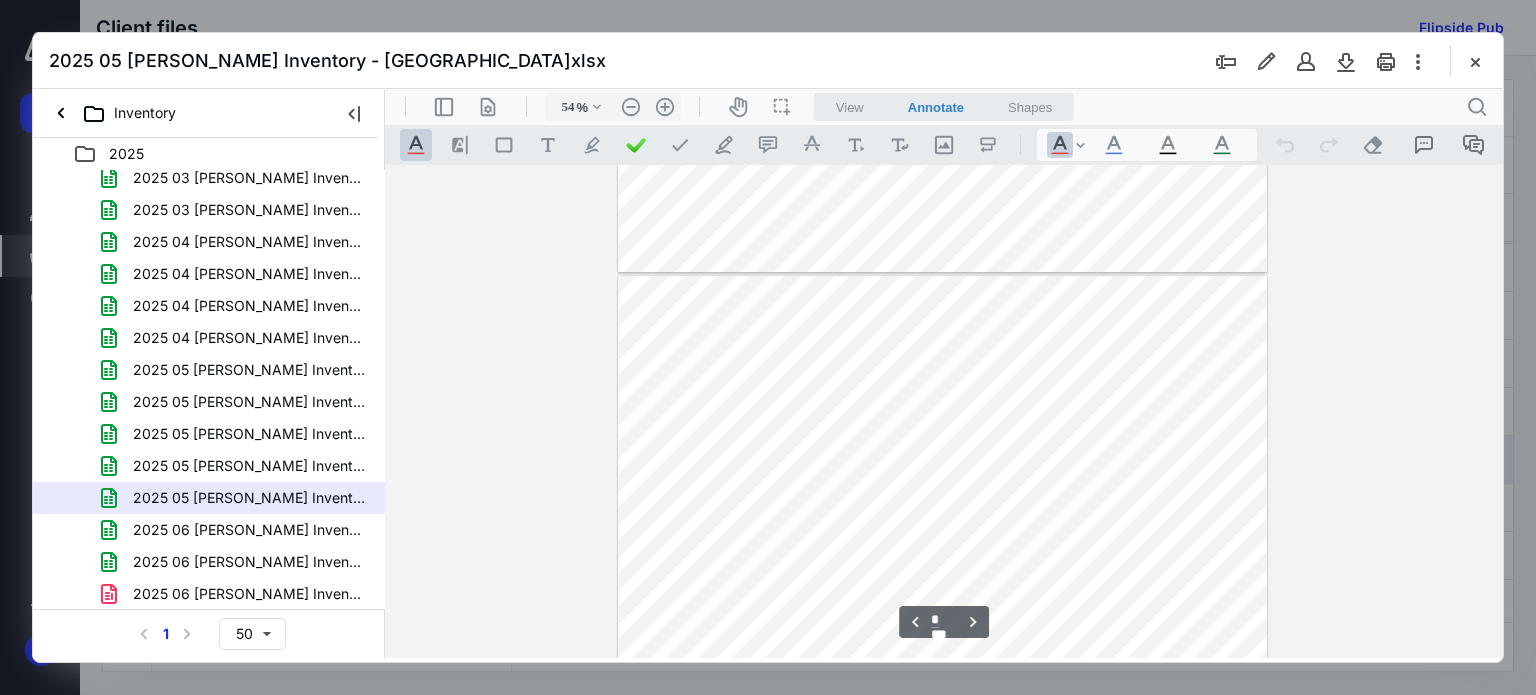 scroll, scrollTop: 4000, scrollLeft: 0, axis: vertical 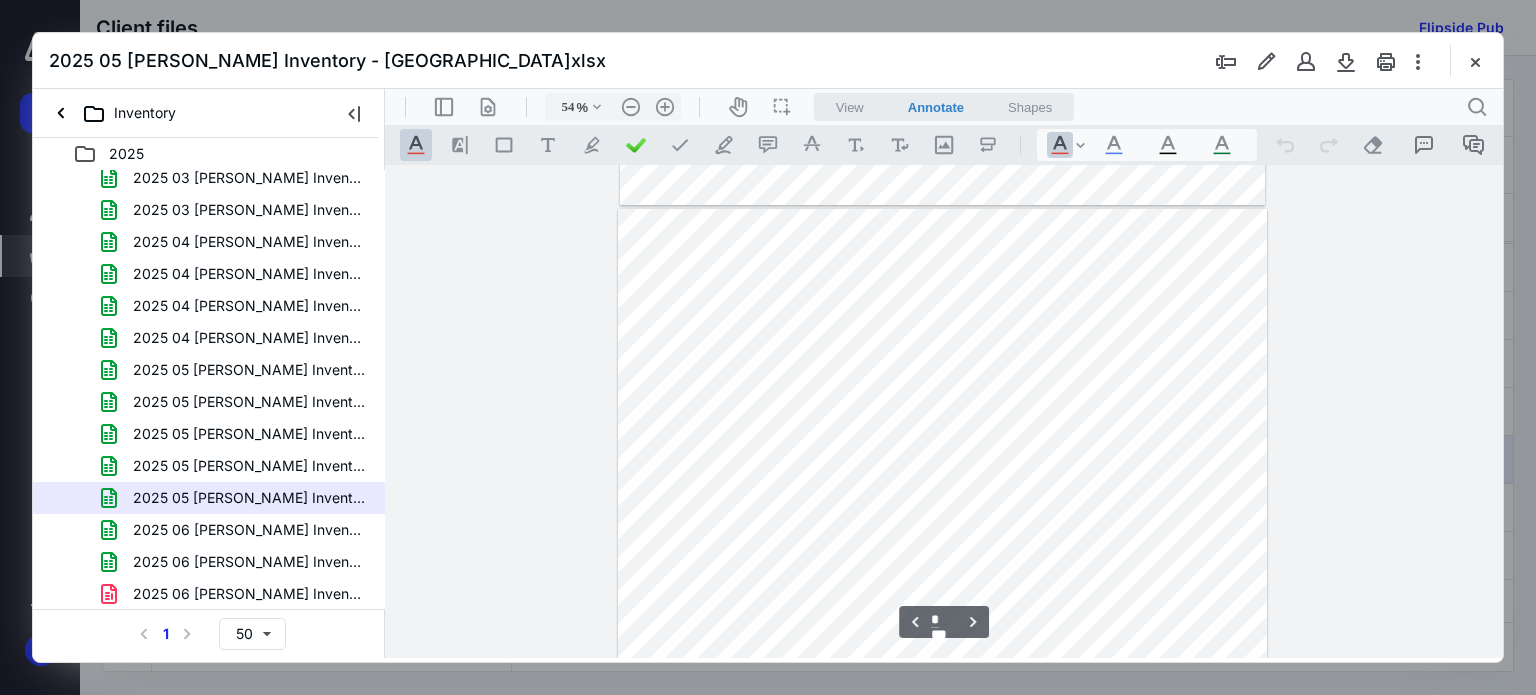 type on "*" 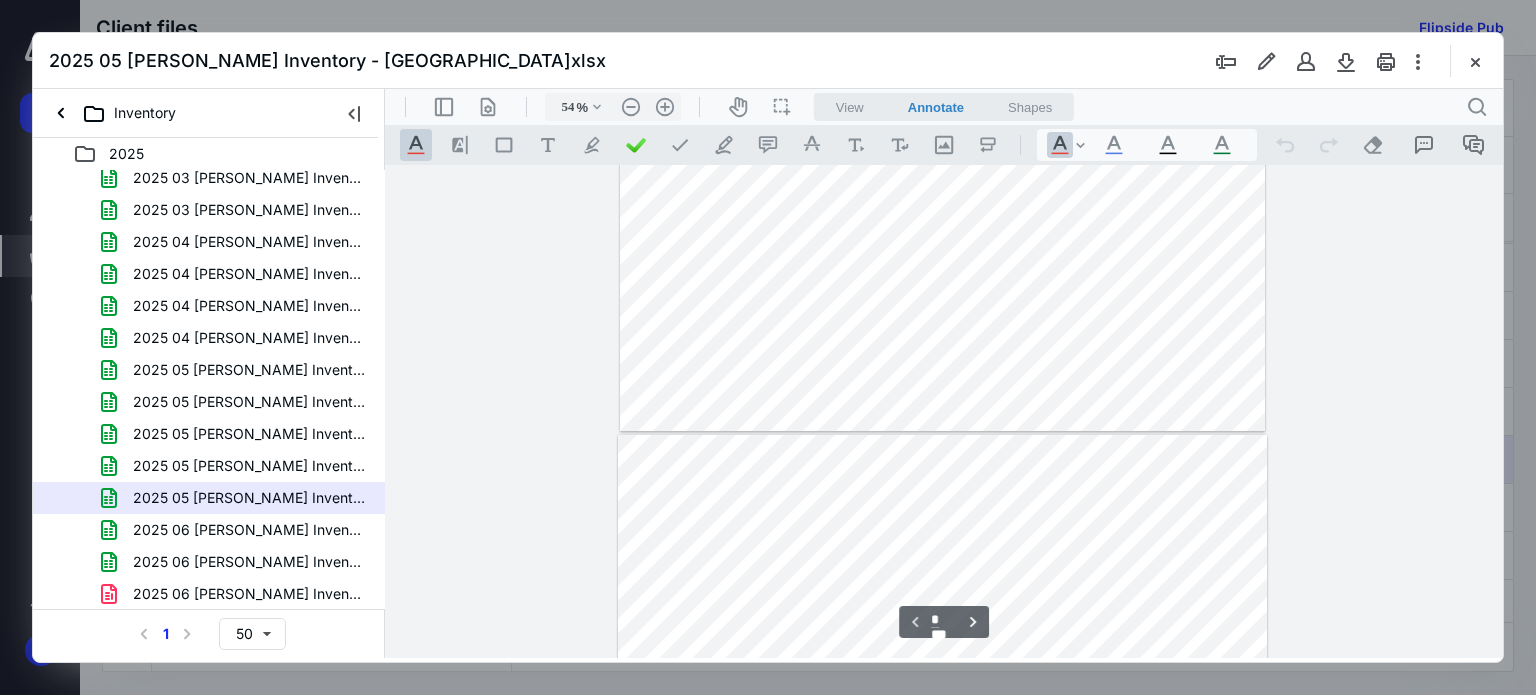 scroll, scrollTop: 1400, scrollLeft: 0, axis: vertical 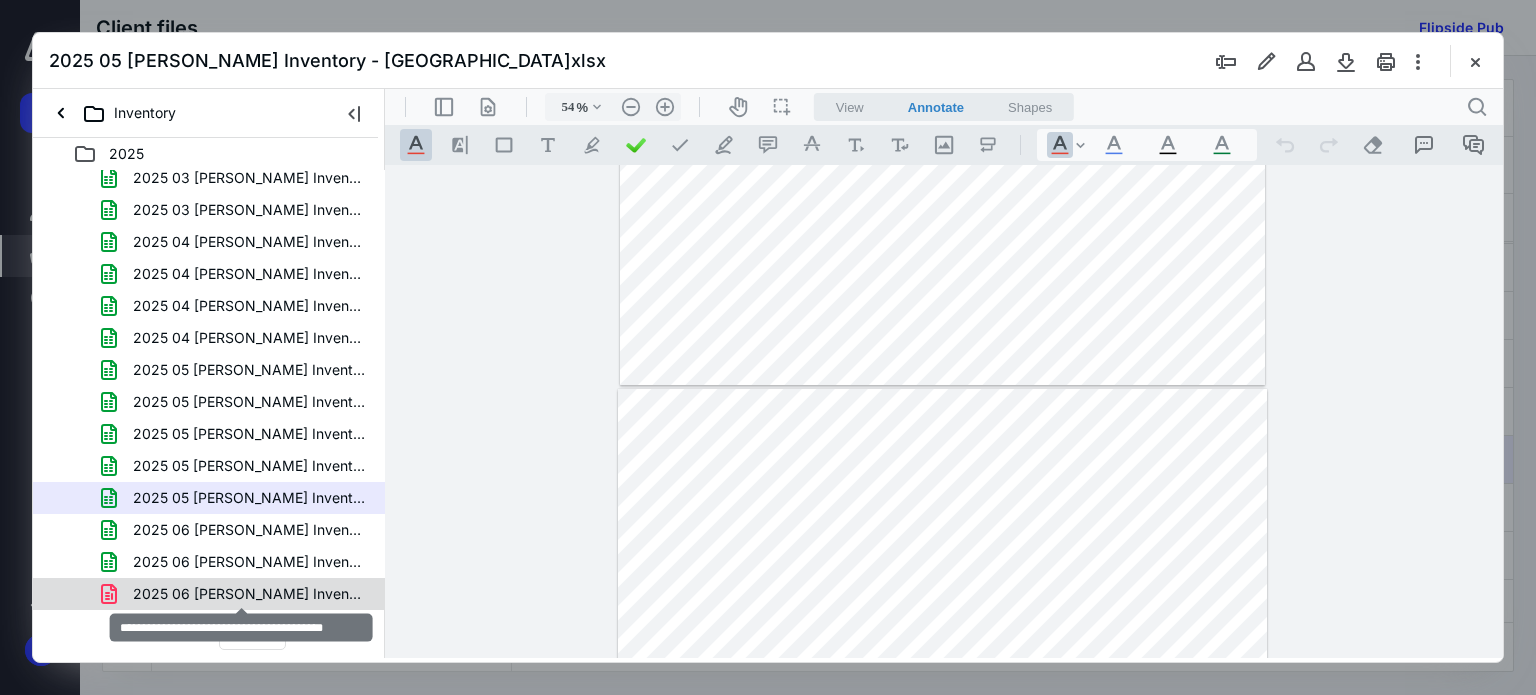 click on "2025 06 Bev Inventory - Union Station.pdf" at bounding box center (249, 594) 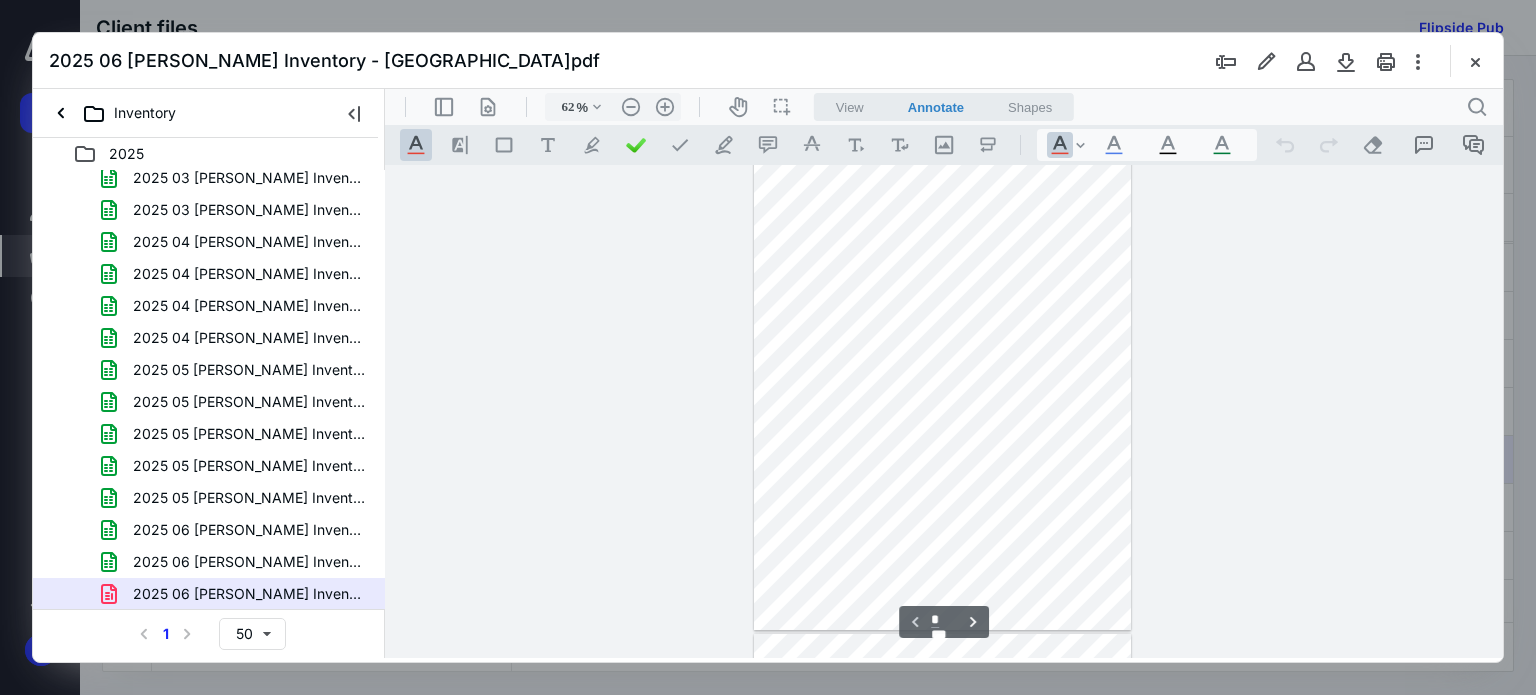 scroll, scrollTop: 0, scrollLeft: 0, axis: both 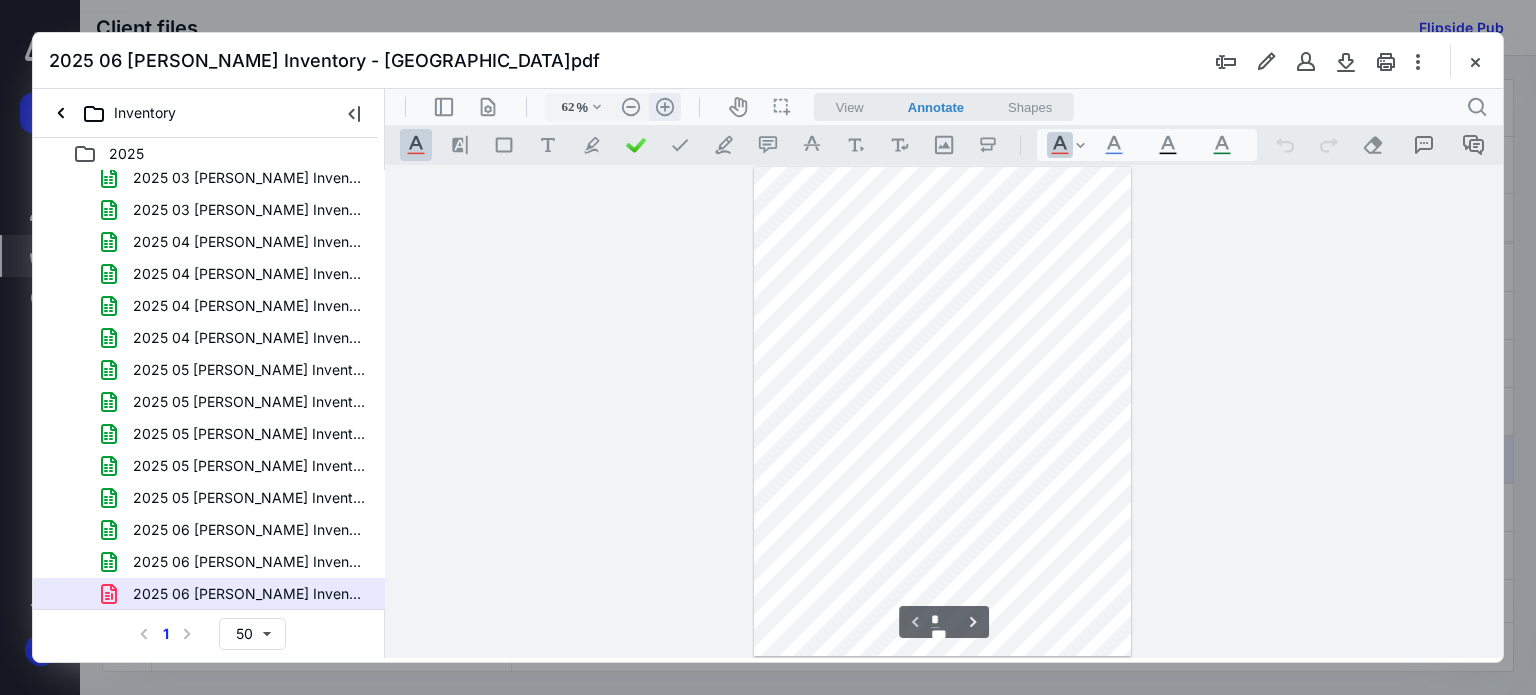click on ".cls-1{fill:#abb0c4;} icon - header - zoom - in - line" at bounding box center (665, 107) 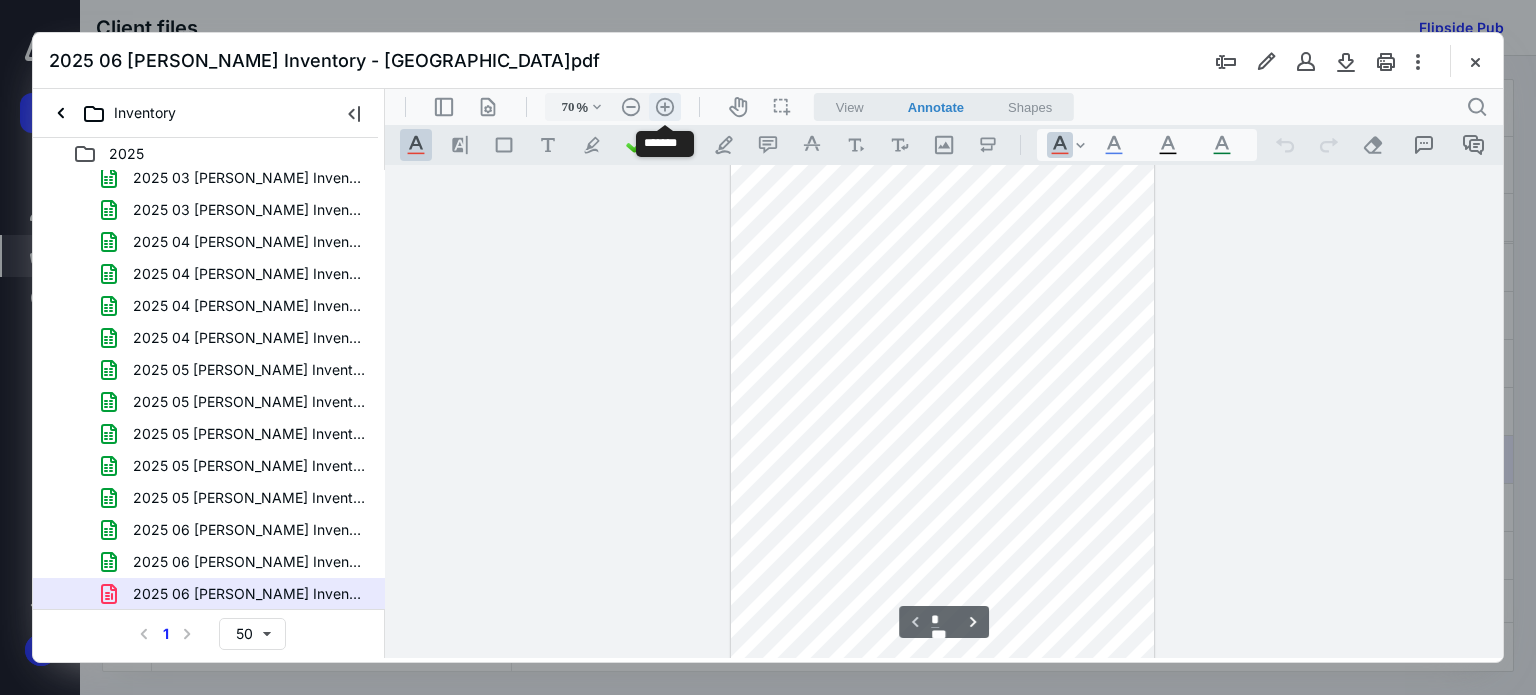 click on ".cls-1{fill:#abb0c4;} icon - header - zoom - in - line" at bounding box center (665, 107) 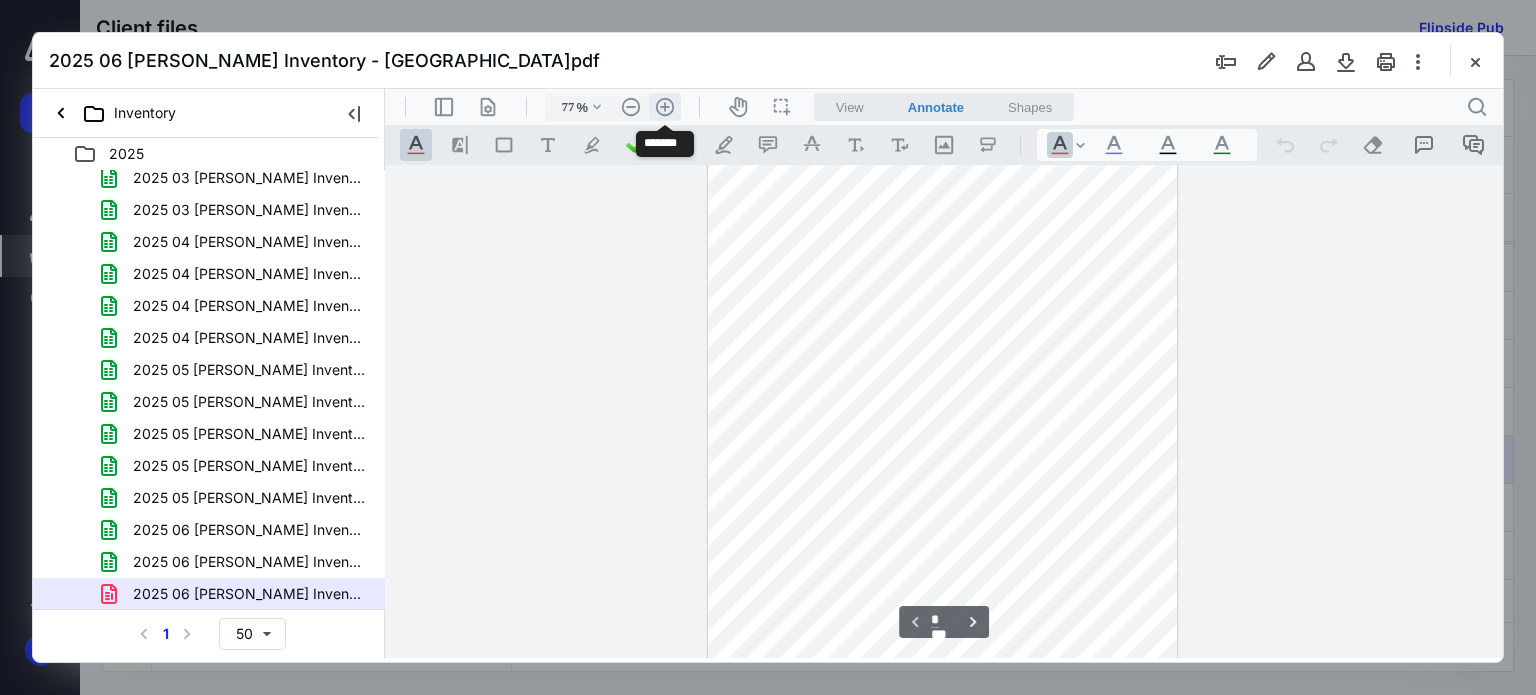 click on ".cls-1{fill:#abb0c4;} icon - header - zoom - in - line" at bounding box center [665, 107] 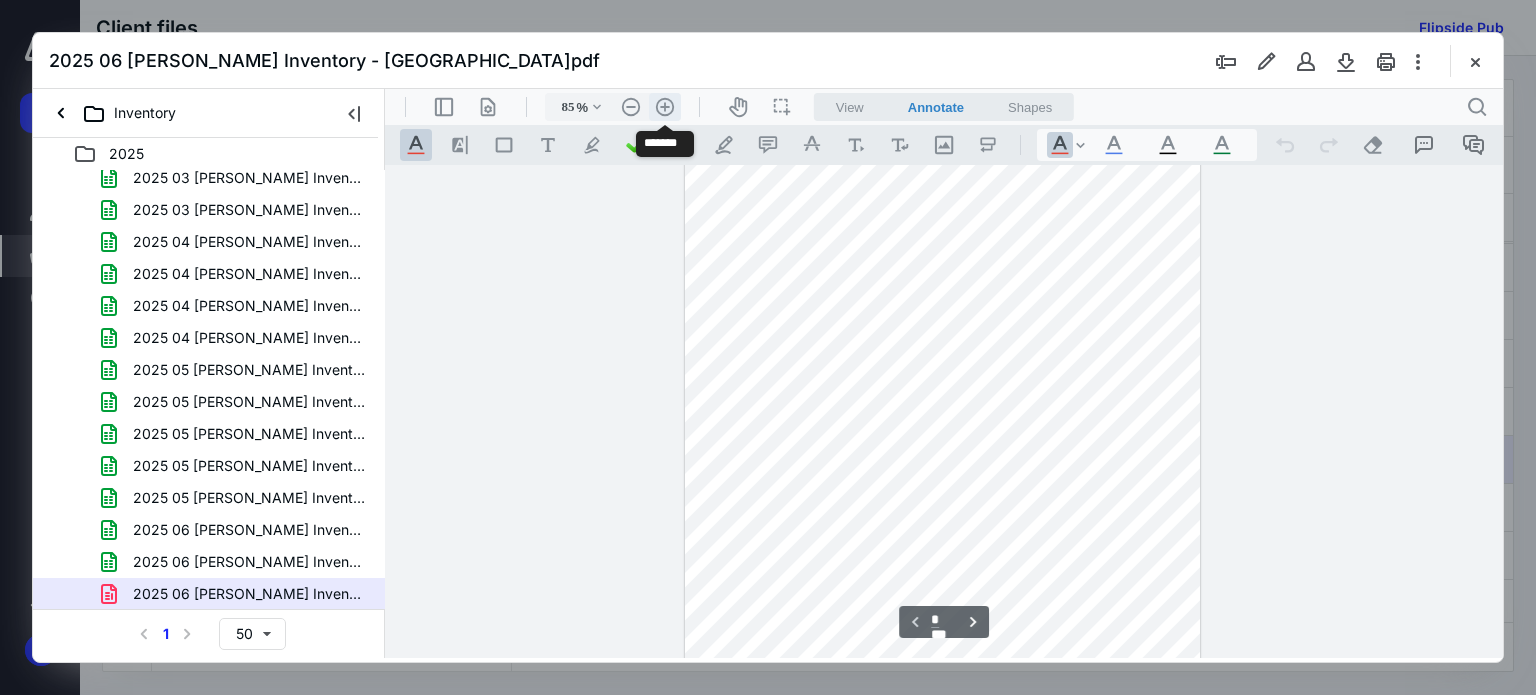 click on ".cls-1{fill:#abb0c4;} icon - header - zoom - in - line" at bounding box center (665, 107) 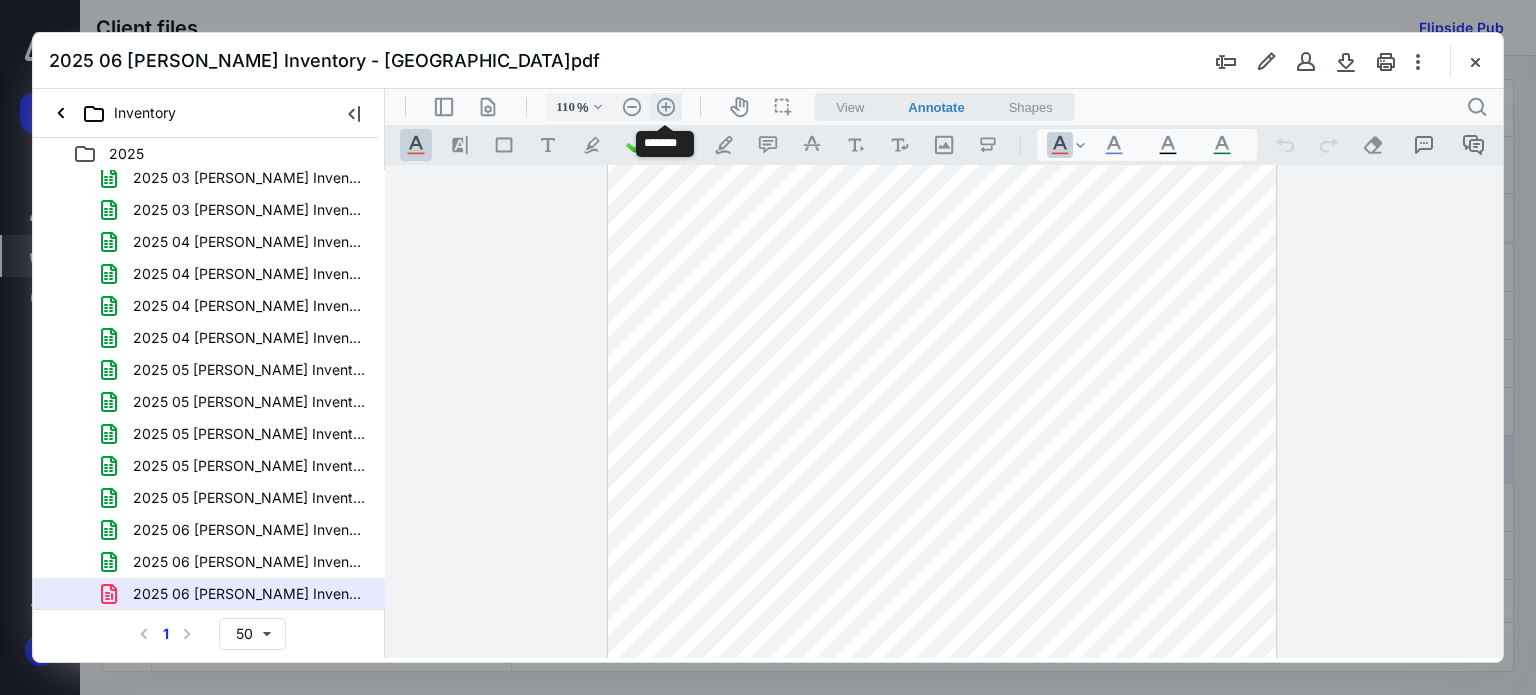 click on ".cls-1{fill:#abb0c4;} icon - header - zoom - in - line" at bounding box center [666, 107] 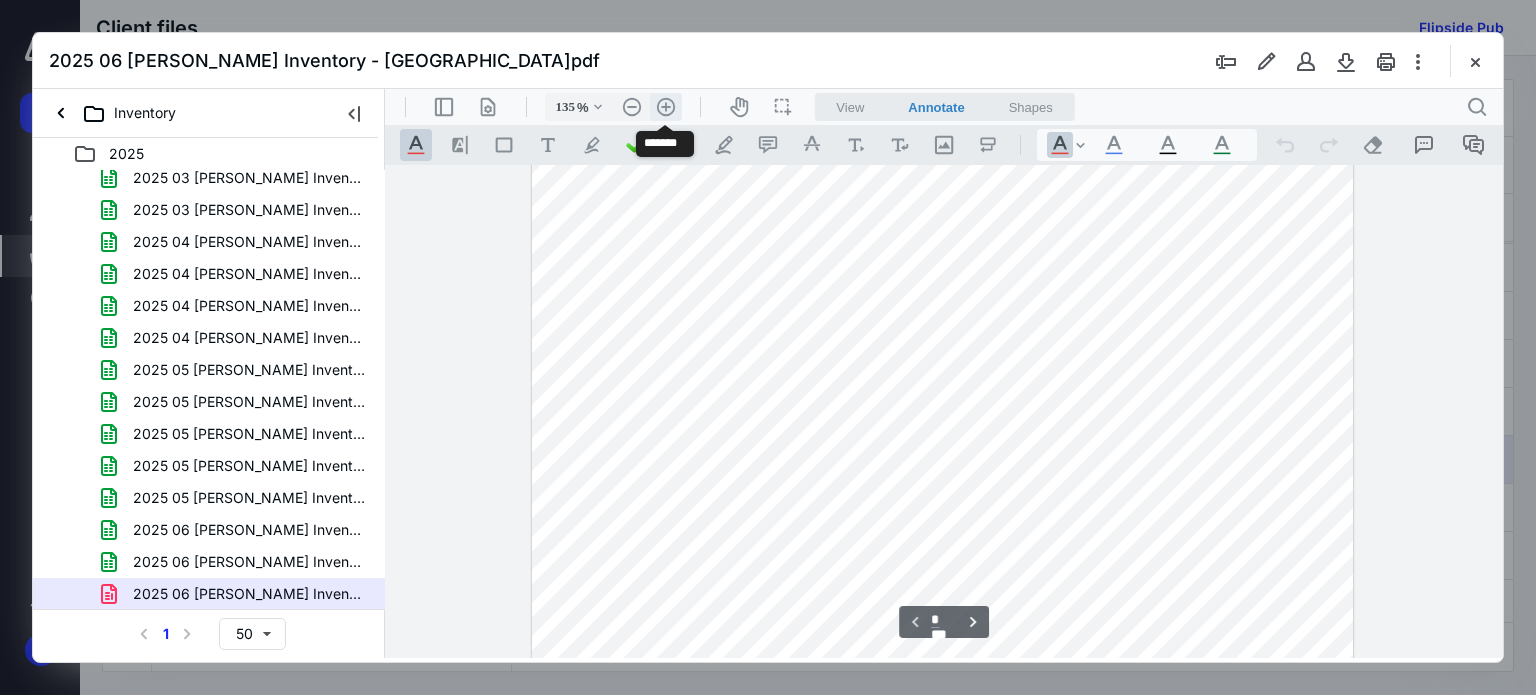 click on ".cls-1{fill:#abb0c4;} icon - header - zoom - in - line" at bounding box center (666, 107) 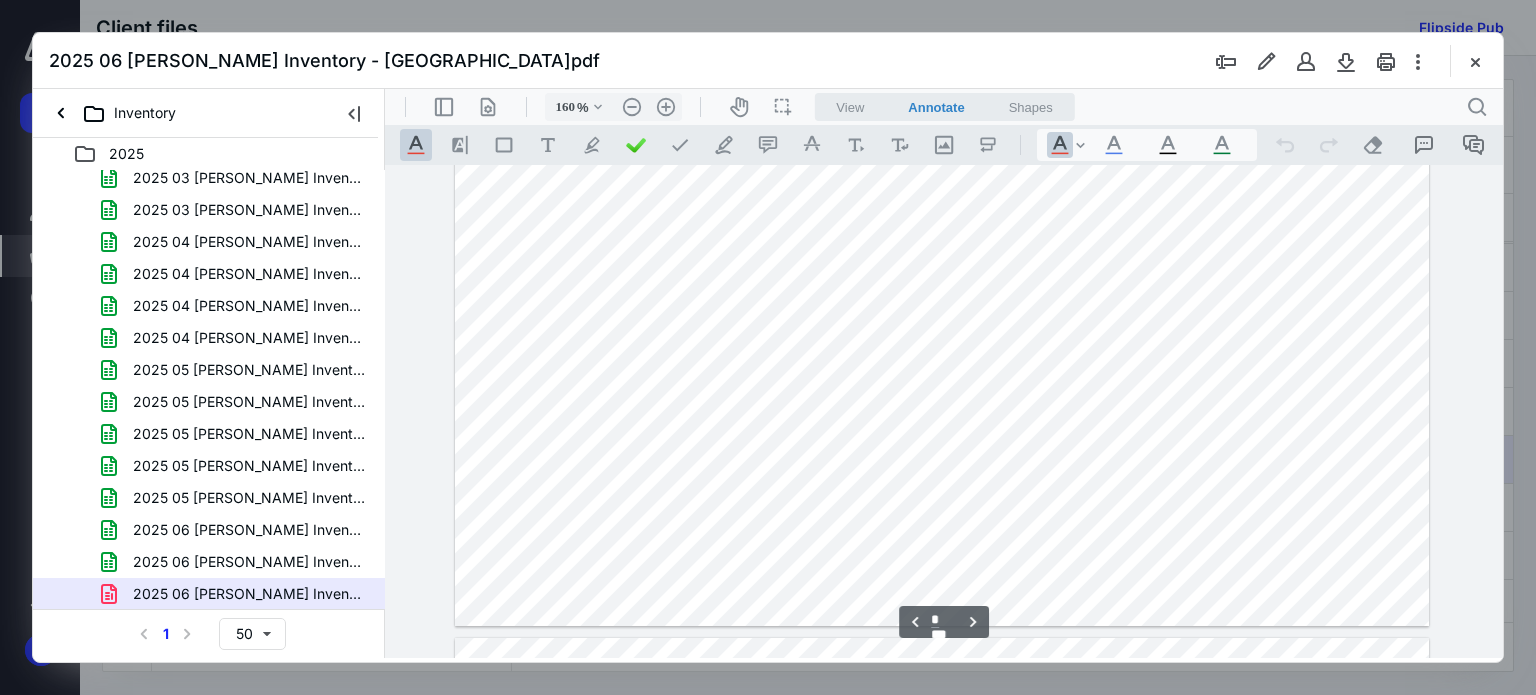 scroll, scrollTop: 7300, scrollLeft: 0, axis: vertical 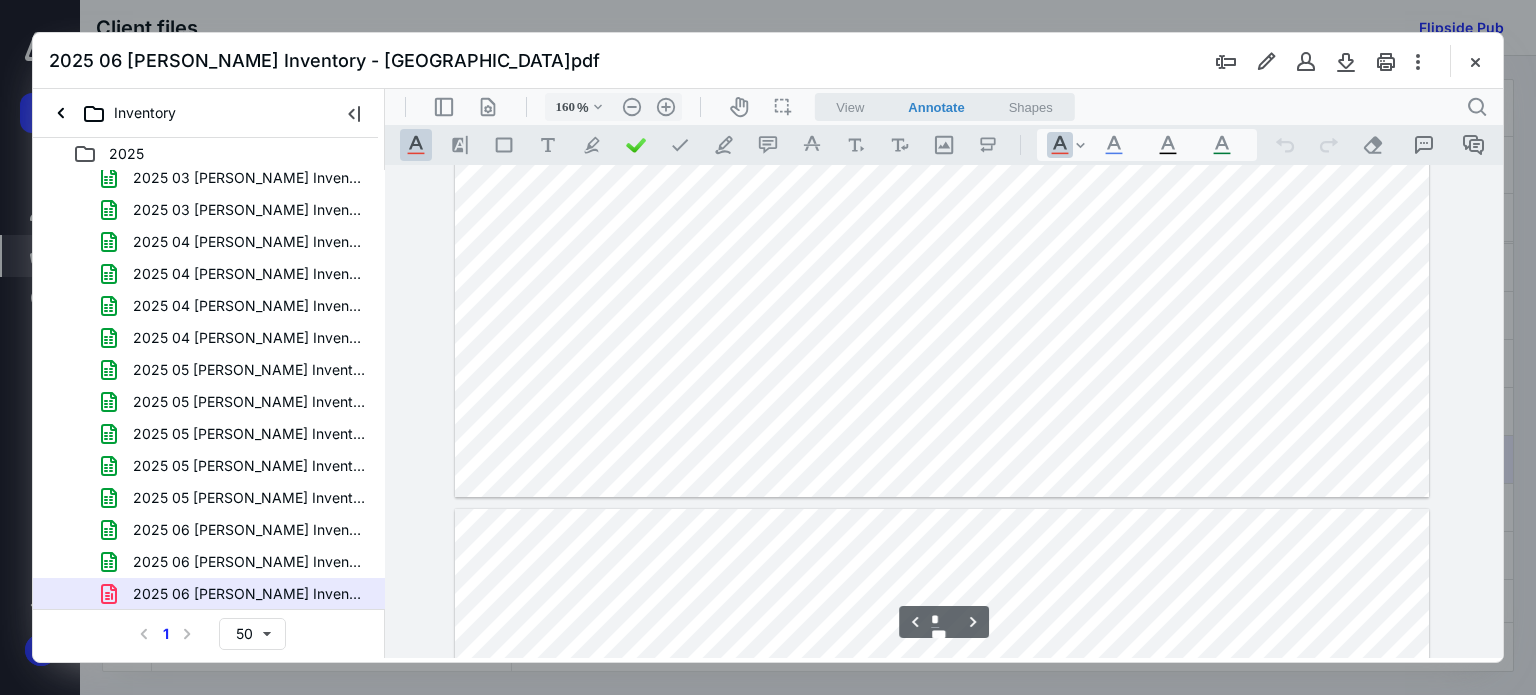 click on "**********" at bounding box center [944, 412] 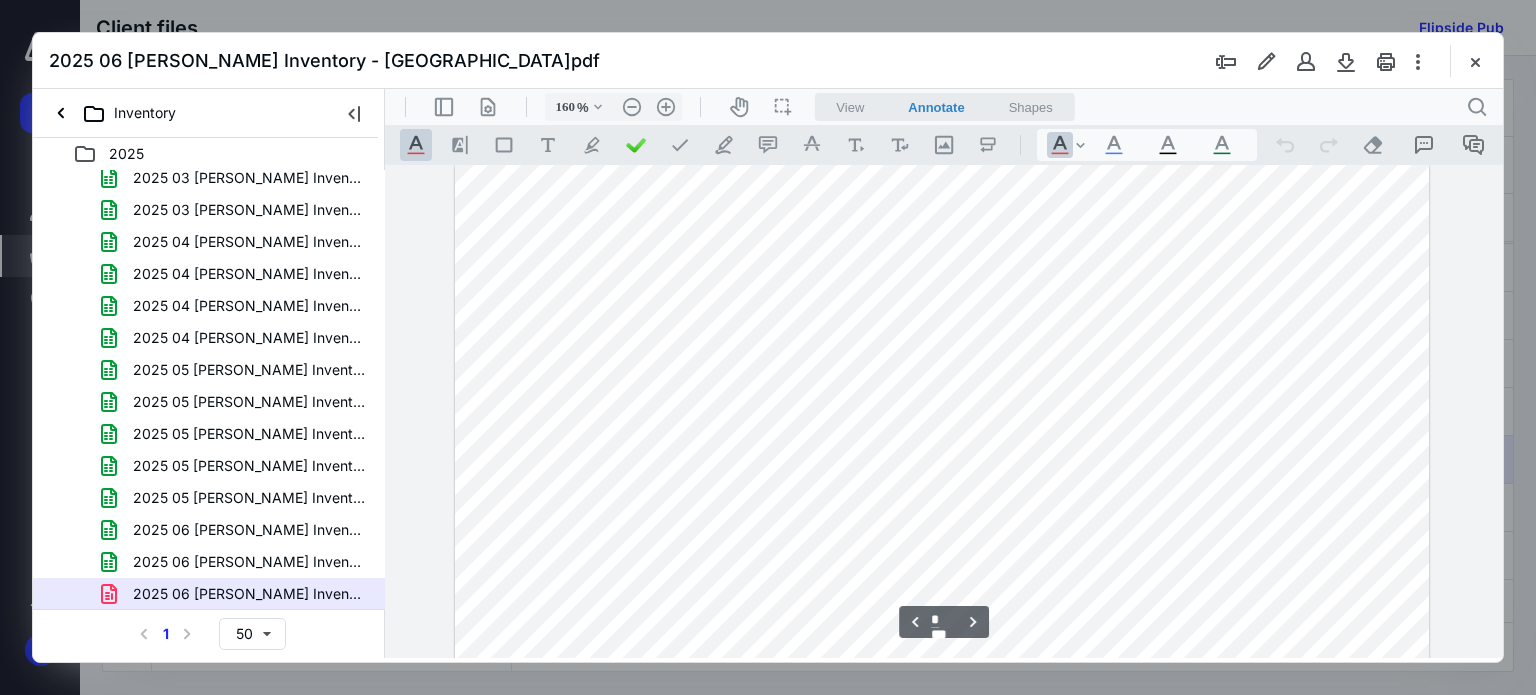 scroll, scrollTop: 5100, scrollLeft: 0, axis: vertical 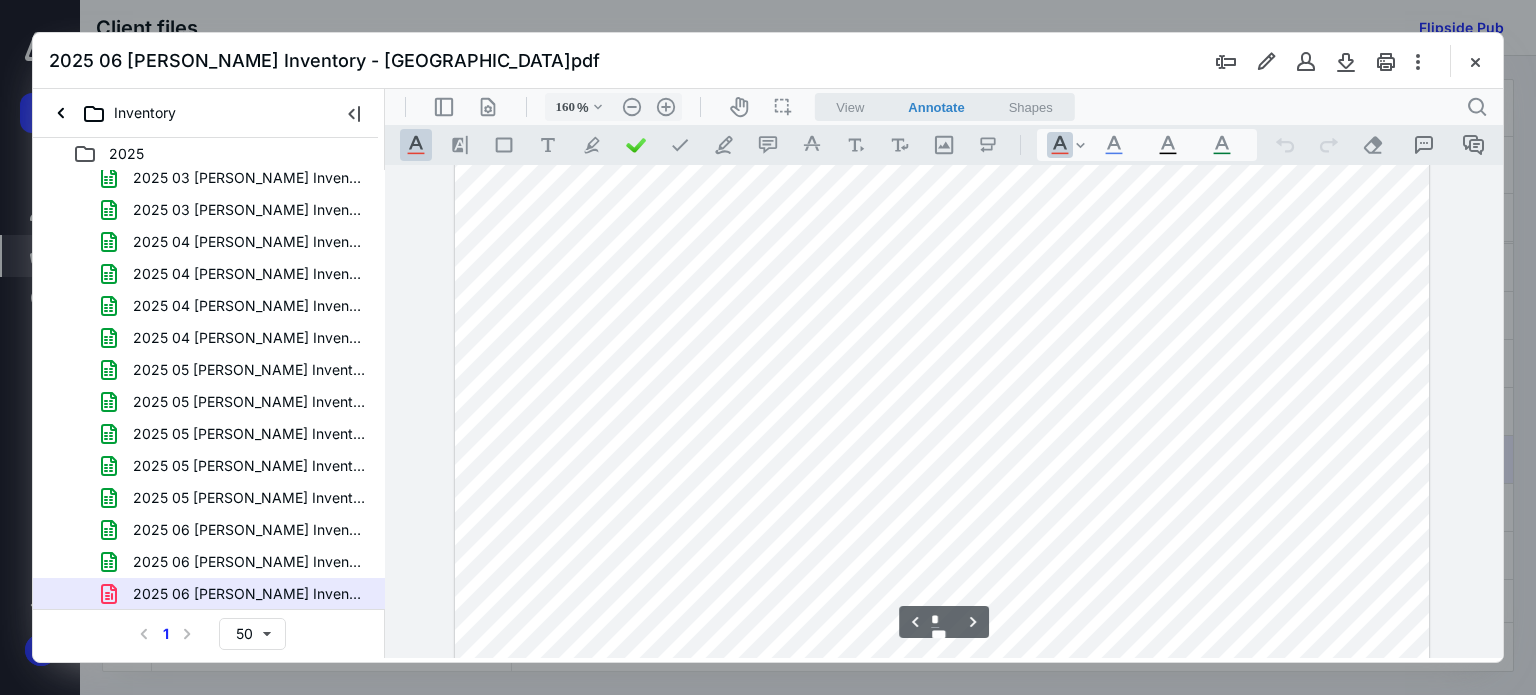 drag, startPoint x: 1496, startPoint y: 459, endPoint x: 1893, endPoint y: 492, distance: 398.36917 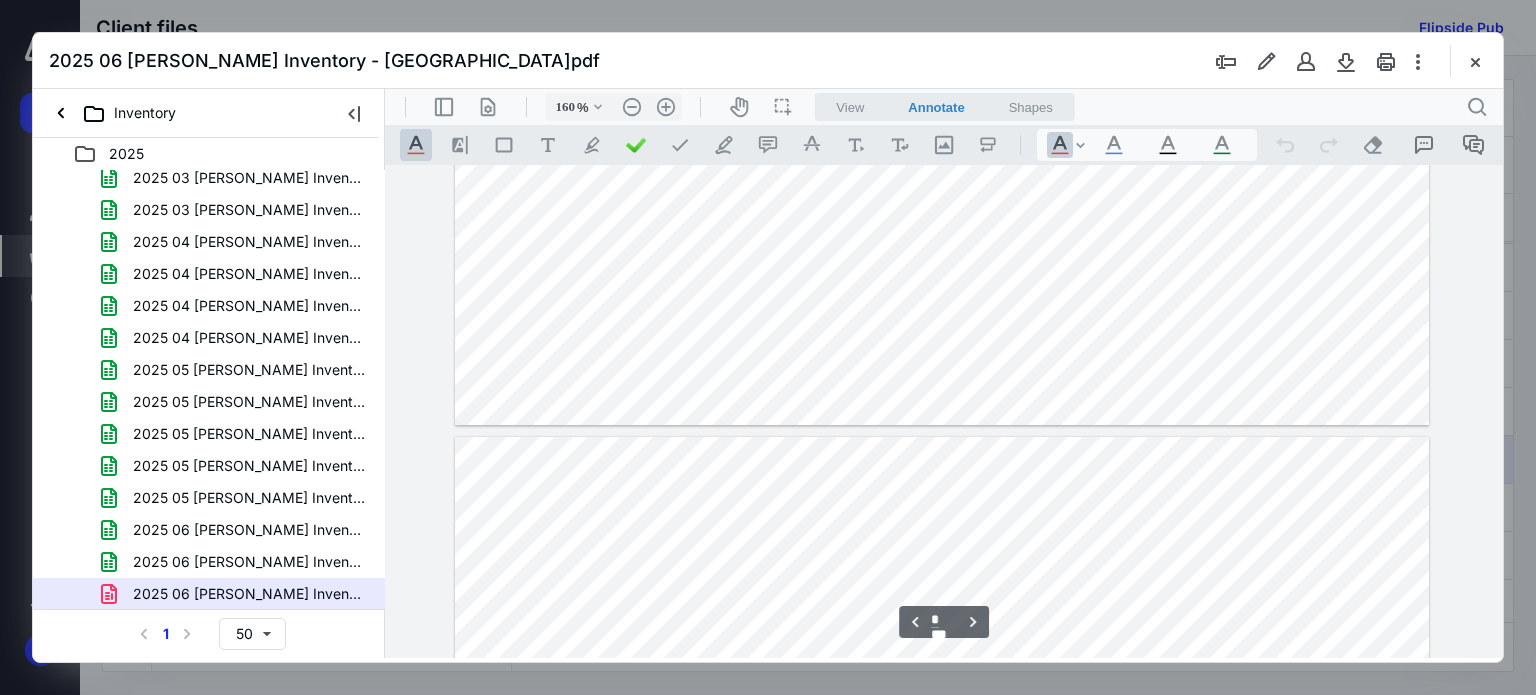 type on "*" 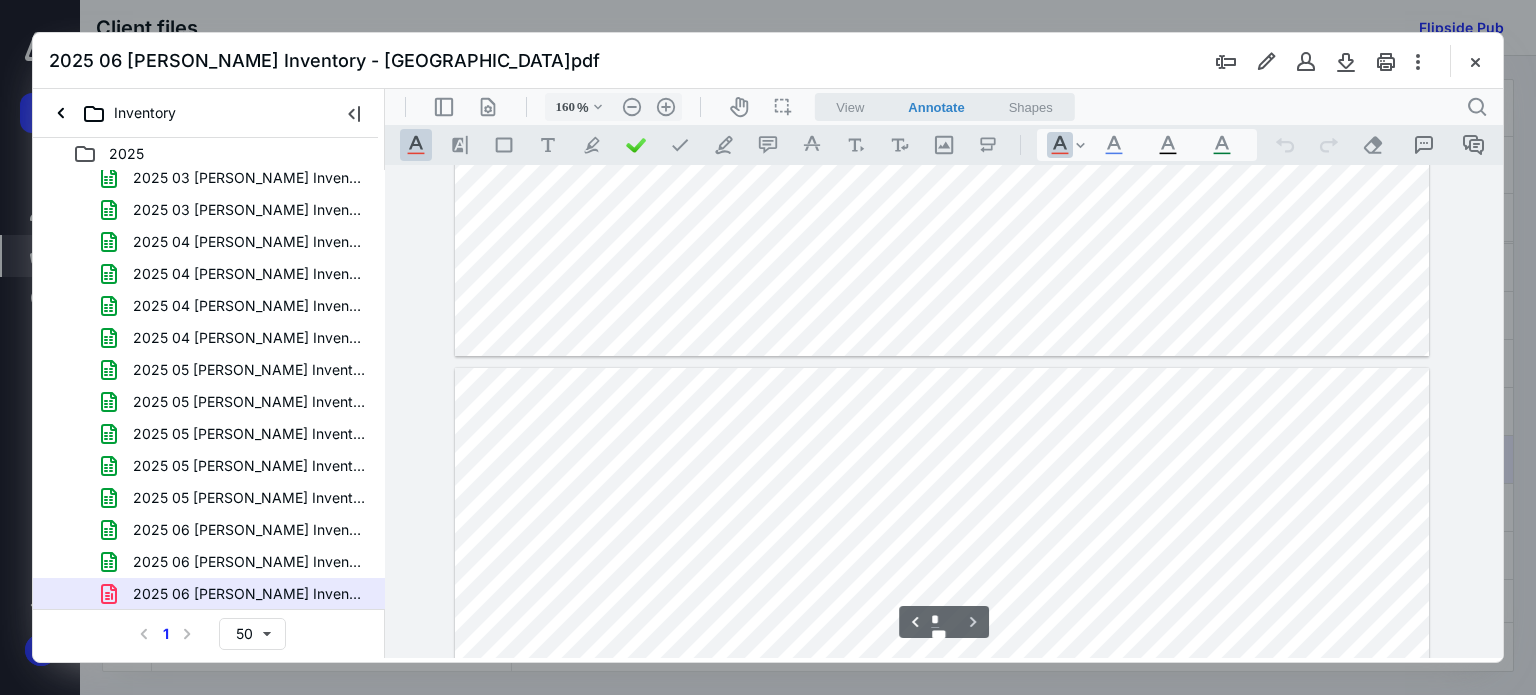 scroll, scrollTop: 7472, scrollLeft: 0, axis: vertical 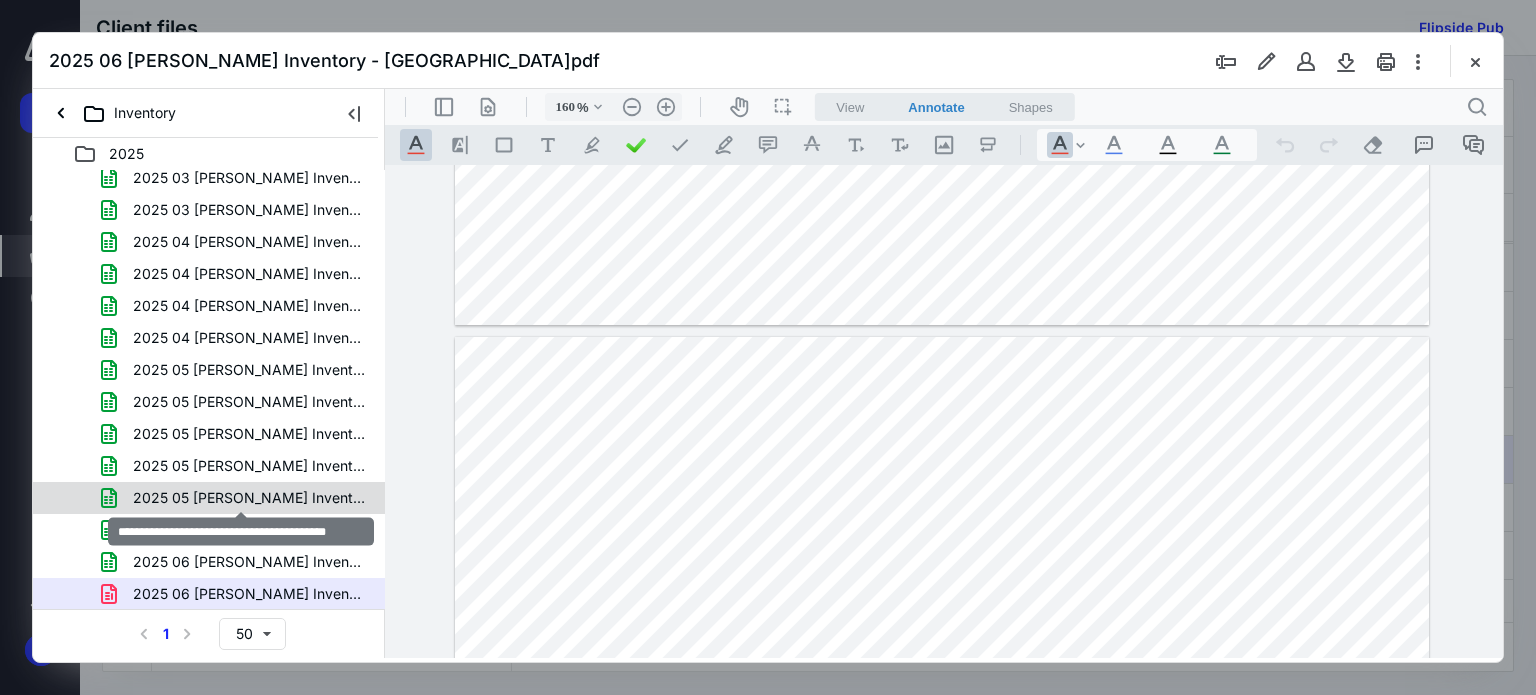 click on "2025 05 Bev Inventory - Union Station.xlsx" at bounding box center (249, 498) 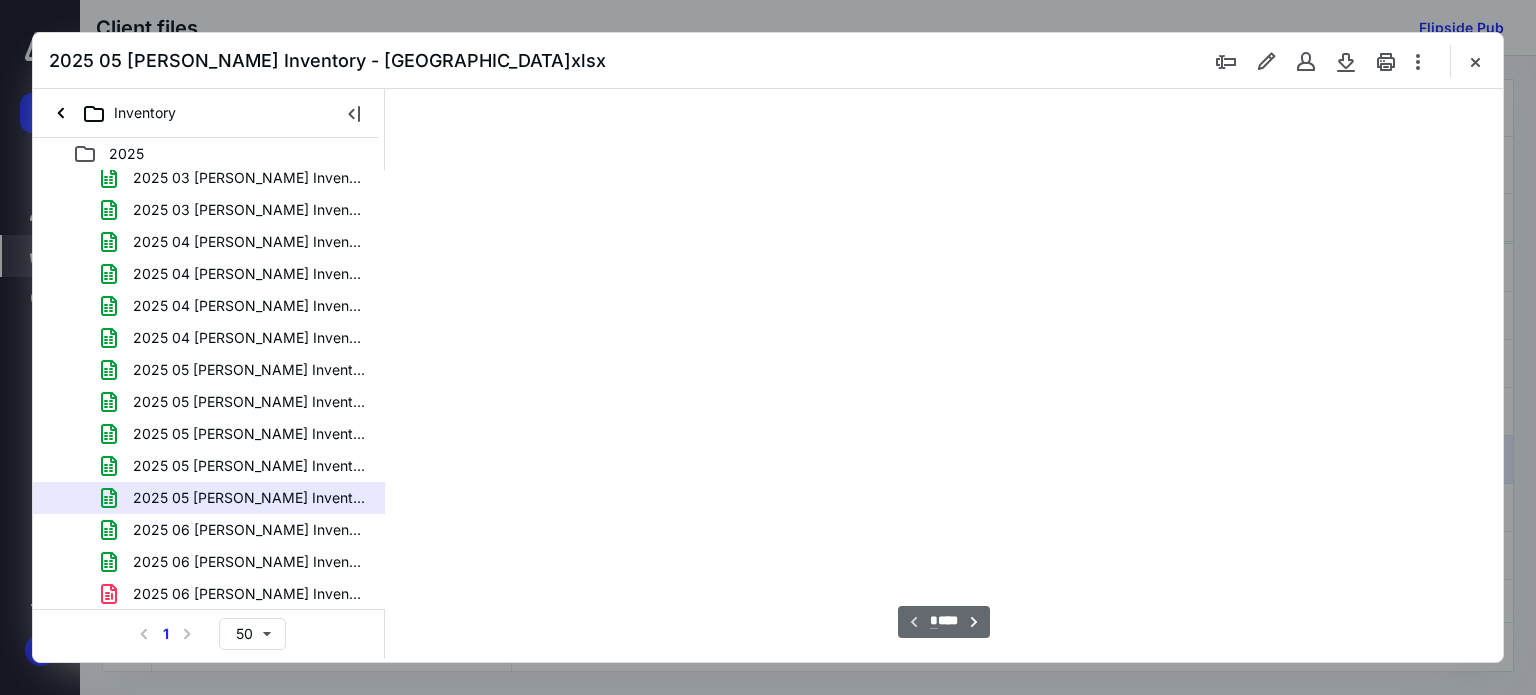 scroll, scrollTop: 76, scrollLeft: 0, axis: vertical 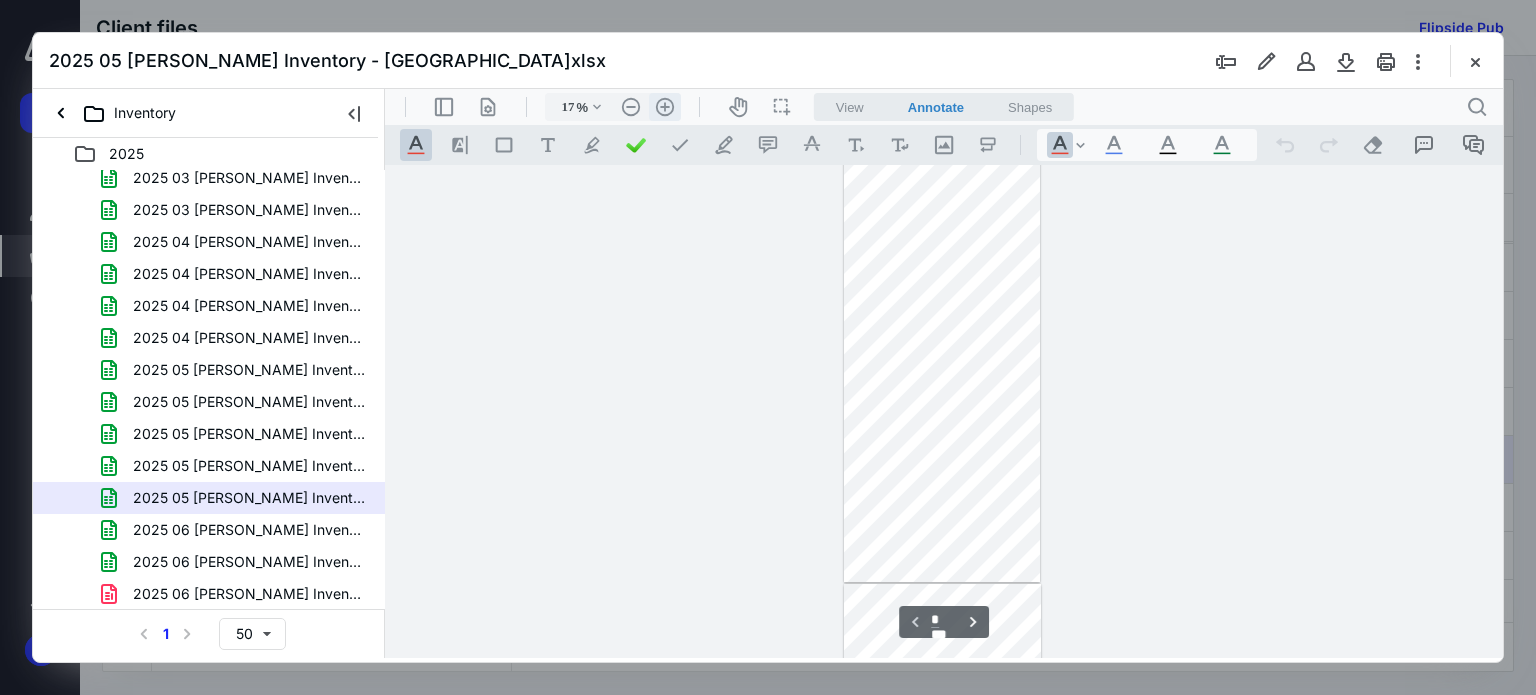 click on ".cls-1{fill:#abb0c4;} icon - header - zoom - in - line" at bounding box center [665, 107] 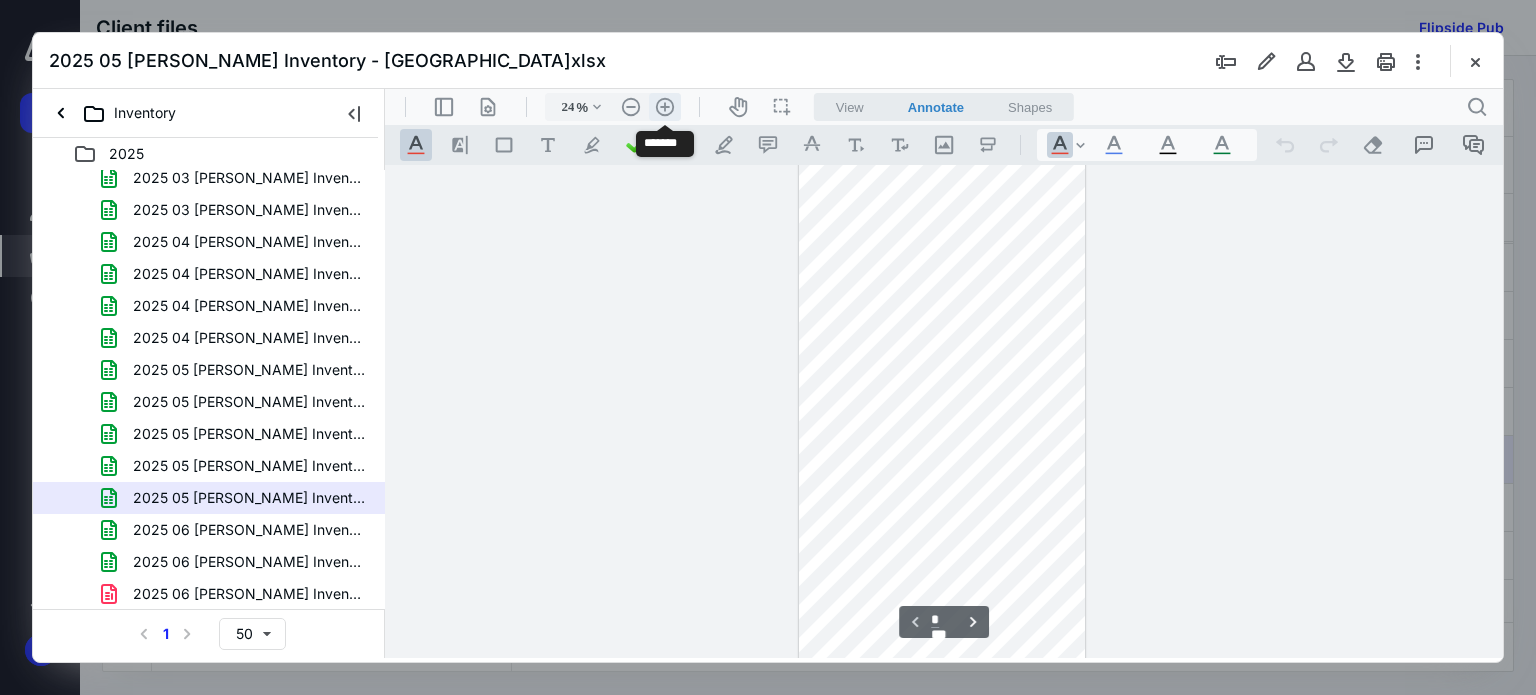 click on ".cls-1{fill:#abb0c4;} icon - header - zoom - in - line" at bounding box center (665, 107) 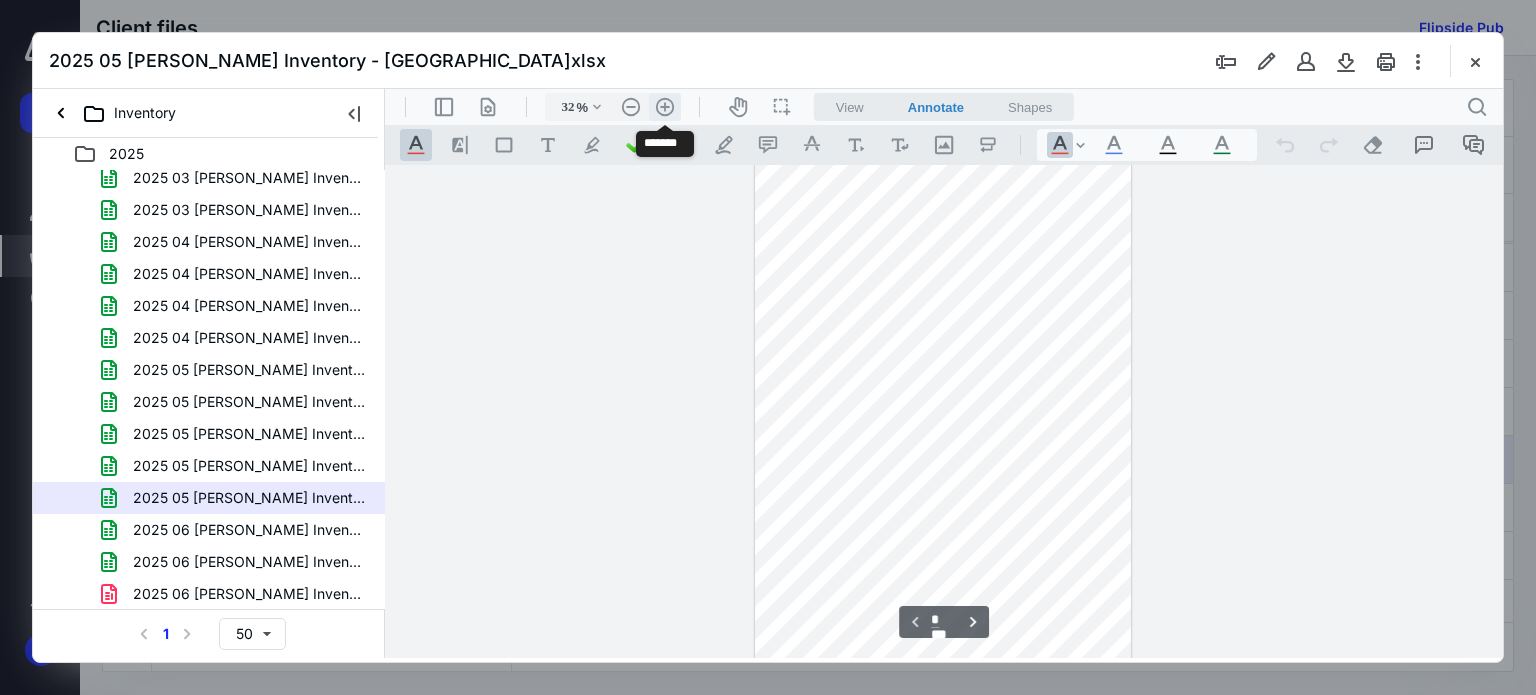 click on ".cls-1{fill:#abb0c4;} icon - header - zoom - in - line" at bounding box center (665, 107) 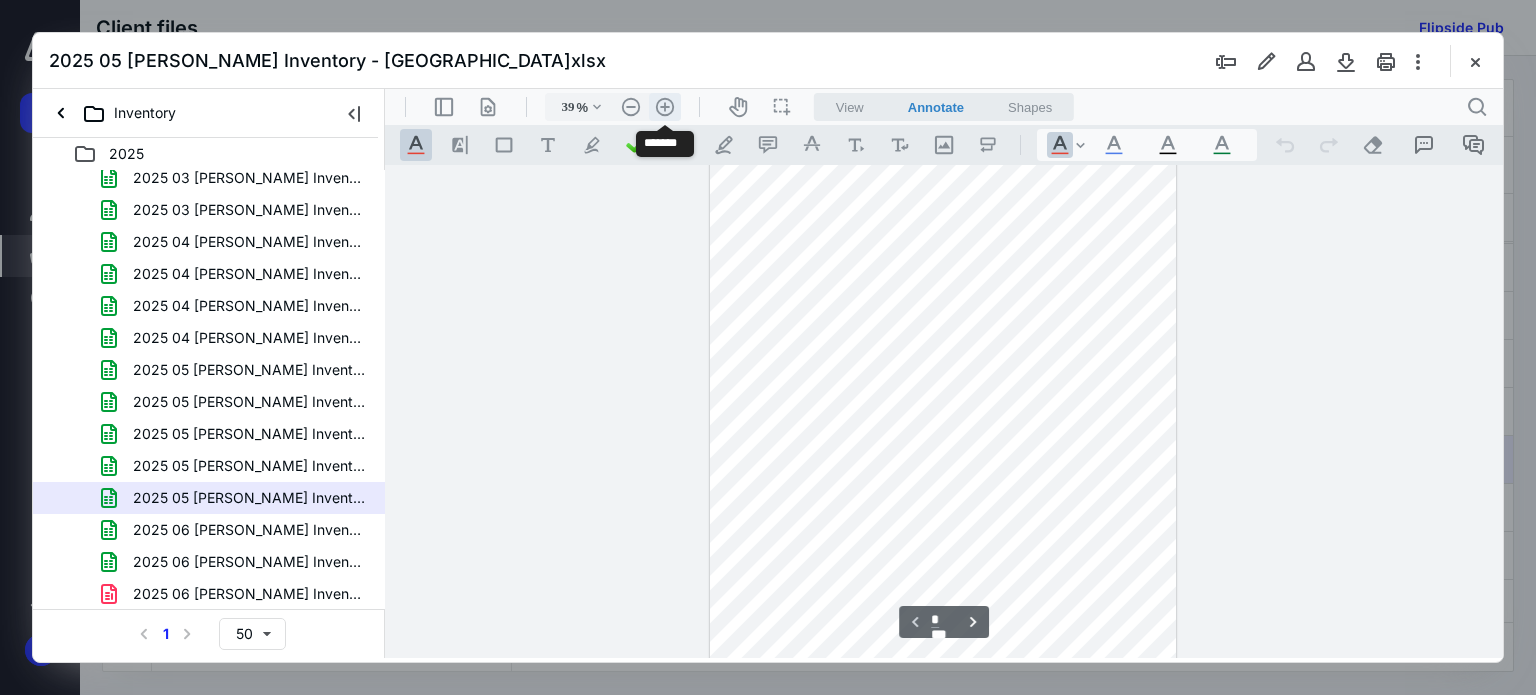 click on ".cls-1{fill:#abb0c4;} icon - header - zoom - in - line" at bounding box center (665, 107) 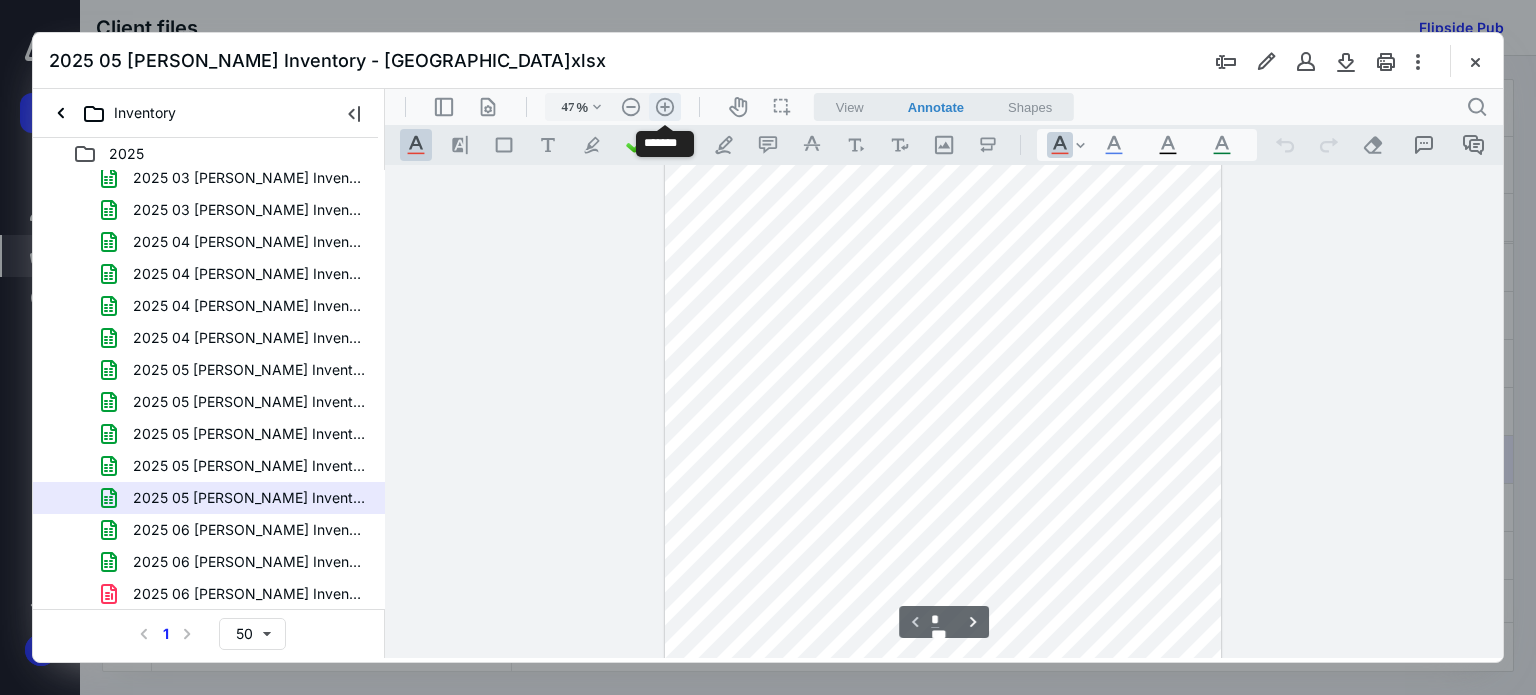 click on ".cls-1{fill:#abb0c4;} icon - header - zoom - in - line" at bounding box center [665, 107] 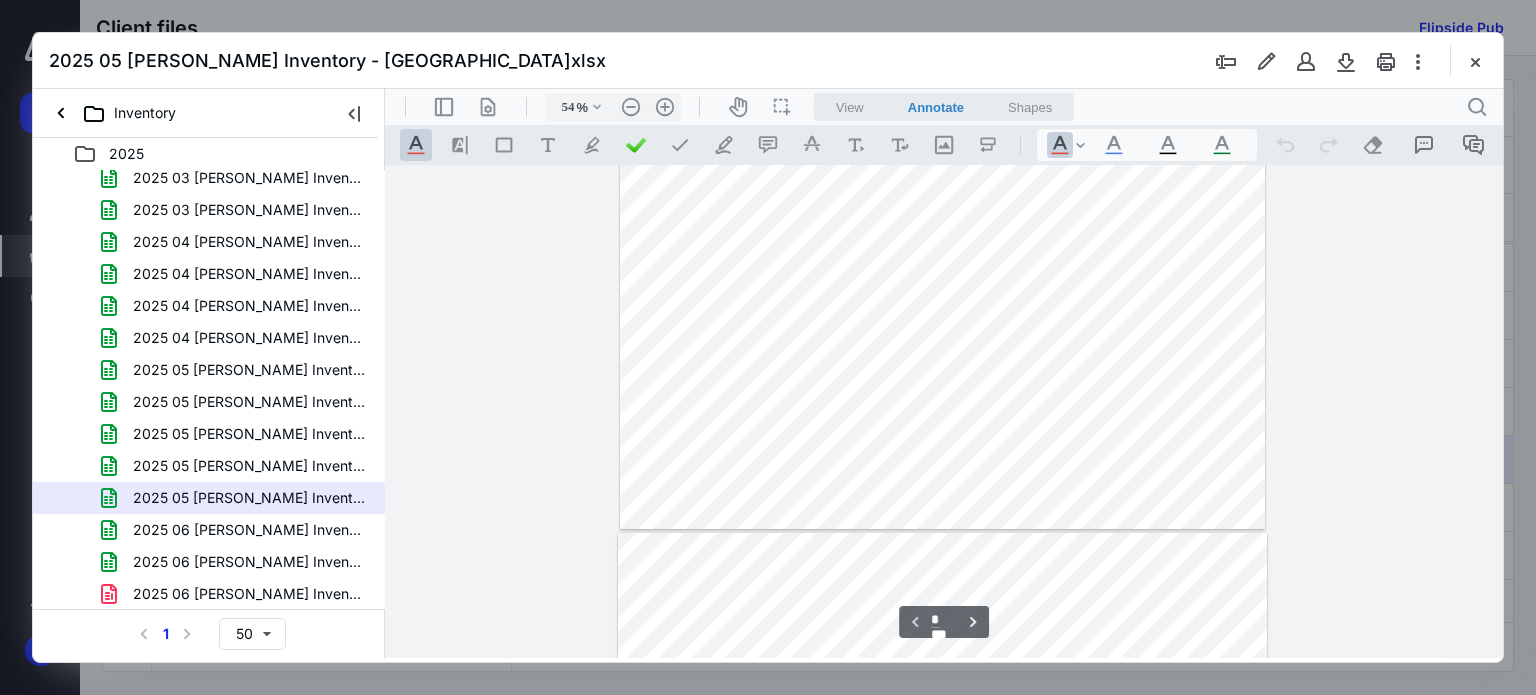 scroll, scrollTop: 1300, scrollLeft: 0, axis: vertical 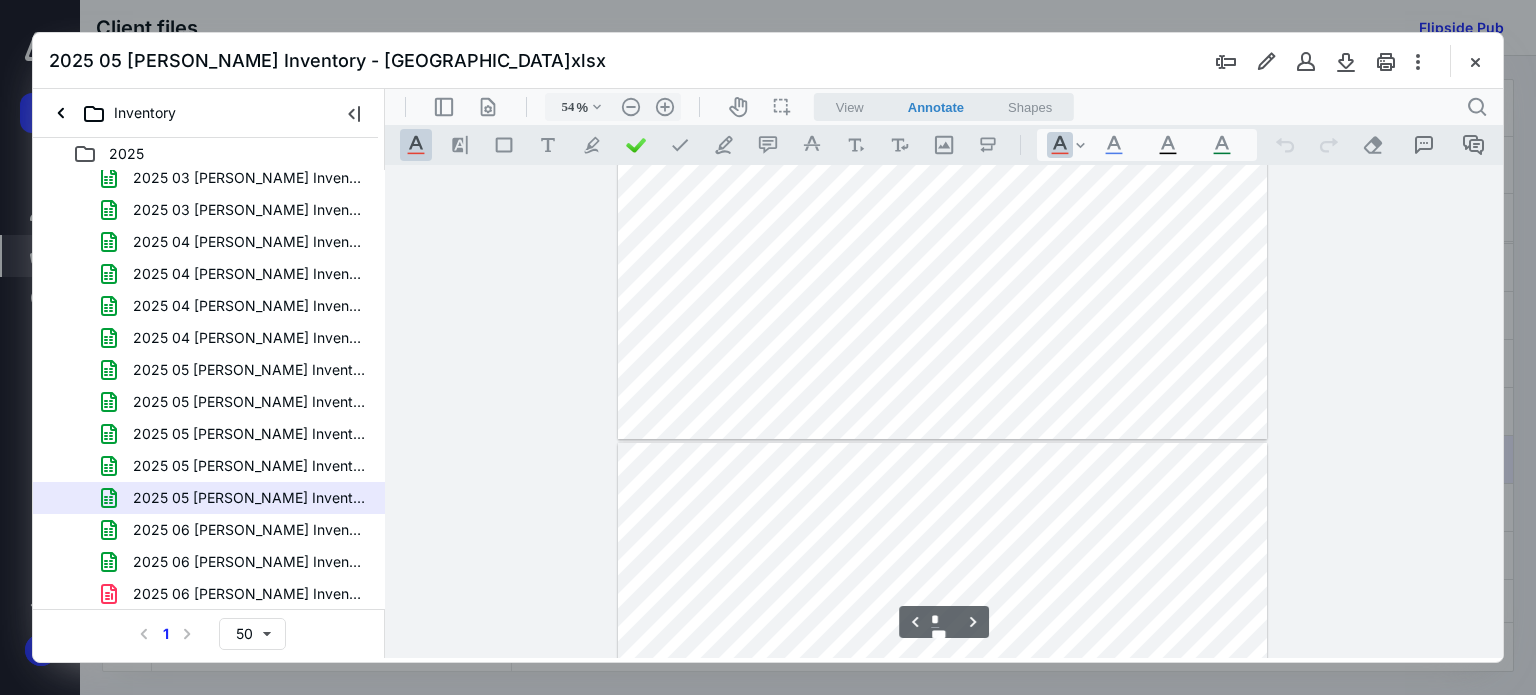 type on "*" 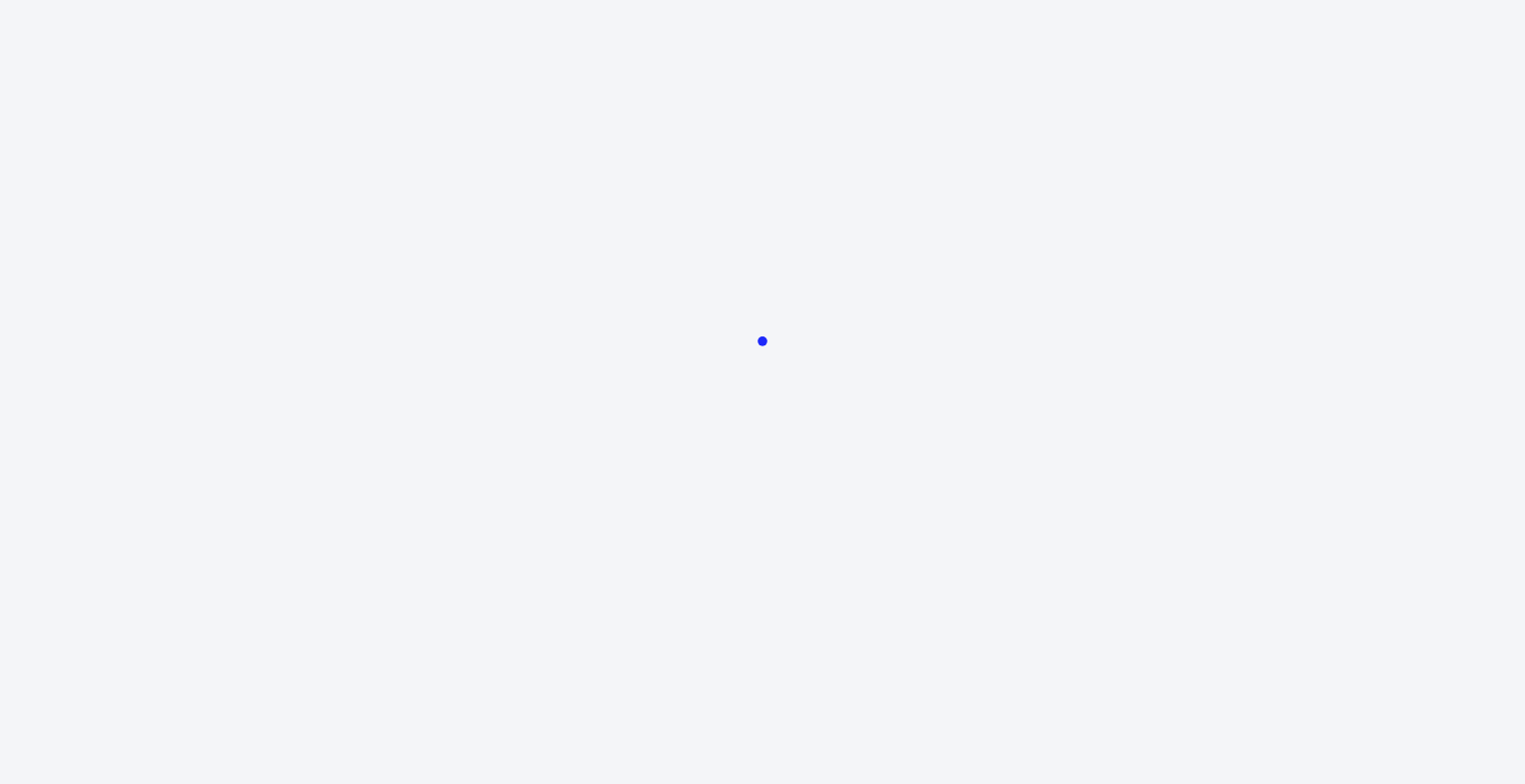 scroll, scrollTop: 0, scrollLeft: 0, axis: both 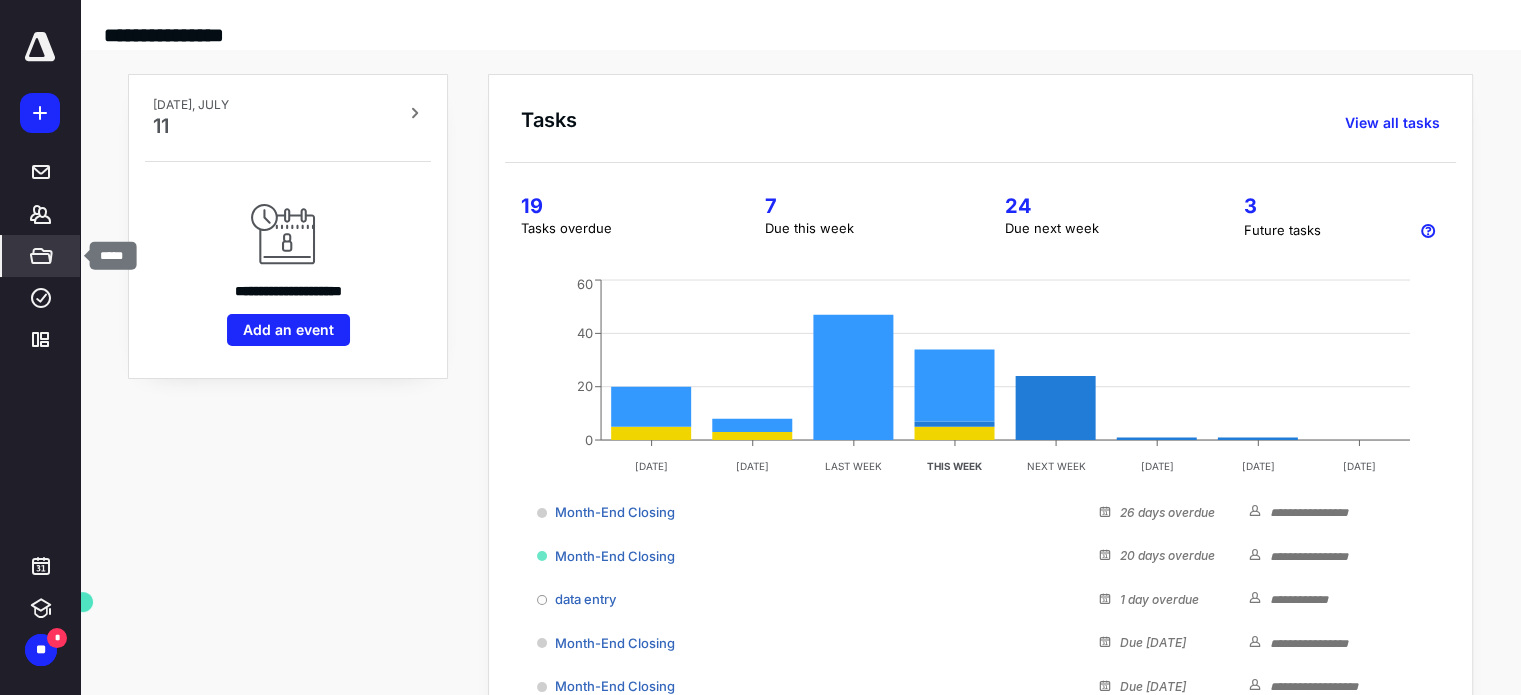 click on "*****" at bounding box center [41, 256] 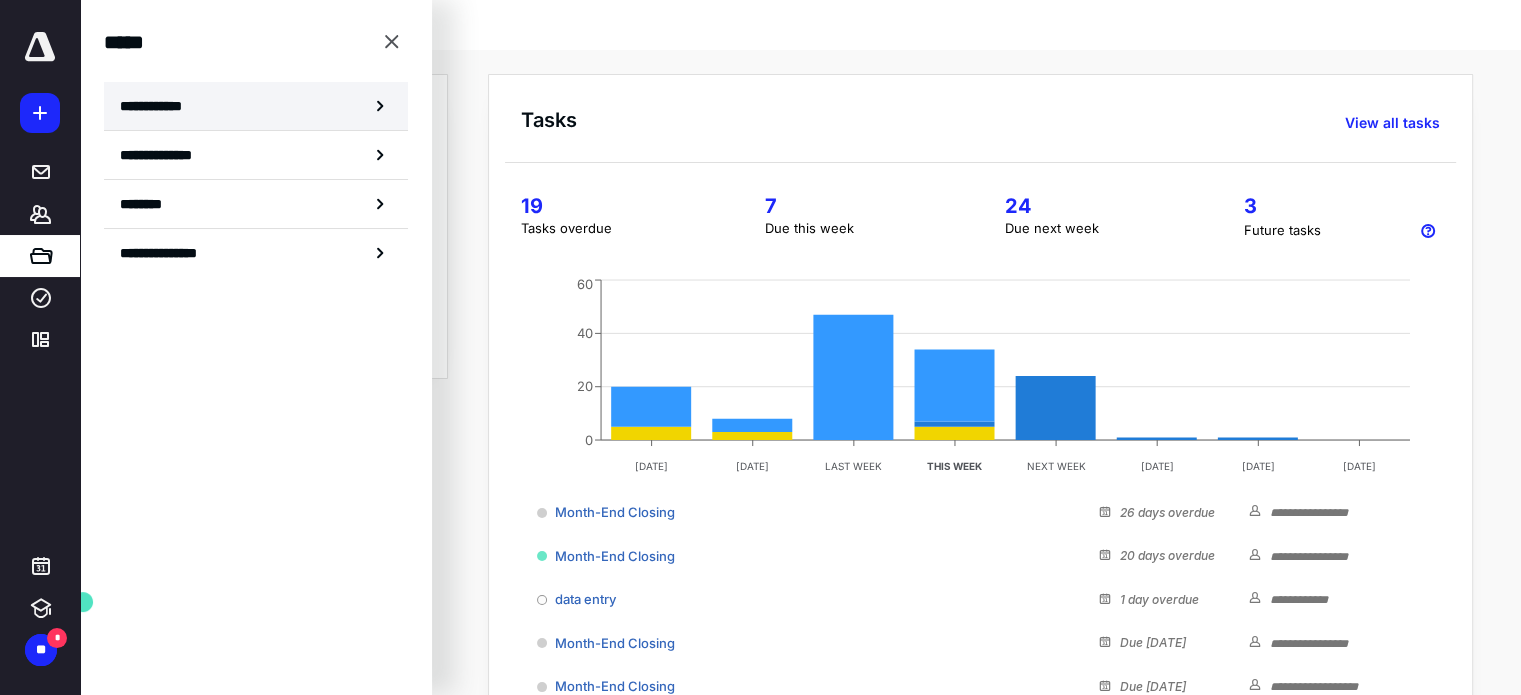 click on "**********" at bounding box center [256, 106] 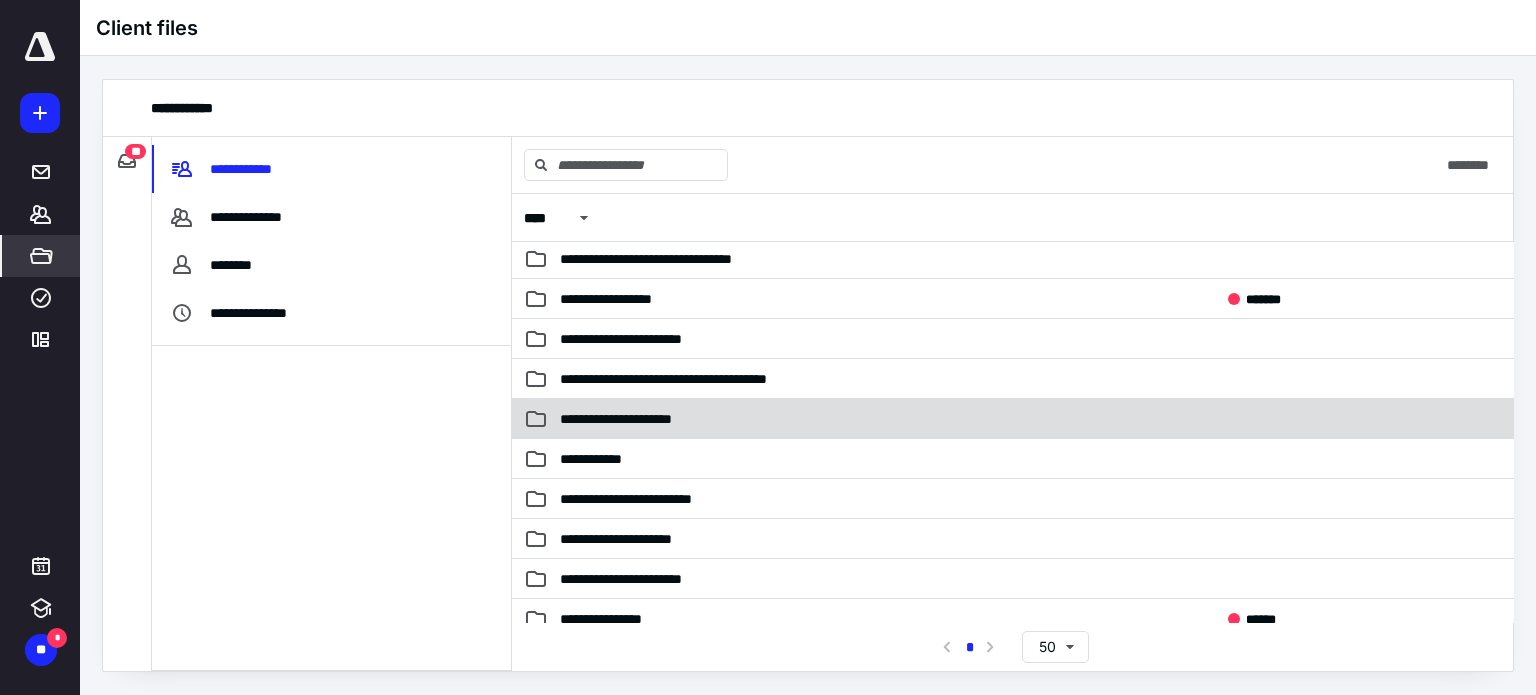 scroll, scrollTop: 0, scrollLeft: 0, axis: both 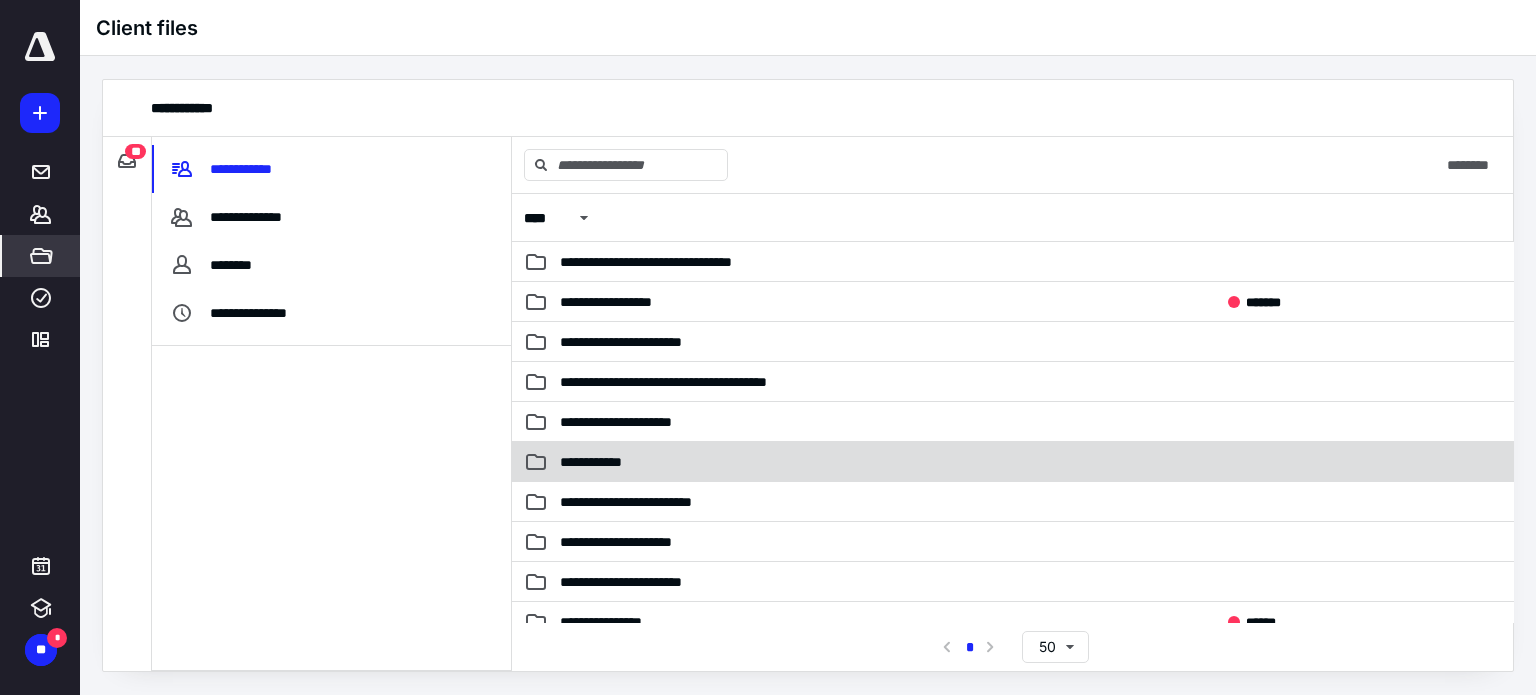 click on "**********" at bounding box center [600, 462] 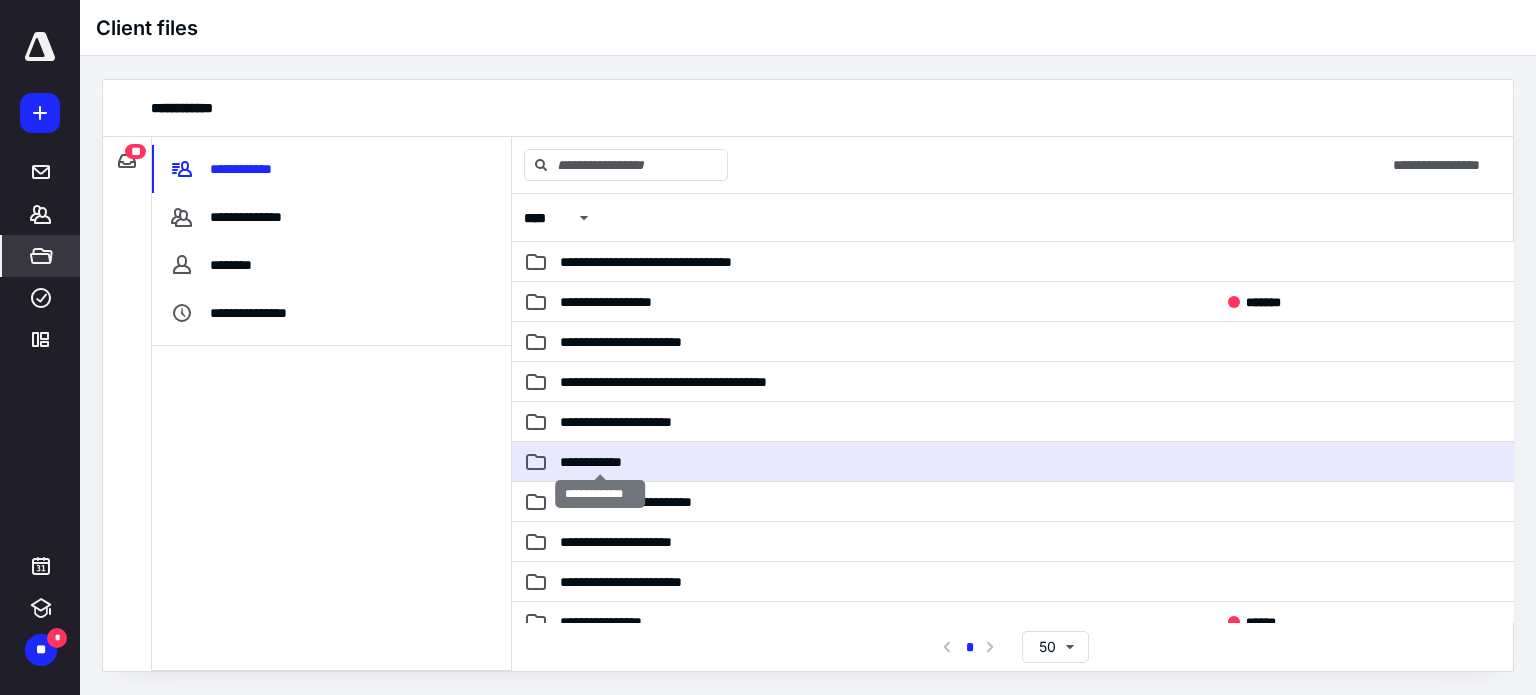 click on "**********" at bounding box center (600, 462) 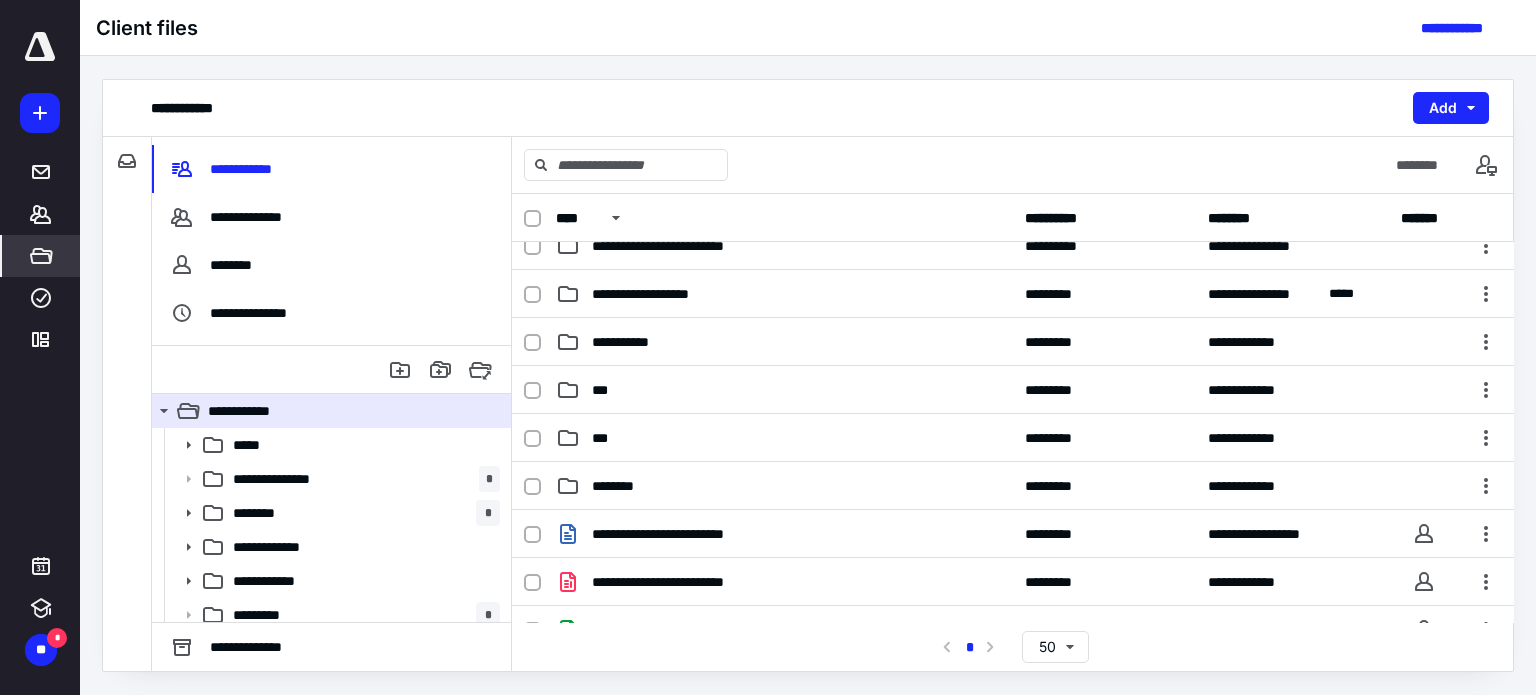 scroll, scrollTop: 744, scrollLeft: 0, axis: vertical 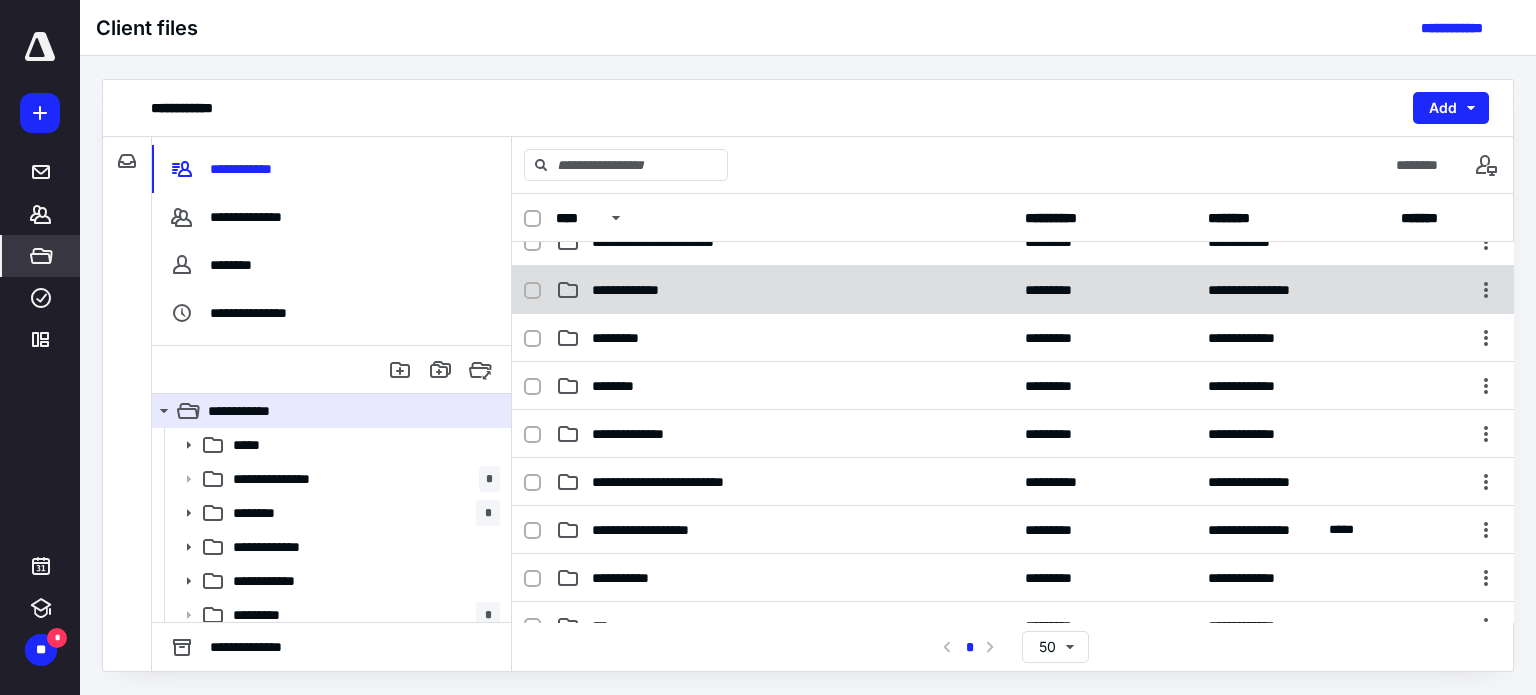 click on "**********" at bounding box center [784, 290] 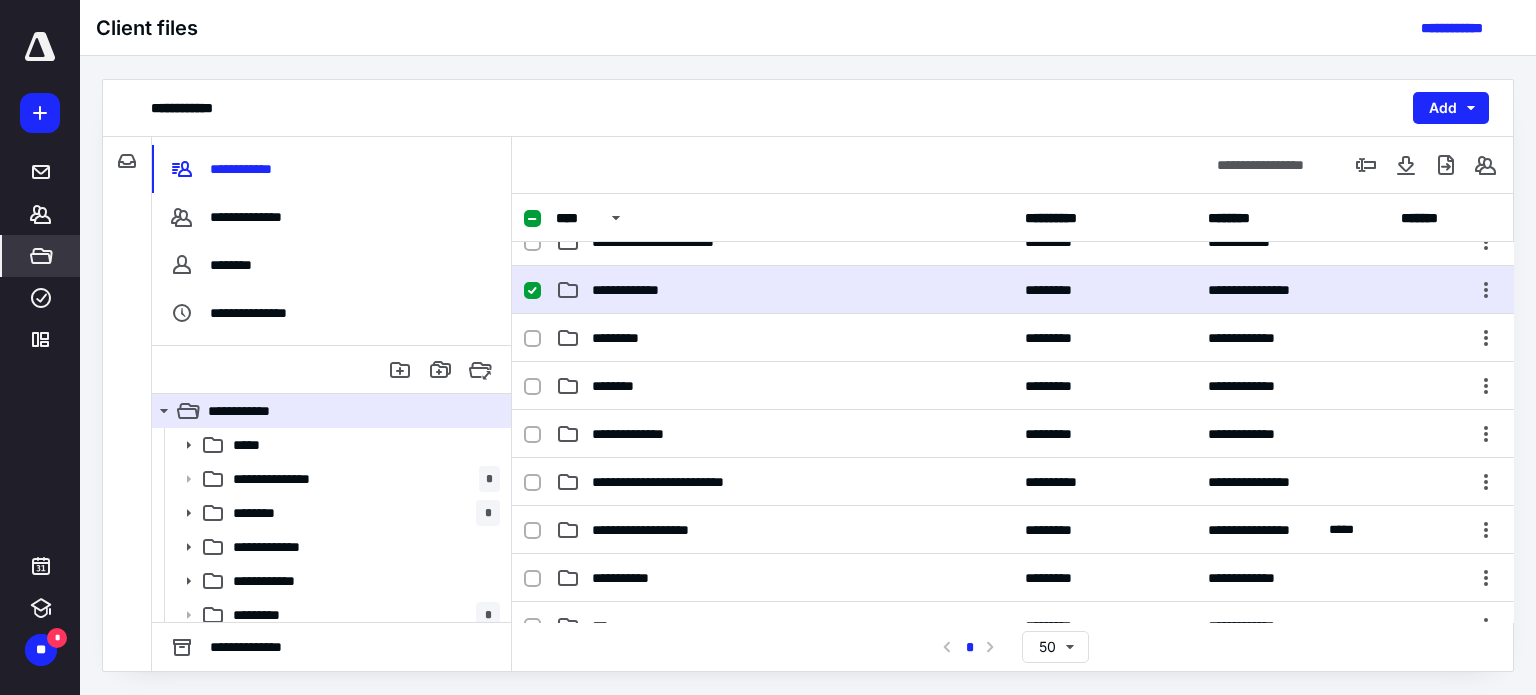 click on "**********" at bounding box center (784, 290) 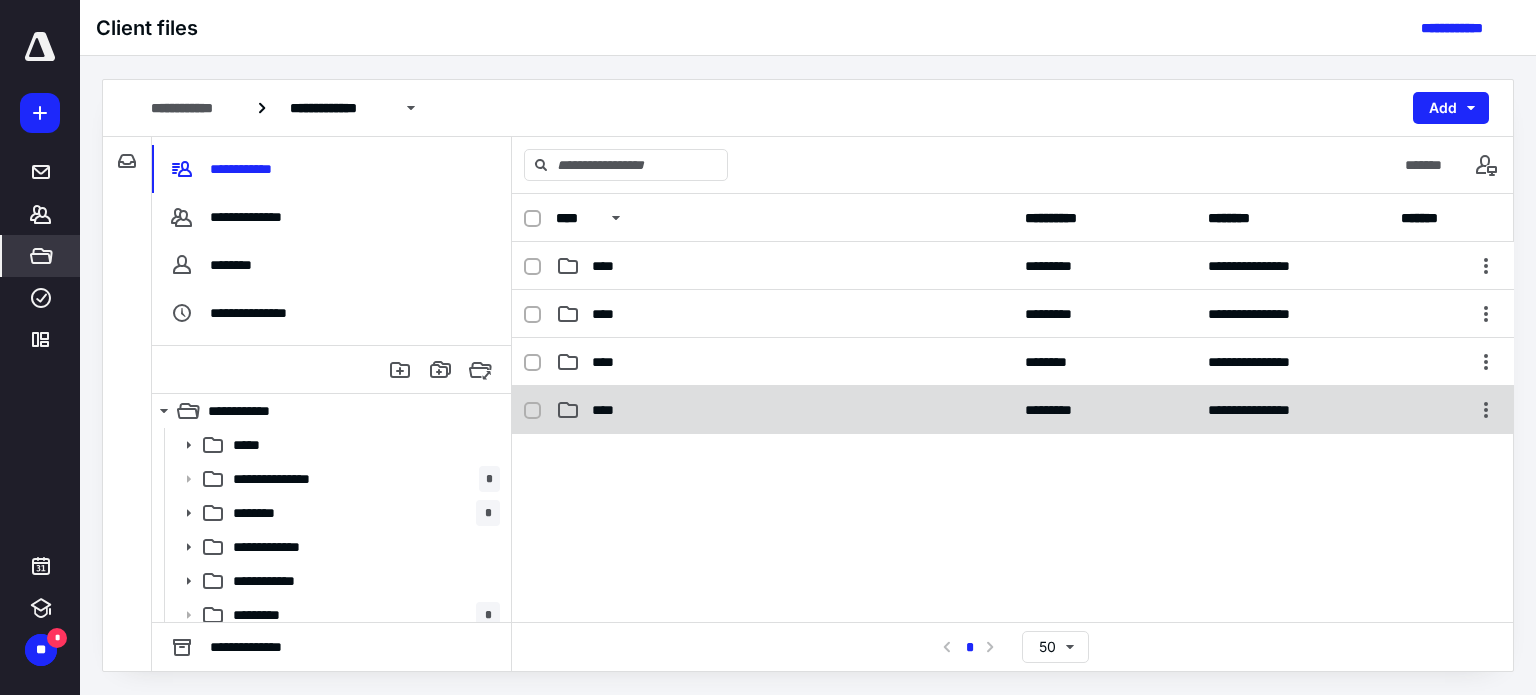 click on "****" at bounding box center (784, 410) 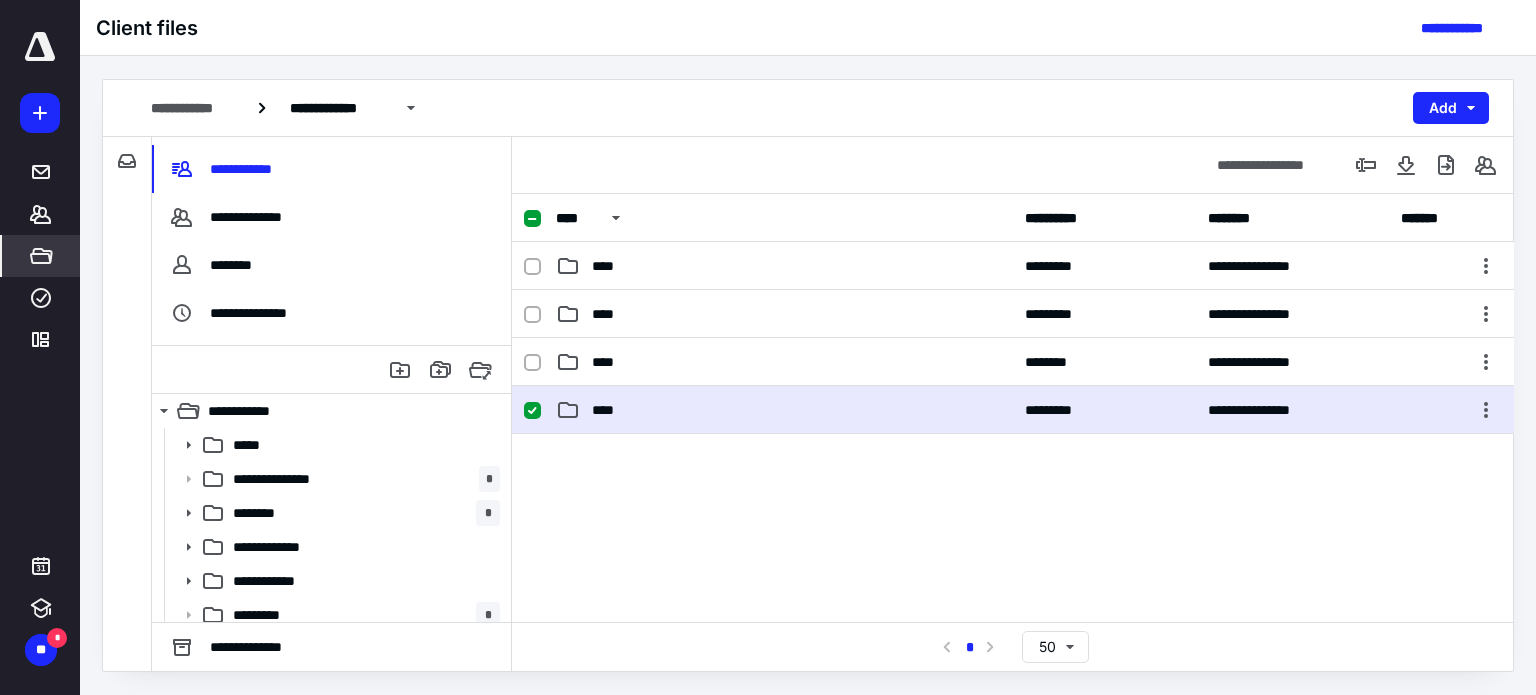 click on "****" at bounding box center [784, 410] 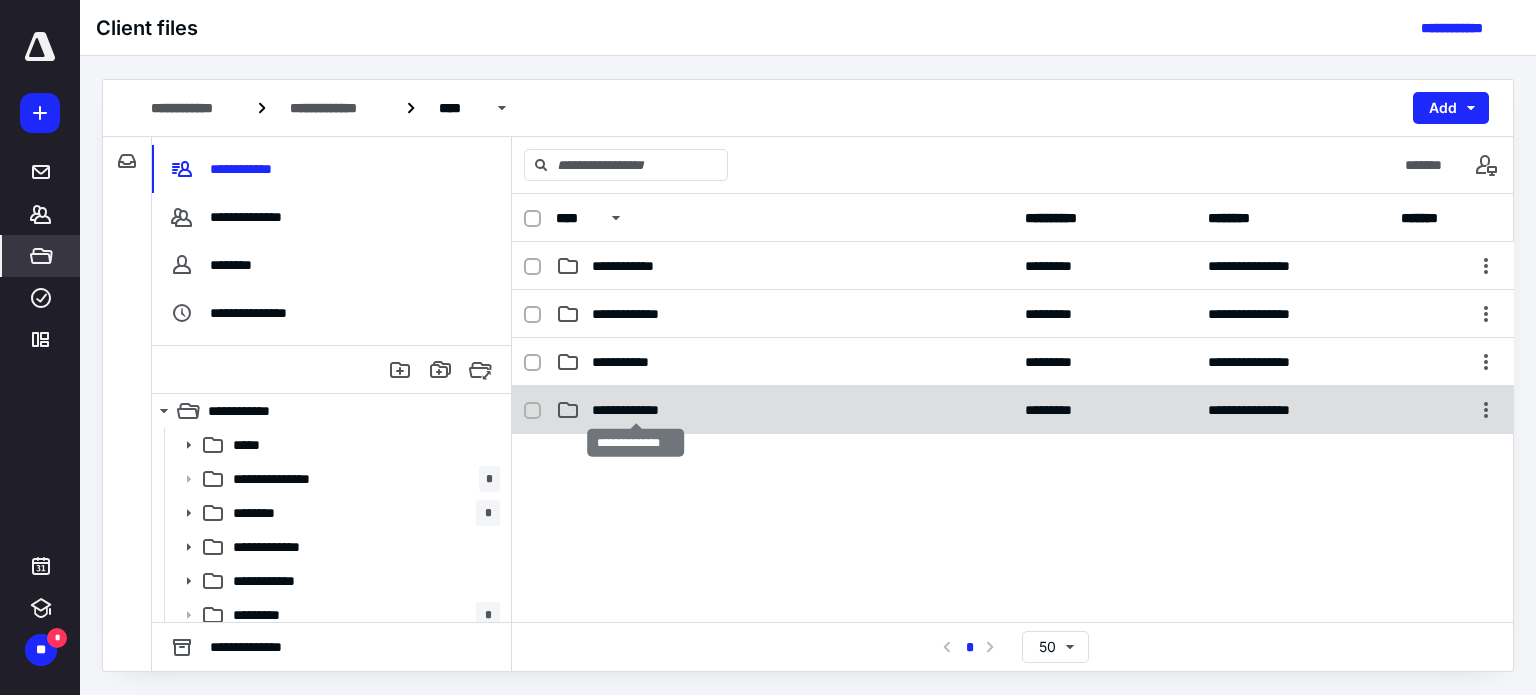 click on "**********" at bounding box center [636, 410] 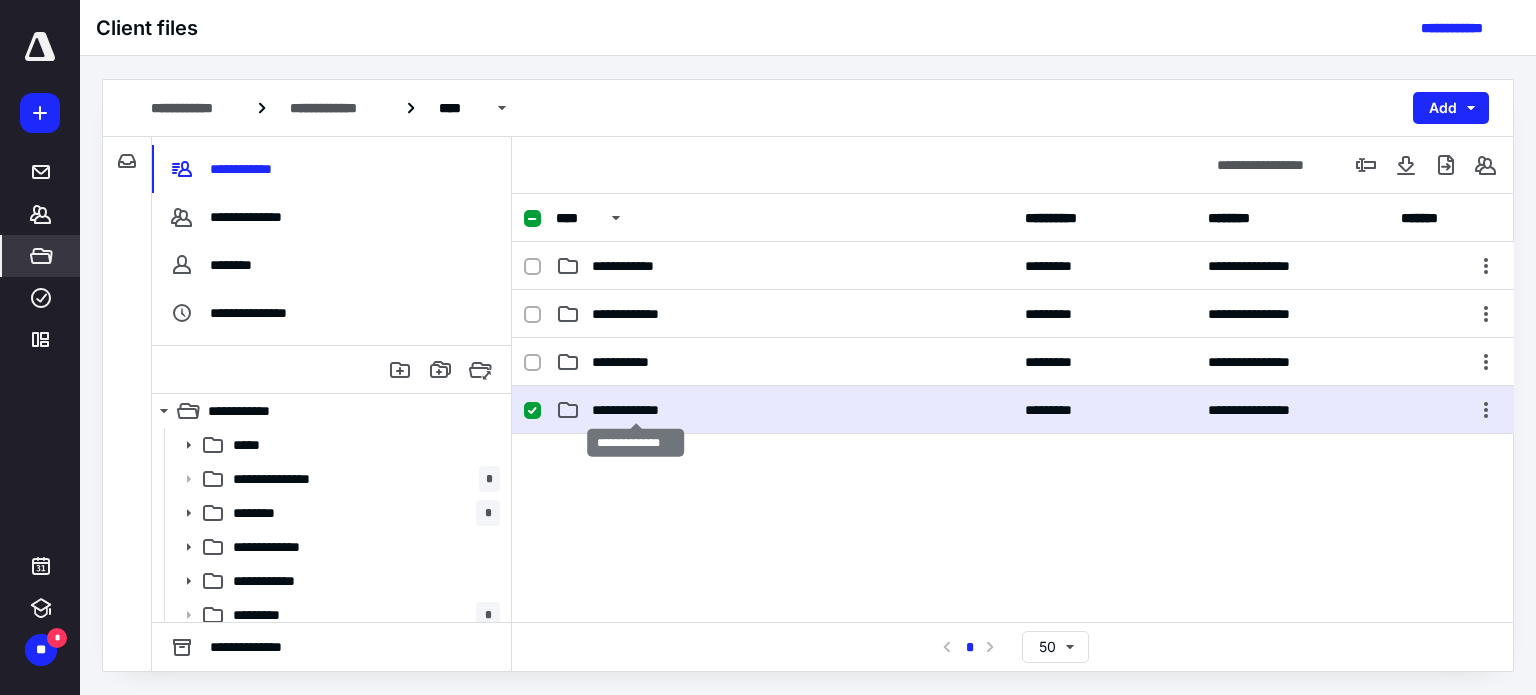 click on "**********" at bounding box center (636, 410) 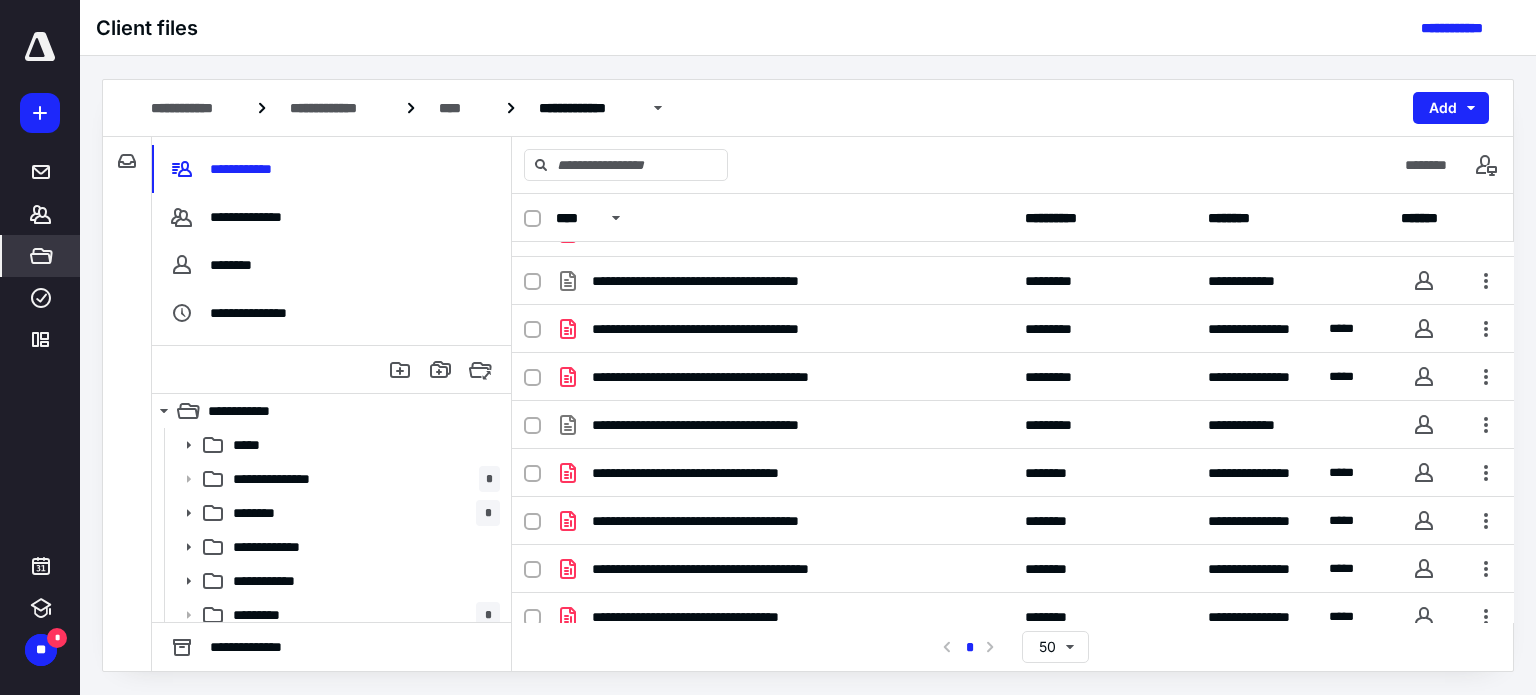 scroll, scrollTop: 0, scrollLeft: 0, axis: both 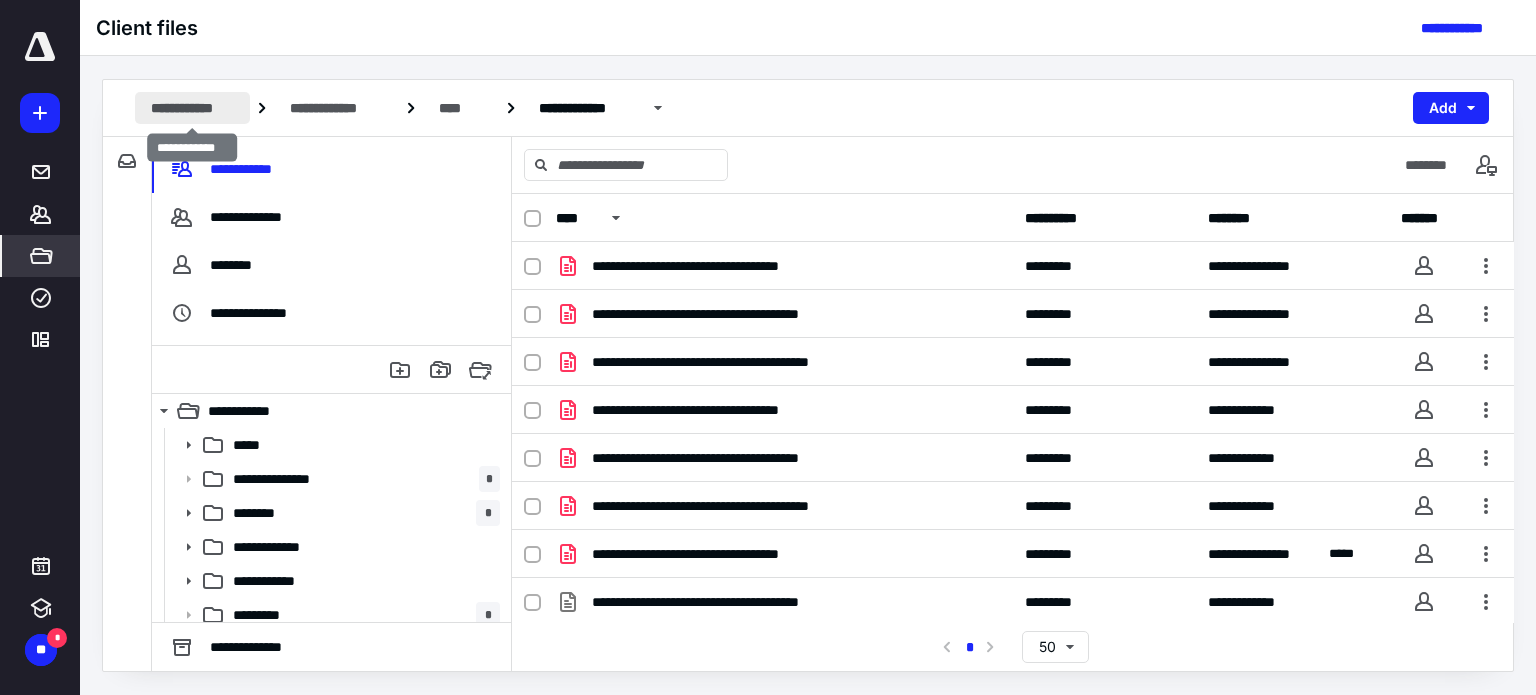 click on "**********" at bounding box center (192, 108) 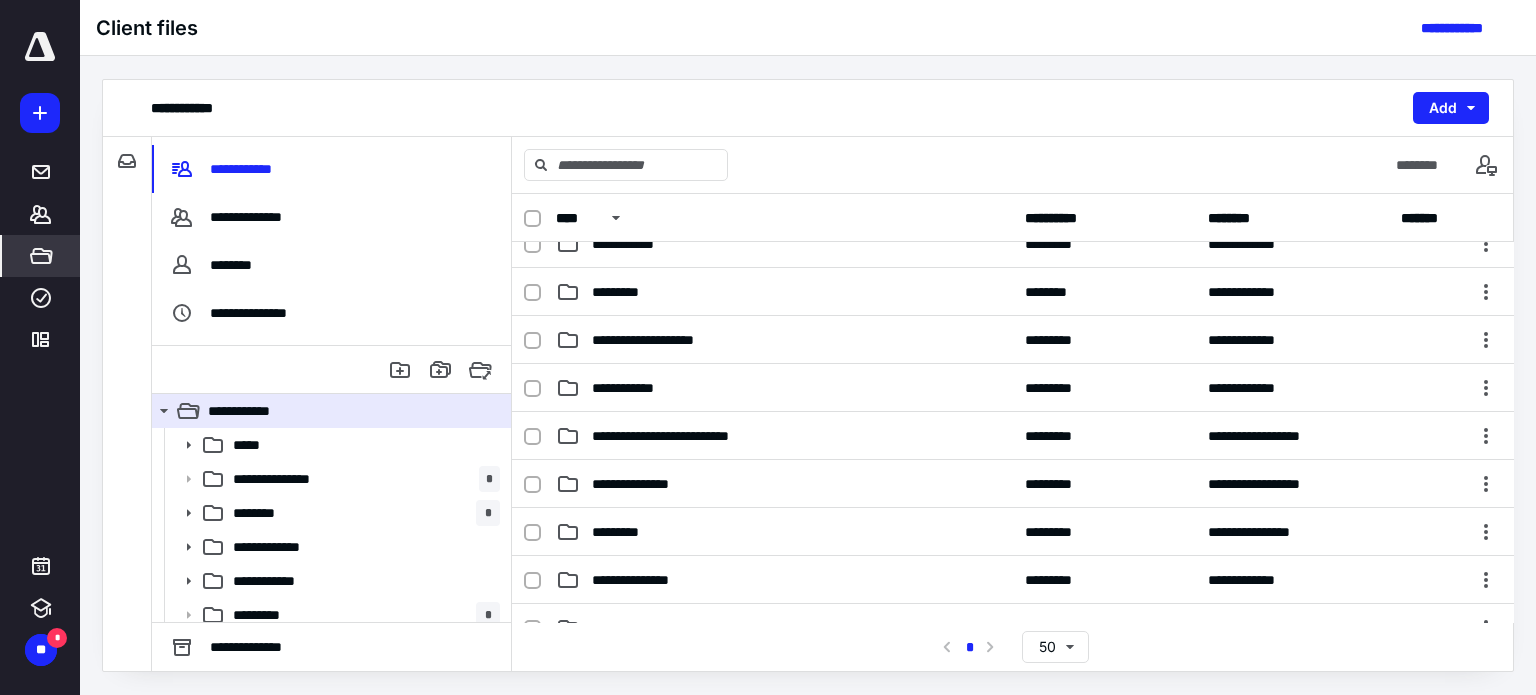 scroll, scrollTop: 200, scrollLeft: 0, axis: vertical 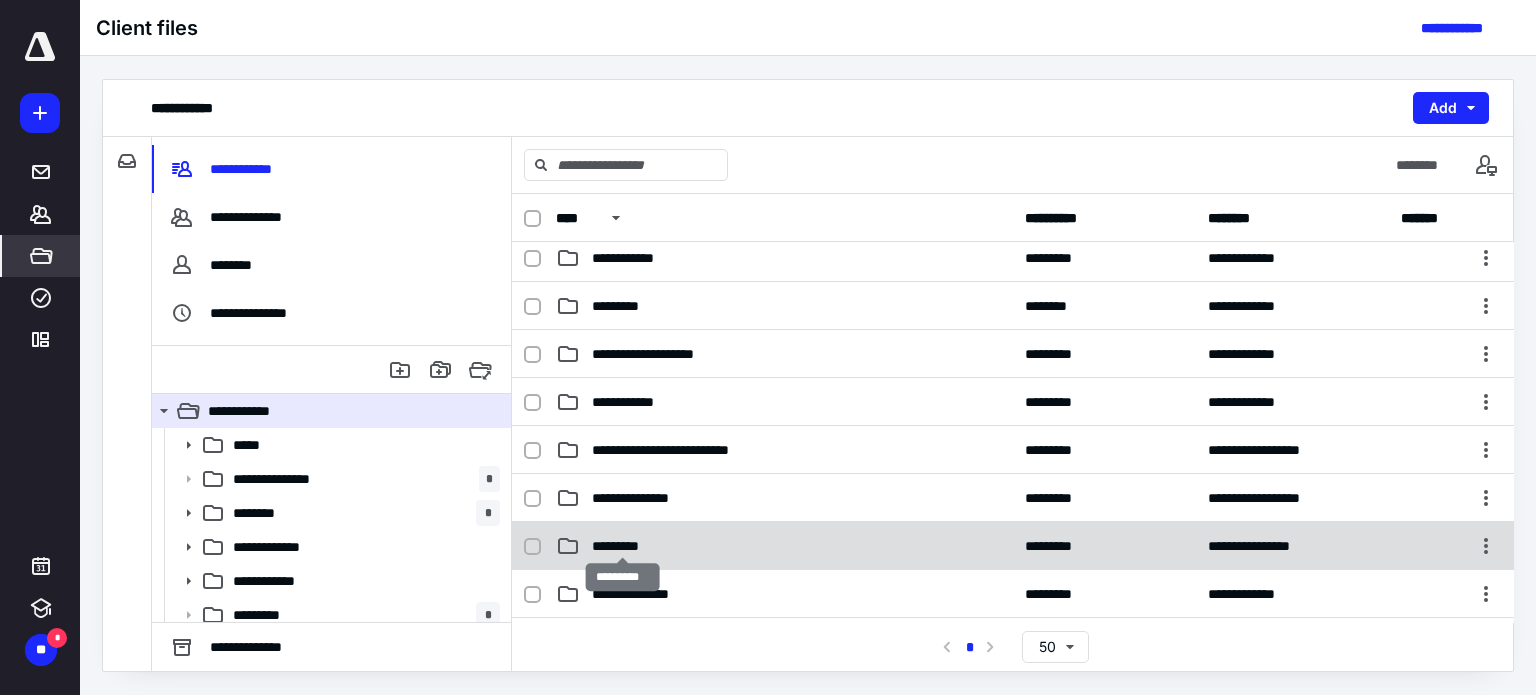 click on "*********" at bounding box center [623, 546] 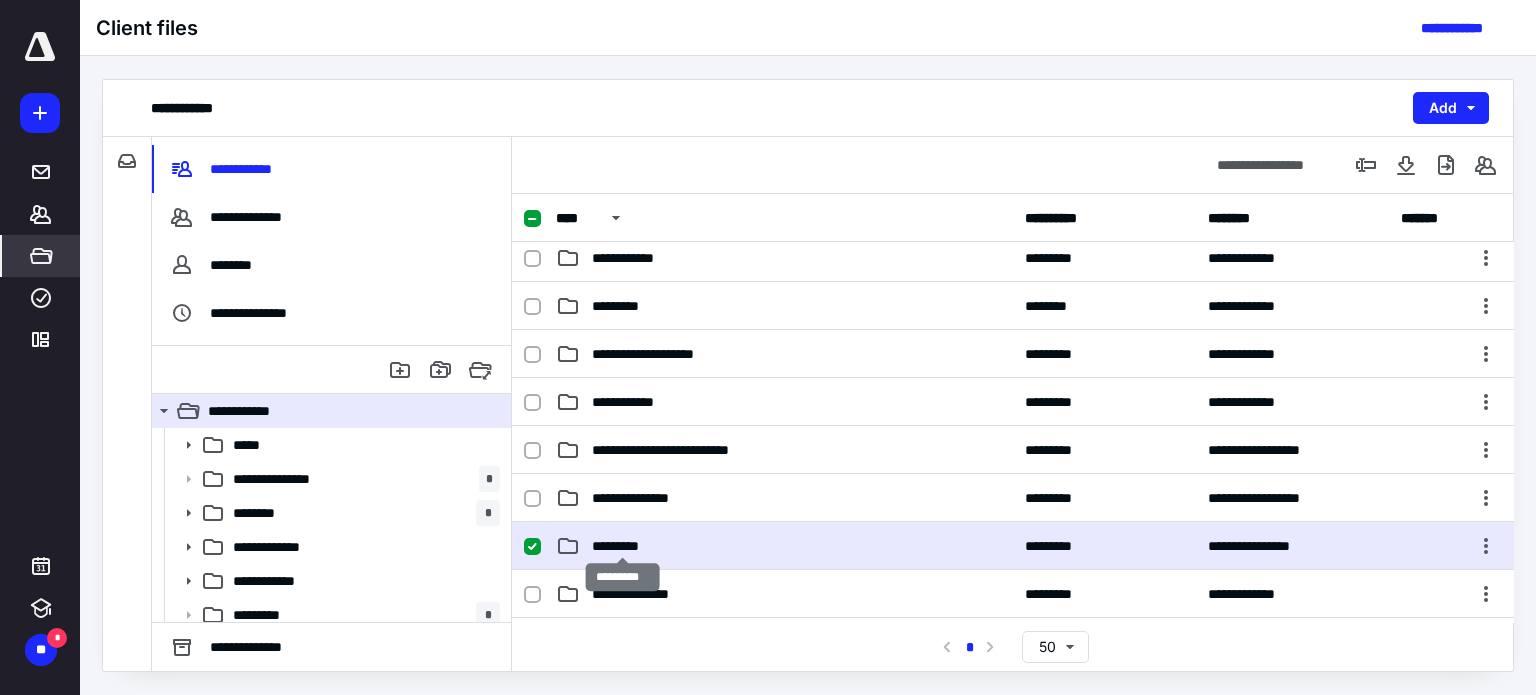 click on "*********" at bounding box center [623, 546] 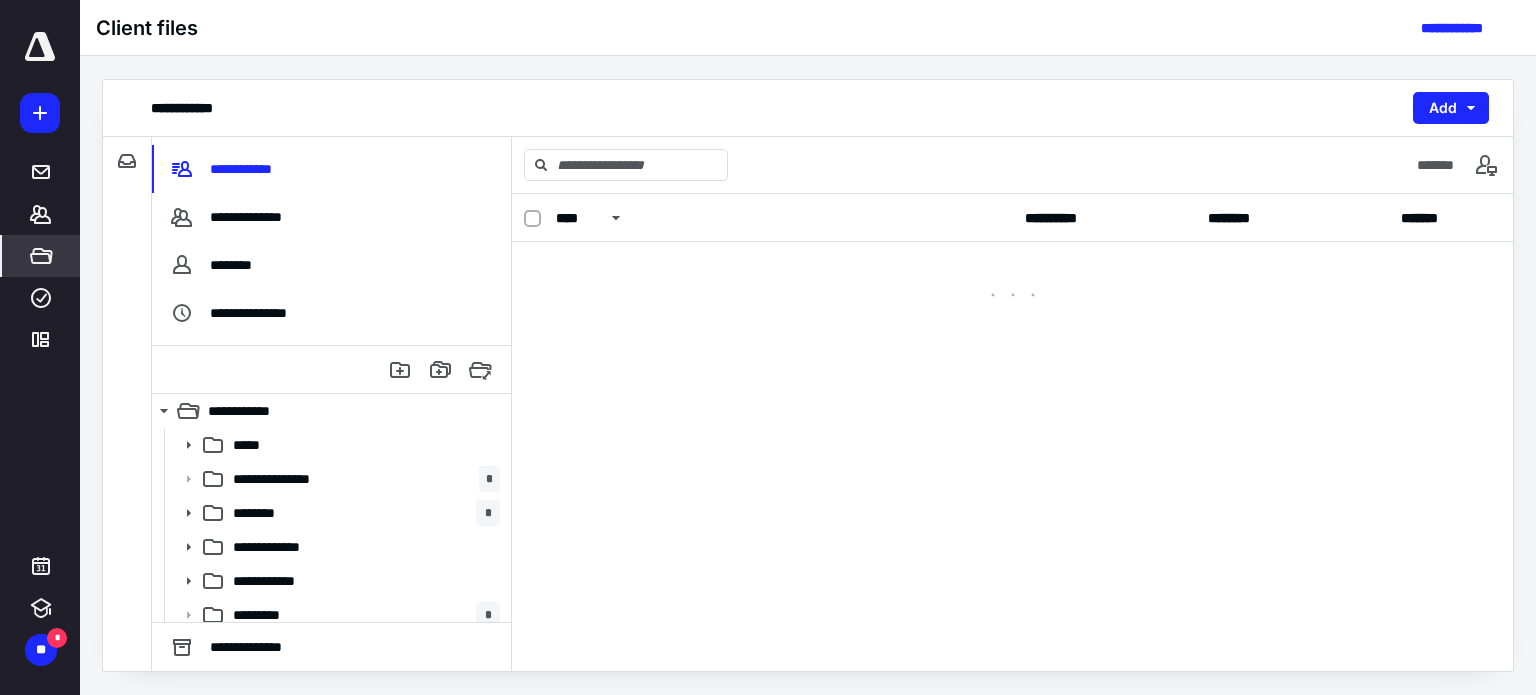 scroll, scrollTop: 0, scrollLeft: 0, axis: both 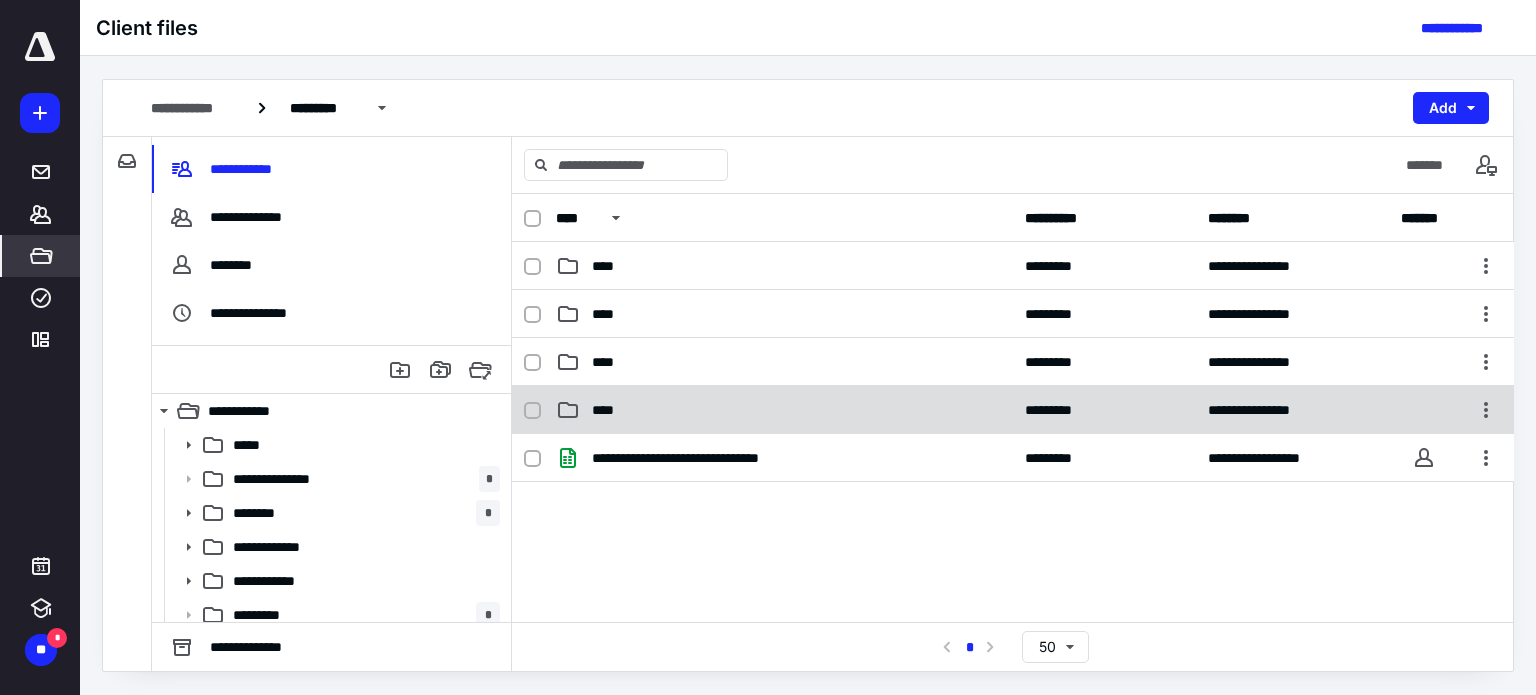 click on "**********" at bounding box center [1013, 410] 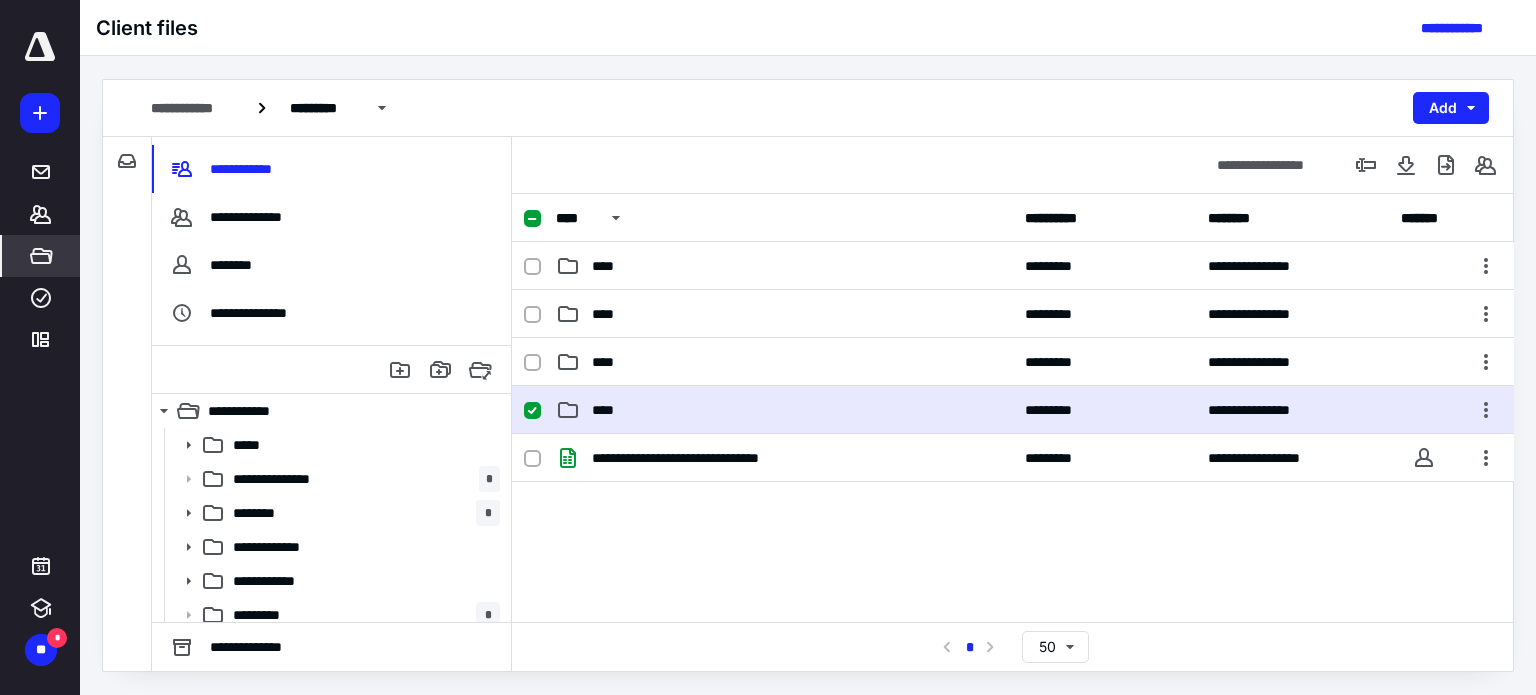 click on "**********" at bounding box center [1013, 410] 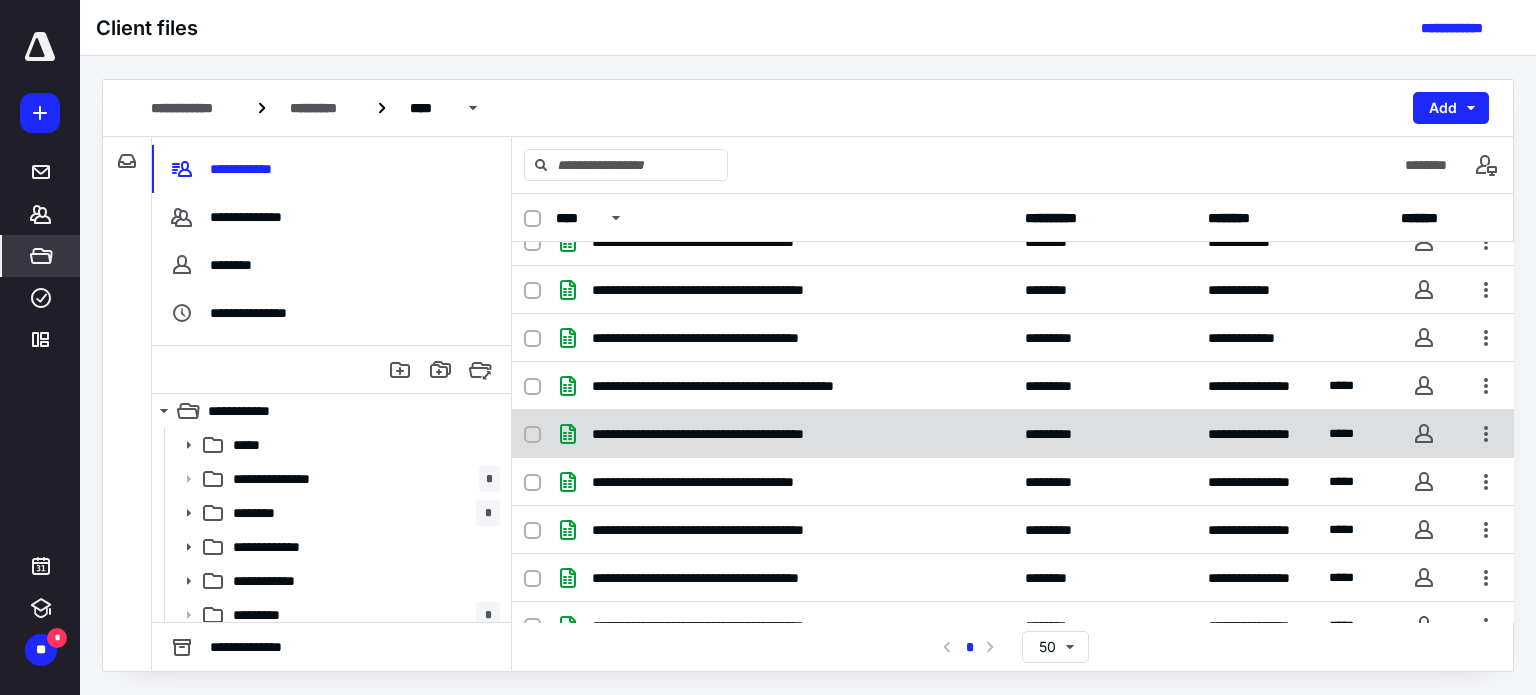 scroll, scrollTop: 766, scrollLeft: 0, axis: vertical 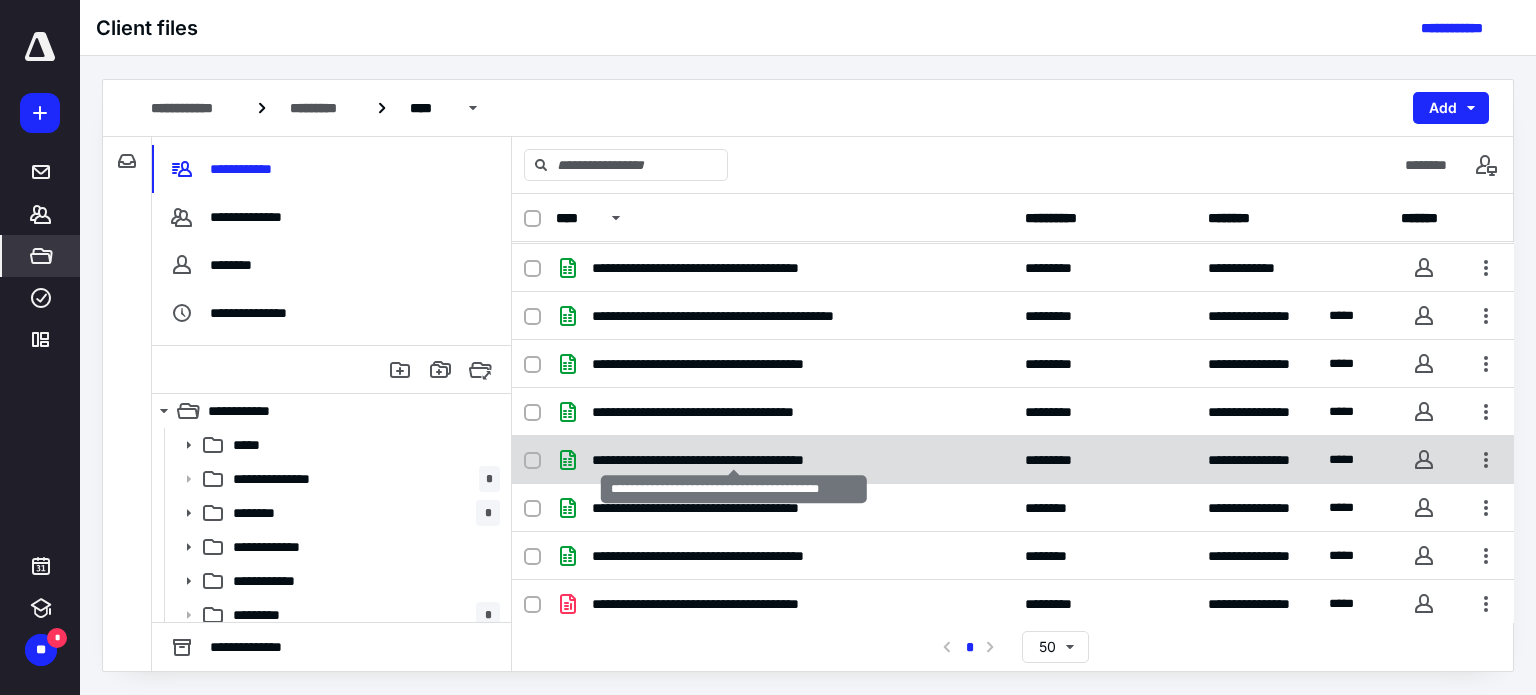 click on "**********" at bounding box center (733, 460) 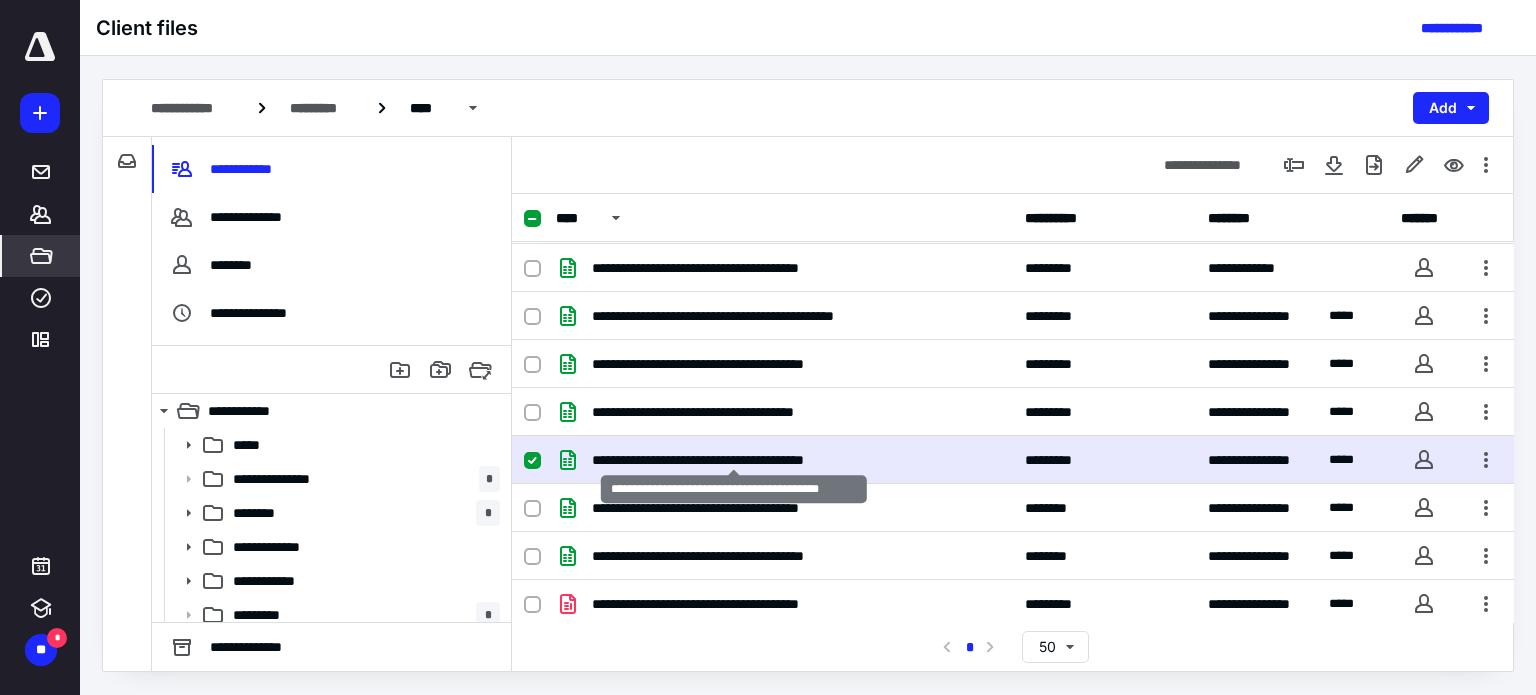 click on "**********" at bounding box center (733, 460) 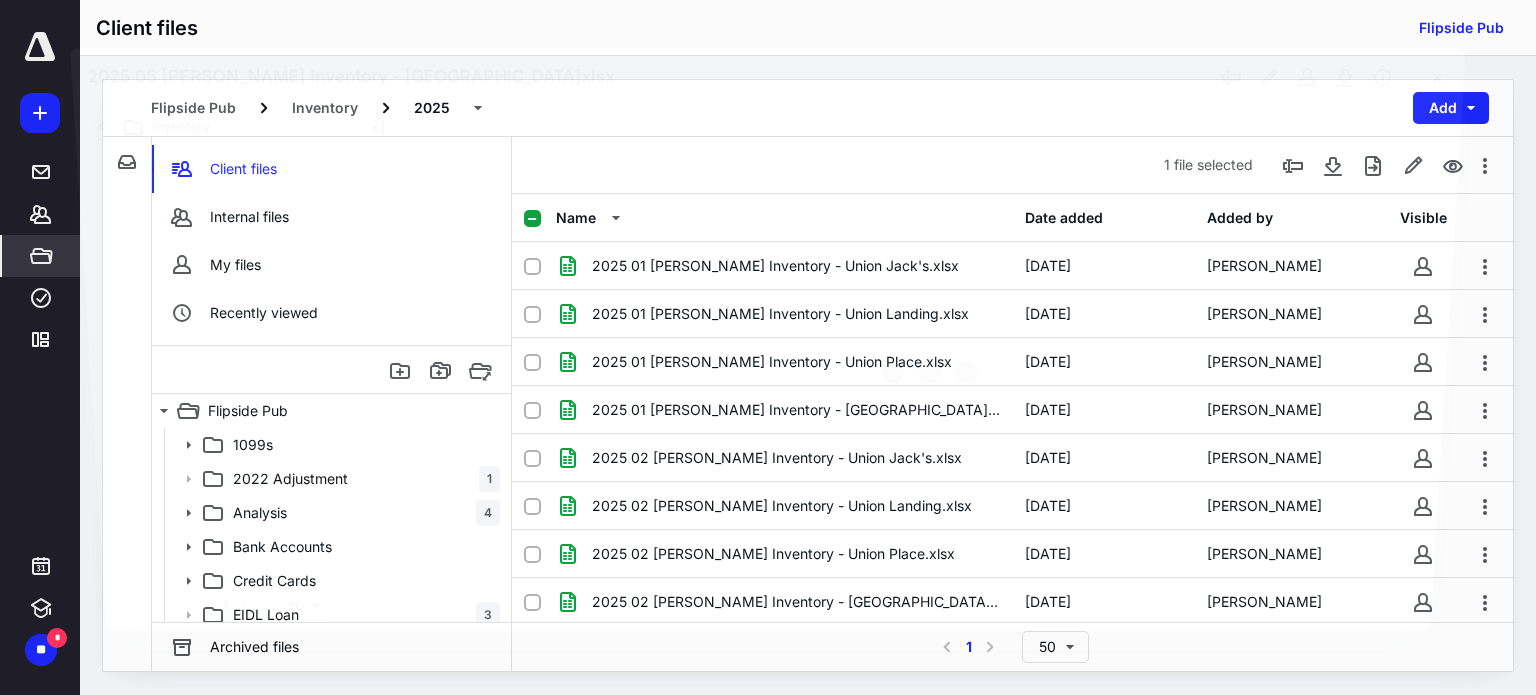 scroll, scrollTop: 766, scrollLeft: 0, axis: vertical 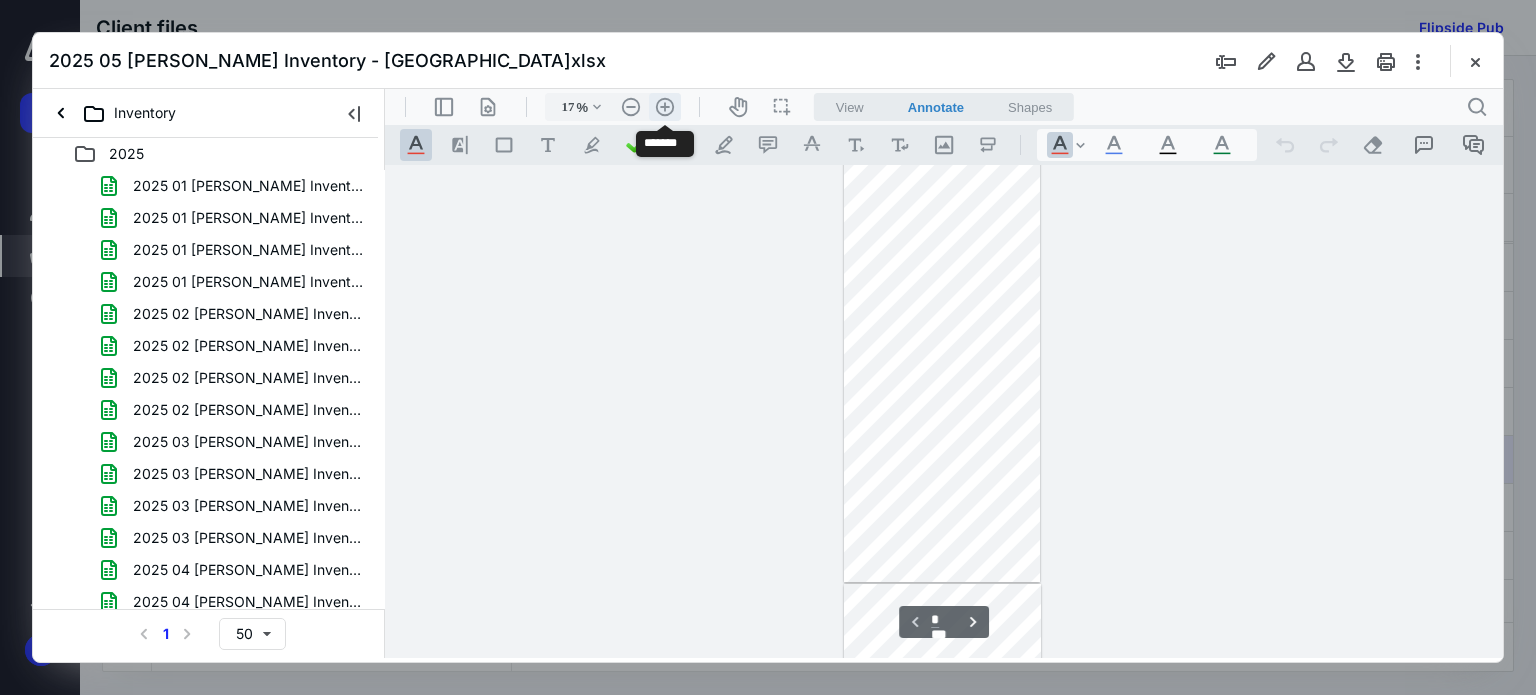click on ".cls-1{fill:#abb0c4;} icon - header - zoom - in - line" at bounding box center [665, 107] 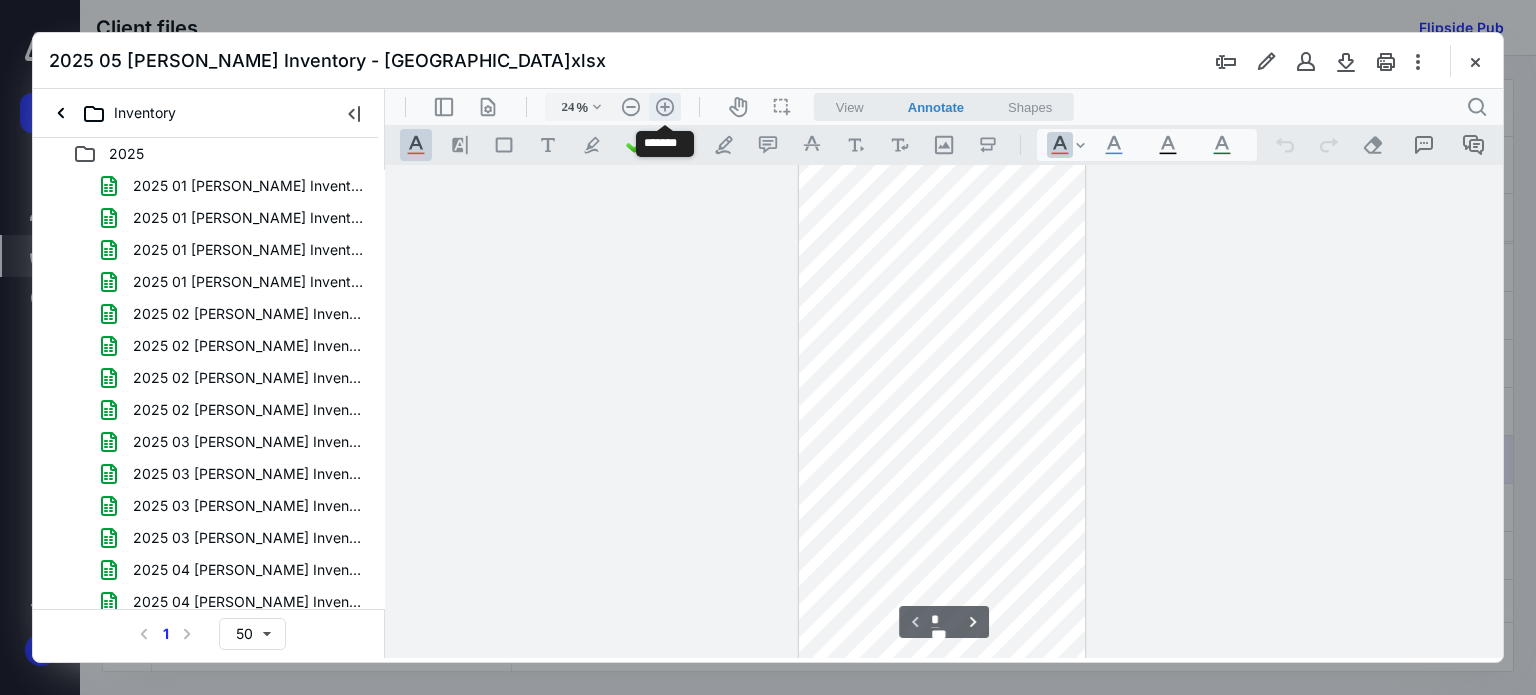 click on ".cls-1{fill:#abb0c4;} icon - header - zoom - in - line" at bounding box center [665, 107] 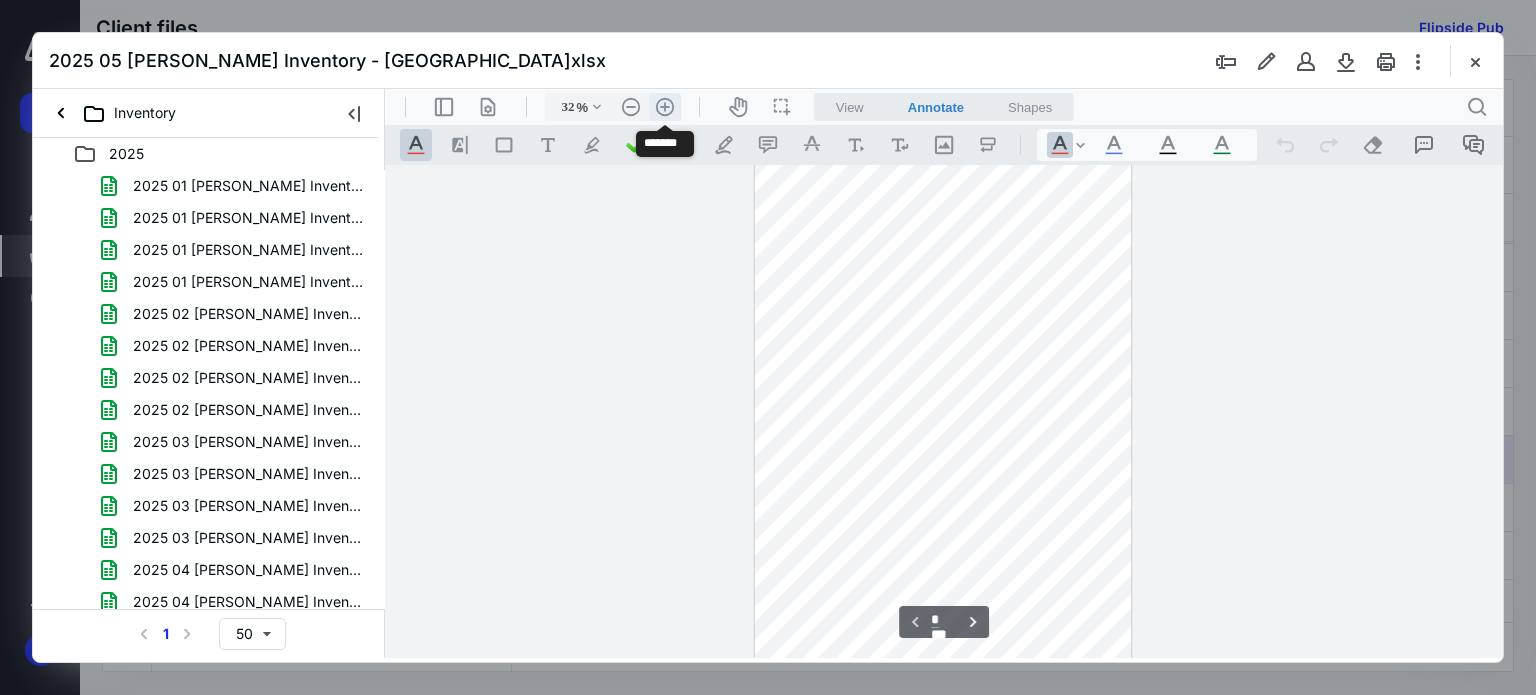 click on ".cls-1{fill:#abb0c4;} icon - header - zoom - in - line" at bounding box center [665, 107] 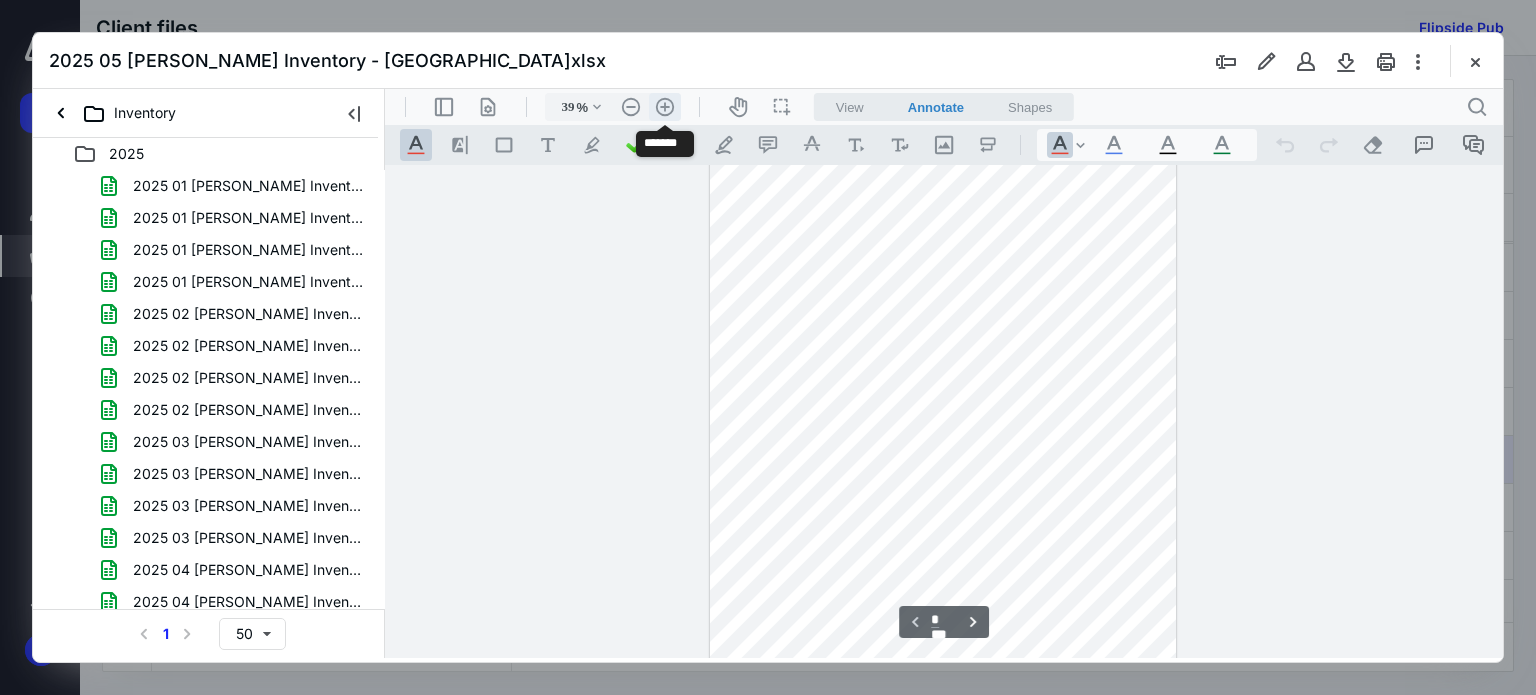 click on ".cls-1{fill:#abb0c4;} icon - header - zoom - in - line" at bounding box center (665, 107) 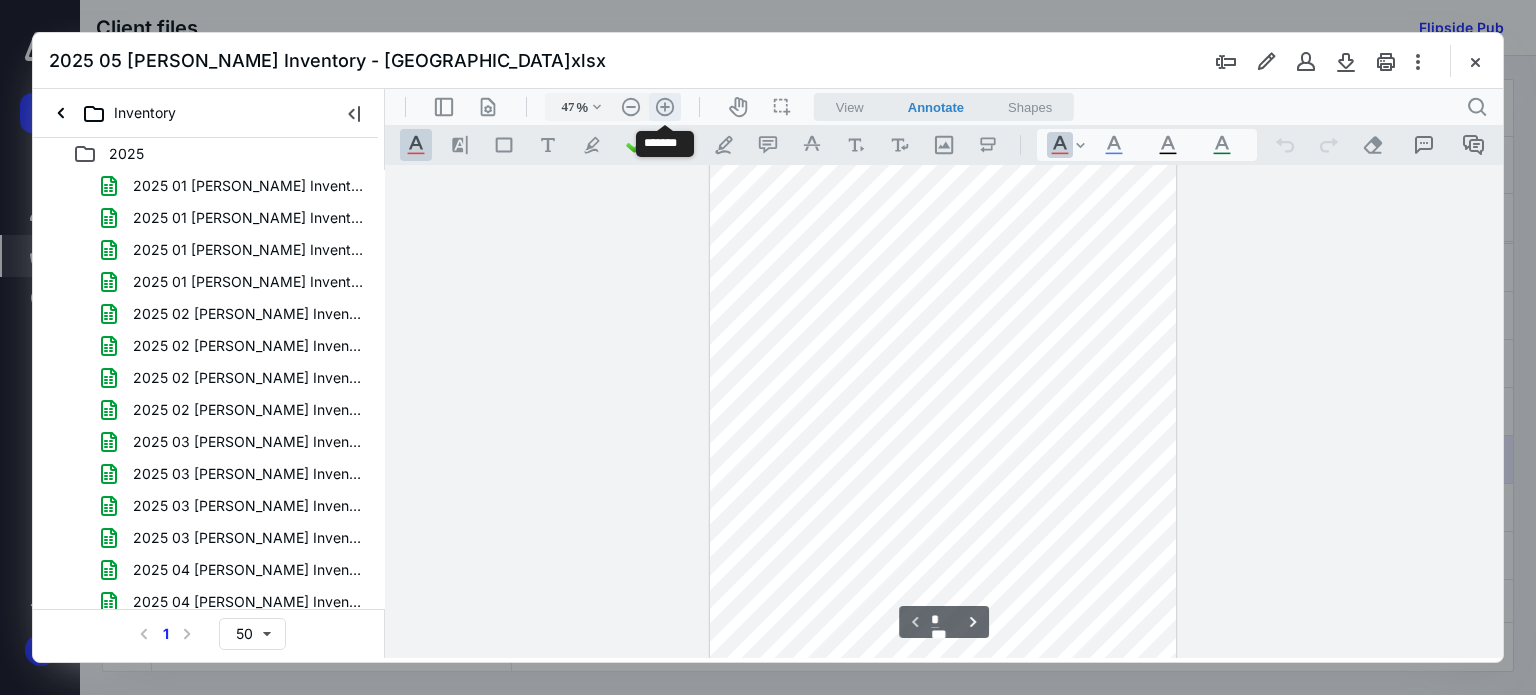 scroll, scrollTop: 598, scrollLeft: 0, axis: vertical 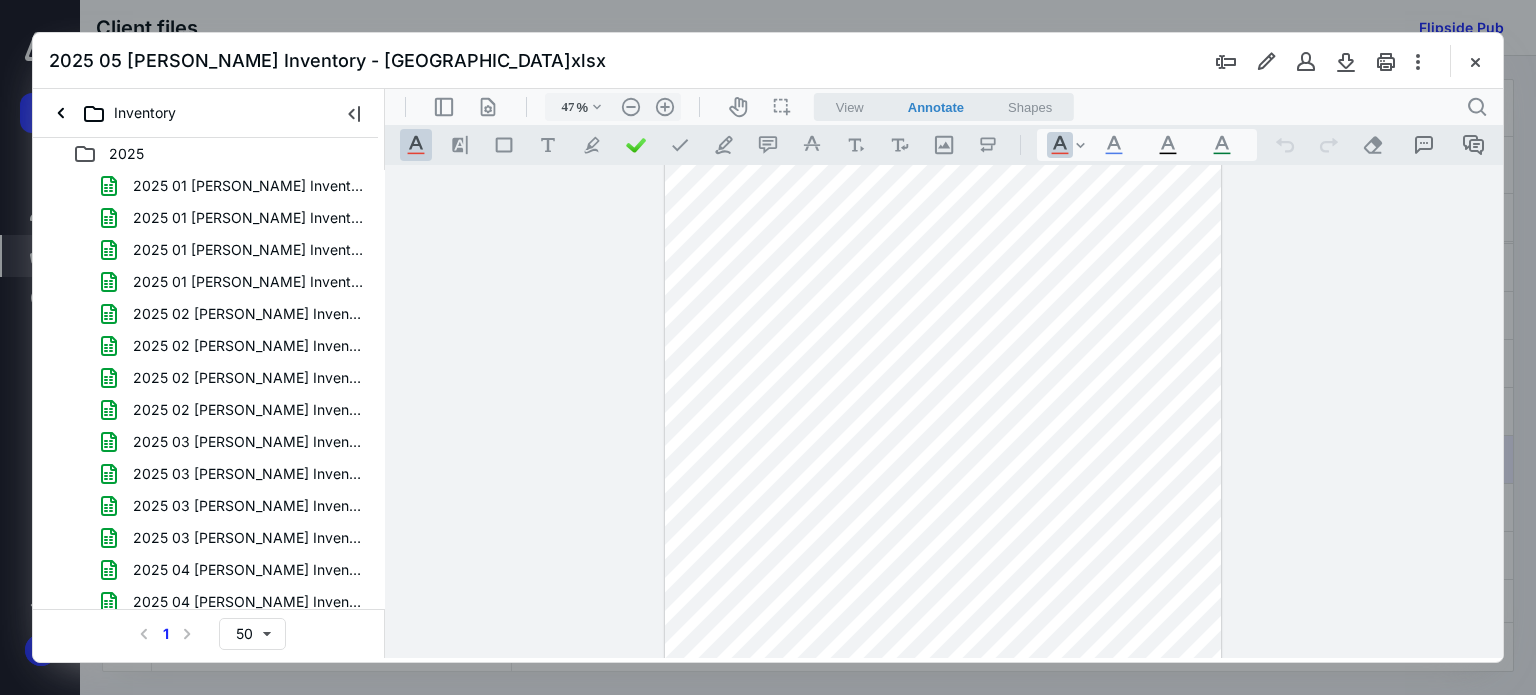 click on ".cls-1{fill:#abb0c4;} icon - header - sidebar - line .cls-1{fill:#abb0c4;} icon - header - page manipulation - line 47 % .cls-1{fill:#abb0c4;} icon - chevron - down .cls-1{fill:#abb0c4;} icon - header - zoom - out - line Current zoom is   47 % .cls-1{fill:#abb0c4;} icon - header - zoom - in - line icon-header-pan20 icon / operation / multi select View Annotate Shapes Annotate .cls-1{fill:#abb0c4;} icon - chevron - down View Annotate Shapes .cls-1{fill:#abb0c4;} icon - header - search" at bounding box center (944, 107) 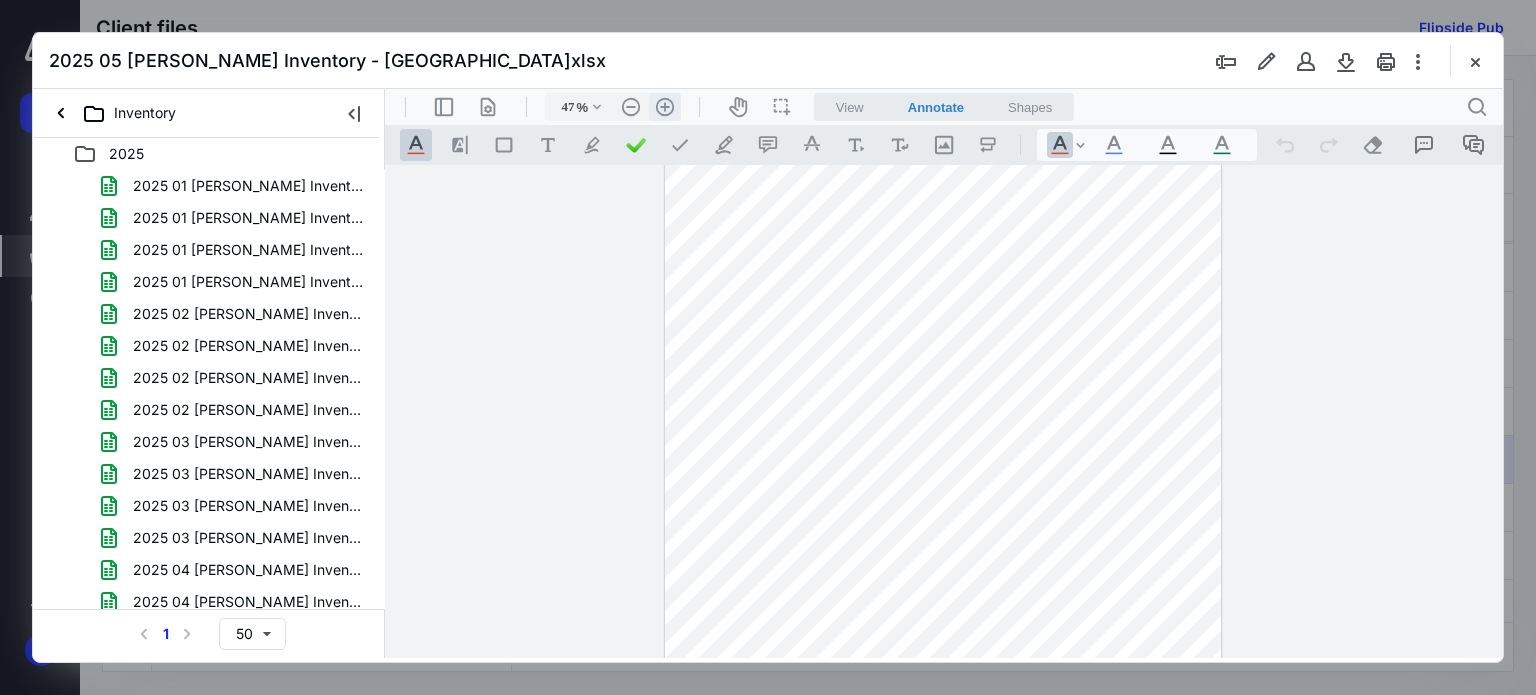 click on ".cls-1{fill:#abb0c4;} icon - header - zoom - in - line" at bounding box center [665, 107] 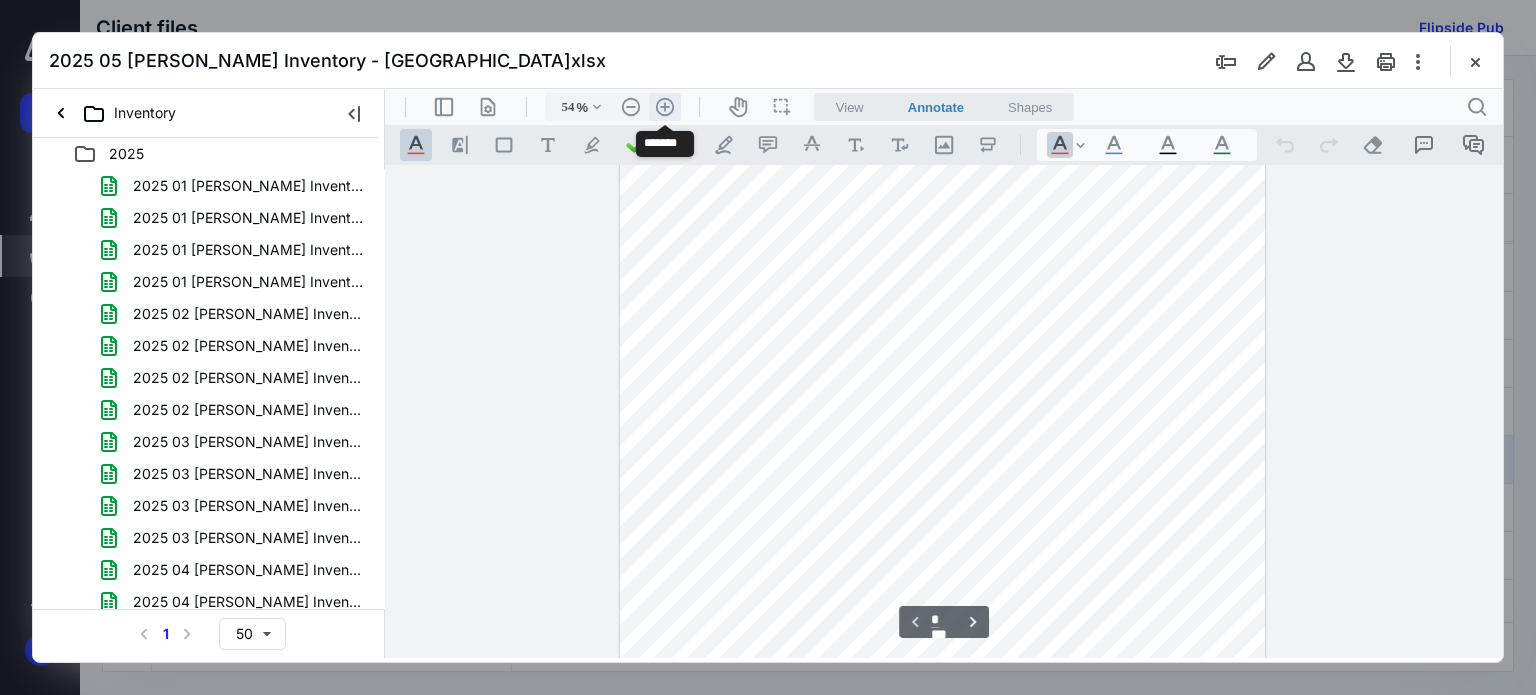 scroll, scrollTop: 728, scrollLeft: 0, axis: vertical 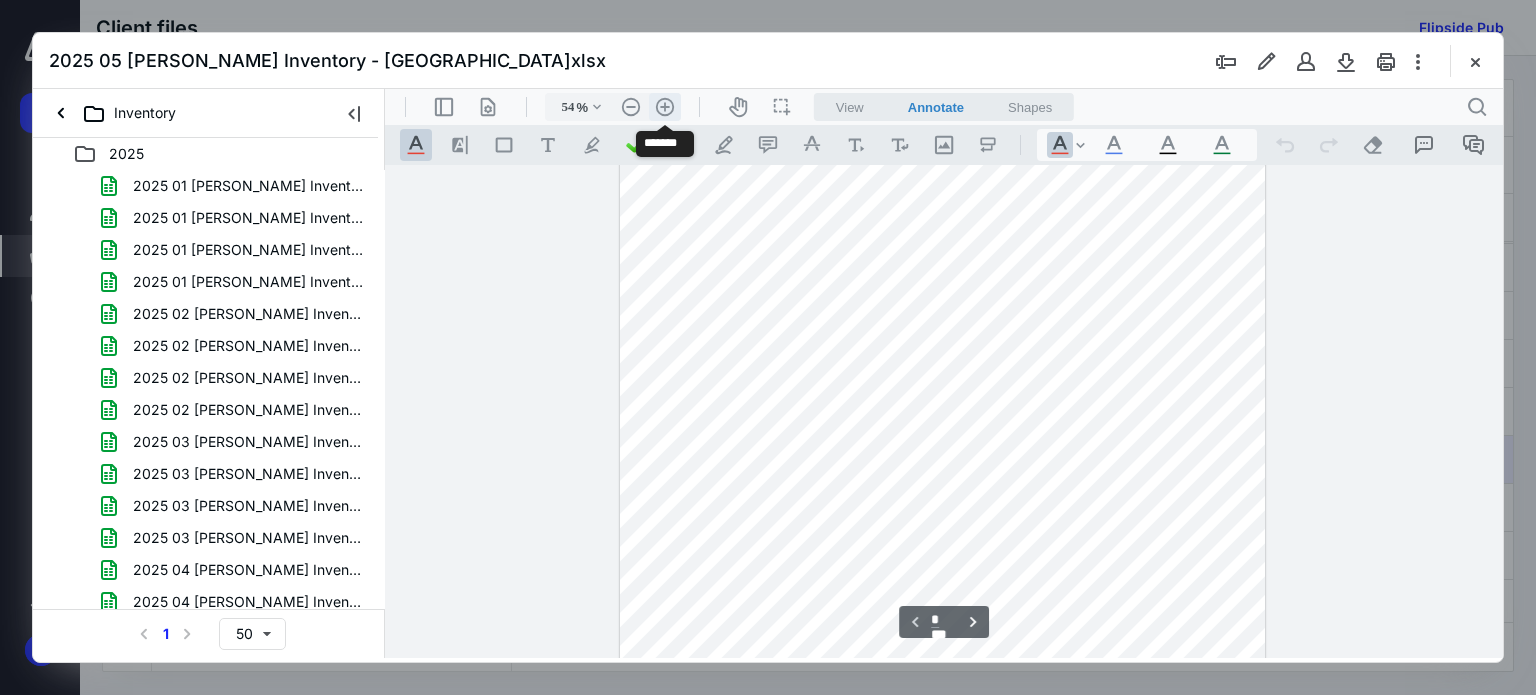 click on ".cls-1{fill:#abb0c4;} icon - header - zoom - in - line" at bounding box center (665, 107) 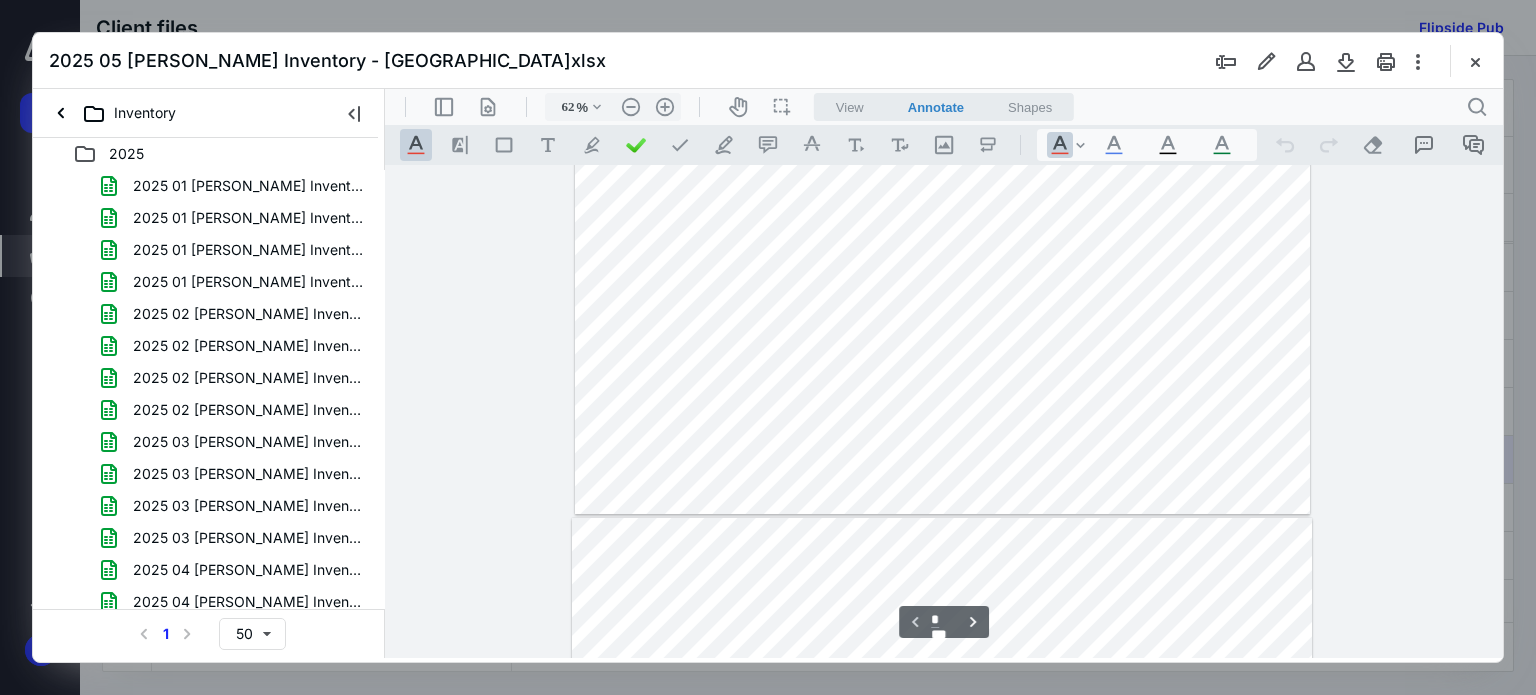 scroll, scrollTop: 1500, scrollLeft: 0, axis: vertical 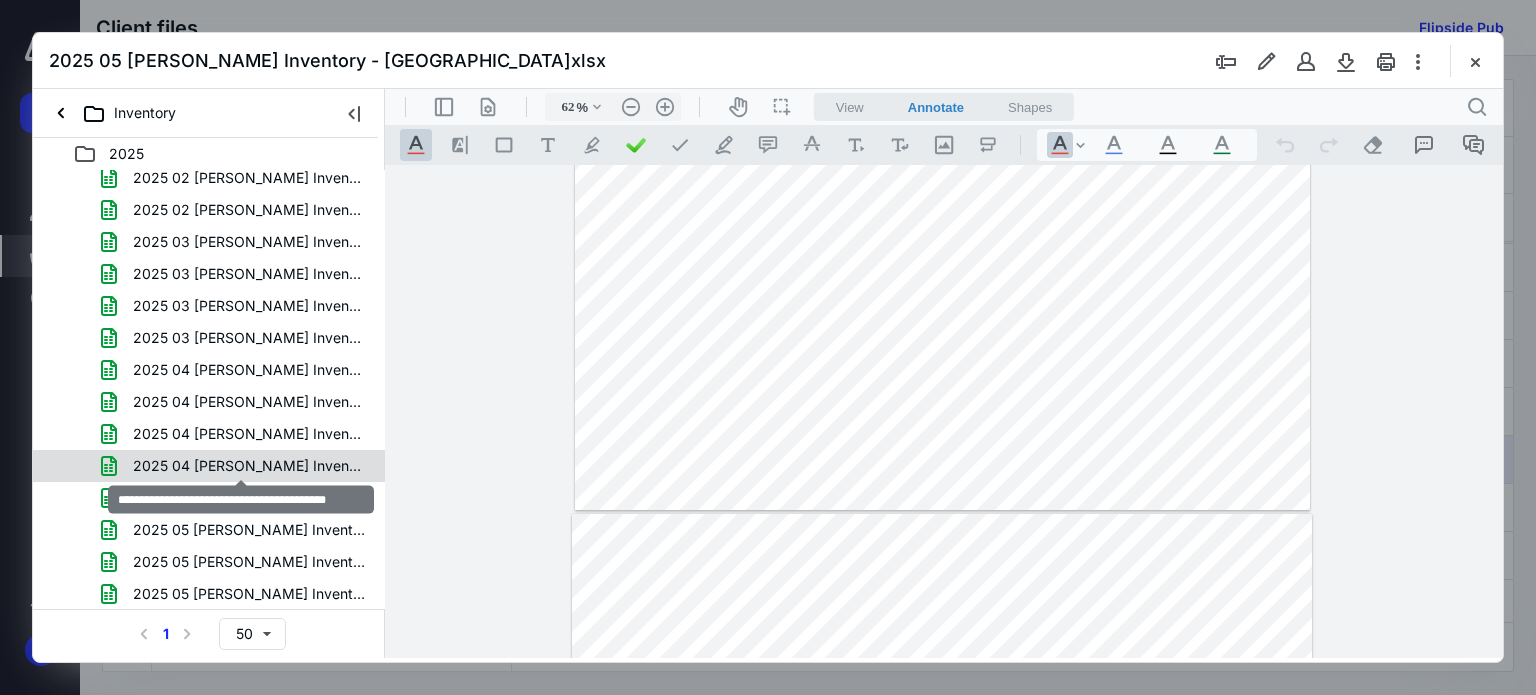 click on "2025 04 Bev Inventory - Union Station.xlsx" at bounding box center (249, 466) 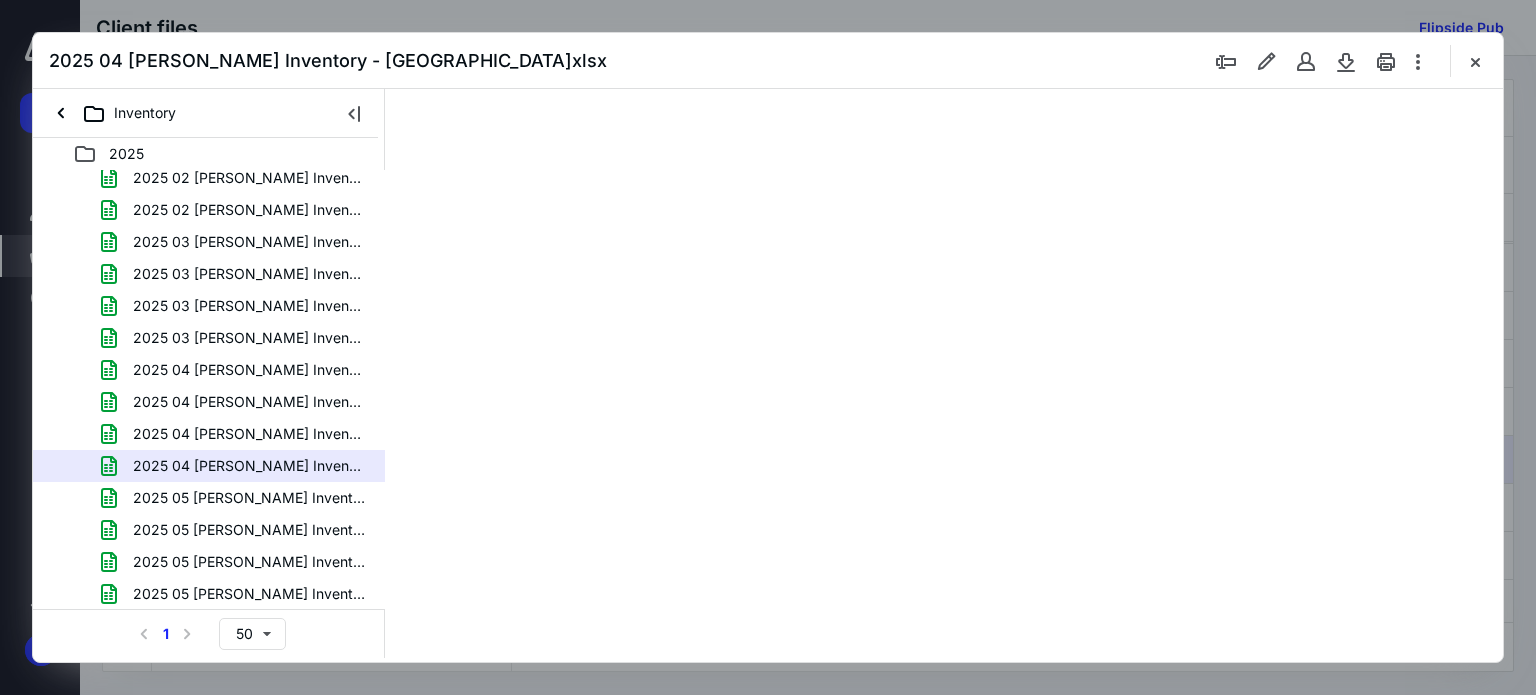 scroll, scrollTop: 0, scrollLeft: 0, axis: both 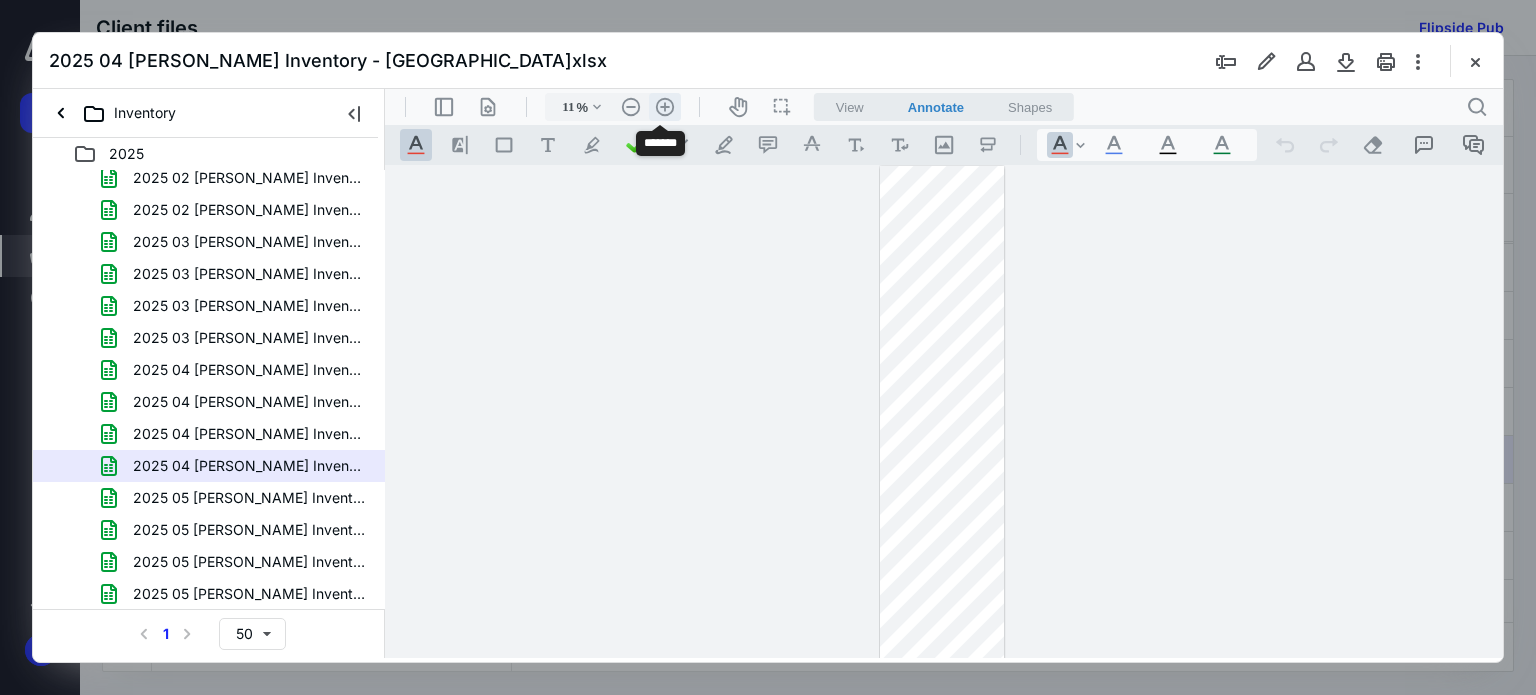 click on ".cls-1{fill:#abb0c4;} icon - header - zoom - in - line" at bounding box center [665, 107] 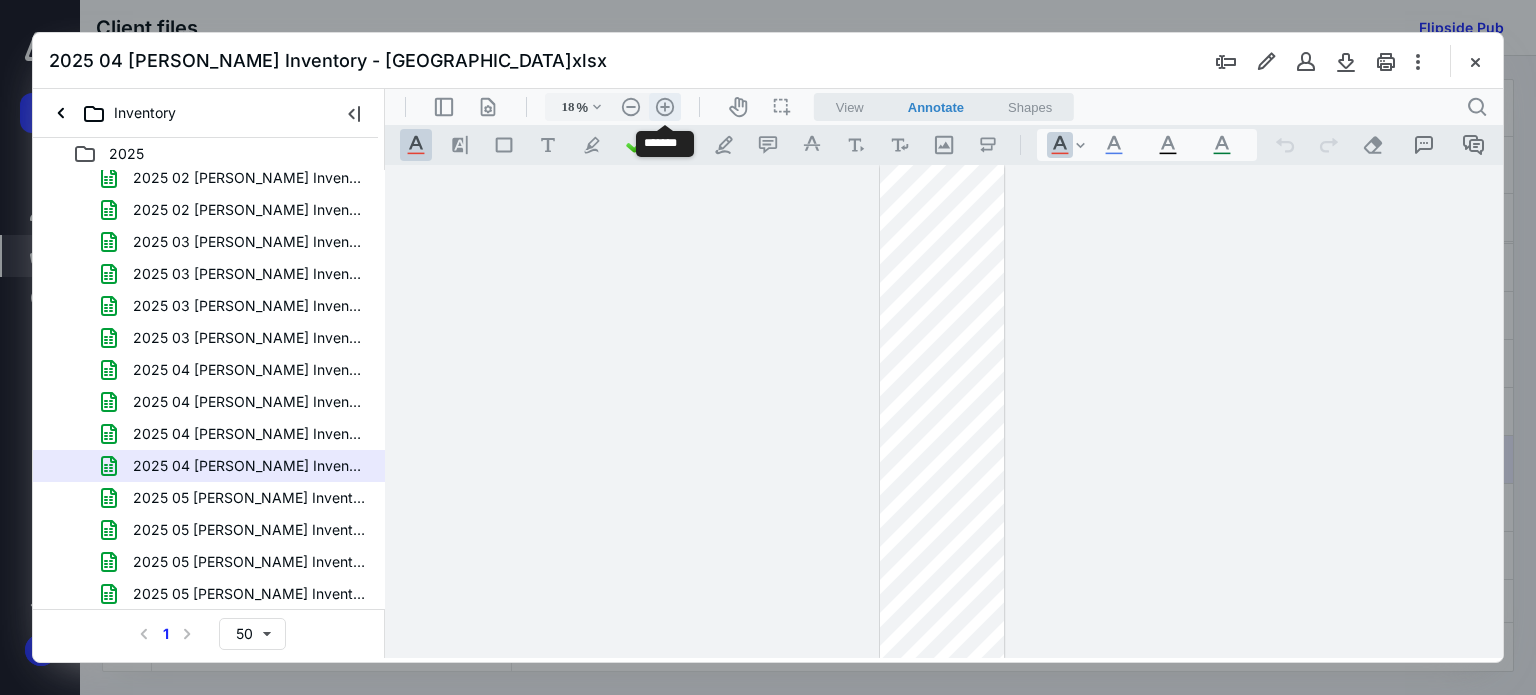 click on ".cls-1{fill:#abb0c4;} icon - header - zoom - in - line" at bounding box center [665, 107] 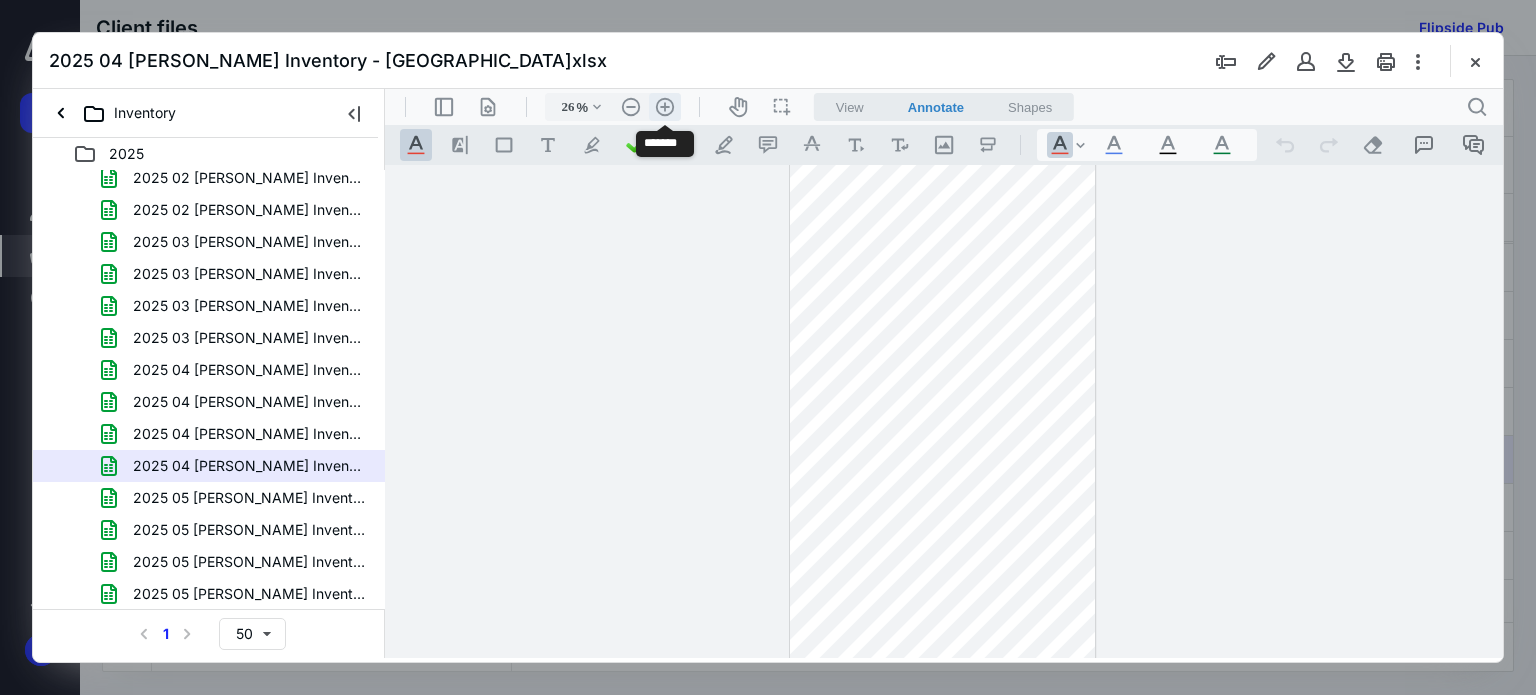 click on ".cls-1{fill:#abb0c4;} icon - header - zoom - in - line" at bounding box center (665, 107) 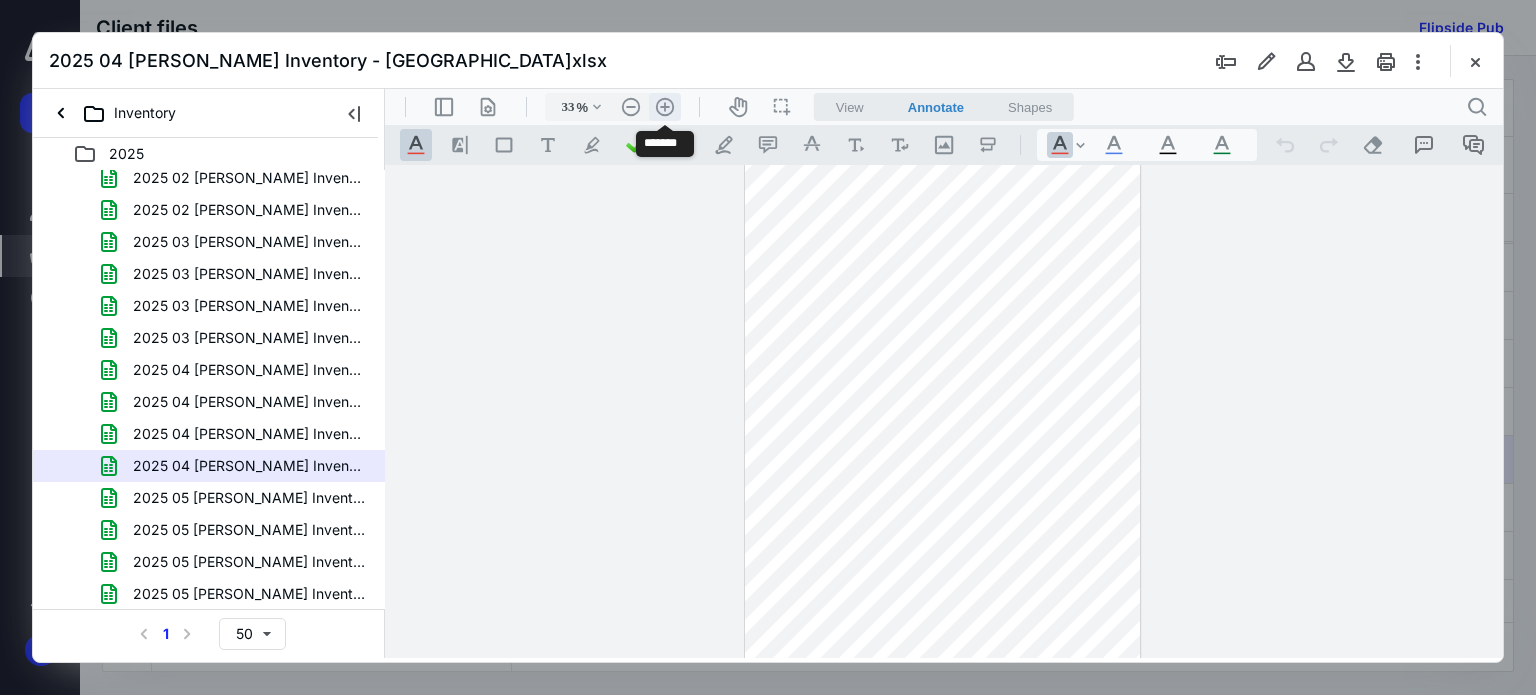 click on ".cls-1{fill:#abb0c4;} icon - header - zoom - in - line" at bounding box center (665, 107) 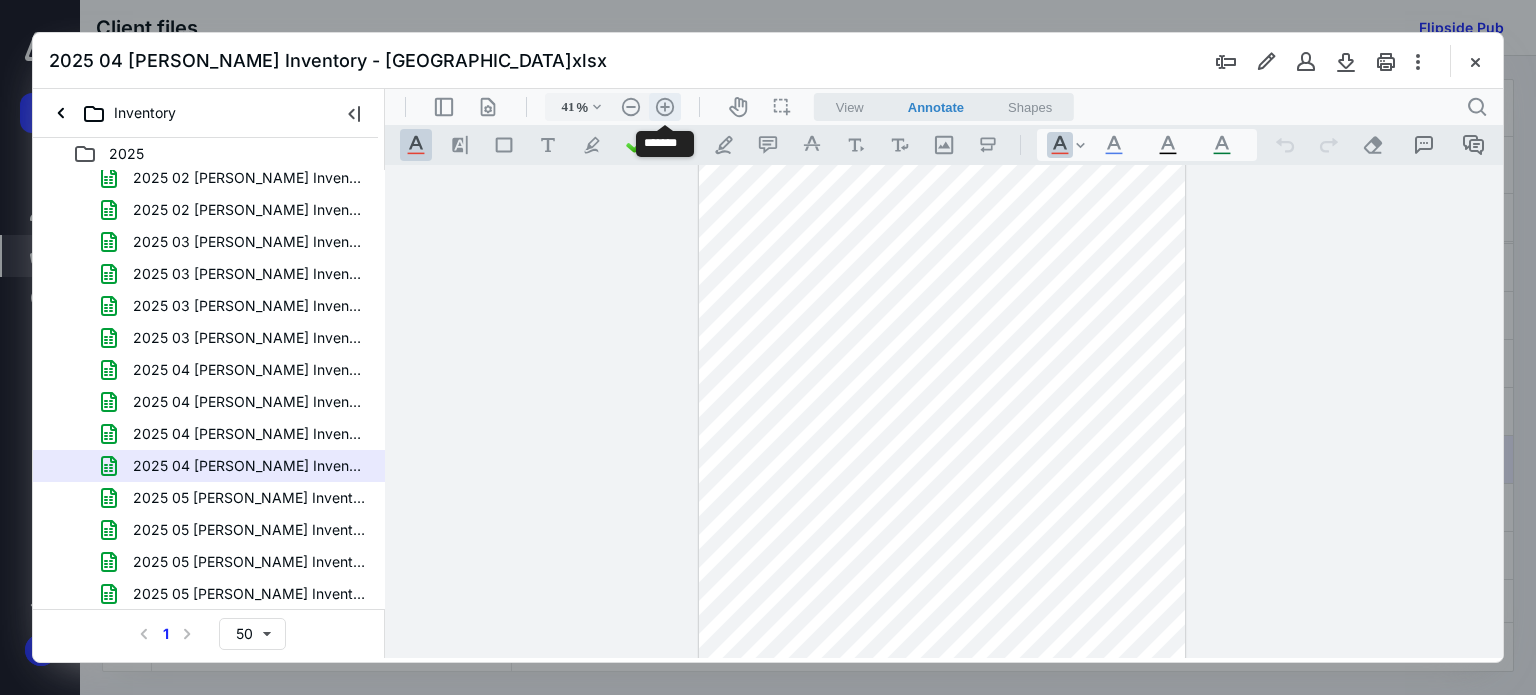 click on ".cls-1{fill:#abb0c4;} icon - header - zoom - in - line" at bounding box center (665, 107) 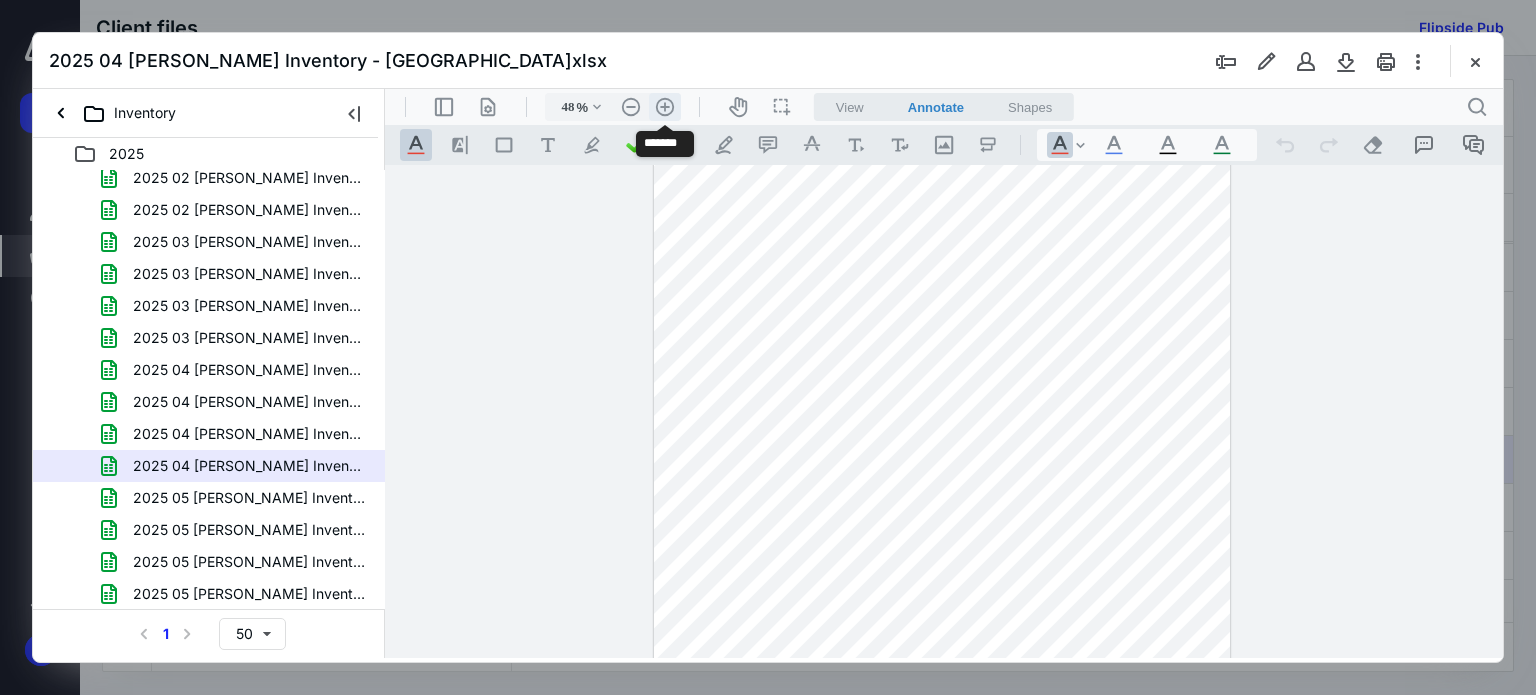click on ".cls-1{fill:#abb0c4;} icon - header - zoom - in - line" at bounding box center (665, 107) 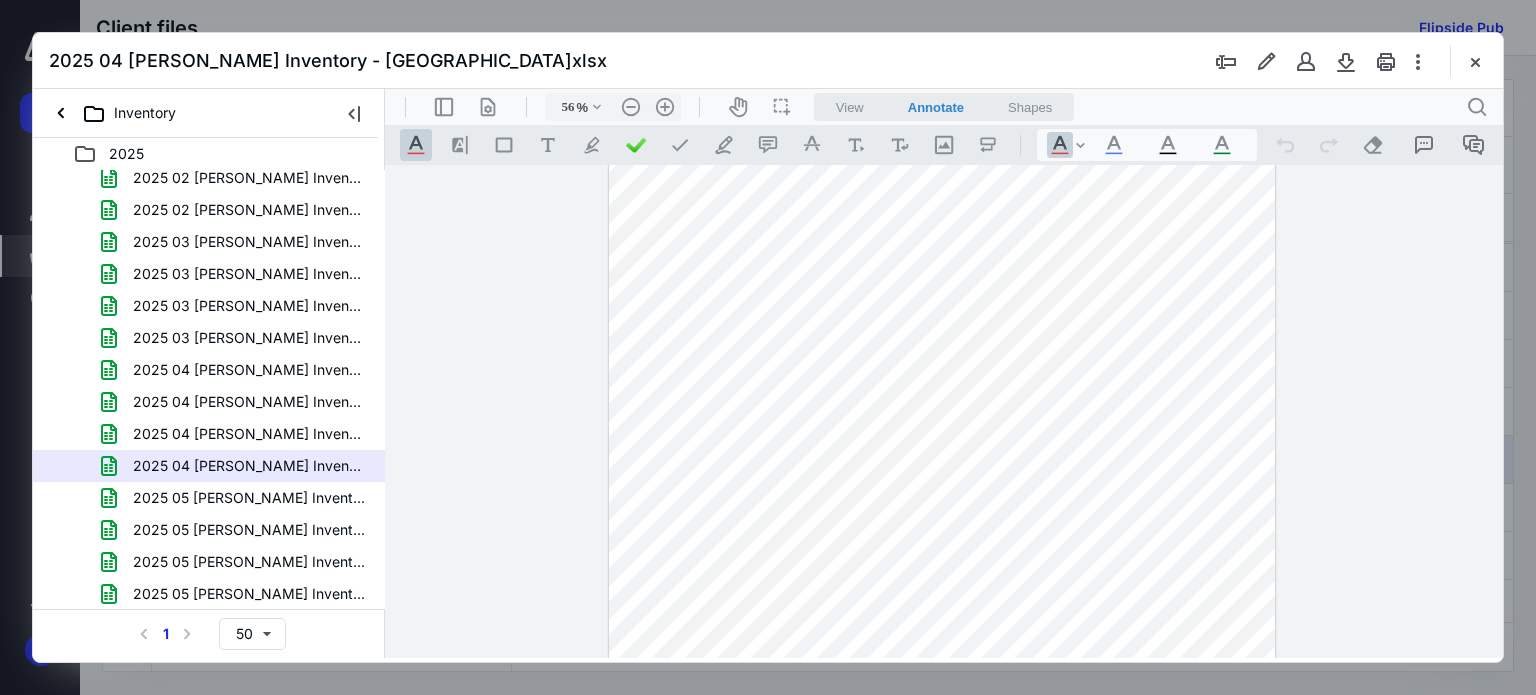 scroll, scrollTop: 2156, scrollLeft: 0, axis: vertical 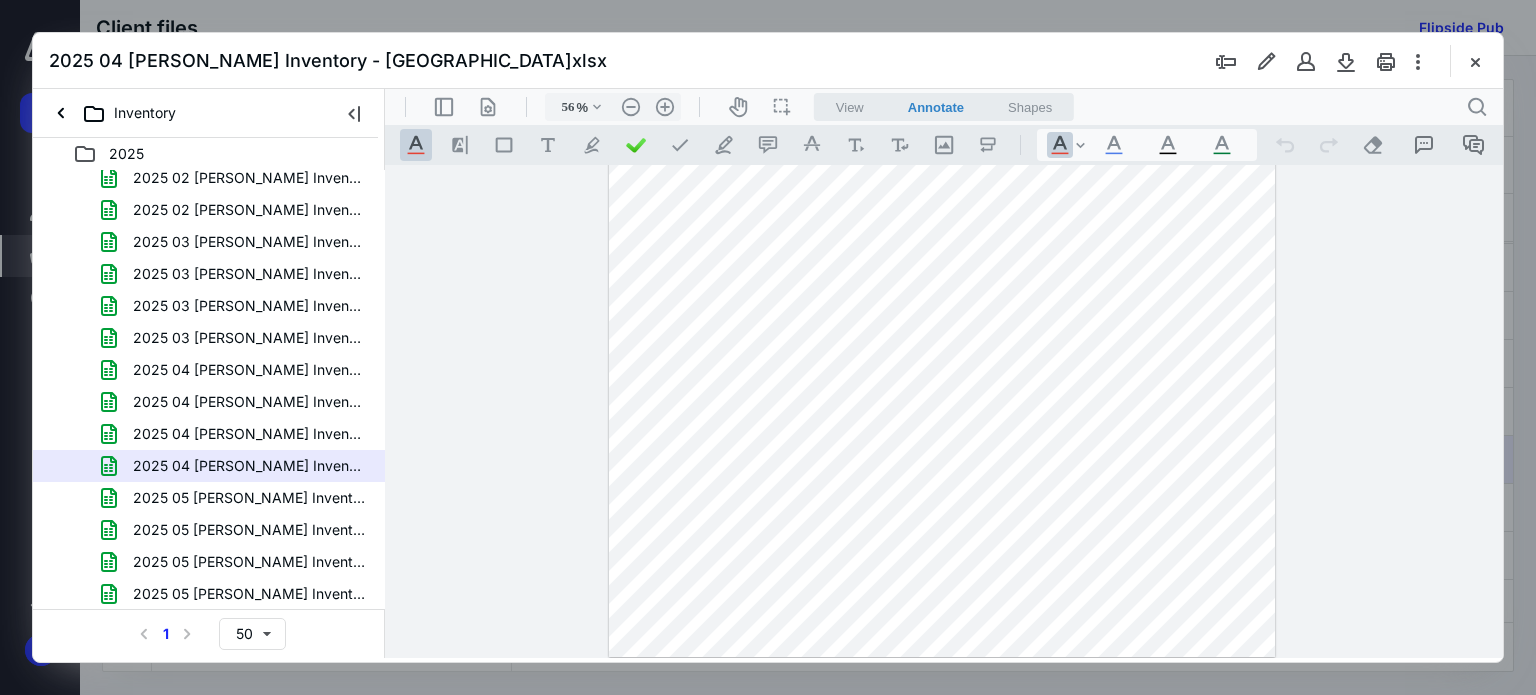 drag, startPoint x: 1494, startPoint y: 395, endPoint x: 1888, endPoint y: 724, distance: 513.3001 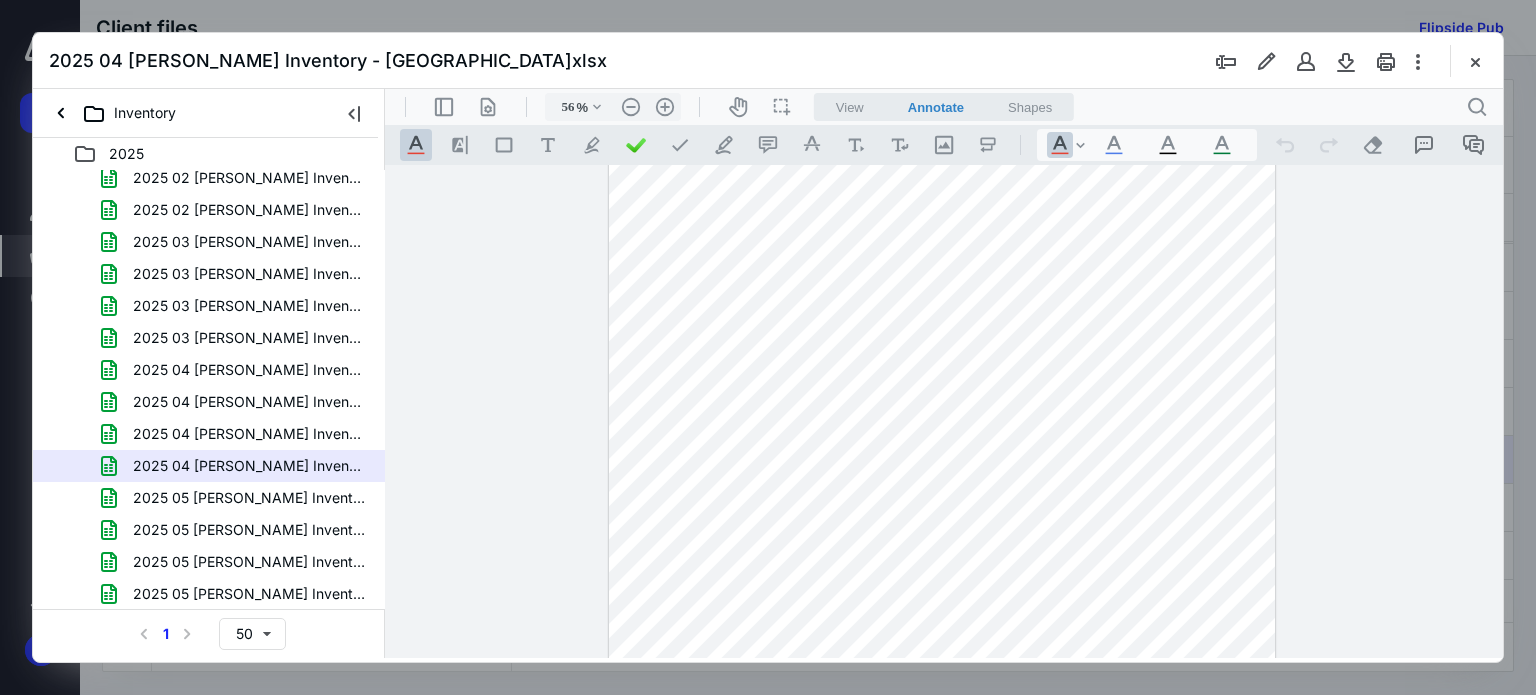 scroll, scrollTop: 0, scrollLeft: 0, axis: both 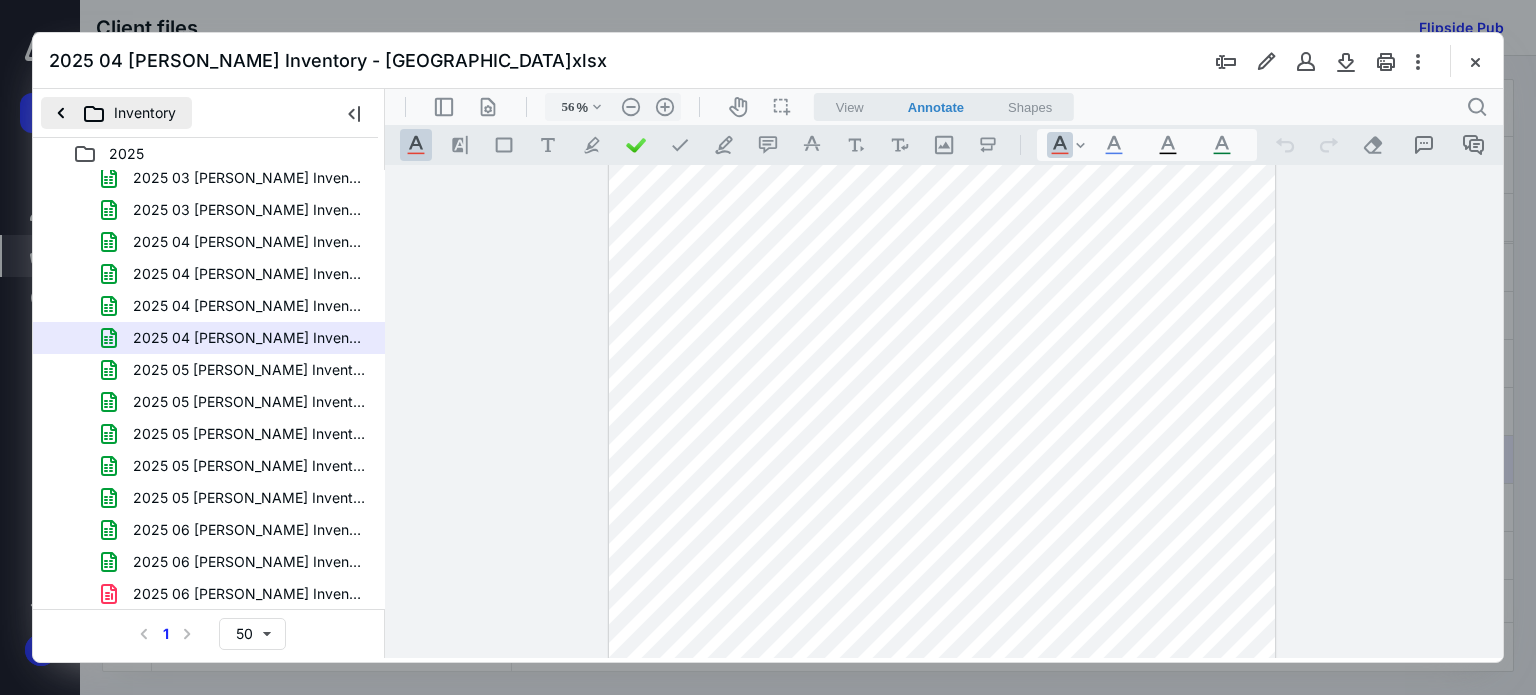 click on "Inventory" at bounding box center [116, 113] 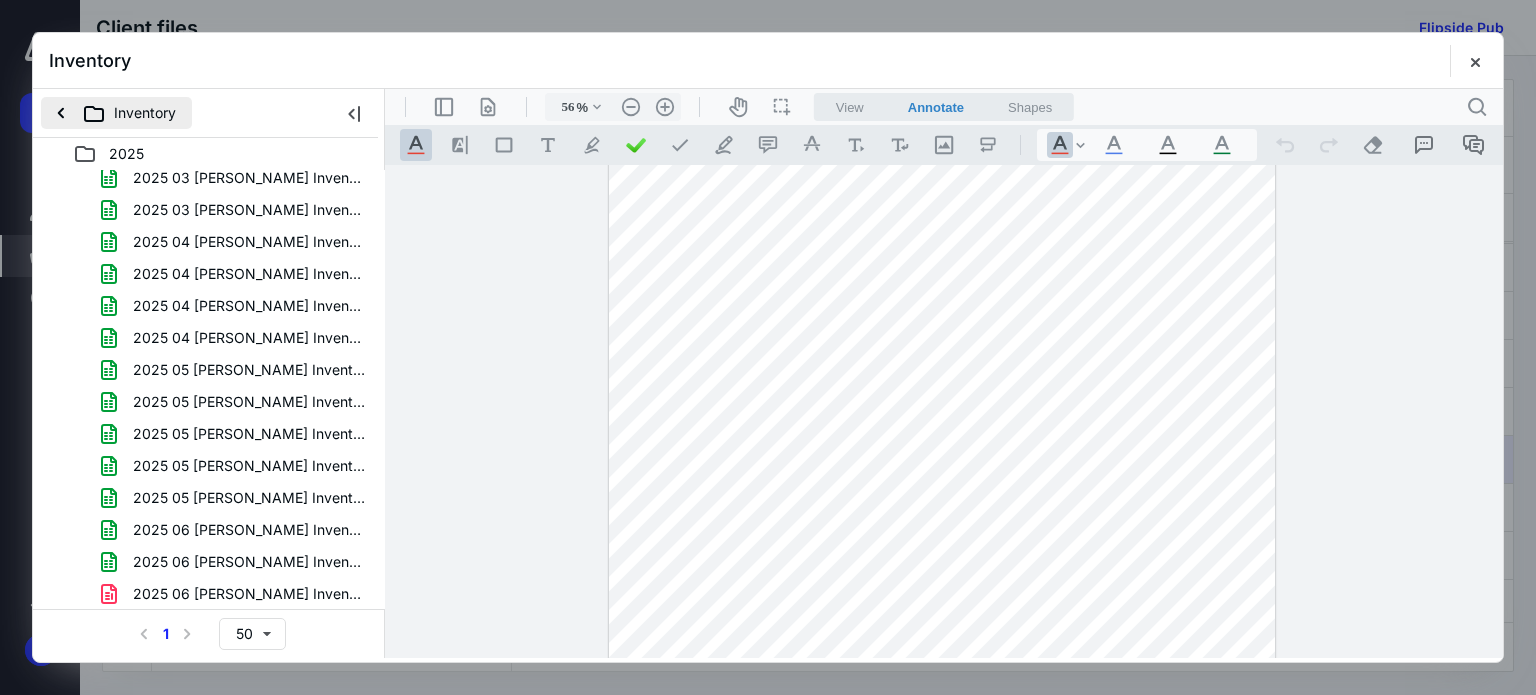scroll, scrollTop: 0, scrollLeft: 0, axis: both 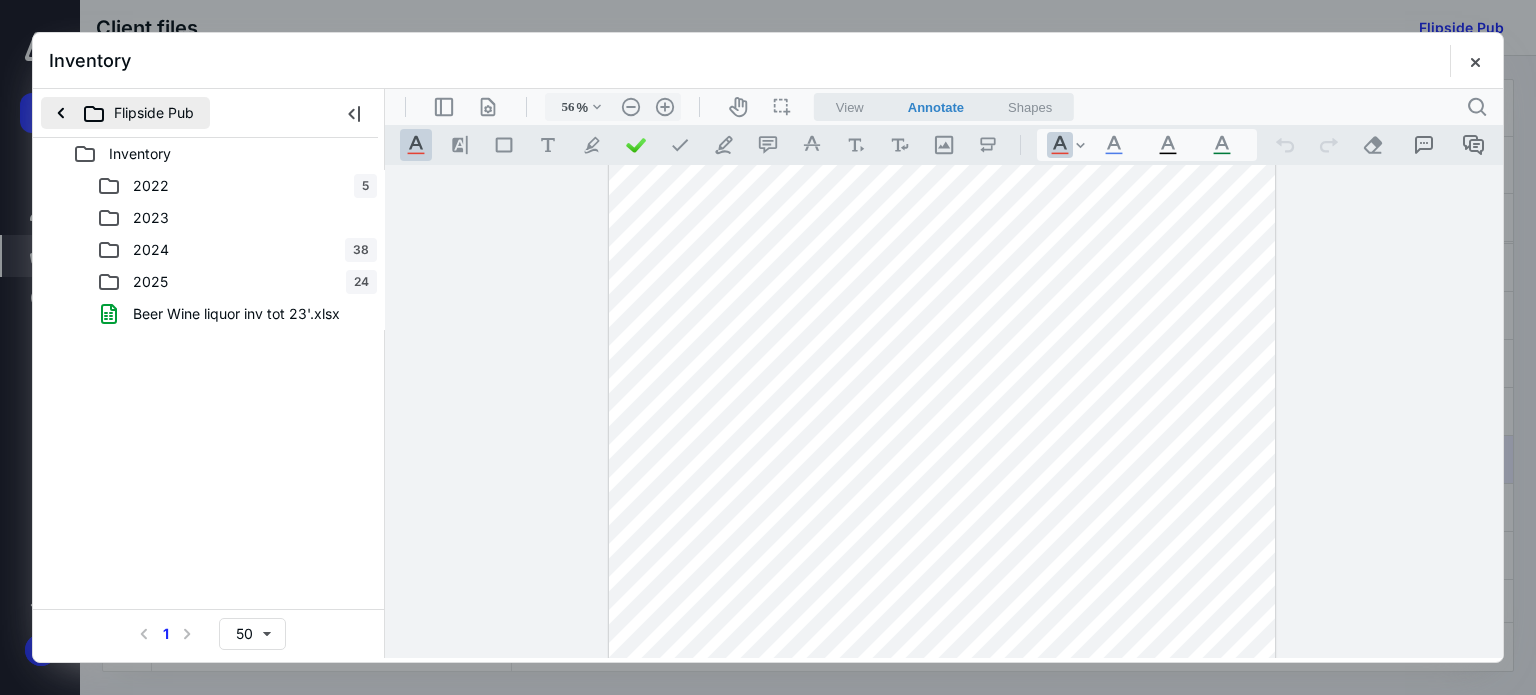 click on "Flipside Pub" at bounding box center (125, 113) 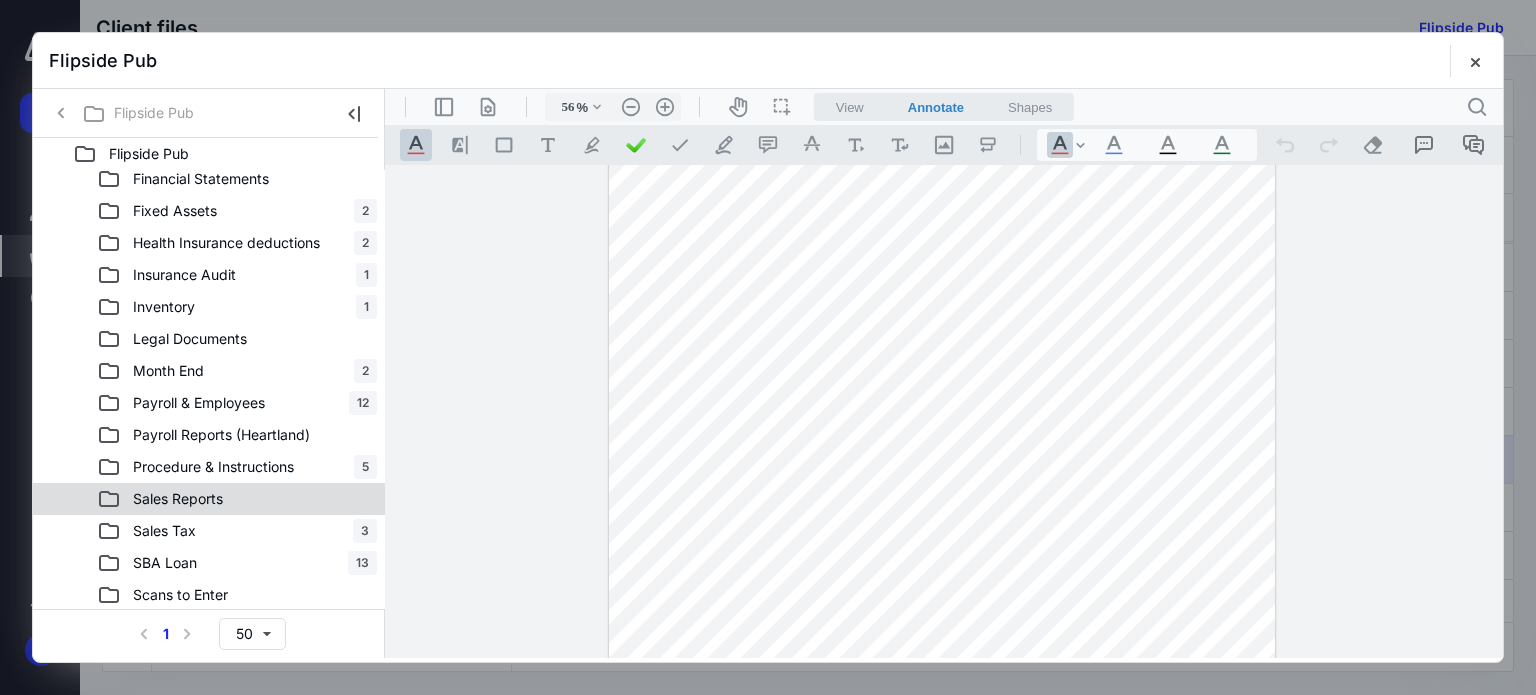 scroll, scrollTop: 200, scrollLeft: 0, axis: vertical 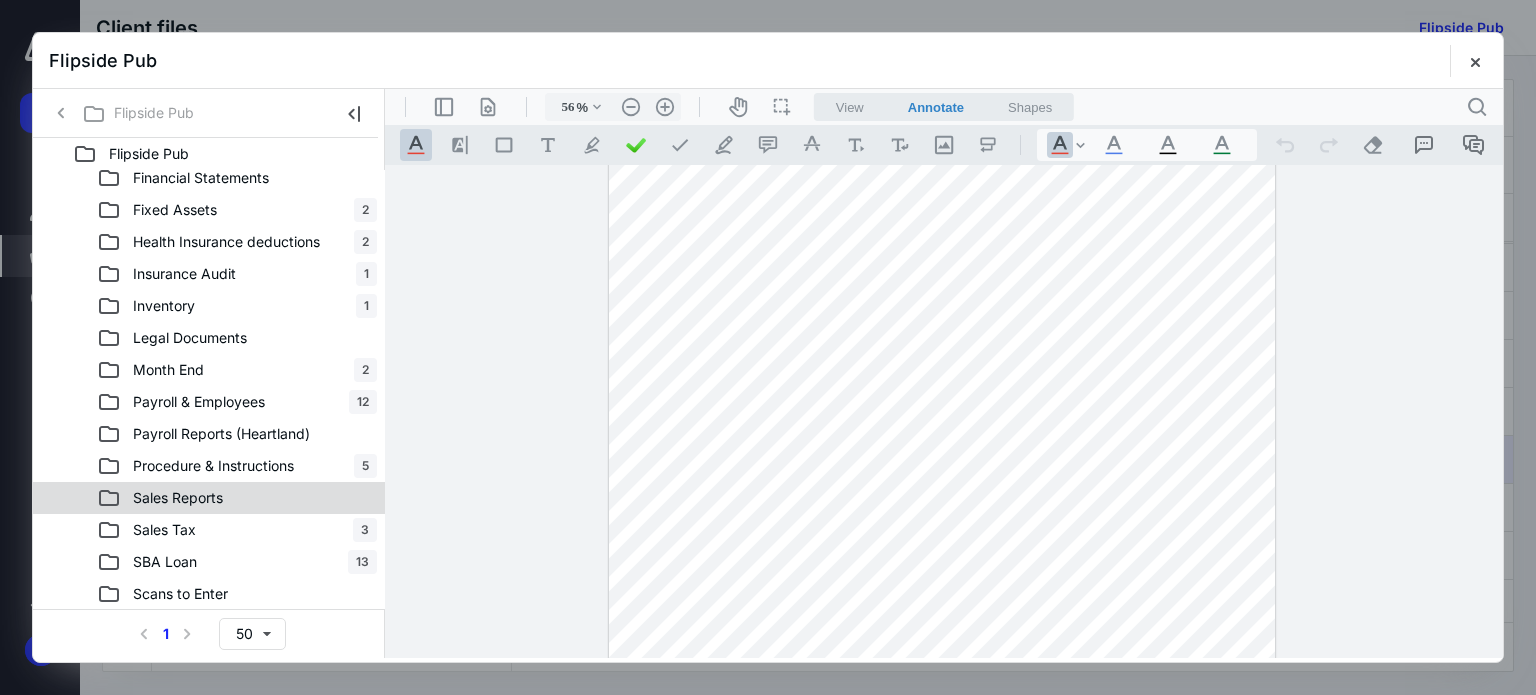 click on "Sales Reports" at bounding box center [209, 498] 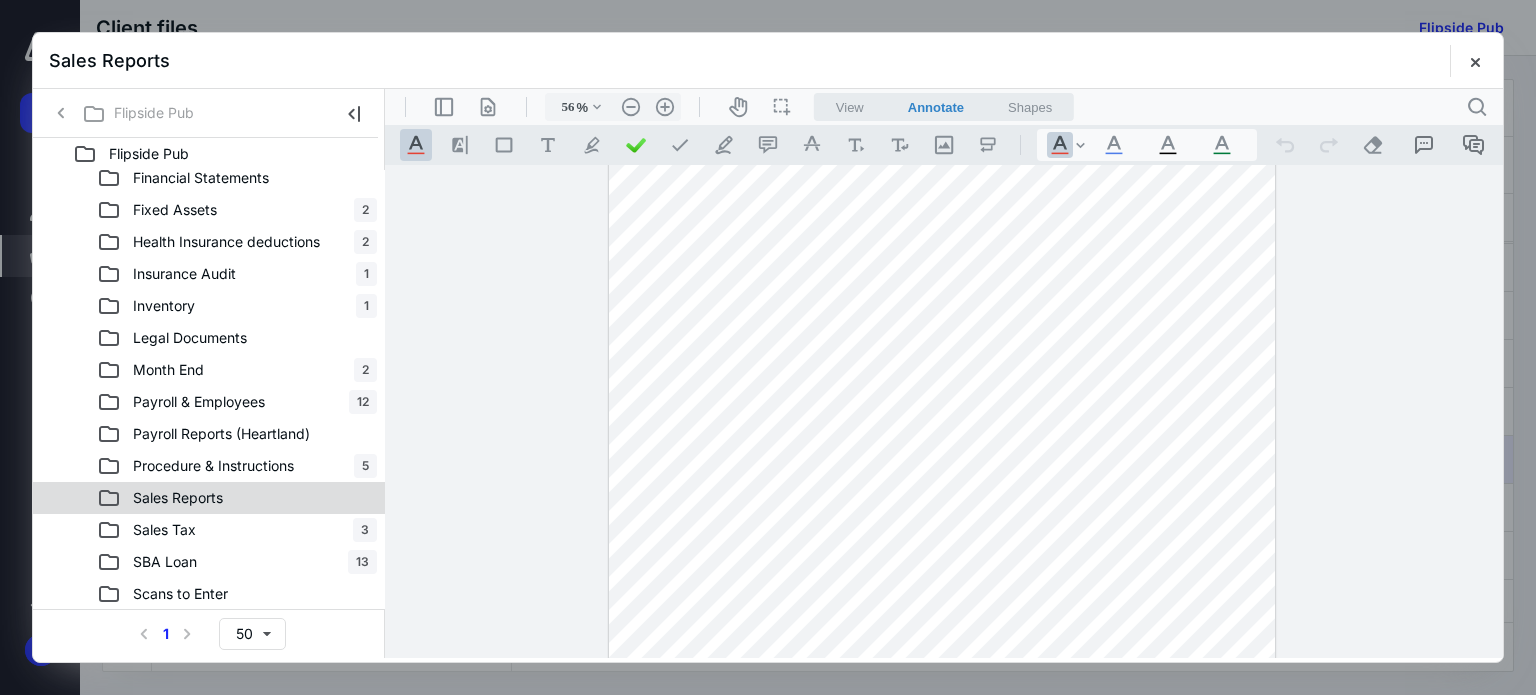 scroll, scrollTop: 0, scrollLeft: 0, axis: both 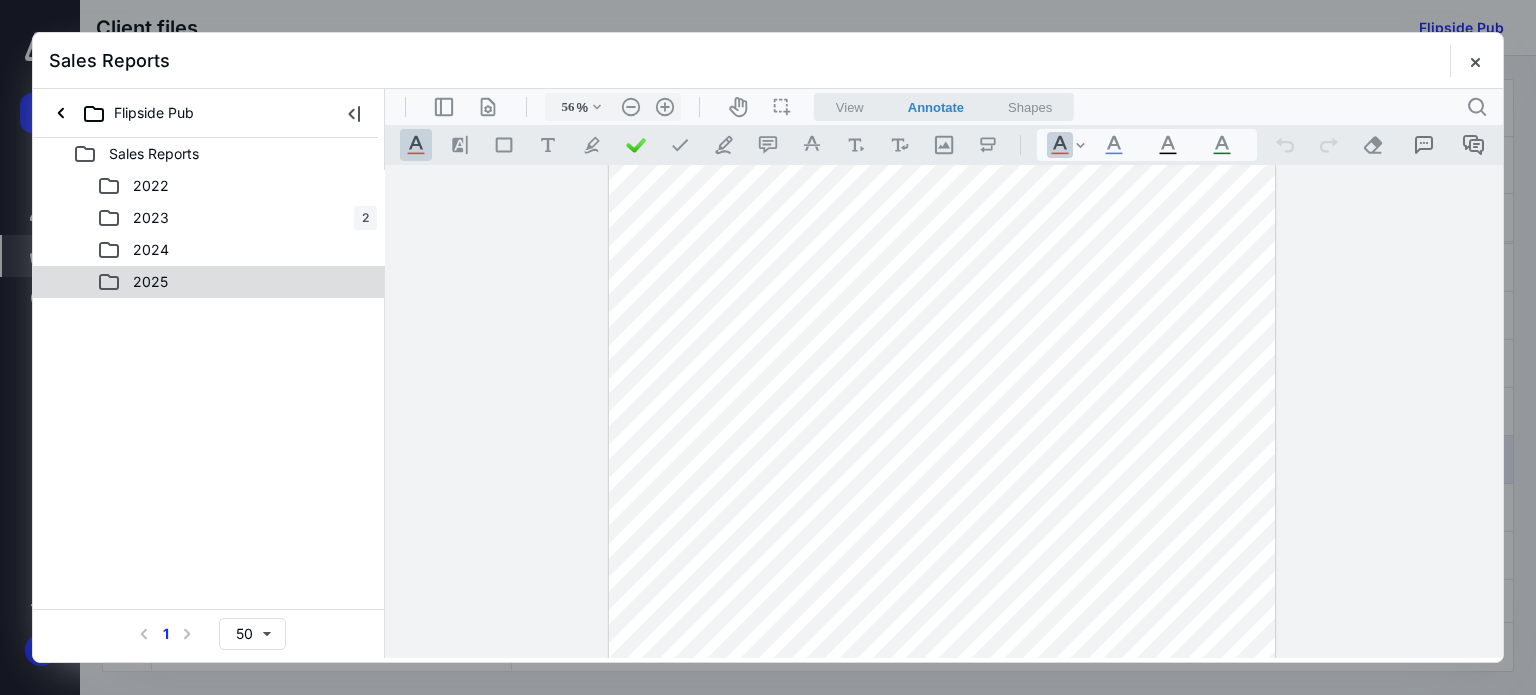 click on "2025" at bounding box center [237, 282] 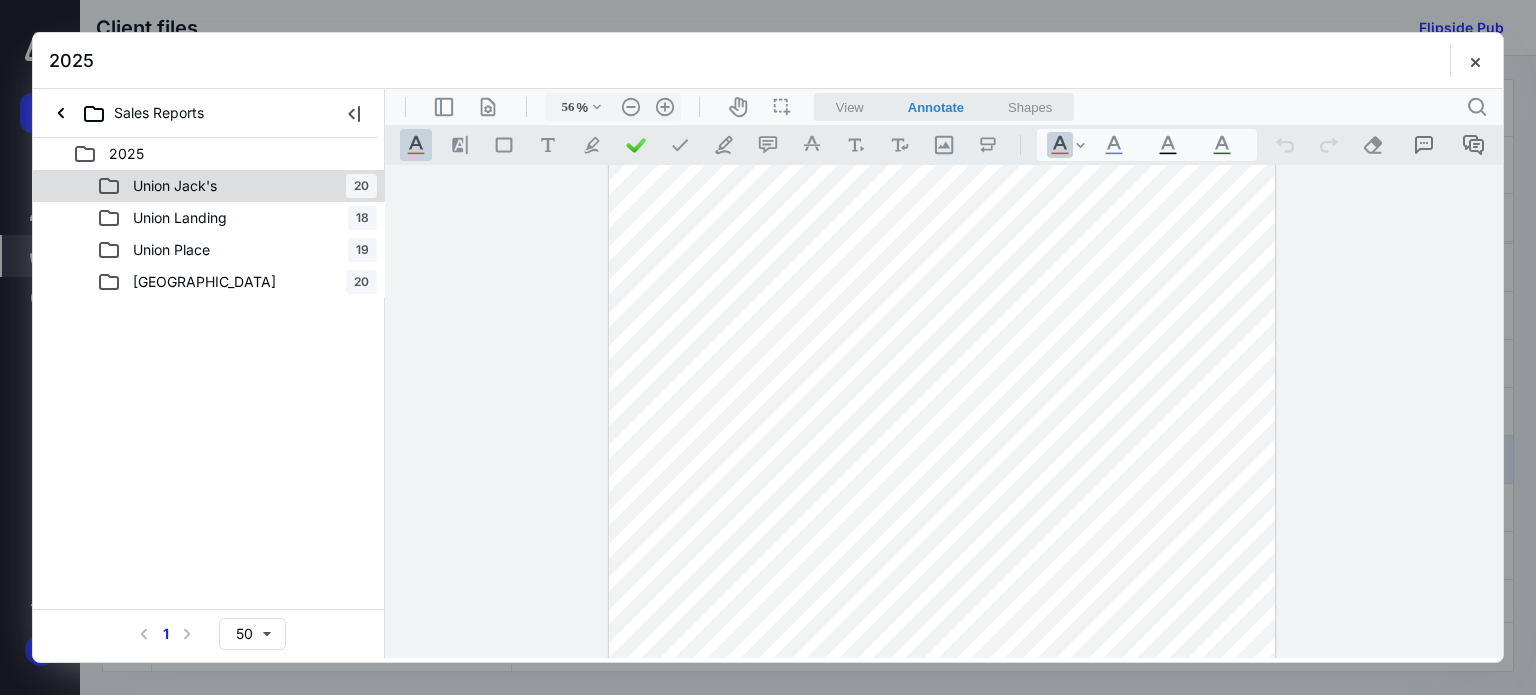 click on "Union Jack's" at bounding box center [163, 186] 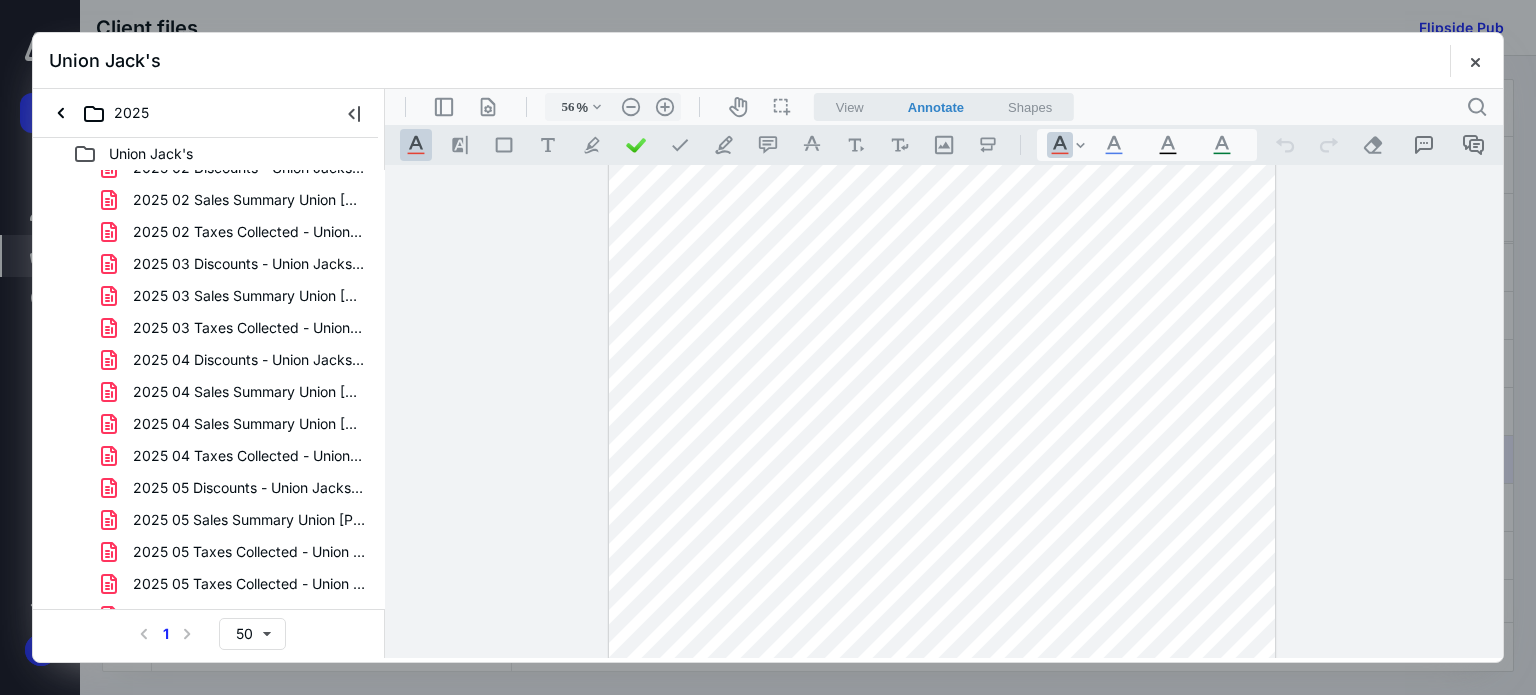 scroll, scrollTop: 200, scrollLeft: 0, axis: vertical 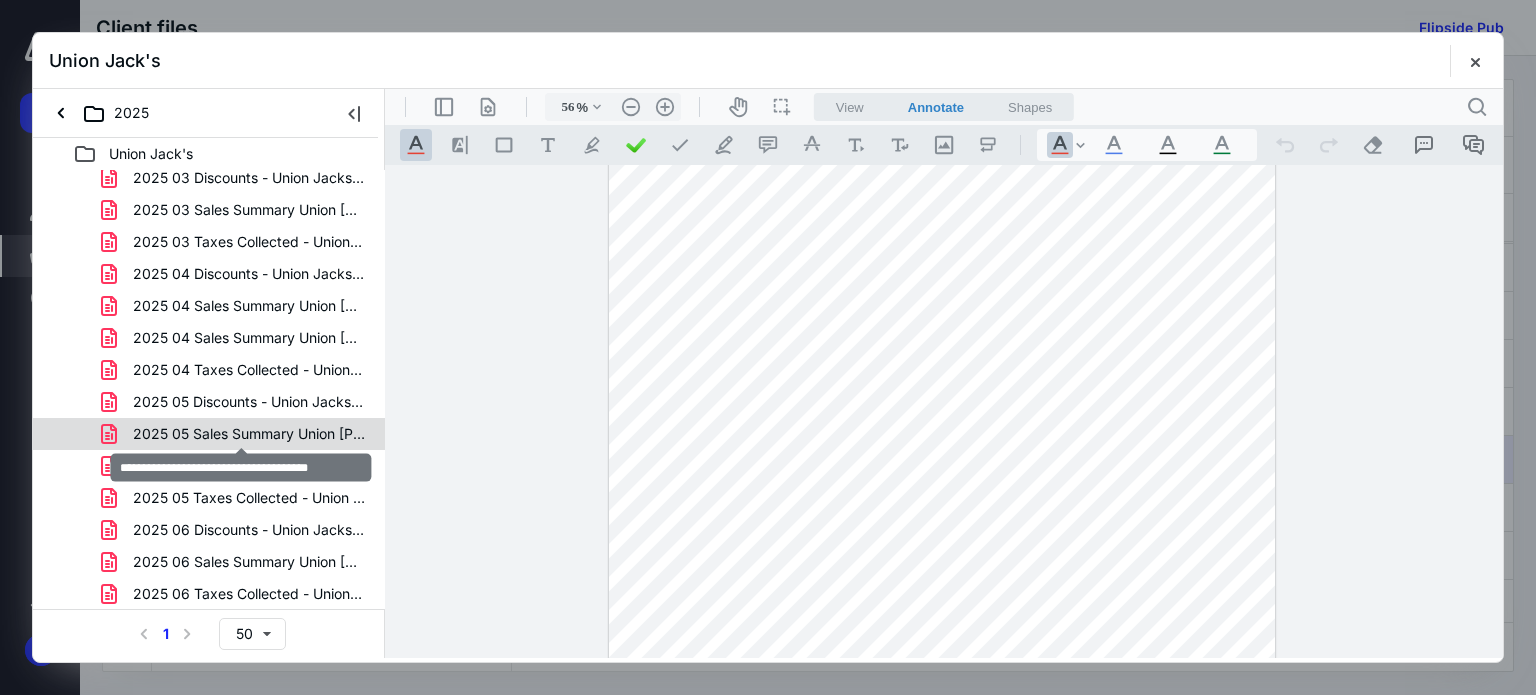 click on "2025 05 Sales Summary Union [PERSON_NAME]'s.pdf" at bounding box center (249, 434) 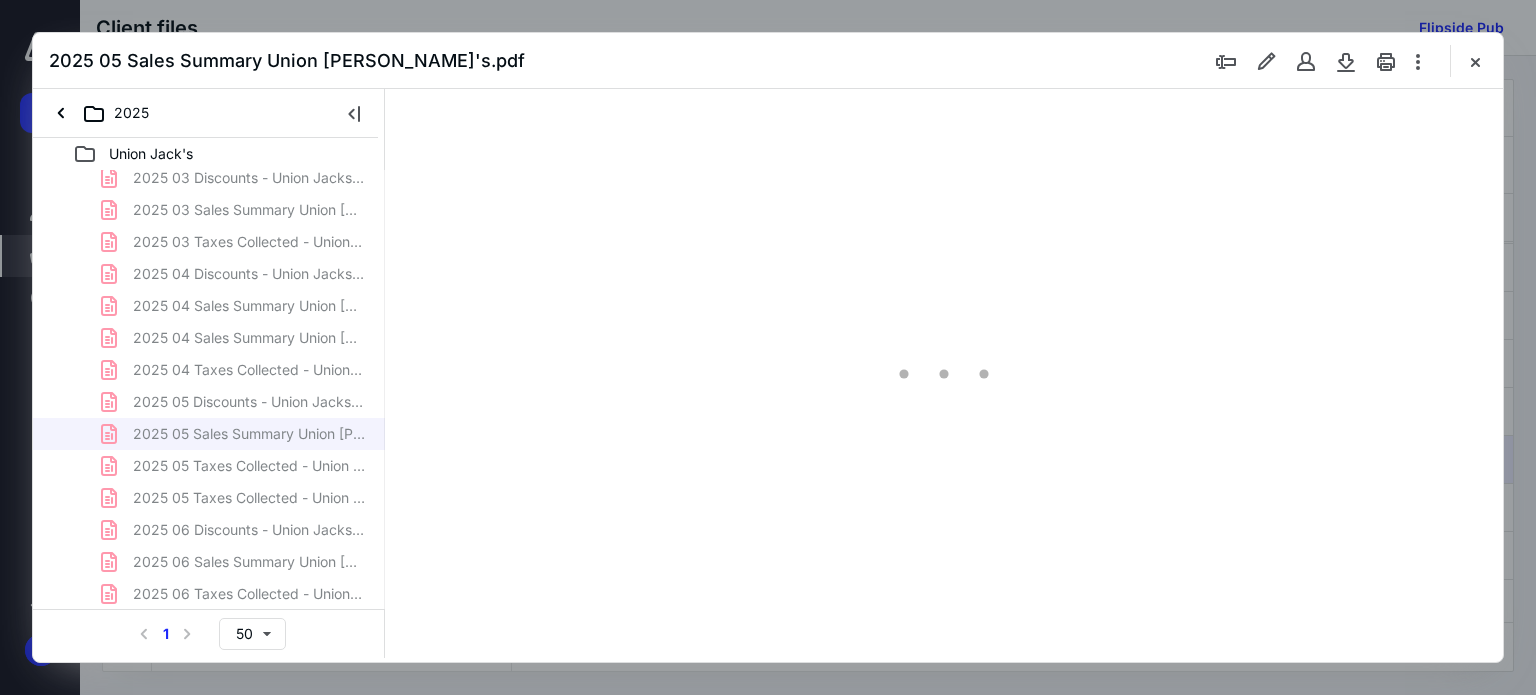 type on "59" 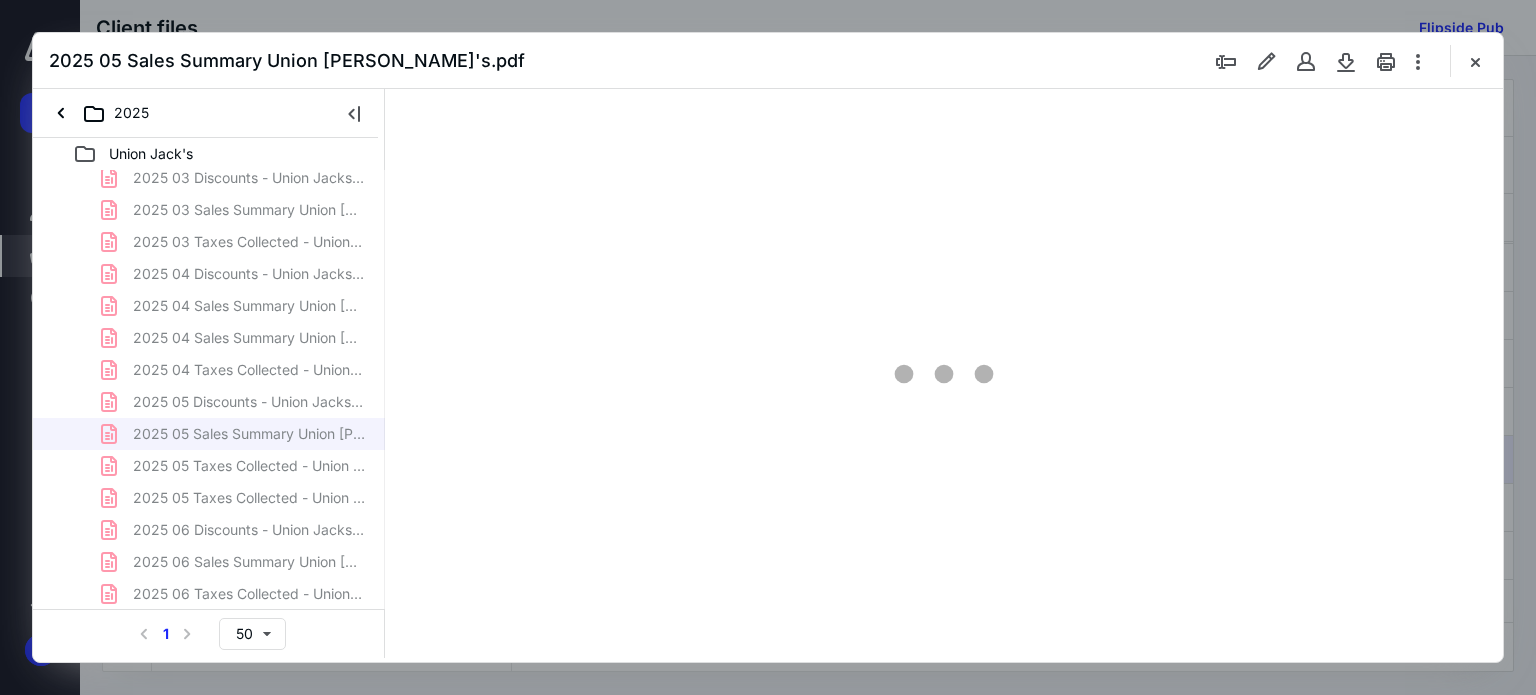 scroll, scrollTop: 78, scrollLeft: 0, axis: vertical 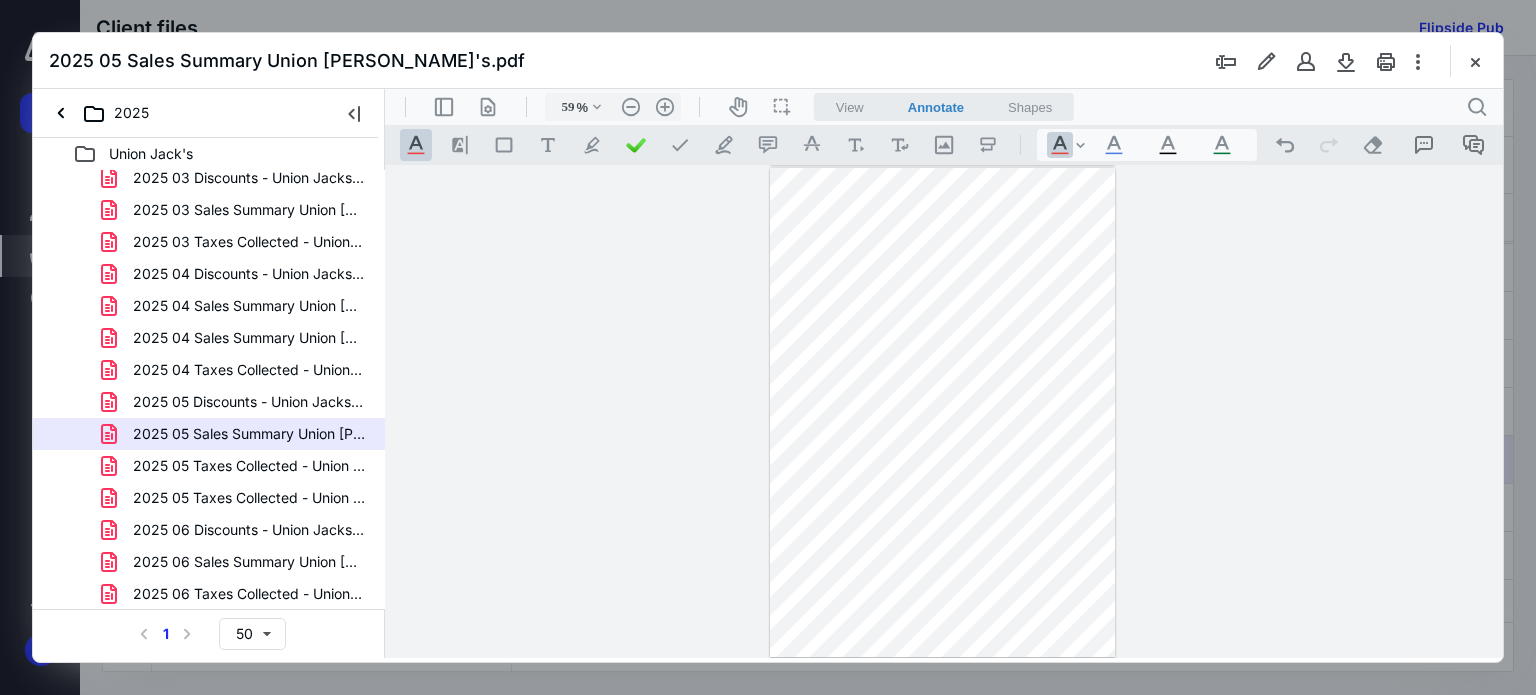 drag, startPoint x: 1494, startPoint y: 345, endPoint x: 1869, endPoint y: 760, distance: 559.32996 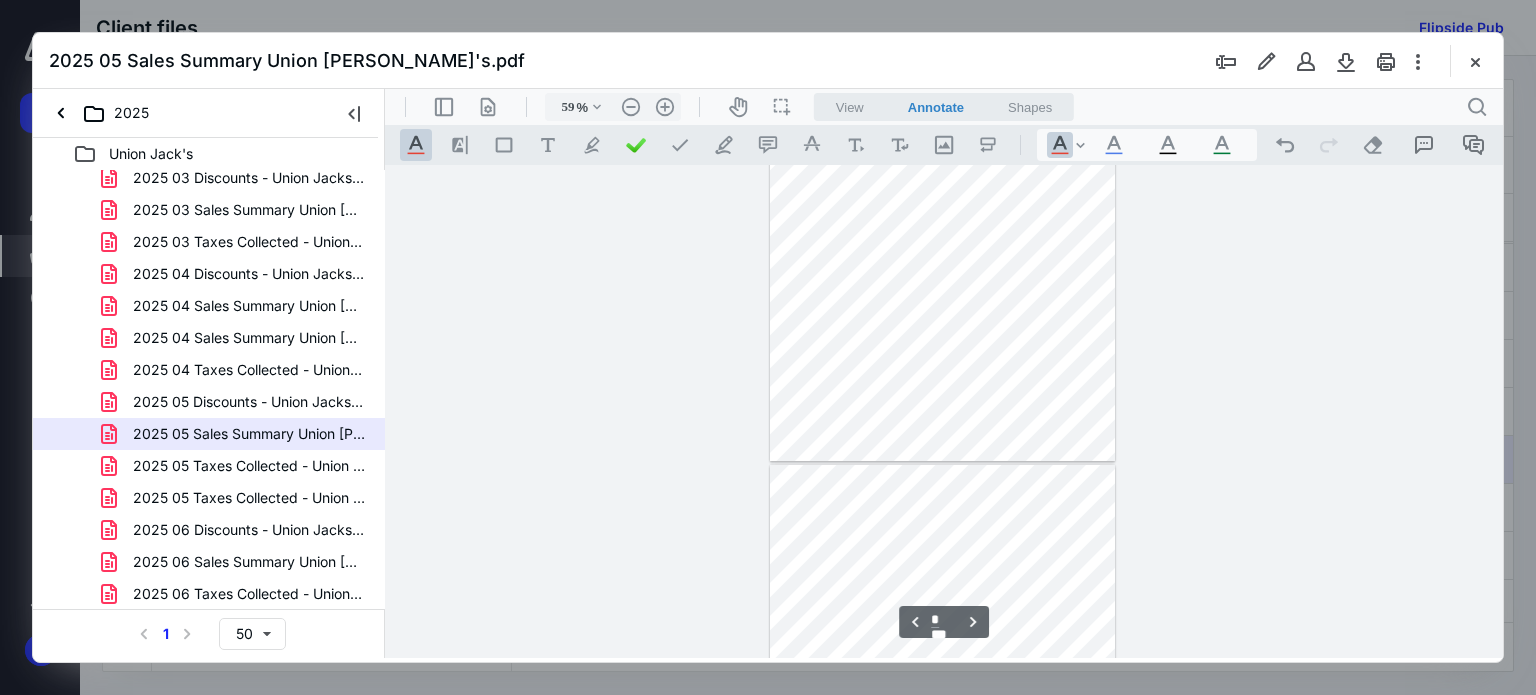 scroll, scrollTop: 726, scrollLeft: 0, axis: vertical 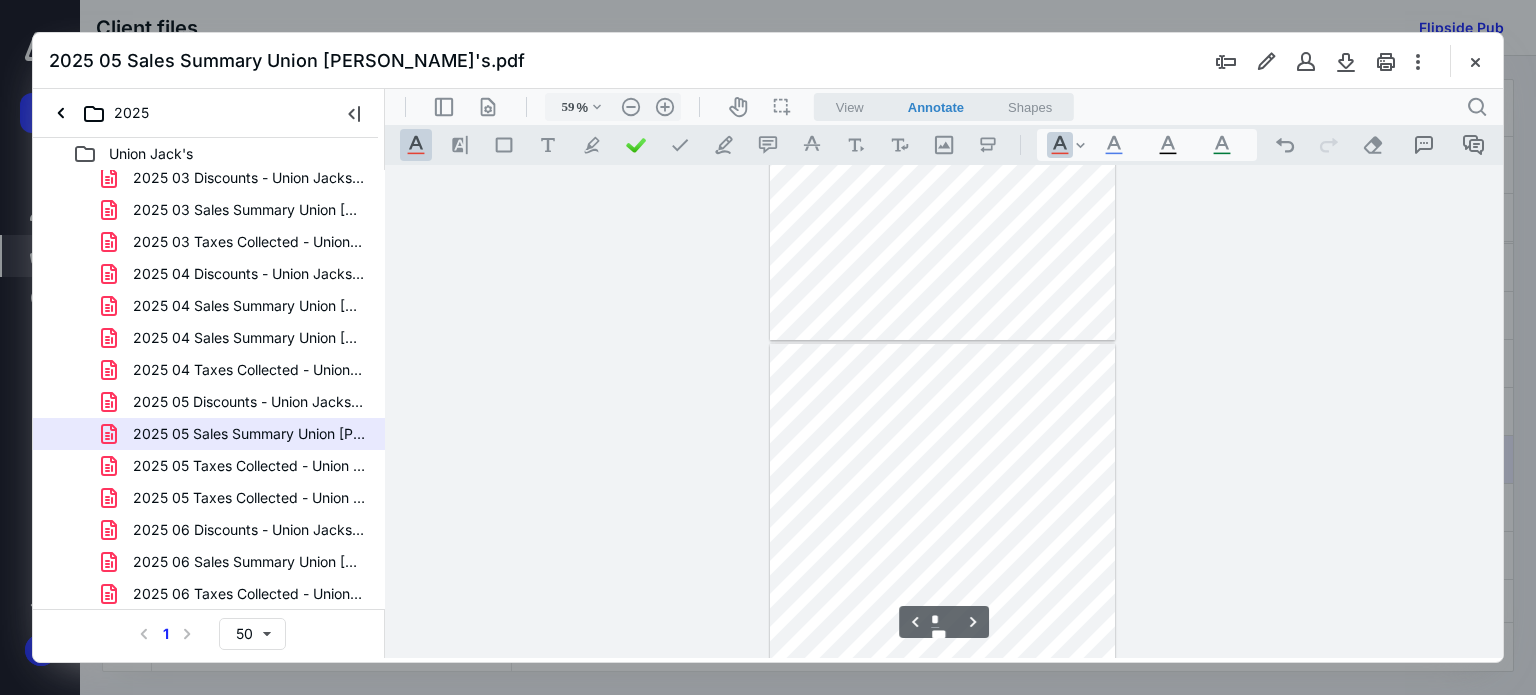 type on "*" 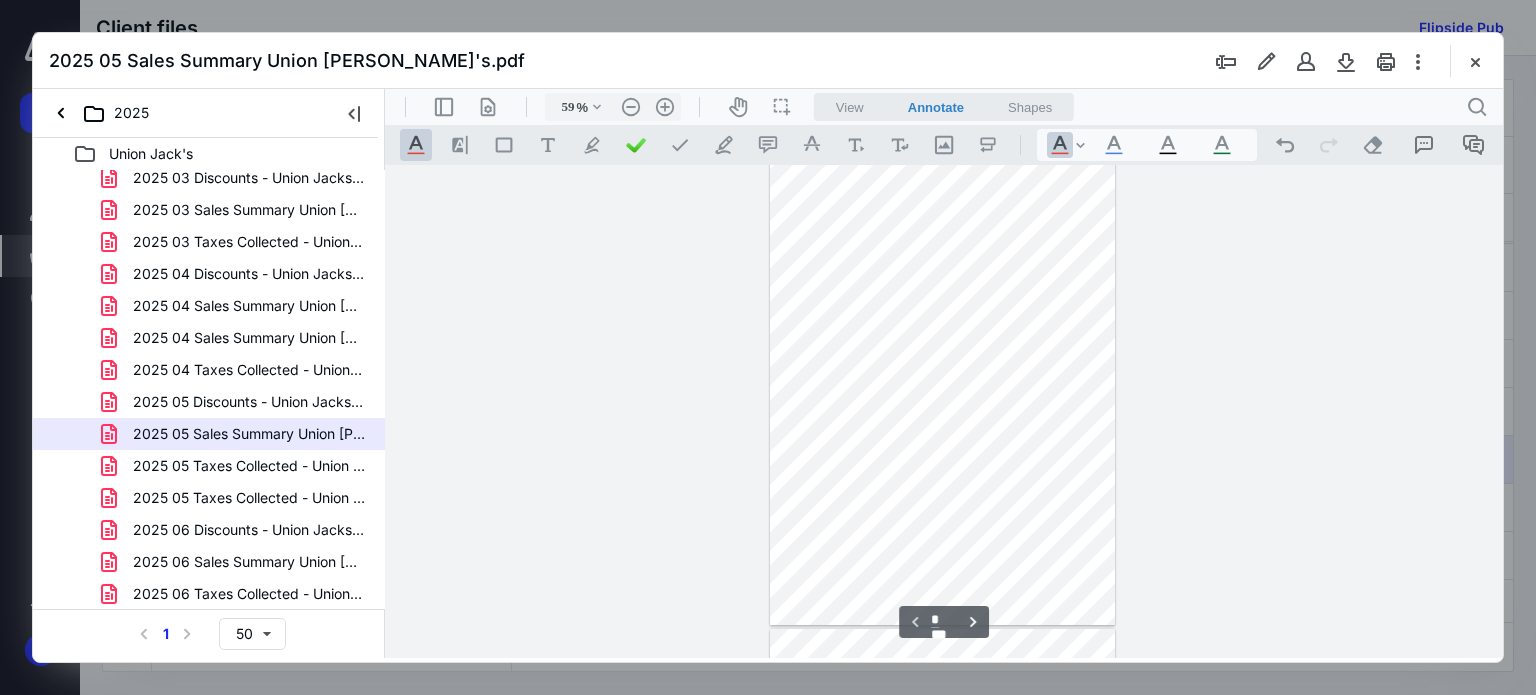 scroll, scrollTop: 0, scrollLeft: 0, axis: both 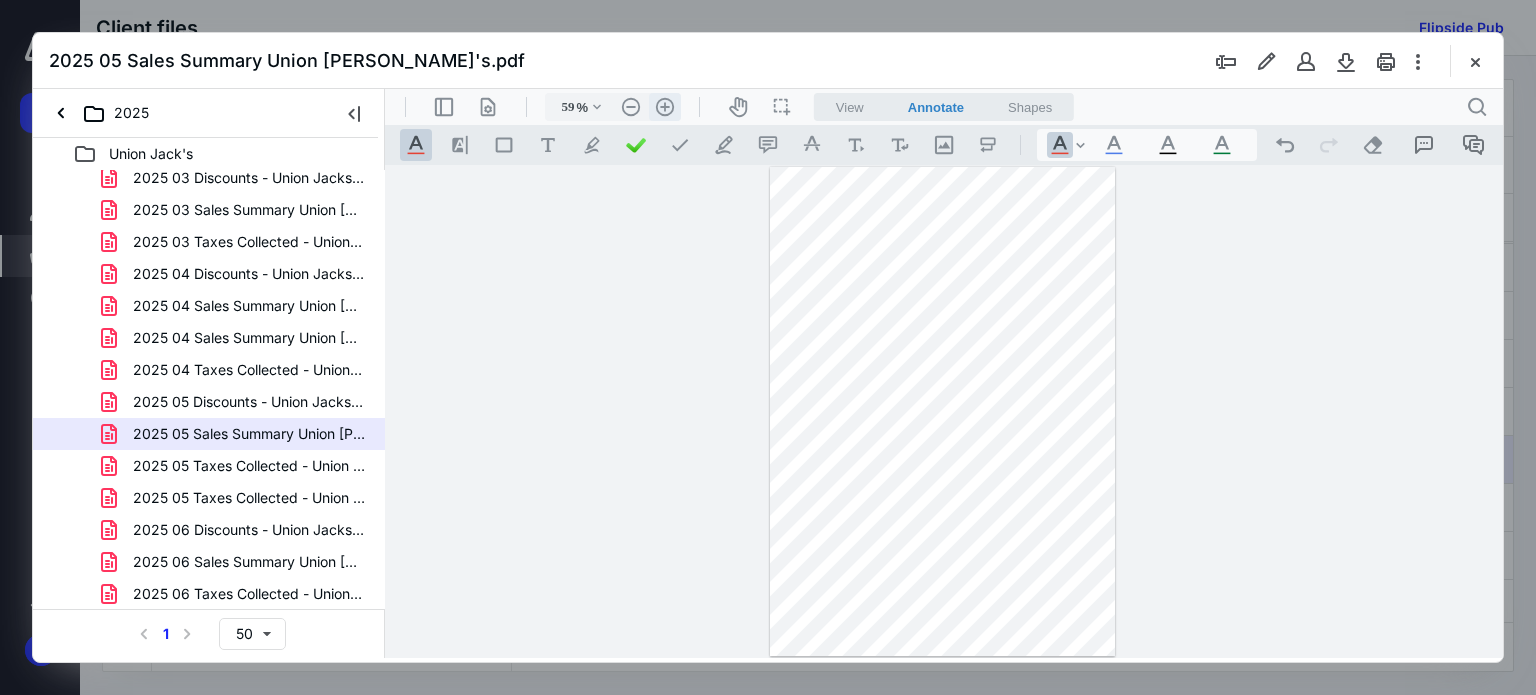 click on ".cls-1{fill:#abb0c4;} icon - header - zoom - in - line" at bounding box center [665, 107] 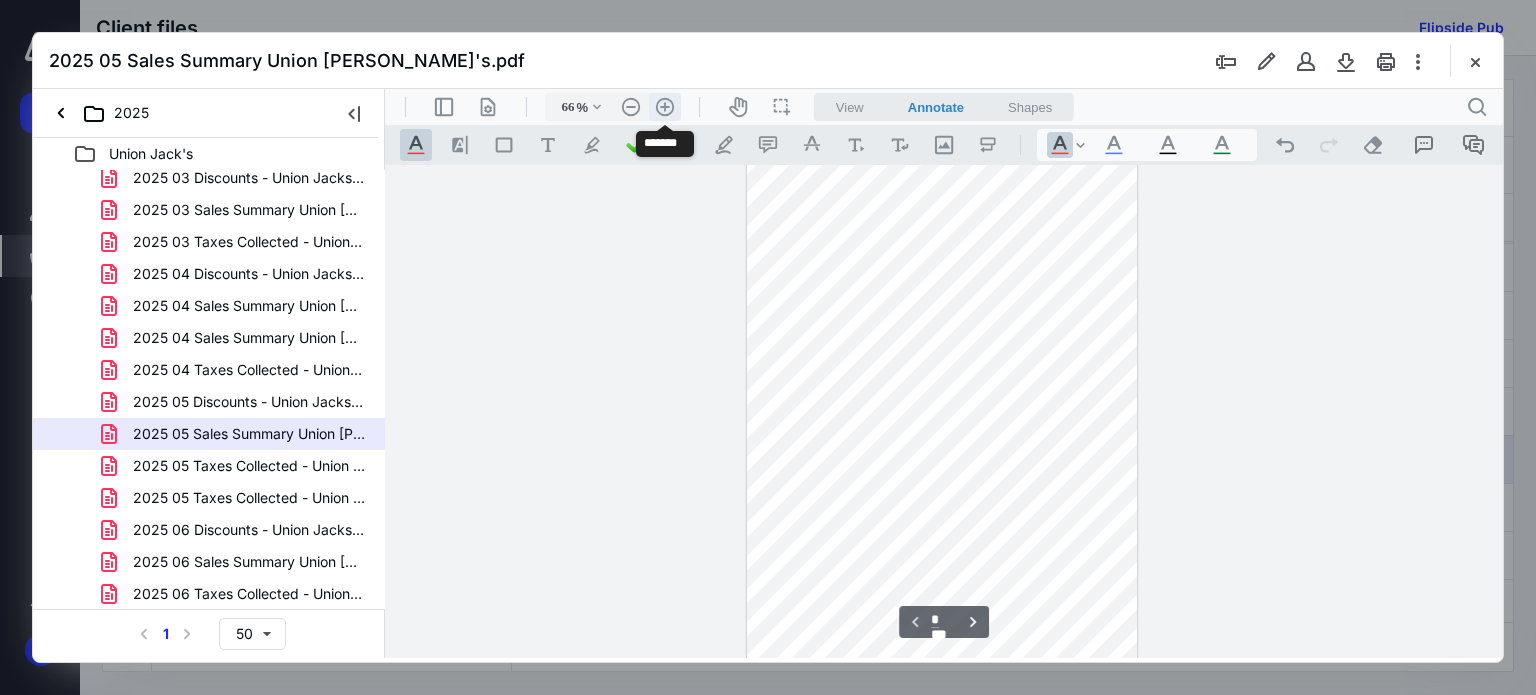 click on ".cls-1{fill:#abb0c4;} icon - header - zoom - in - line" at bounding box center (665, 107) 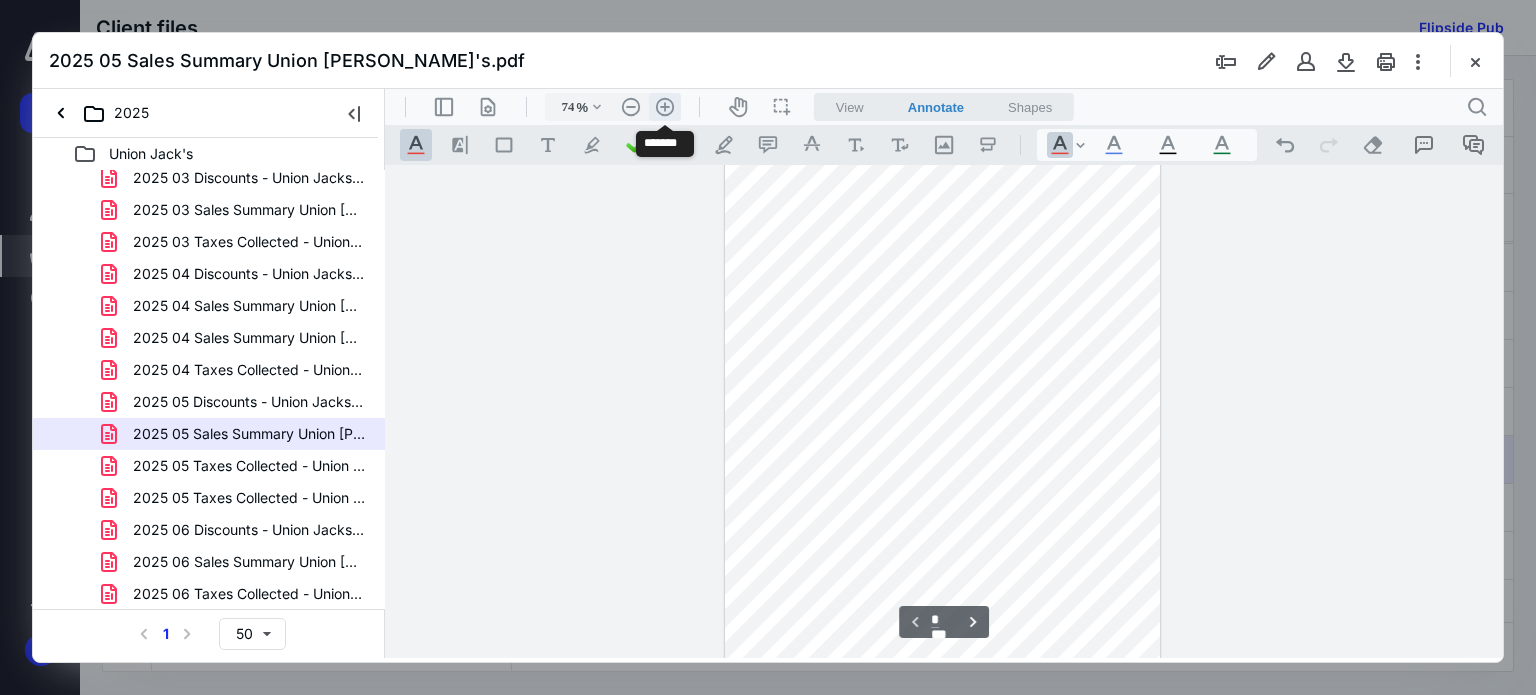 click on ".cls-1{fill:#abb0c4;} icon - header - zoom - in - line" at bounding box center (665, 107) 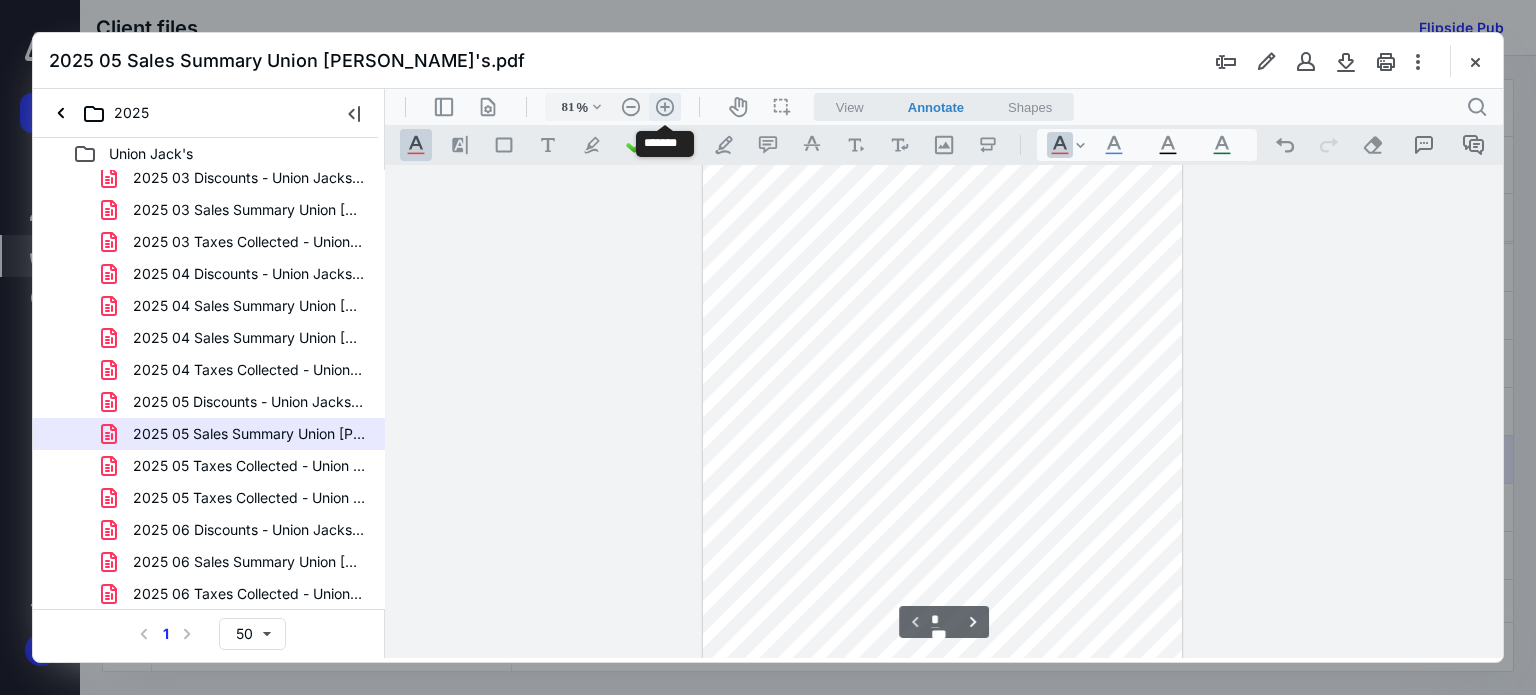 click on ".cls-1{fill:#abb0c4;} icon - header - zoom - in - line" at bounding box center (665, 107) 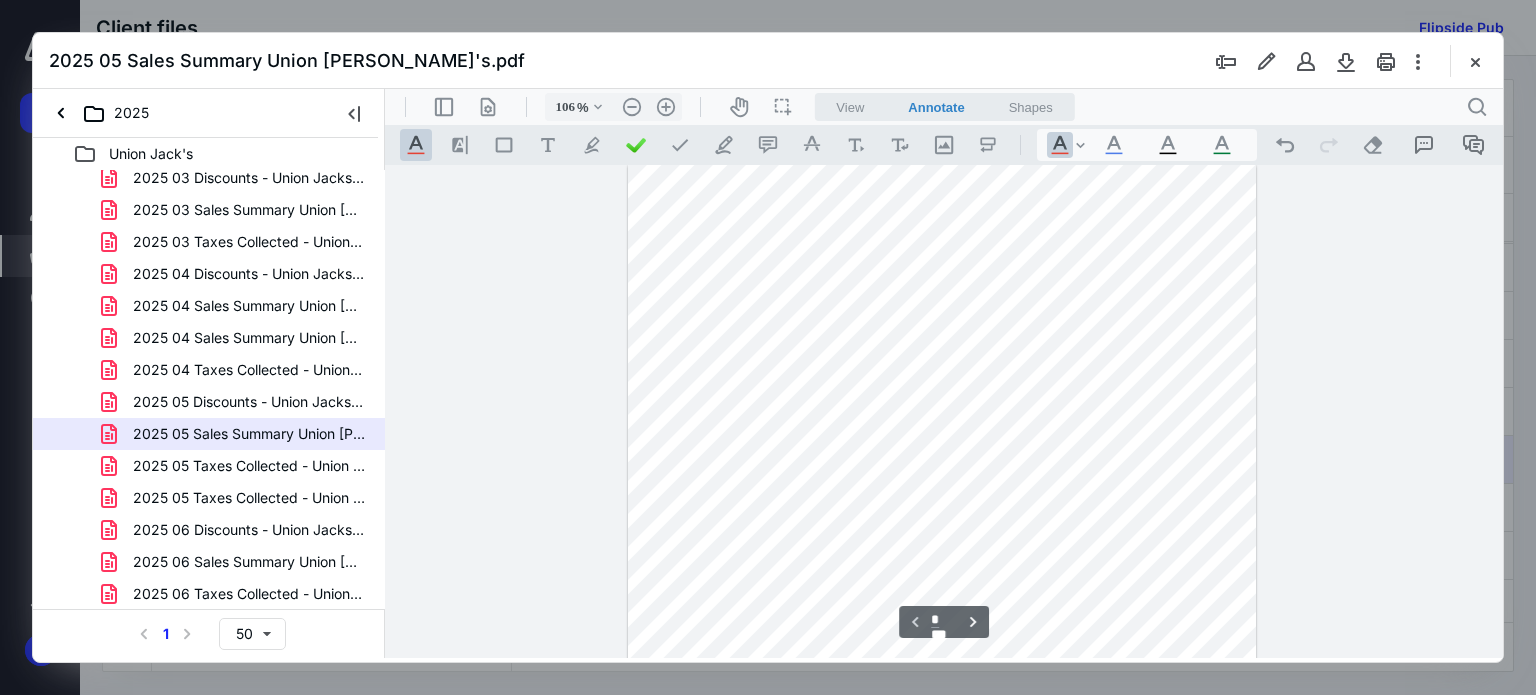 scroll, scrollTop: 0, scrollLeft: 0, axis: both 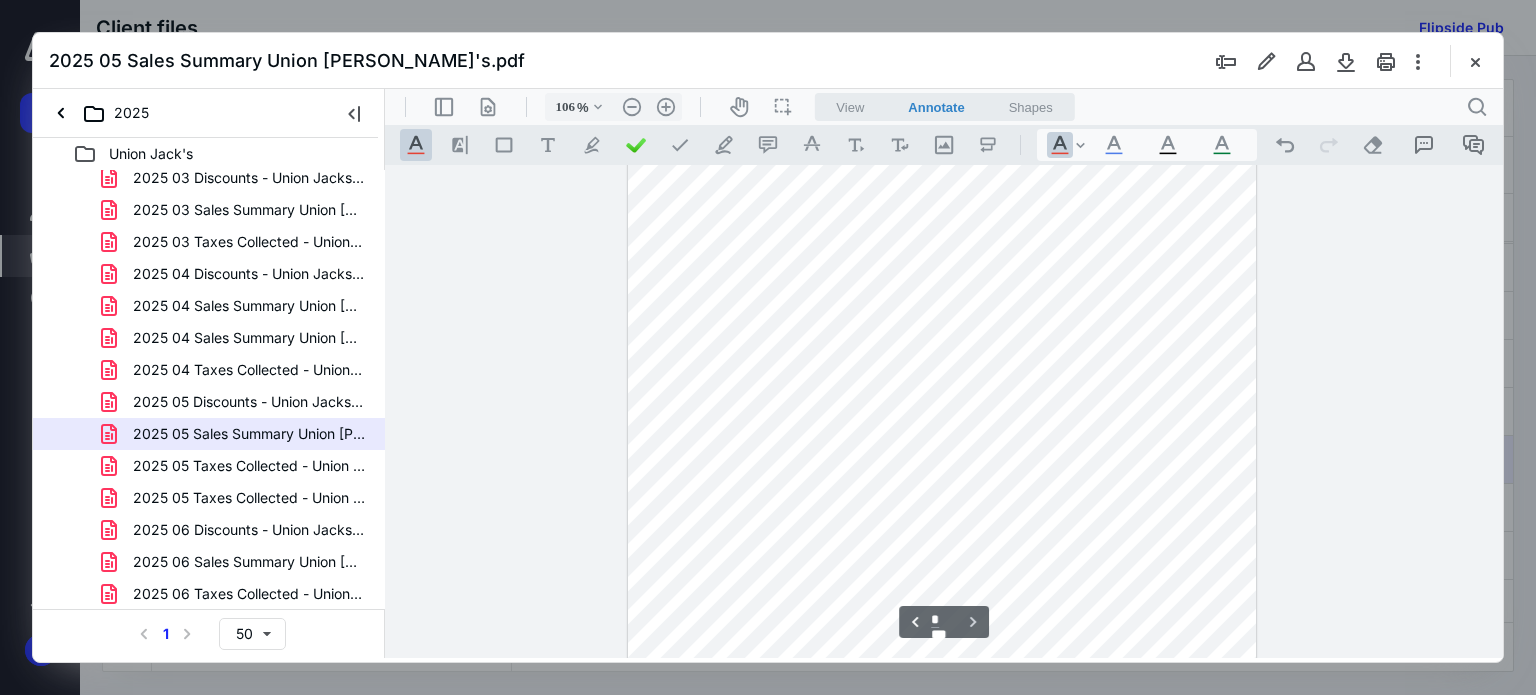 drag, startPoint x: 1501, startPoint y: 566, endPoint x: 1492, endPoint y: 640, distance: 74.54529 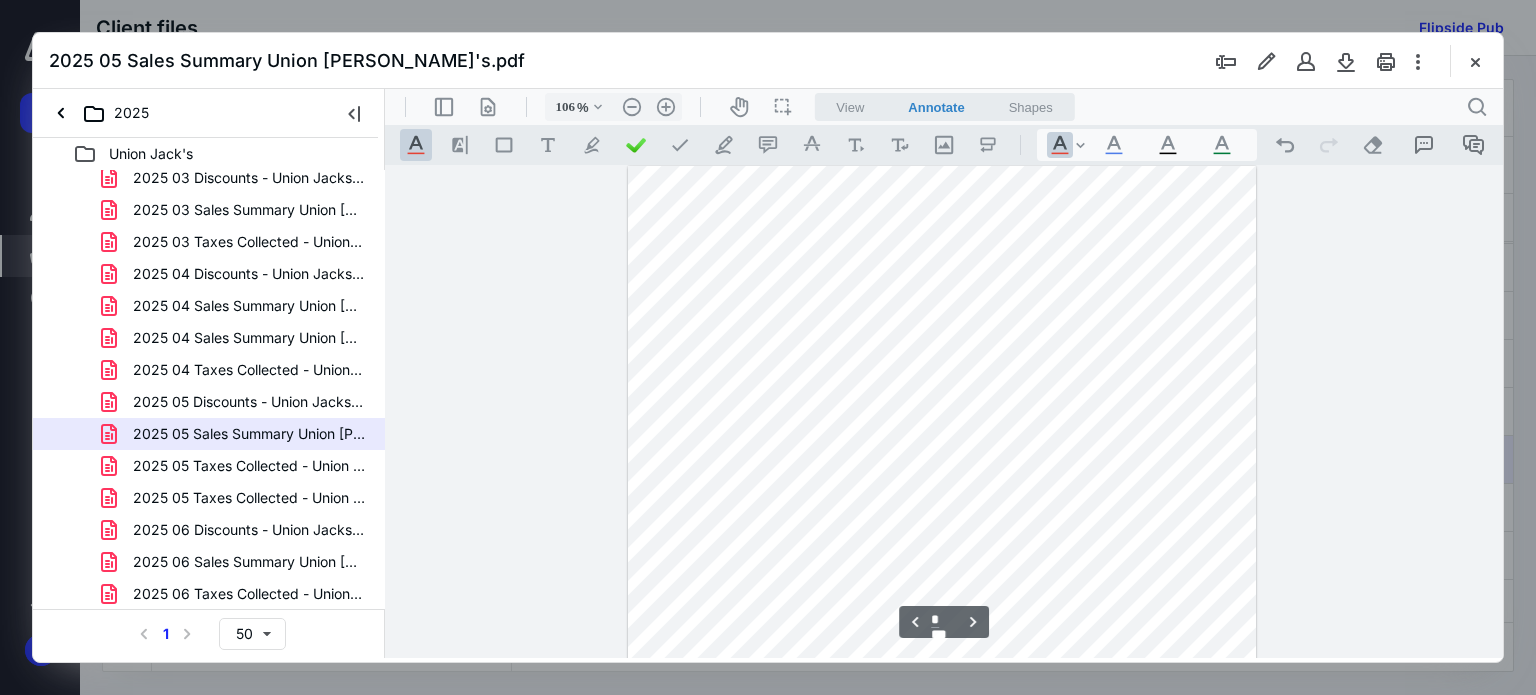 scroll, scrollTop: 1300, scrollLeft: 0, axis: vertical 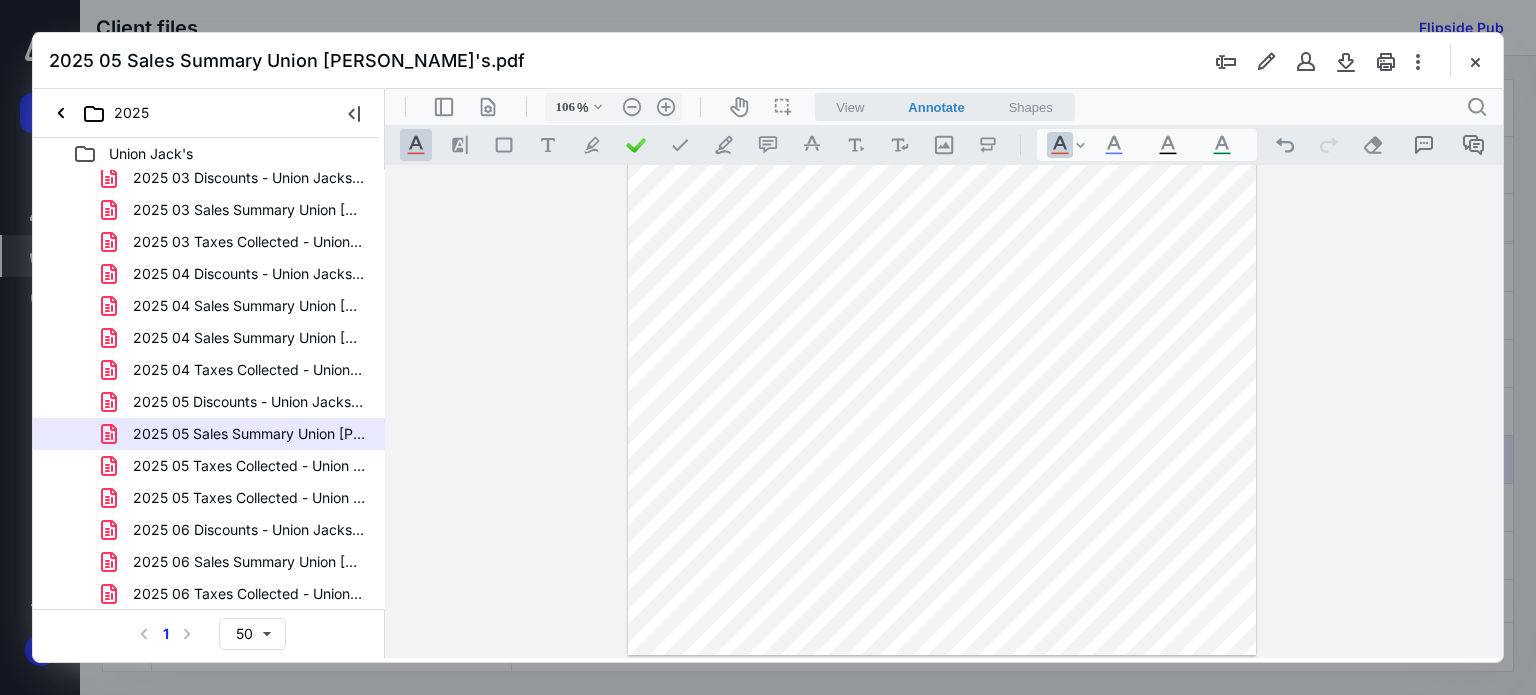 click on "2025 05 Sales Summary Union [PERSON_NAME]'s.pdf" at bounding box center (768, 61) 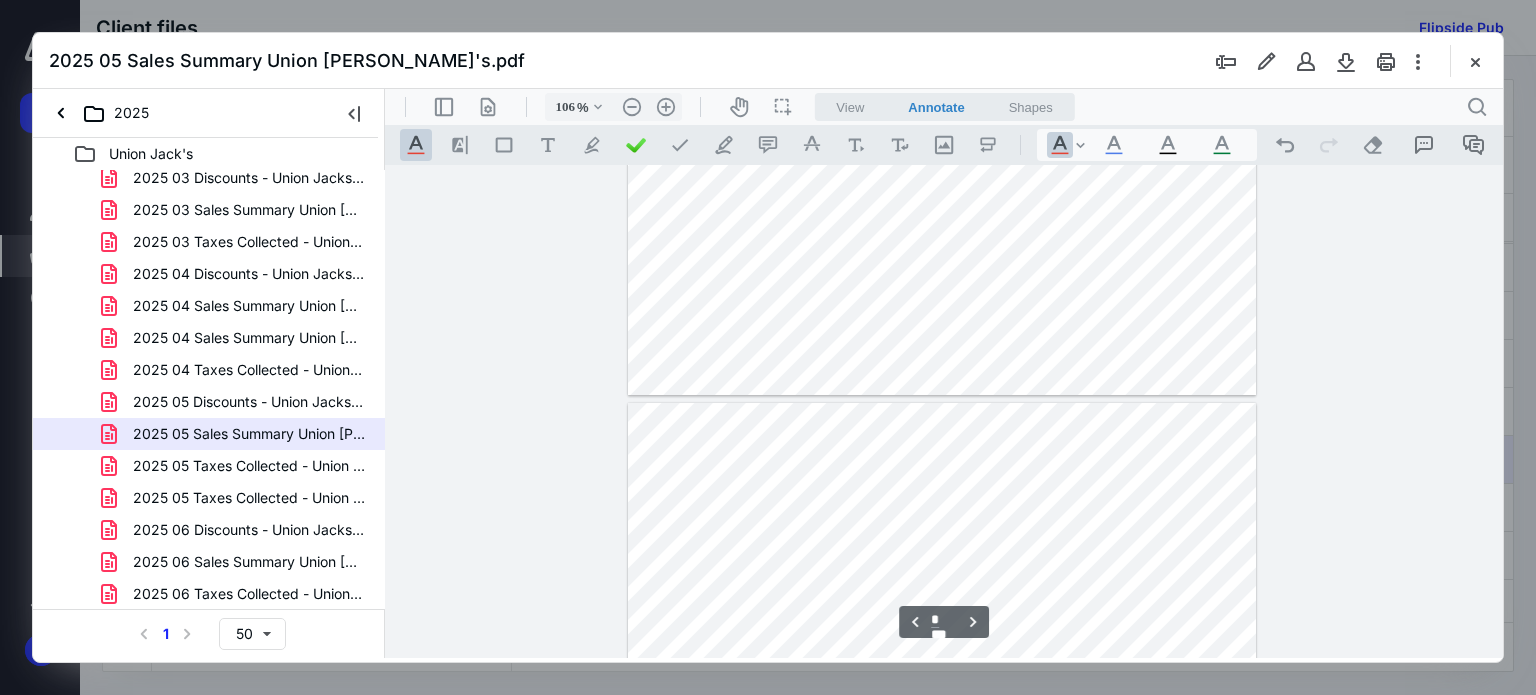 type on "*" 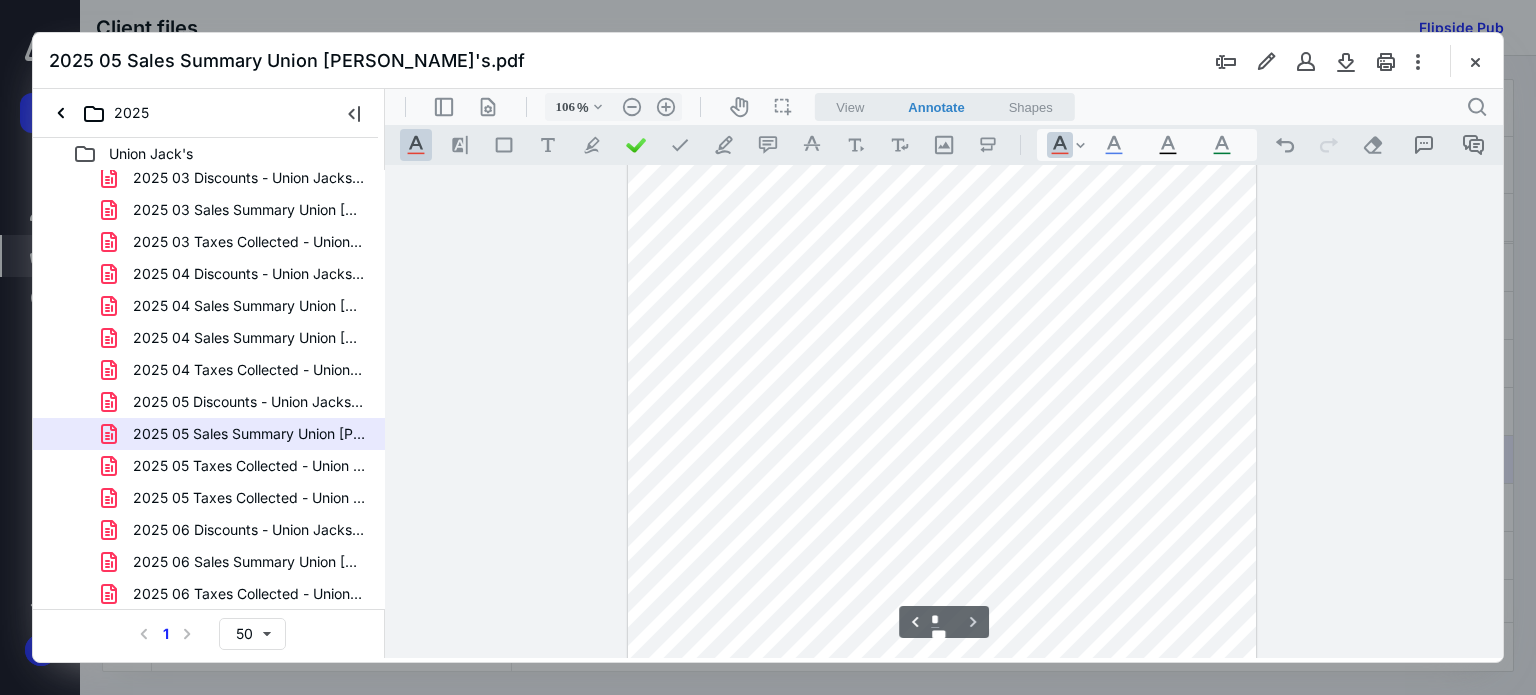 scroll, scrollTop: 2197, scrollLeft: 0, axis: vertical 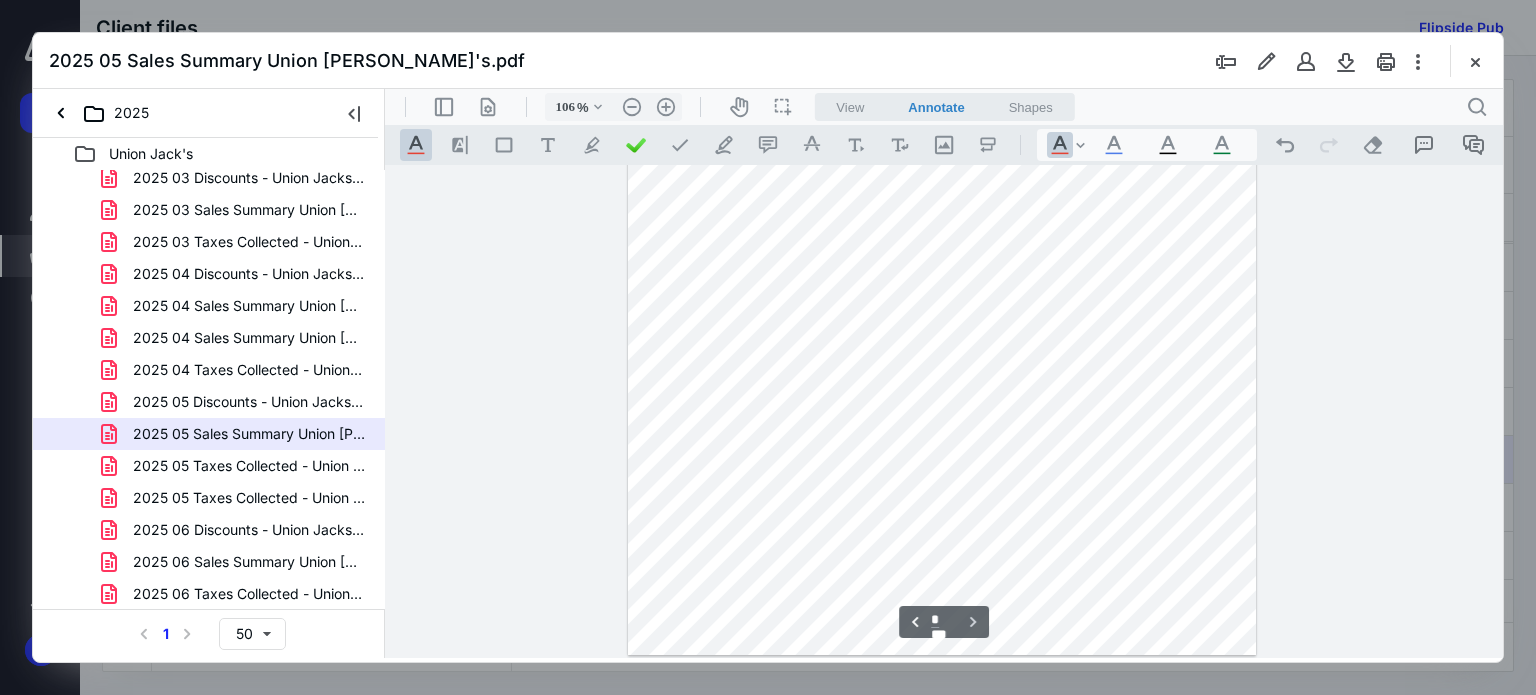 drag, startPoint x: 1494, startPoint y: 460, endPoint x: 1902, endPoint y: 738, distance: 493.7084 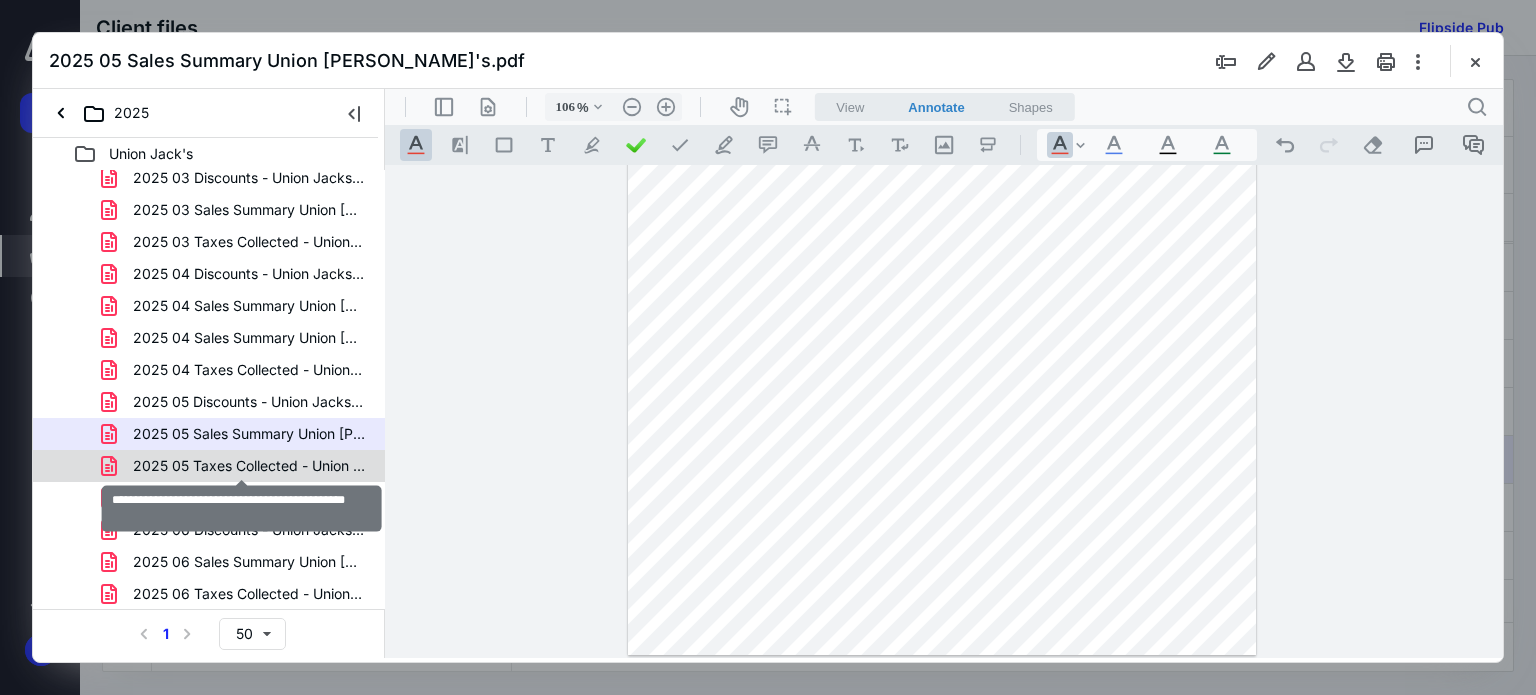 click on "2025 05 Taxes Collected - Union Jack's [v1].pdf" at bounding box center (249, 466) 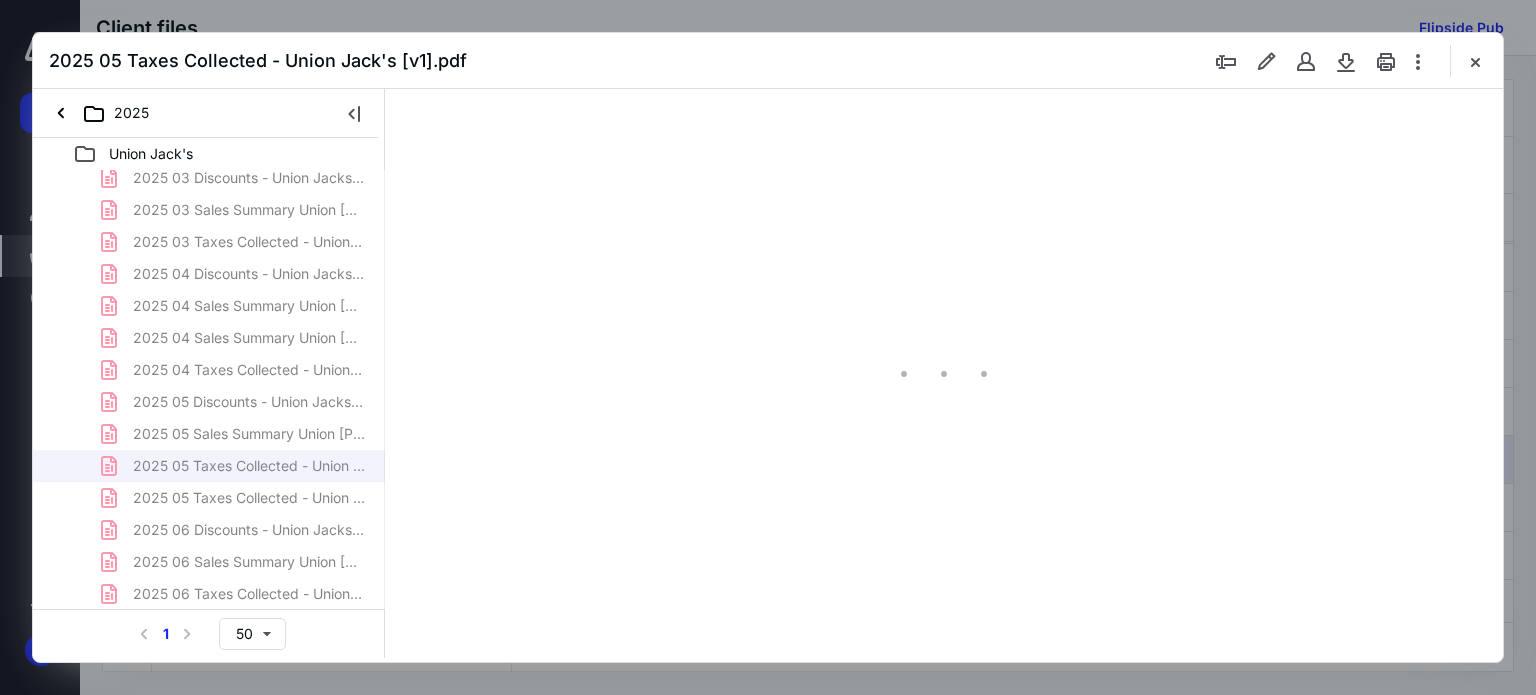 scroll, scrollTop: 0, scrollLeft: 0, axis: both 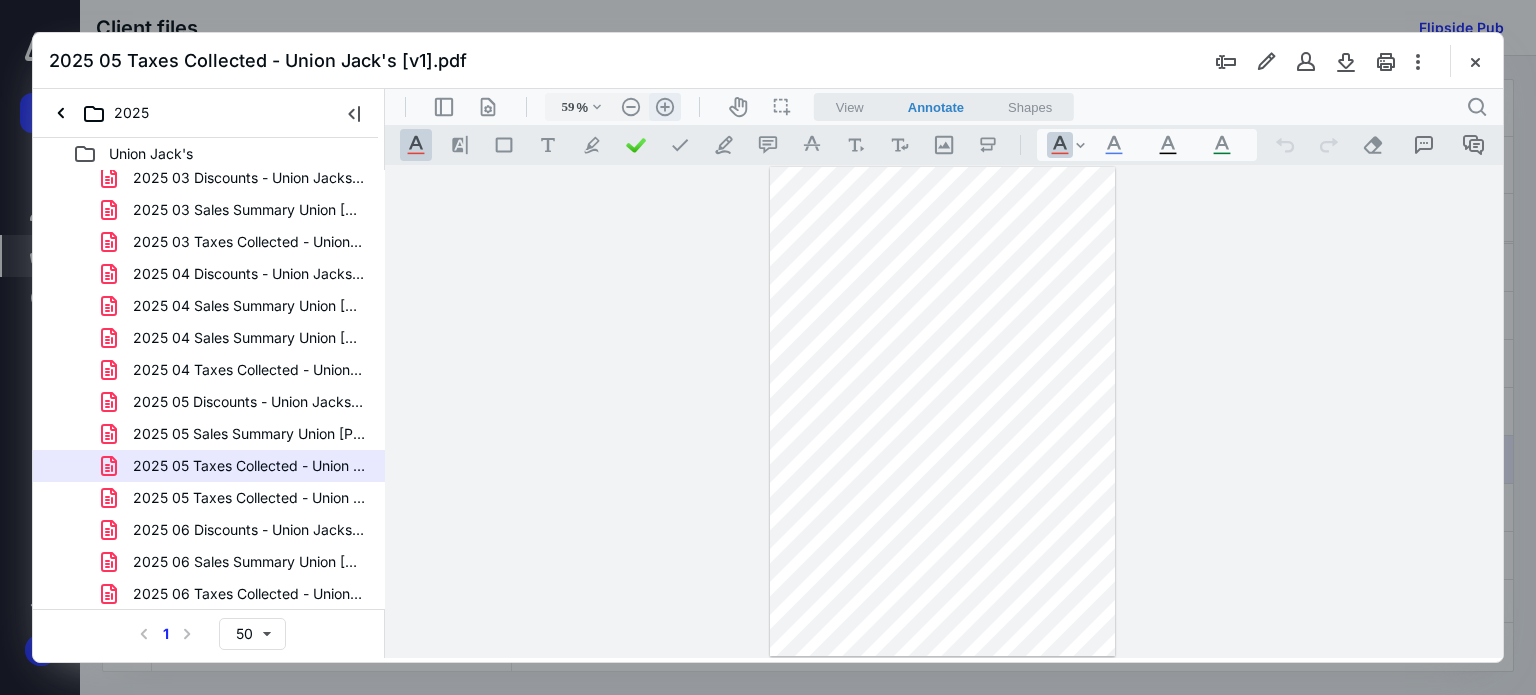 click on ".cls-1{fill:#abb0c4;} icon - header - zoom - in - line" at bounding box center (665, 107) 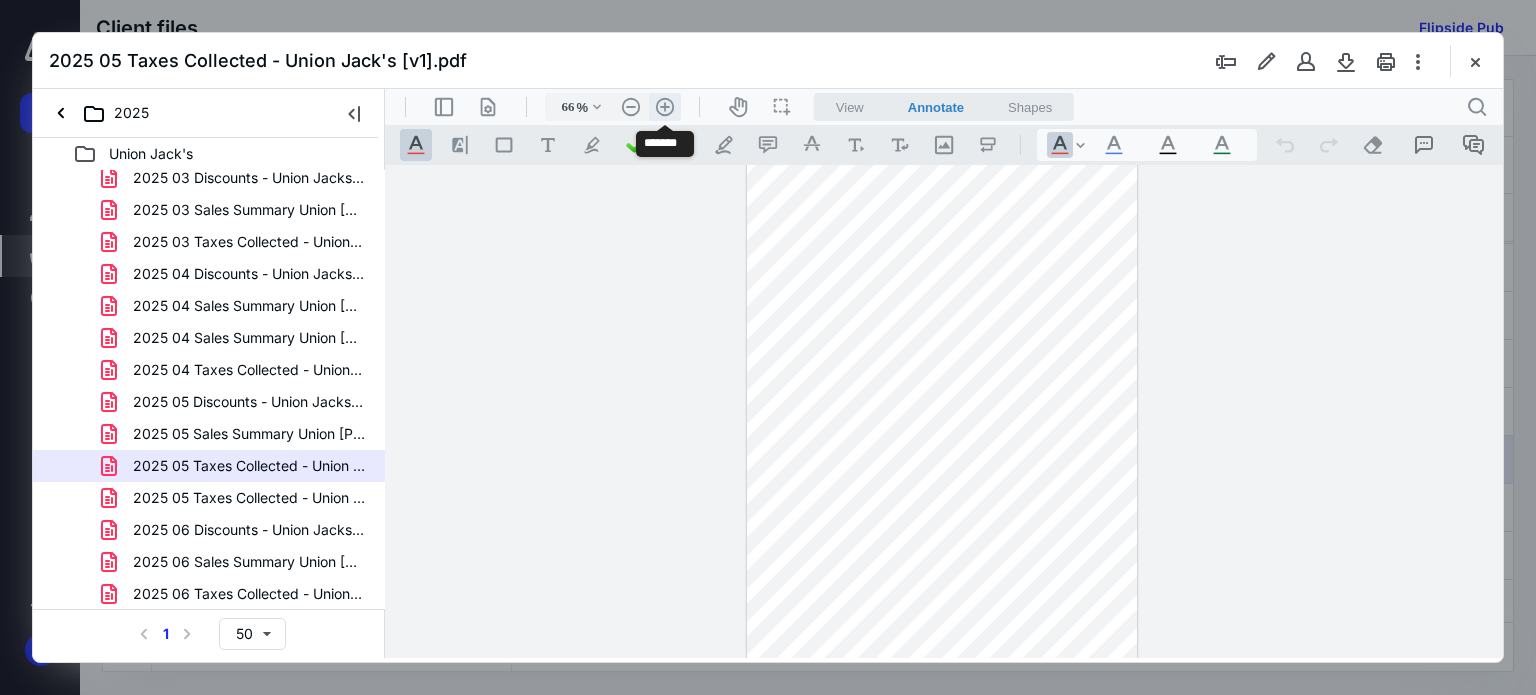 click on ".cls-1{fill:#abb0c4;} icon - header - zoom - in - line" at bounding box center (665, 107) 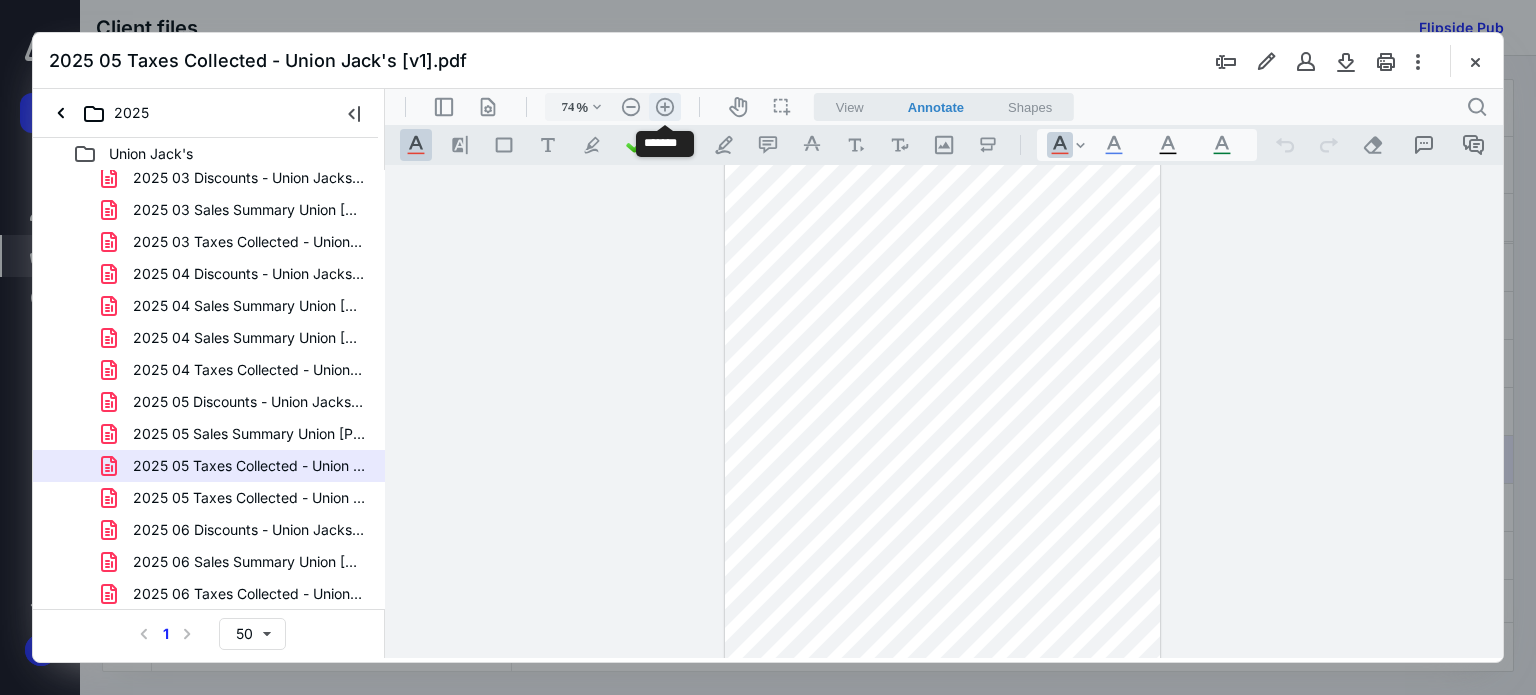 click on ".cls-1{fill:#abb0c4;} icon - header - zoom - in - line" at bounding box center [665, 107] 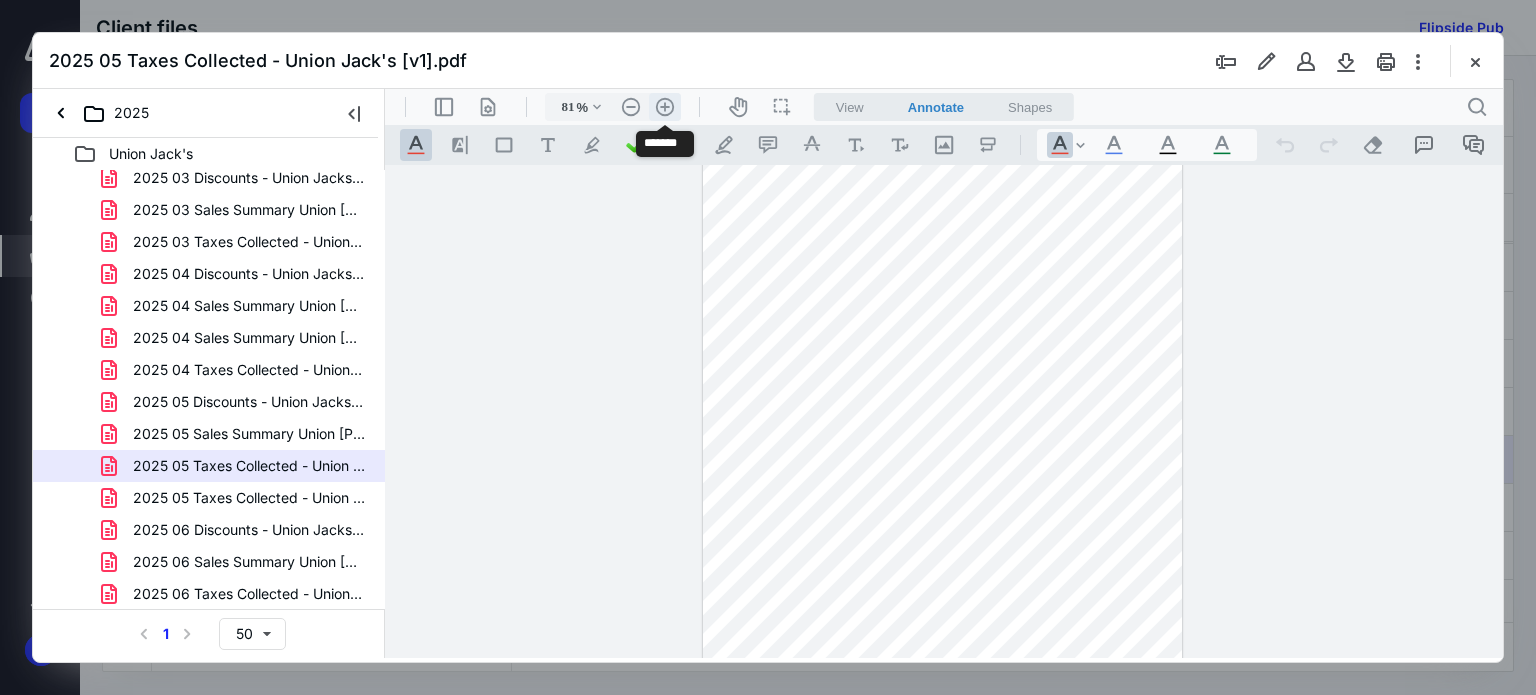 click on ".cls-1{fill:#abb0c4;} icon - header - zoom - in - line" at bounding box center (665, 107) 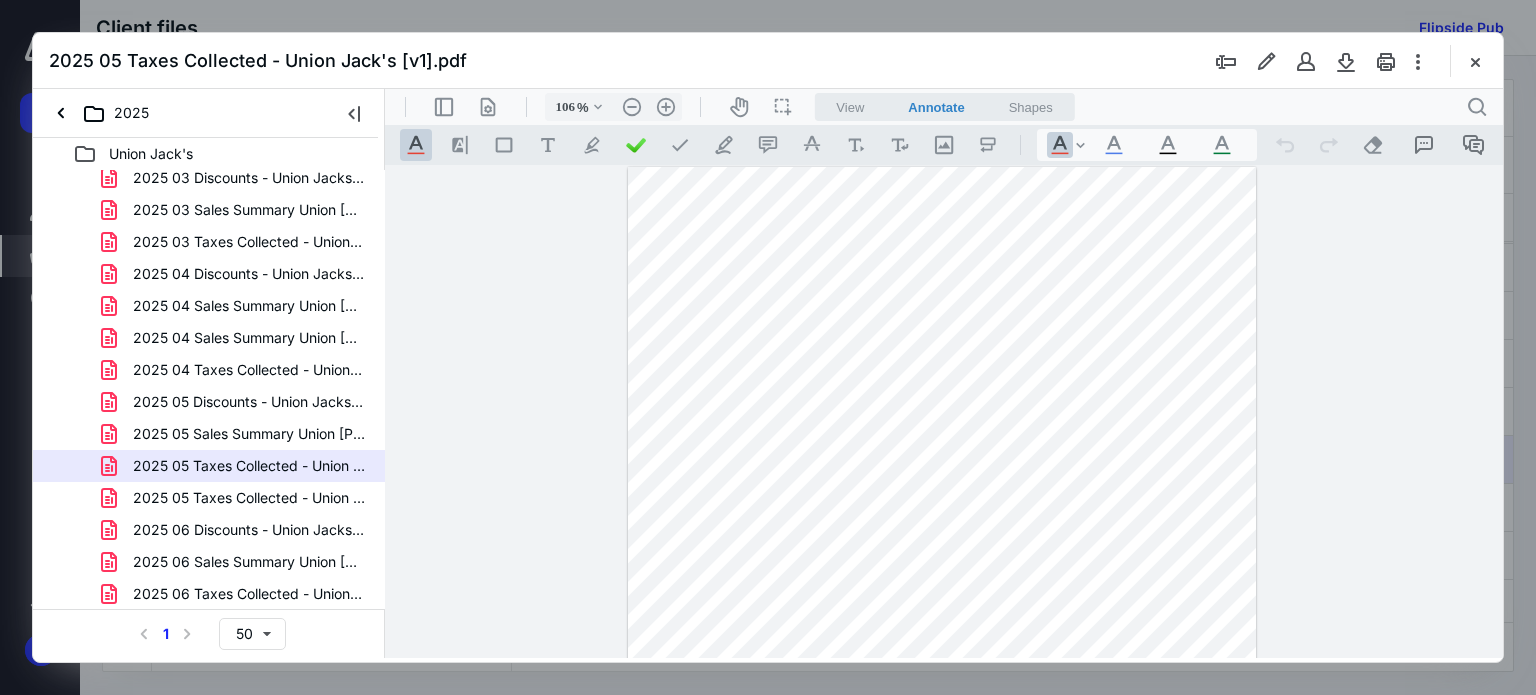 scroll, scrollTop: 0, scrollLeft: 0, axis: both 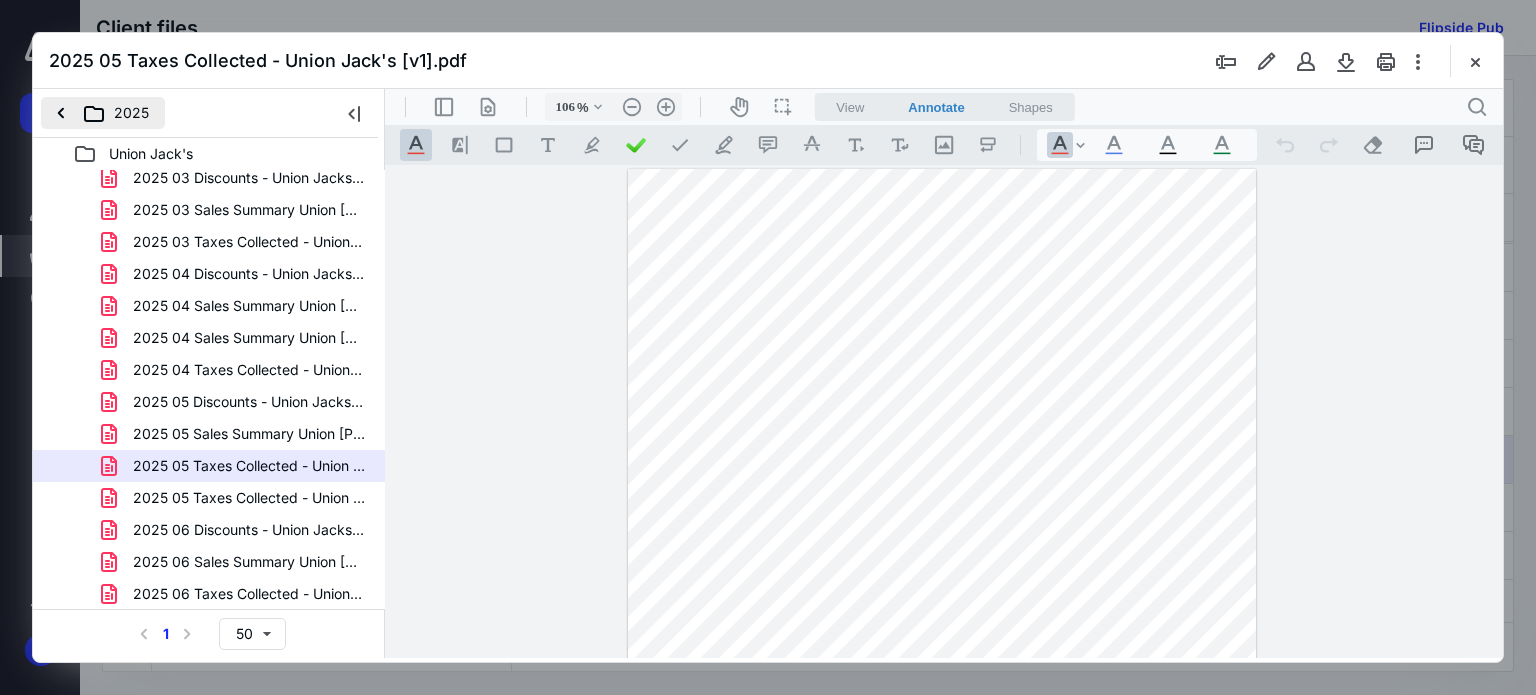 click on "2025" at bounding box center (103, 113) 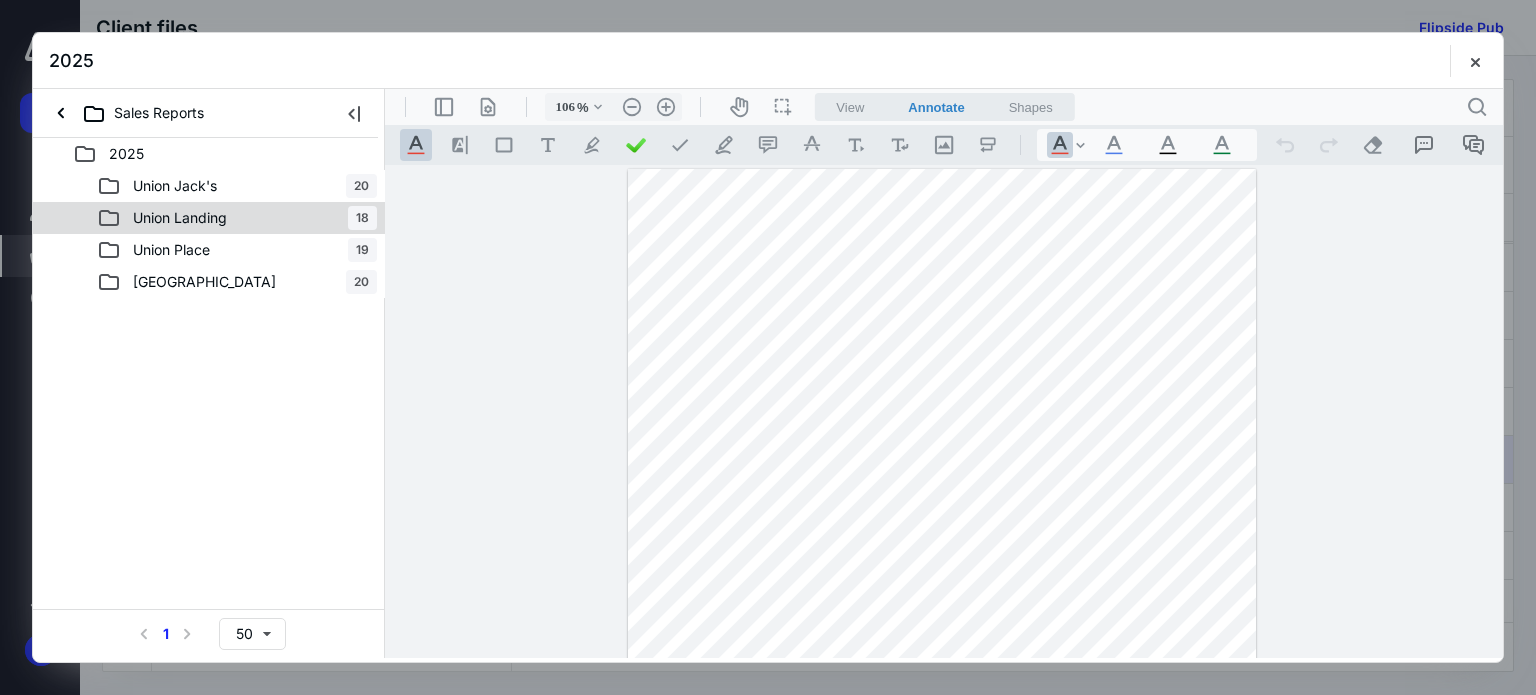 click on "Union Landing" at bounding box center (180, 218) 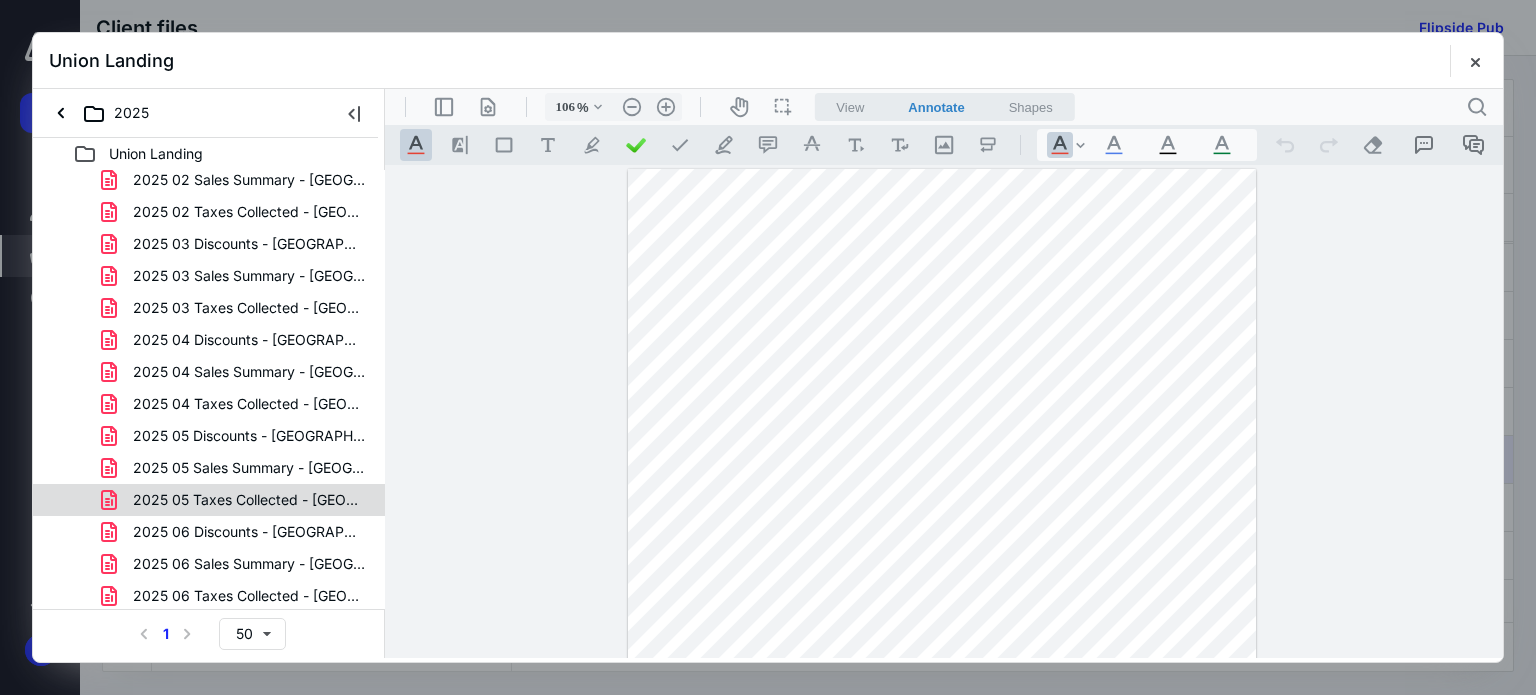 scroll, scrollTop: 136, scrollLeft: 0, axis: vertical 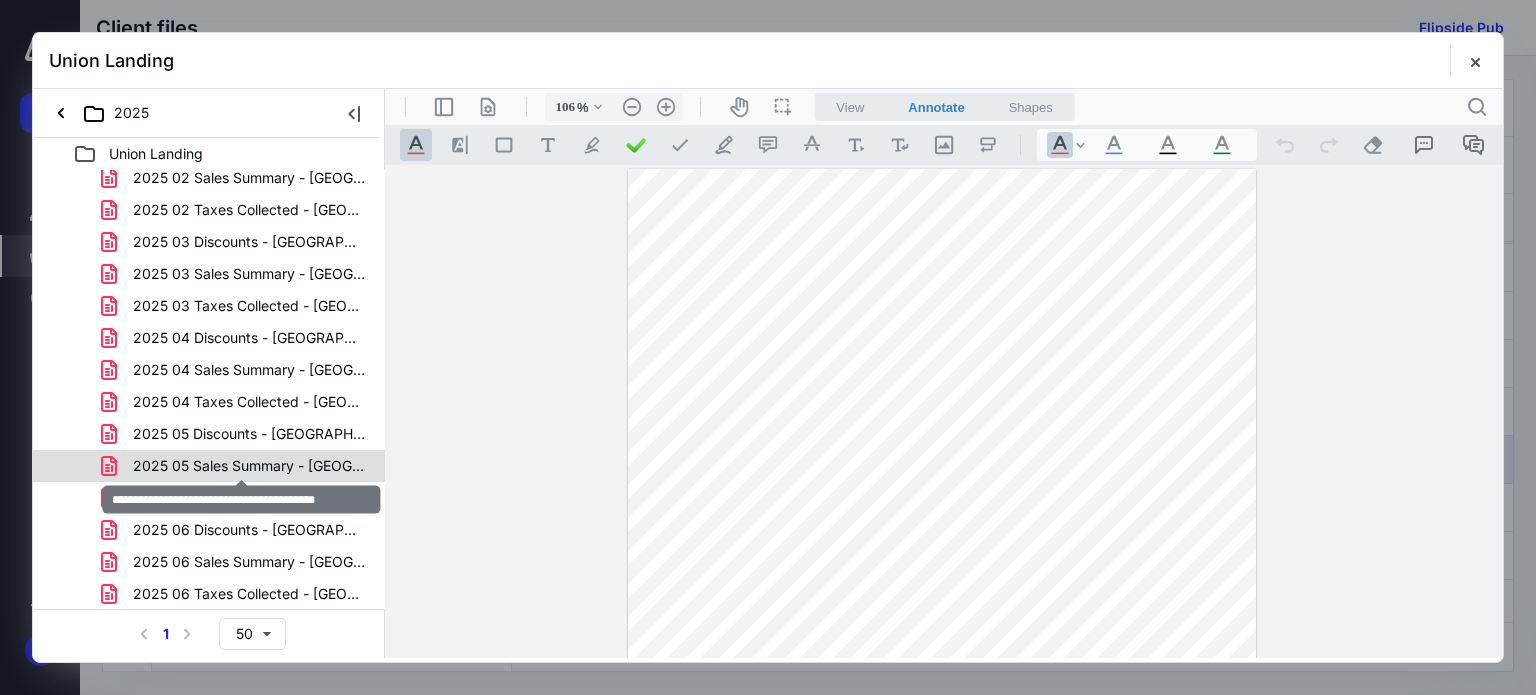 click on "2025 05 Sales Summary - Union Landing.pdf" at bounding box center [249, 466] 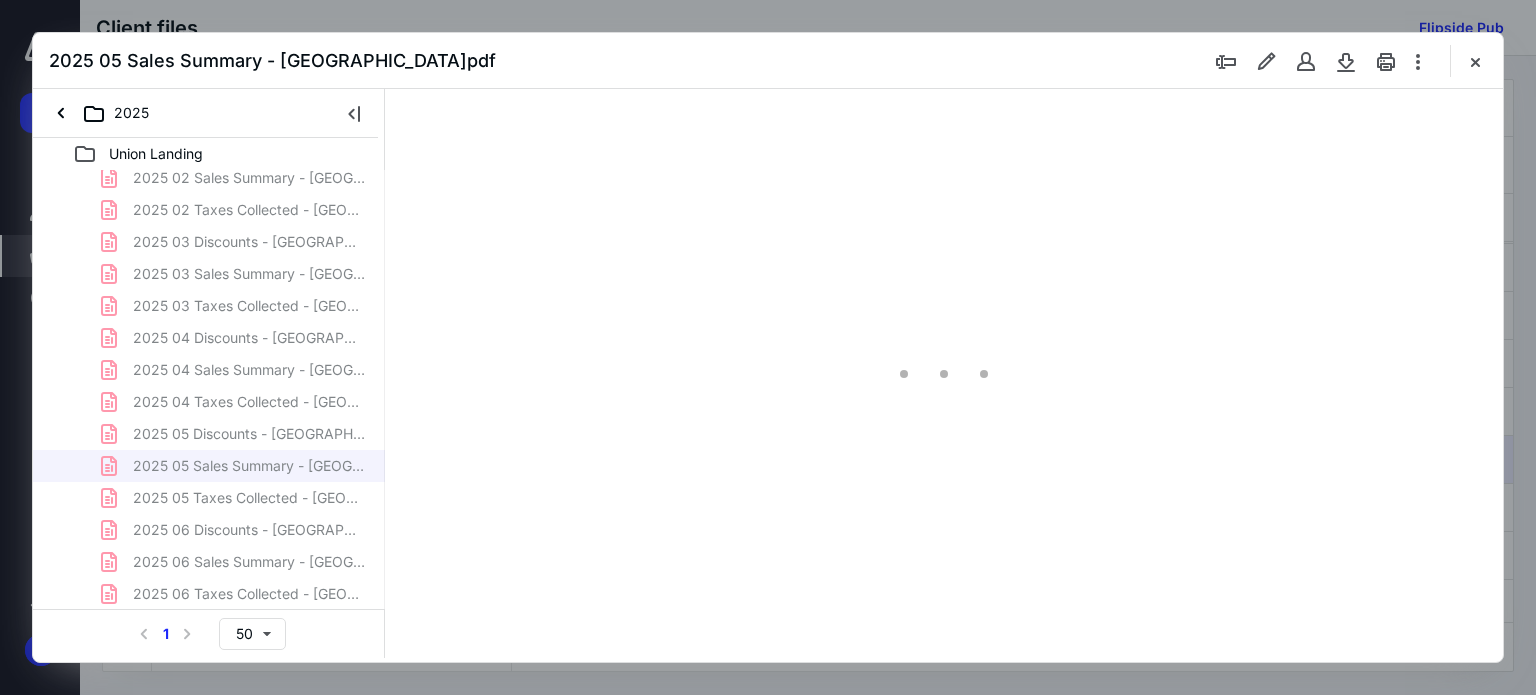 type on "59" 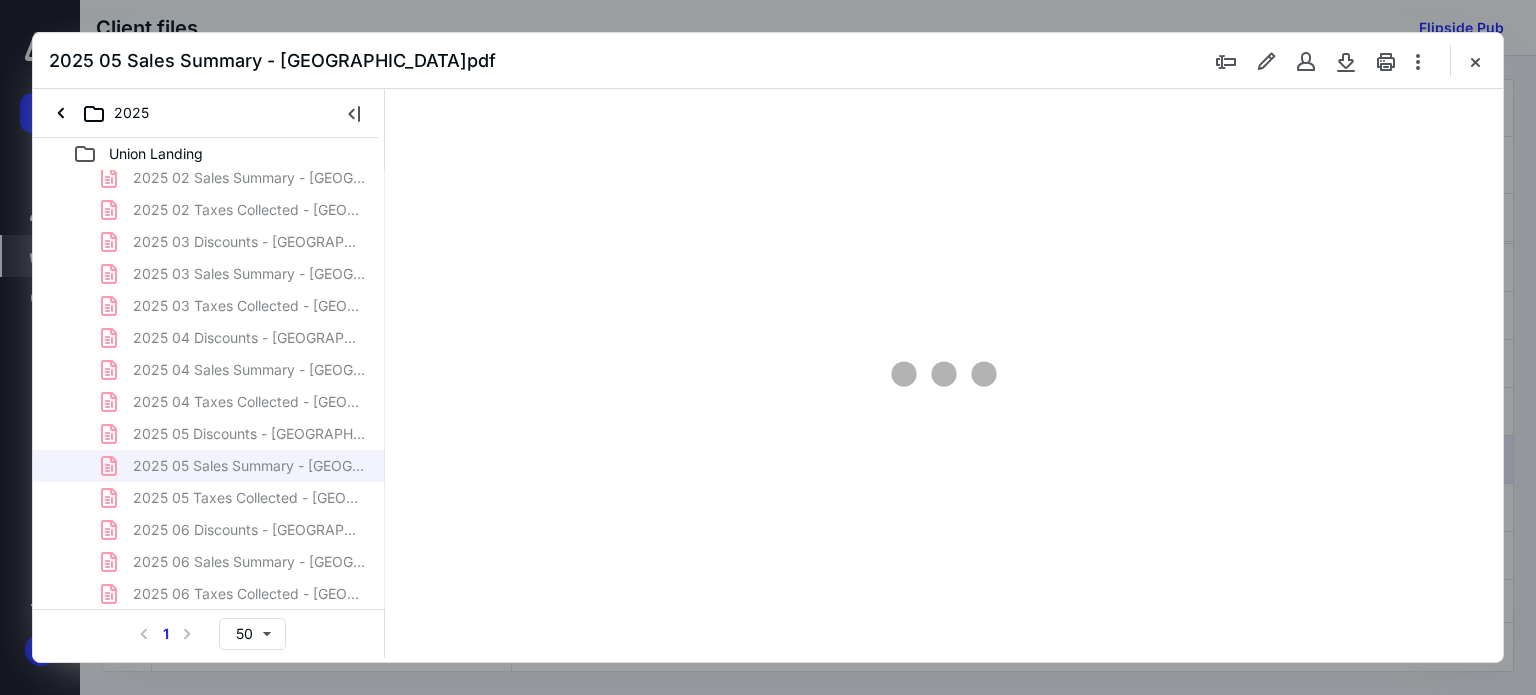 scroll, scrollTop: 78, scrollLeft: 0, axis: vertical 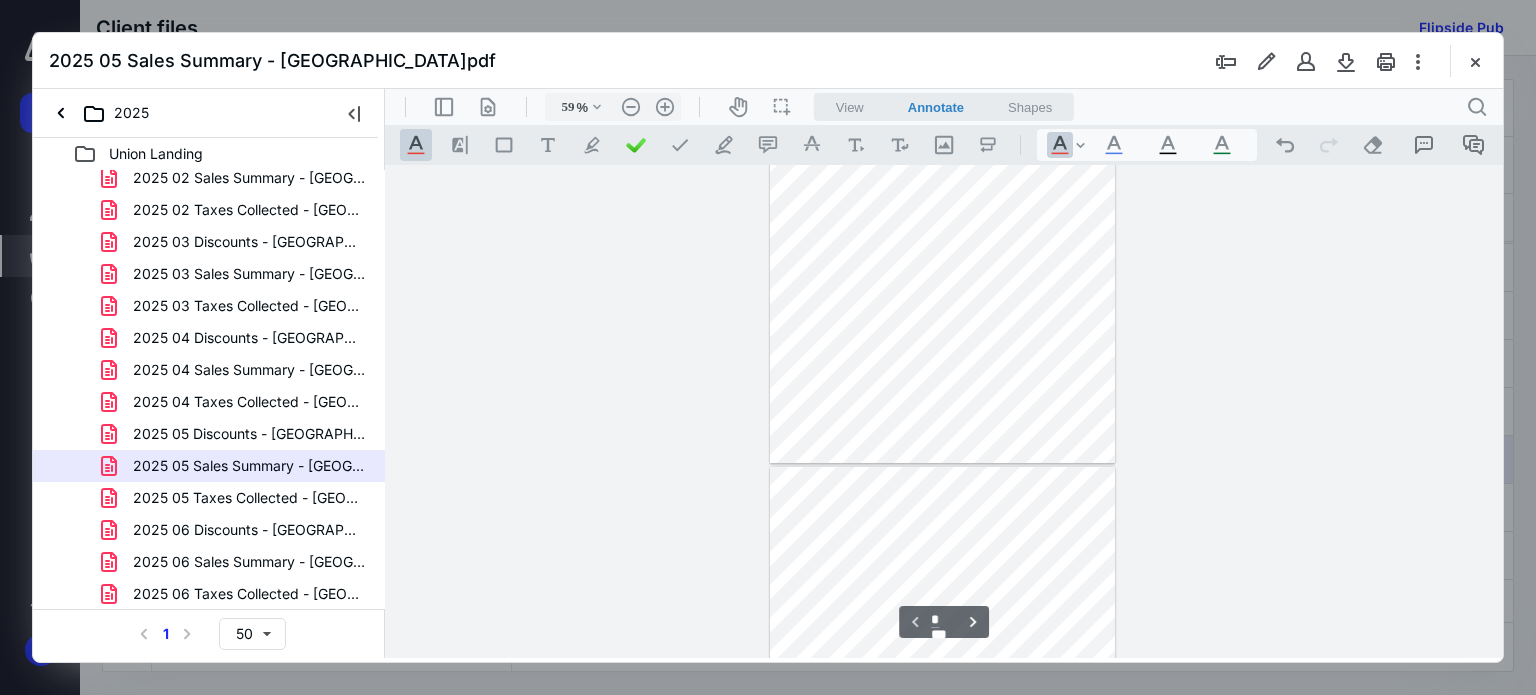 type on "*" 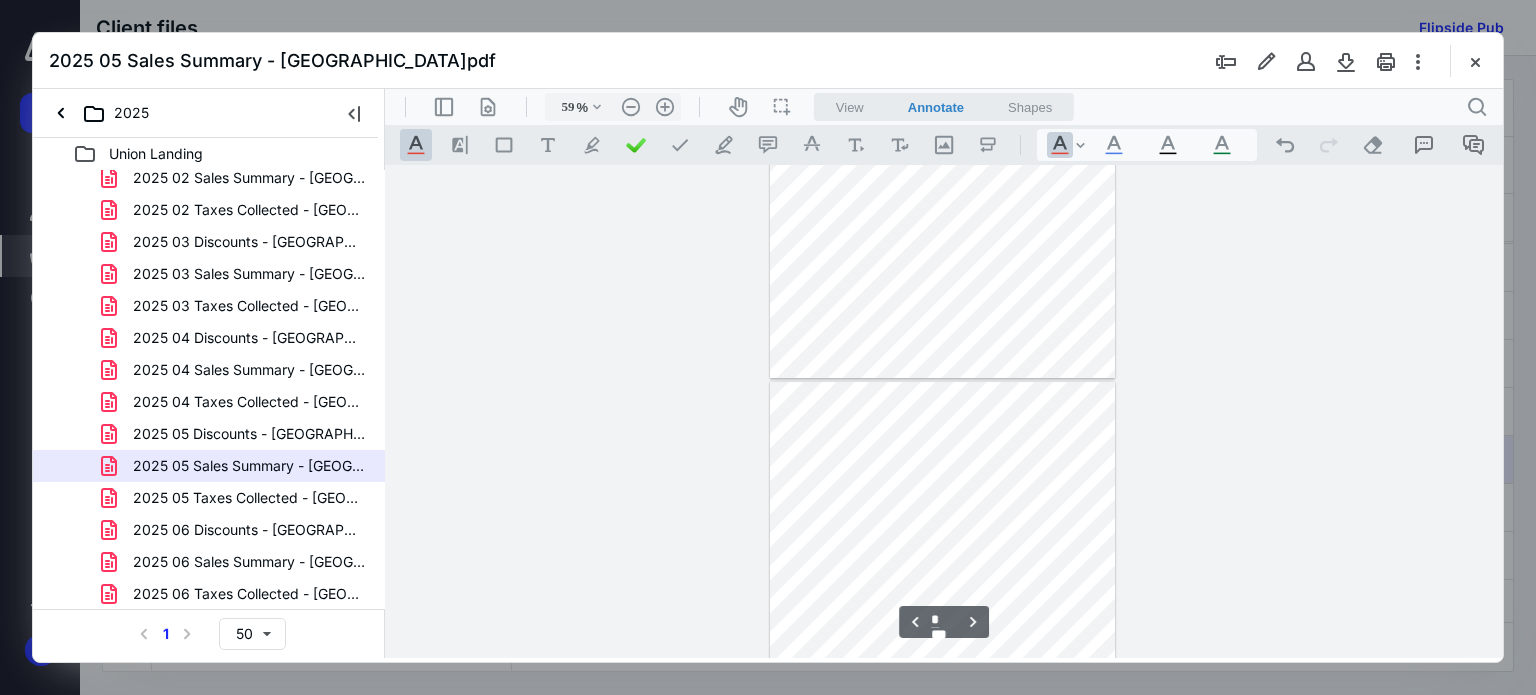 scroll, scrollTop: 478, scrollLeft: 0, axis: vertical 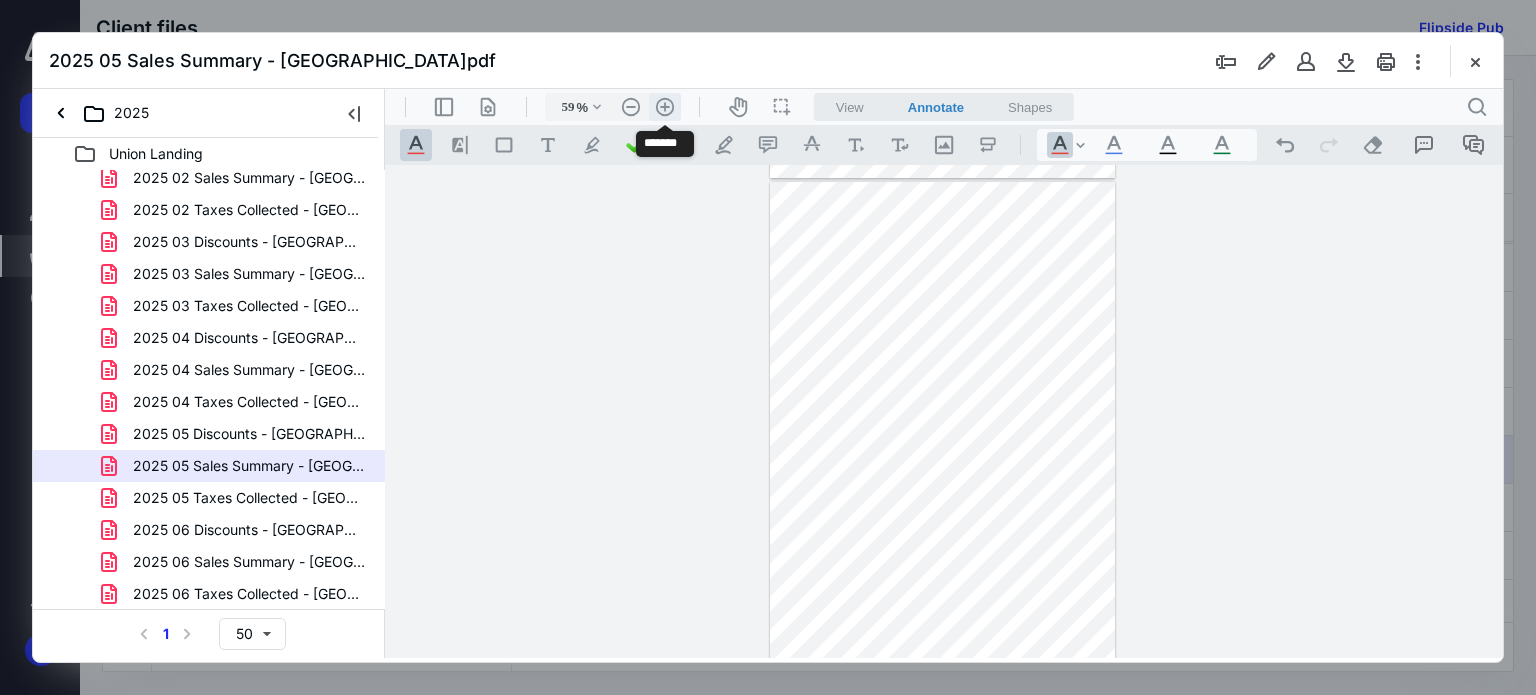 click on ".cls-1{fill:#abb0c4;} icon - header - zoom - in - line" at bounding box center [665, 107] 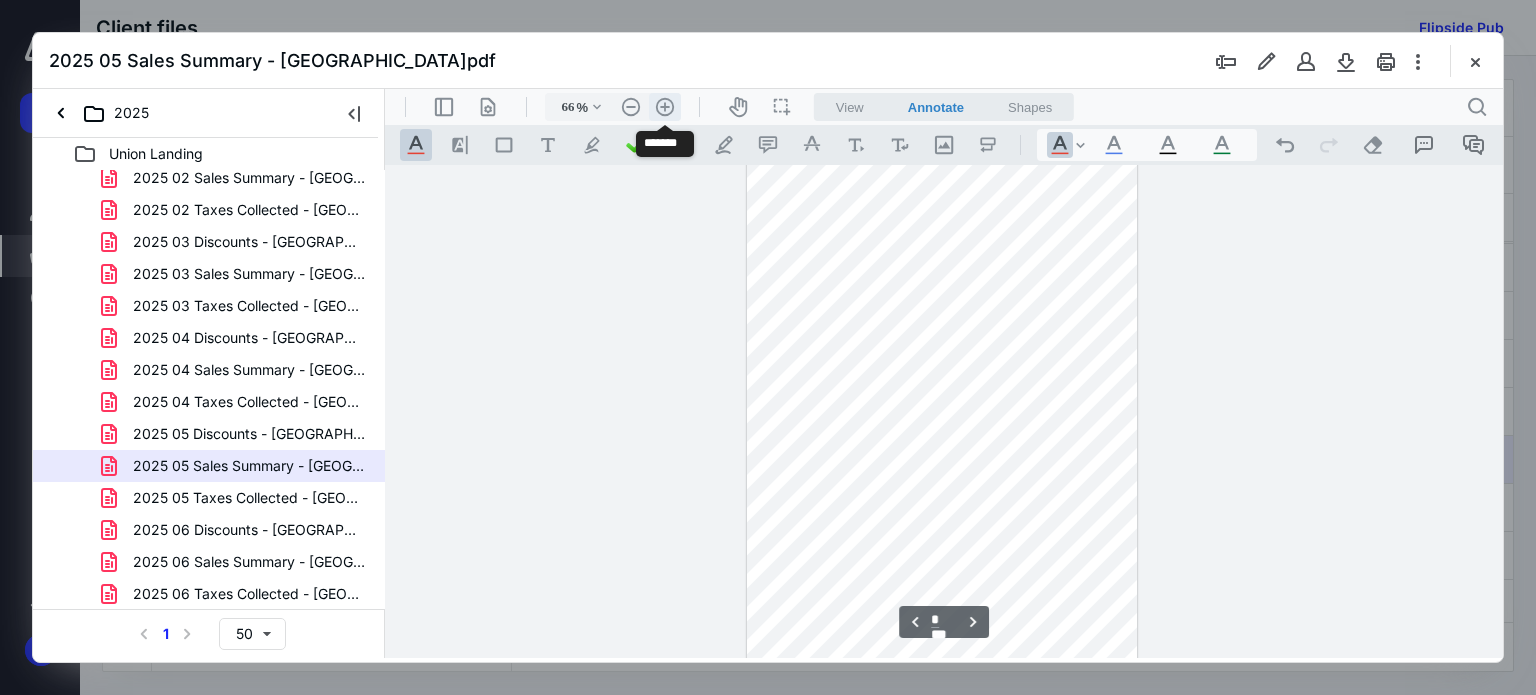 click on ".cls-1{fill:#abb0c4;} icon - header - zoom - in - line" at bounding box center [665, 107] 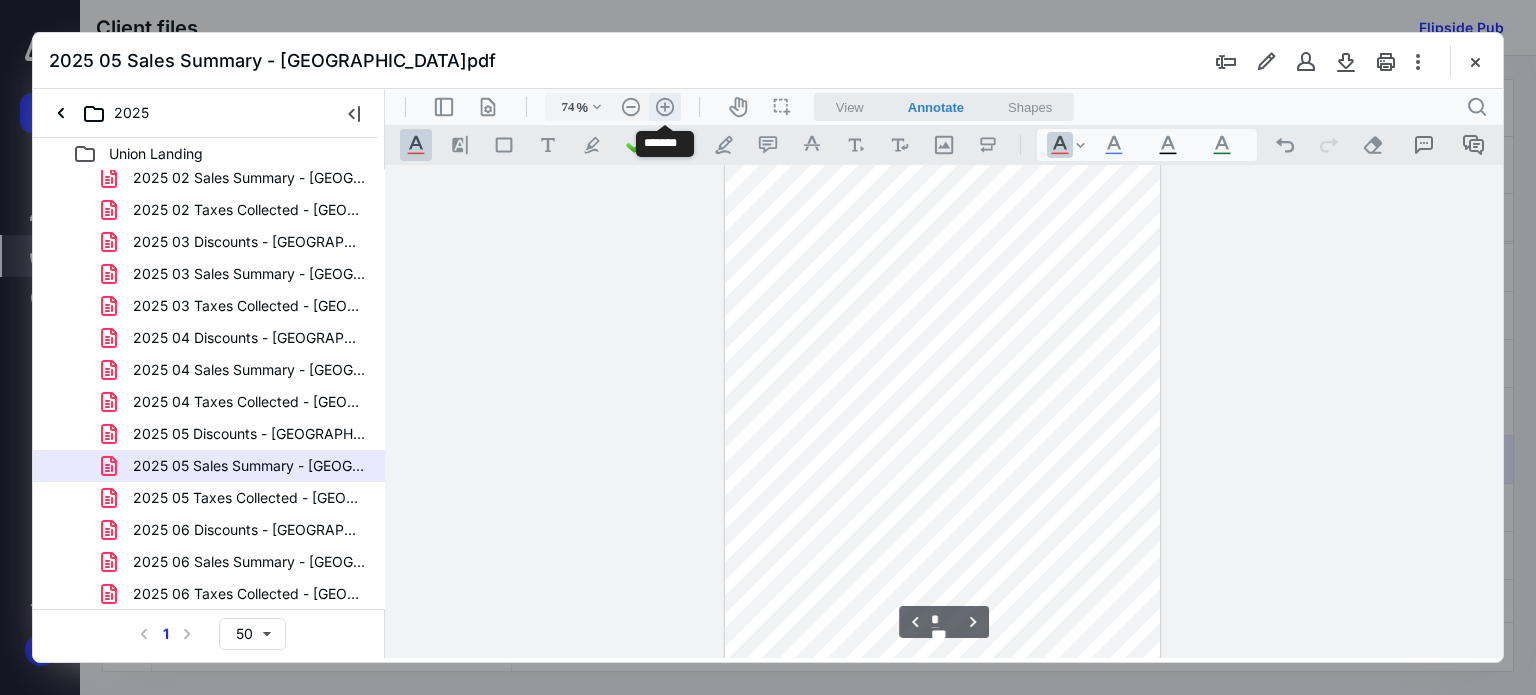 click on ".cls-1{fill:#abb0c4;} icon - header - zoom - in - line" at bounding box center [665, 107] 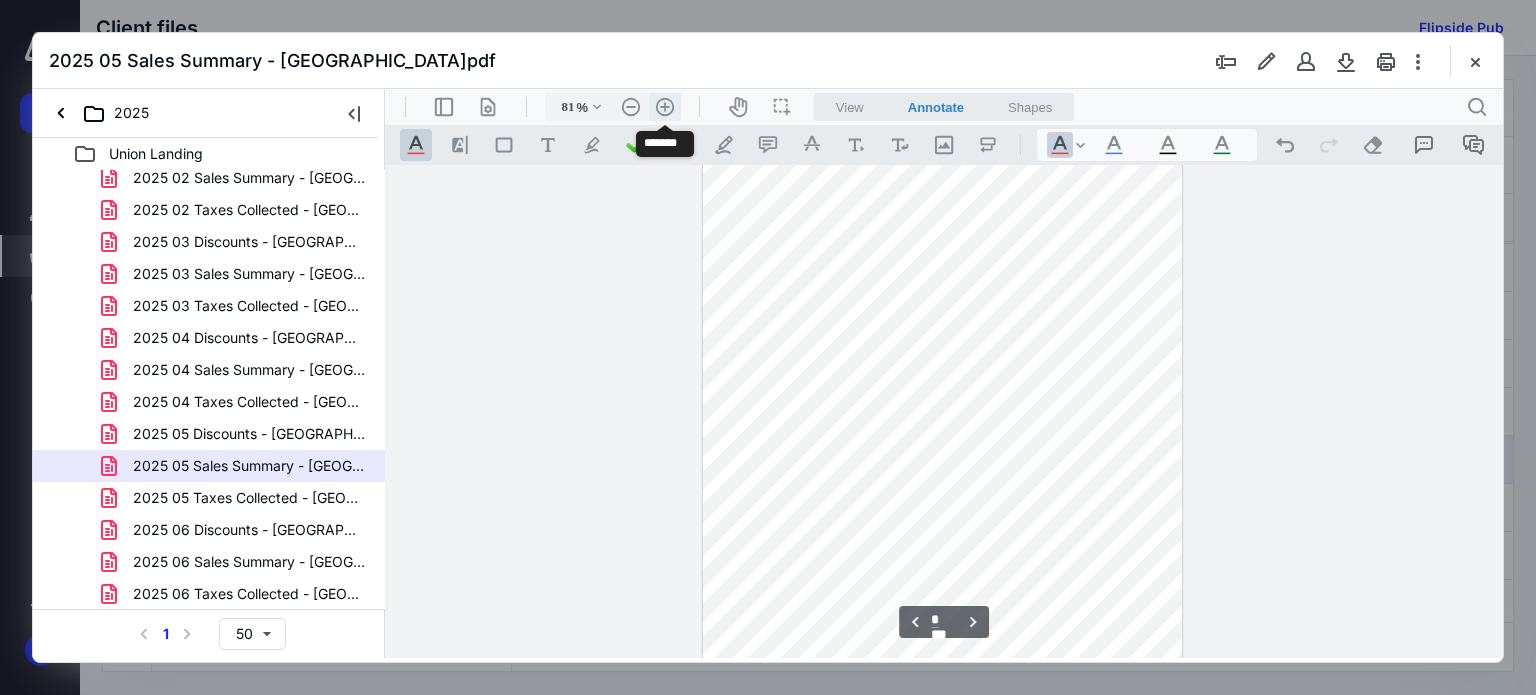 click on ".cls-1{fill:#abb0c4;} icon - header - zoom - in - line" at bounding box center (665, 107) 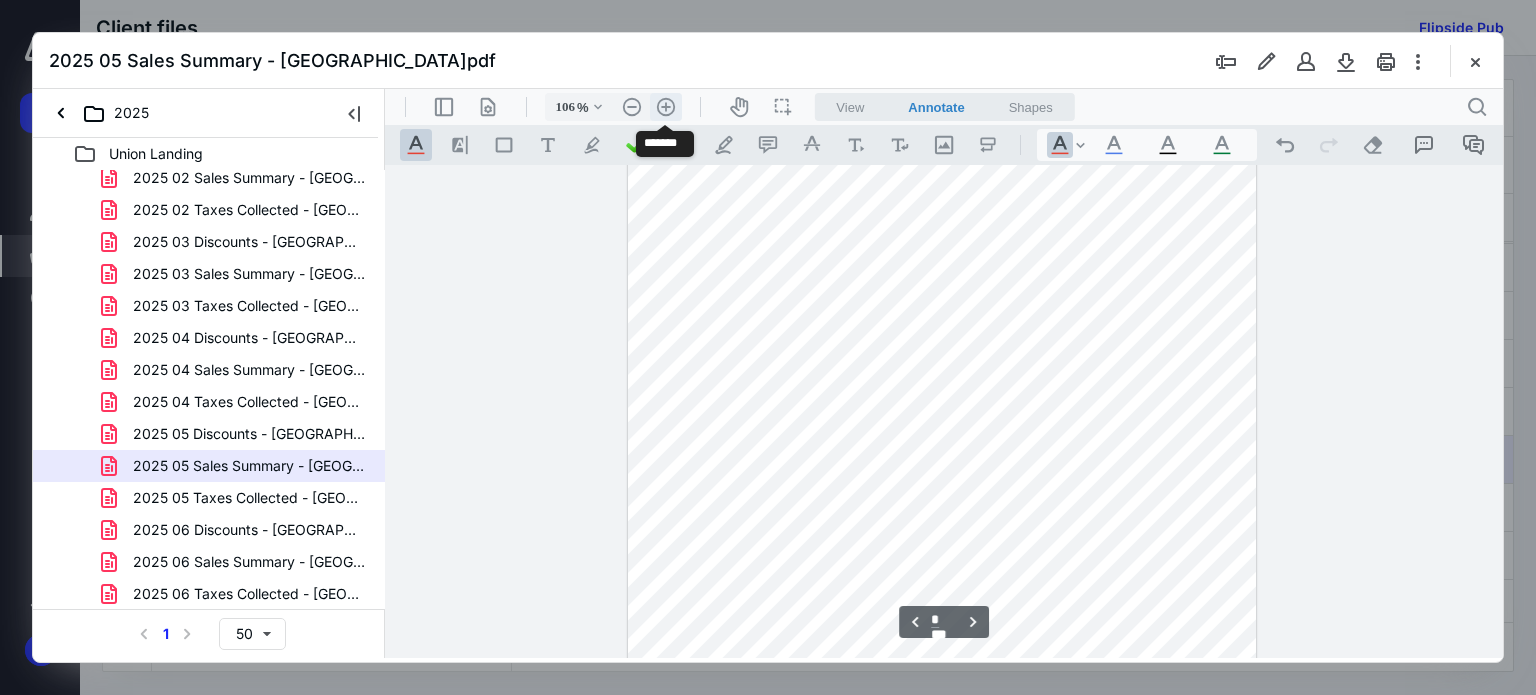 click on ".cls-1{fill:#abb0c4;} icon - header - zoom - in - line" at bounding box center (666, 107) 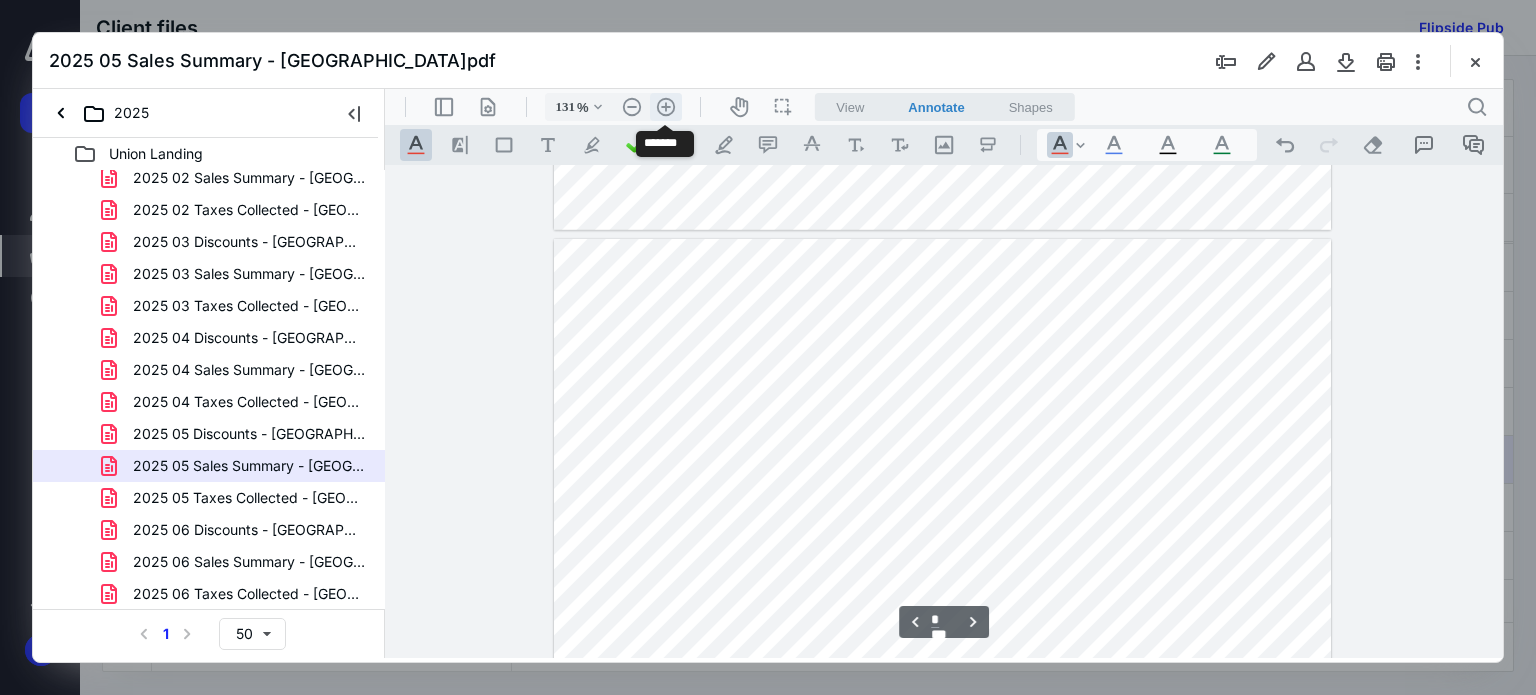 scroll, scrollTop: 1336, scrollLeft: 0, axis: vertical 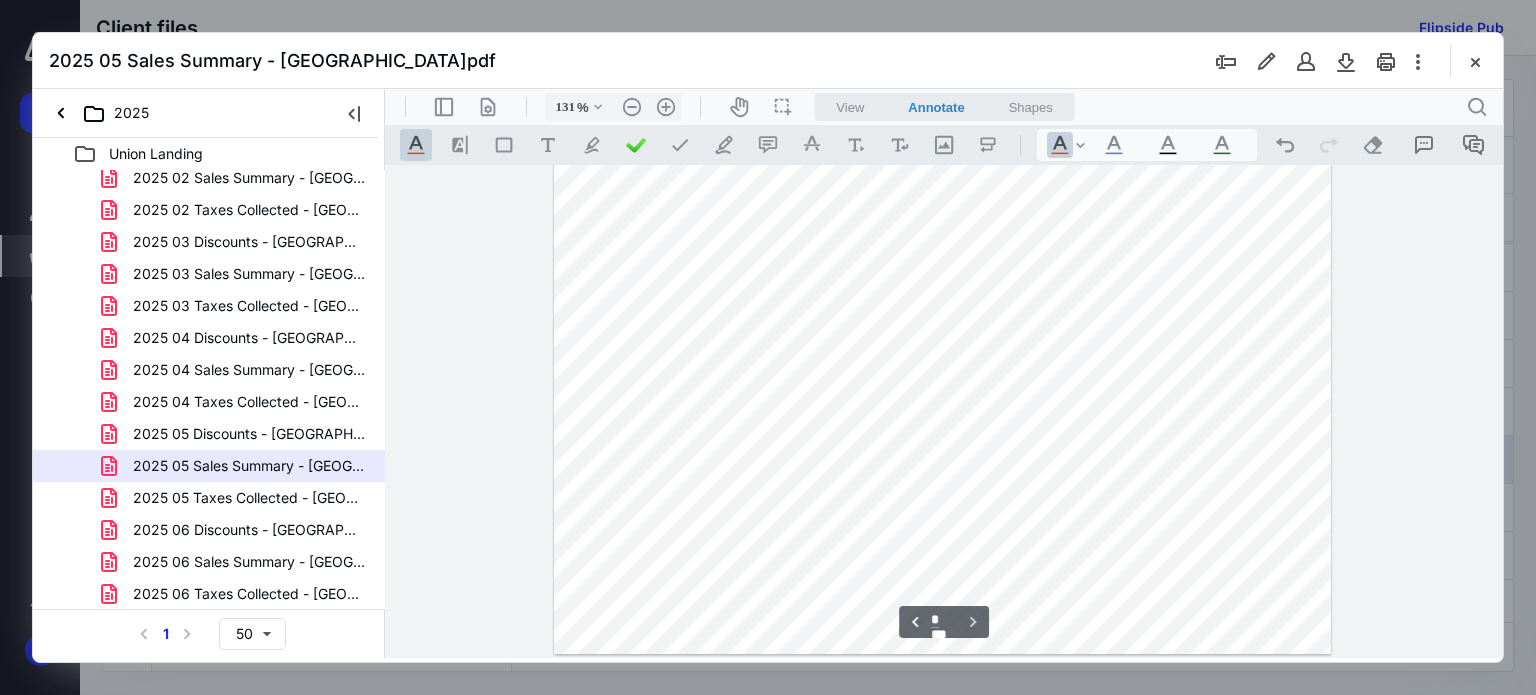 drag, startPoint x: 1497, startPoint y: 416, endPoint x: 1919, endPoint y: 731, distance: 526.6014 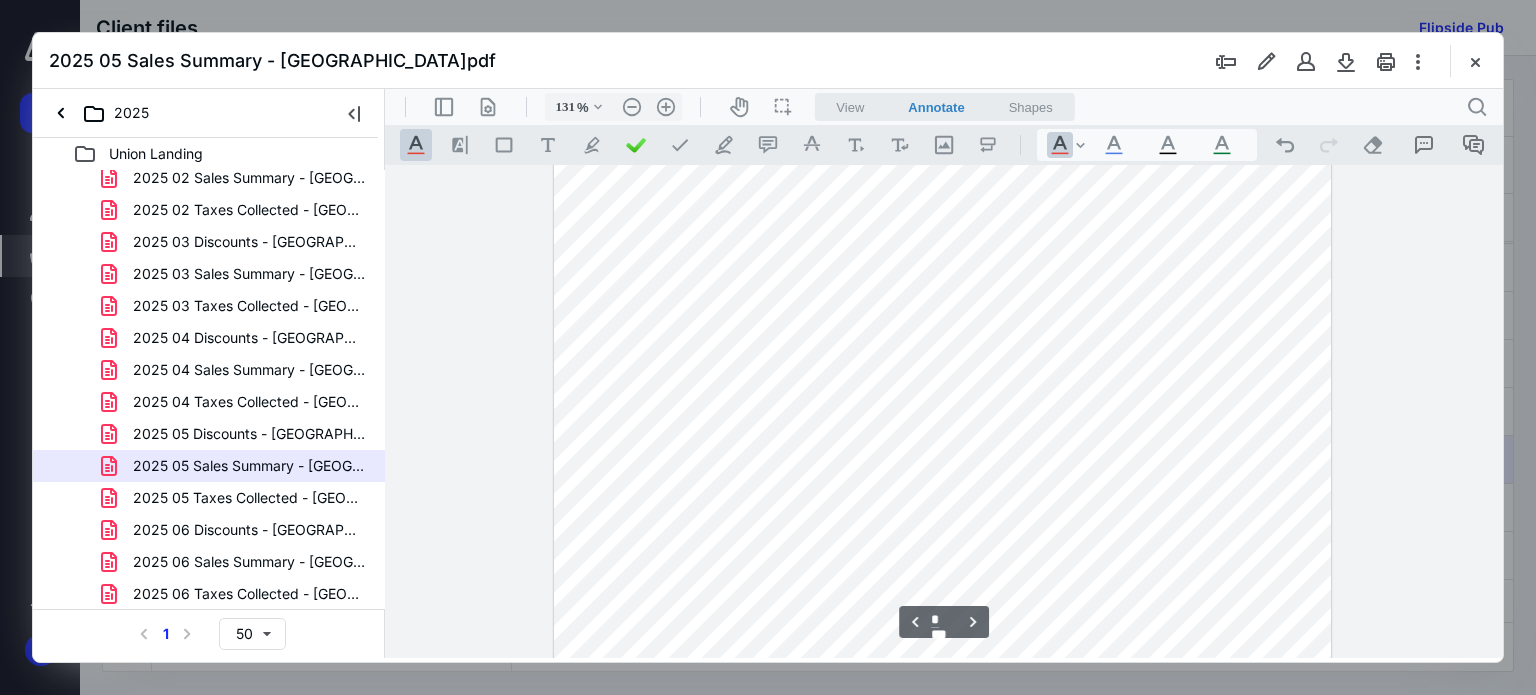 scroll, scrollTop: 1333, scrollLeft: 0, axis: vertical 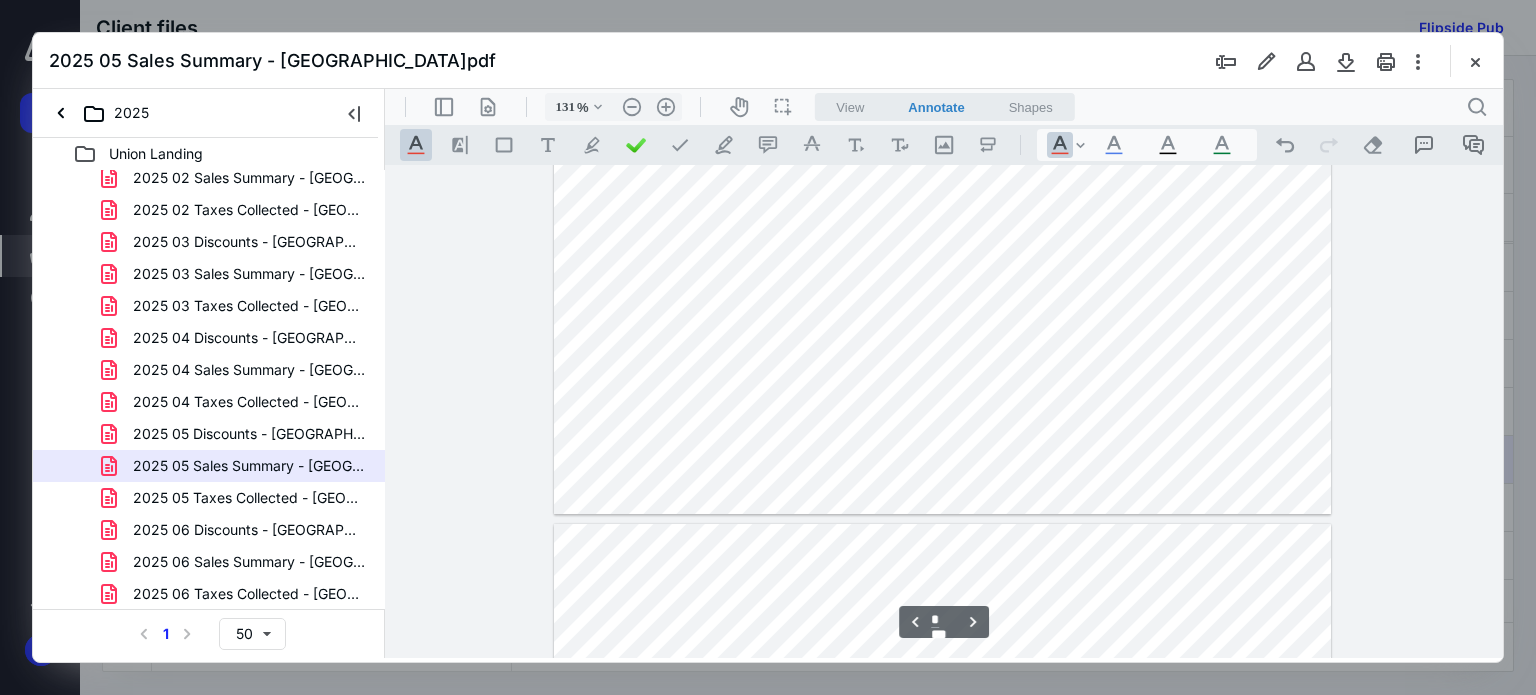 type on "*" 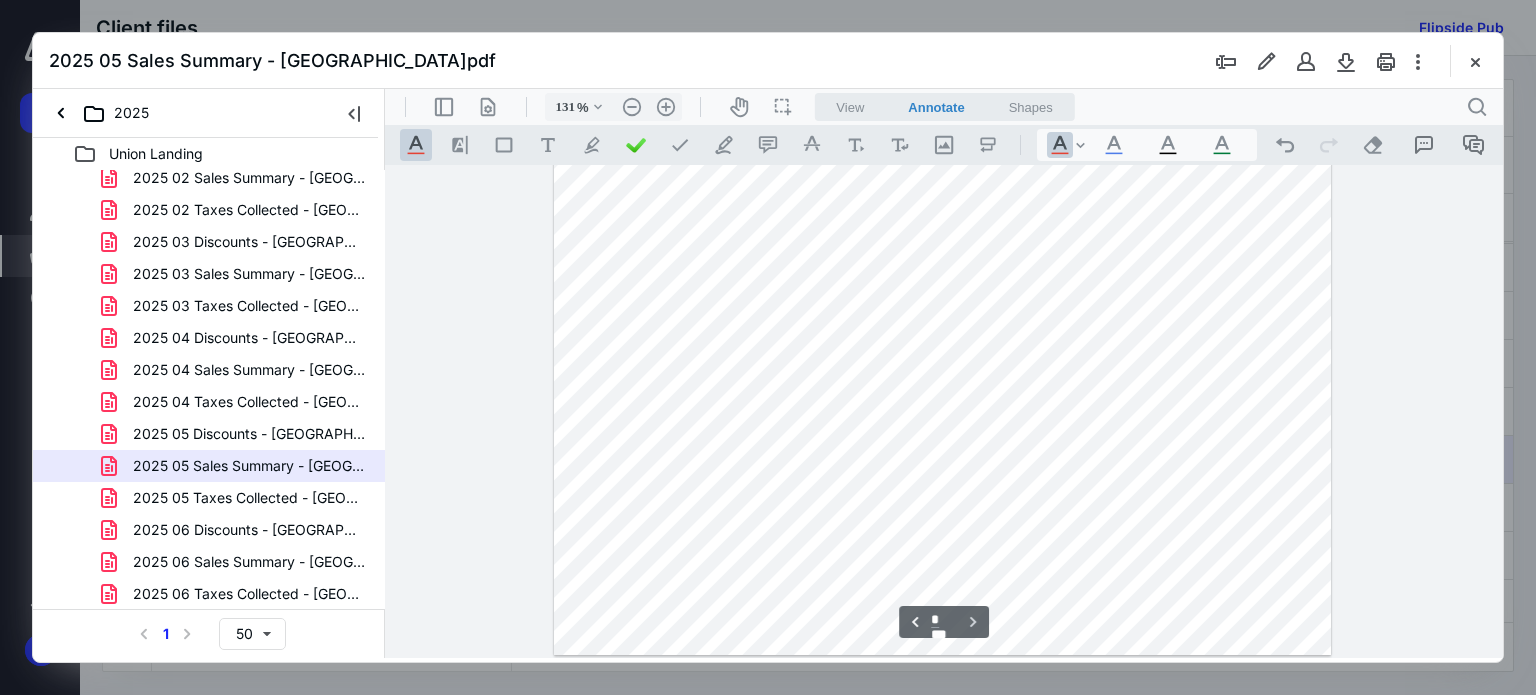 scroll, scrollTop: 2833, scrollLeft: 0, axis: vertical 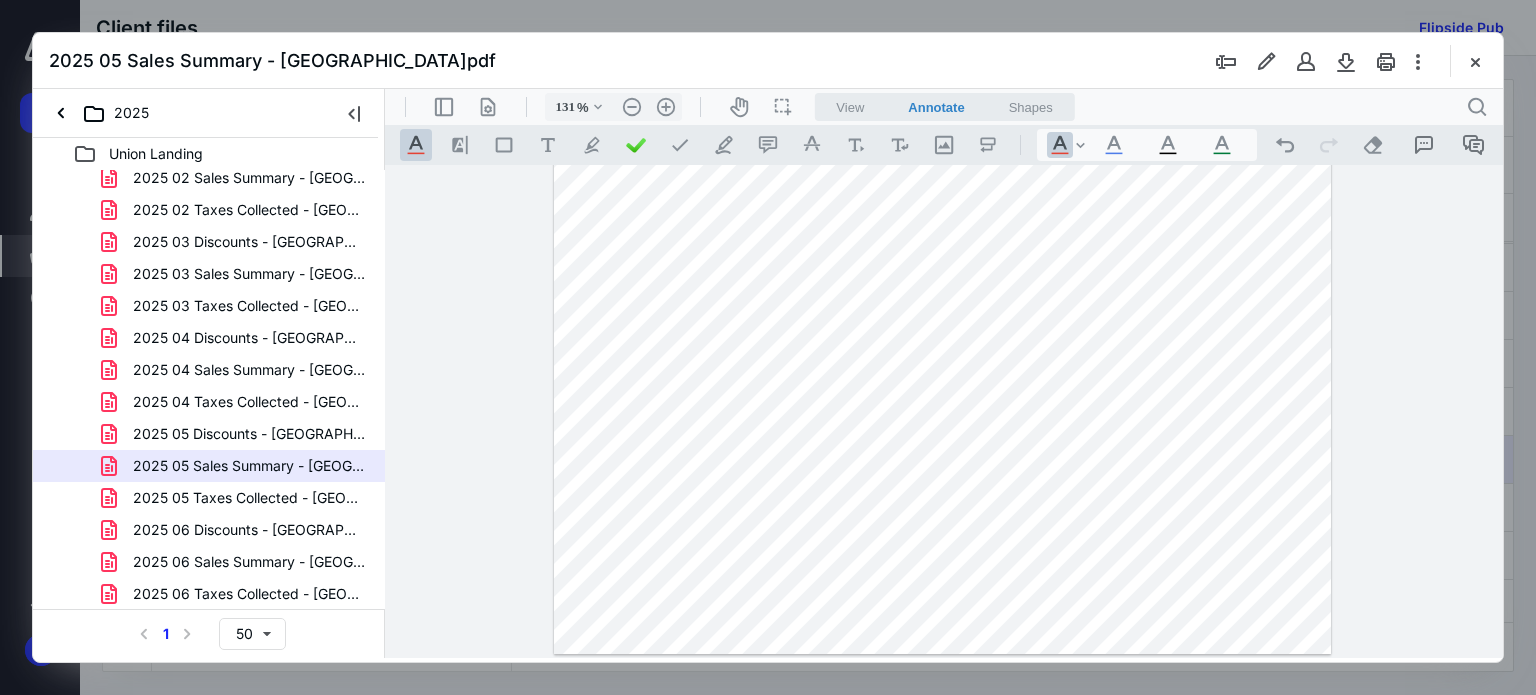 click on "2025 05 Taxes Collected - Union Landing.pdf" at bounding box center [249, 498] 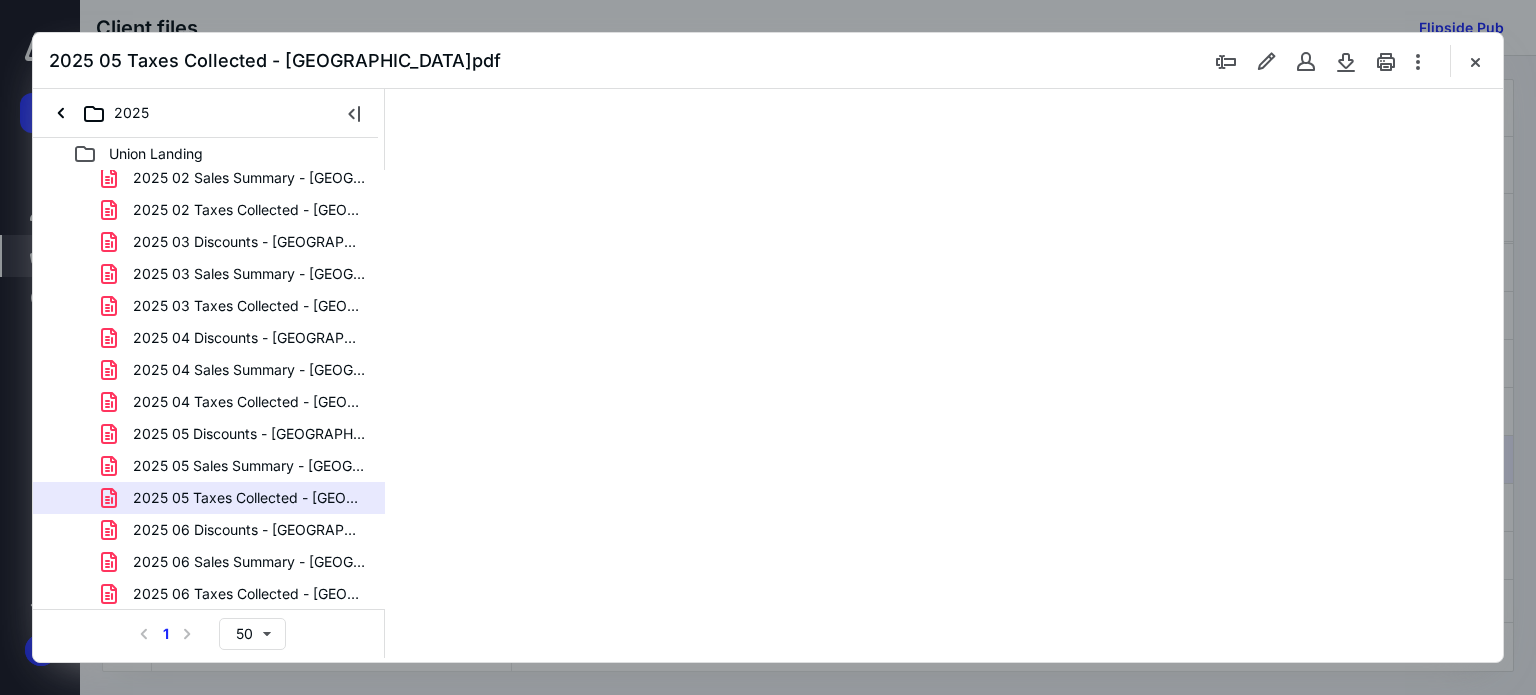scroll, scrollTop: 0, scrollLeft: 0, axis: both 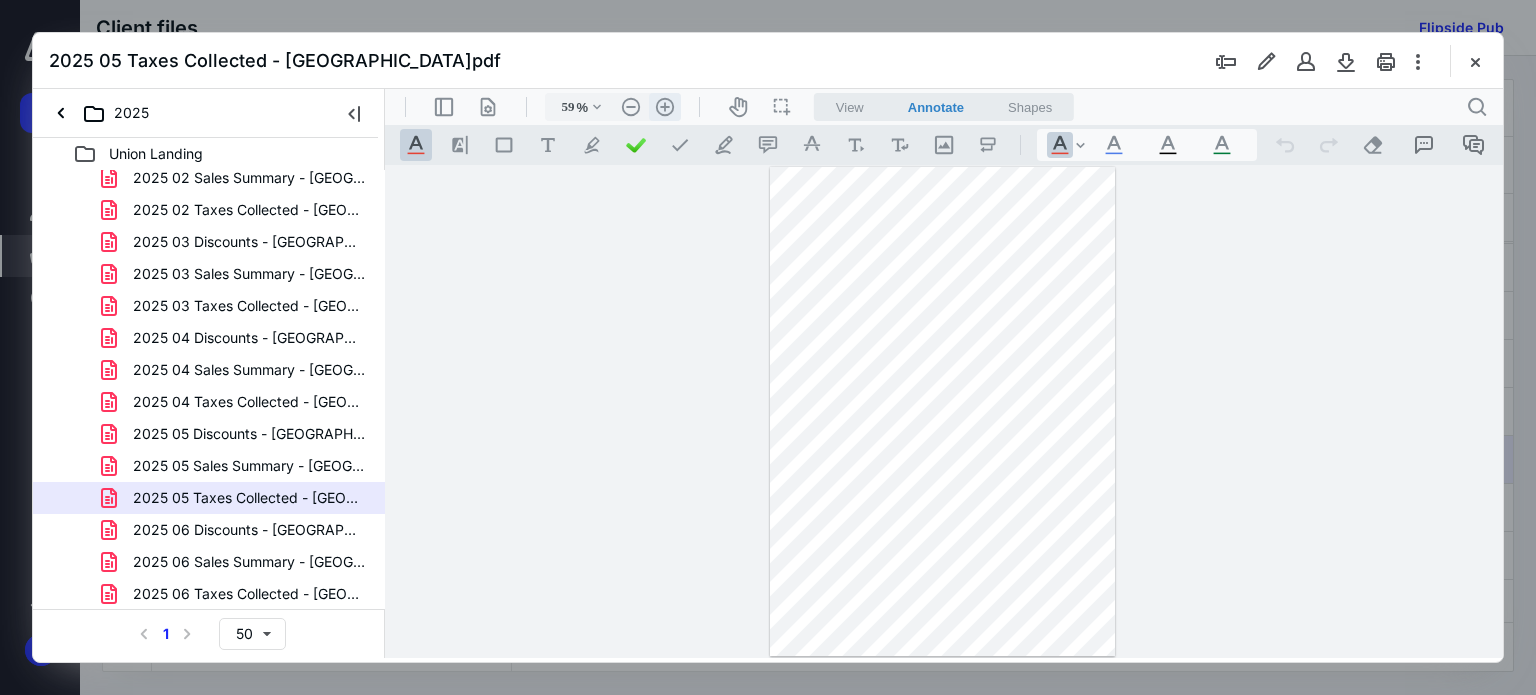click on ".cls-1{fill:#abb0c4;} icon - header - zoom - in - line" at bounding box center [665, 107] 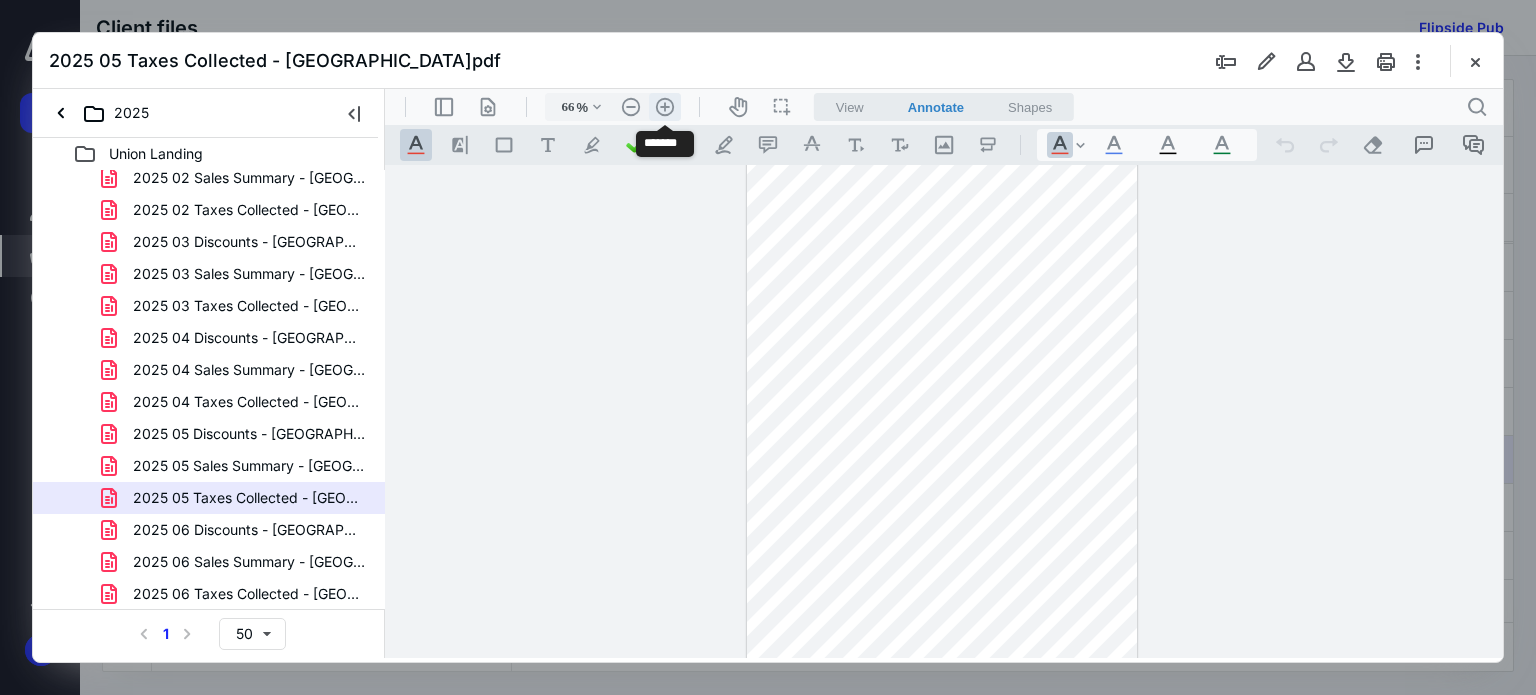 click on ".cls-1{fill:#abb0c4;} icon - header - zoom - in - line" at bounding box center [665, 107] 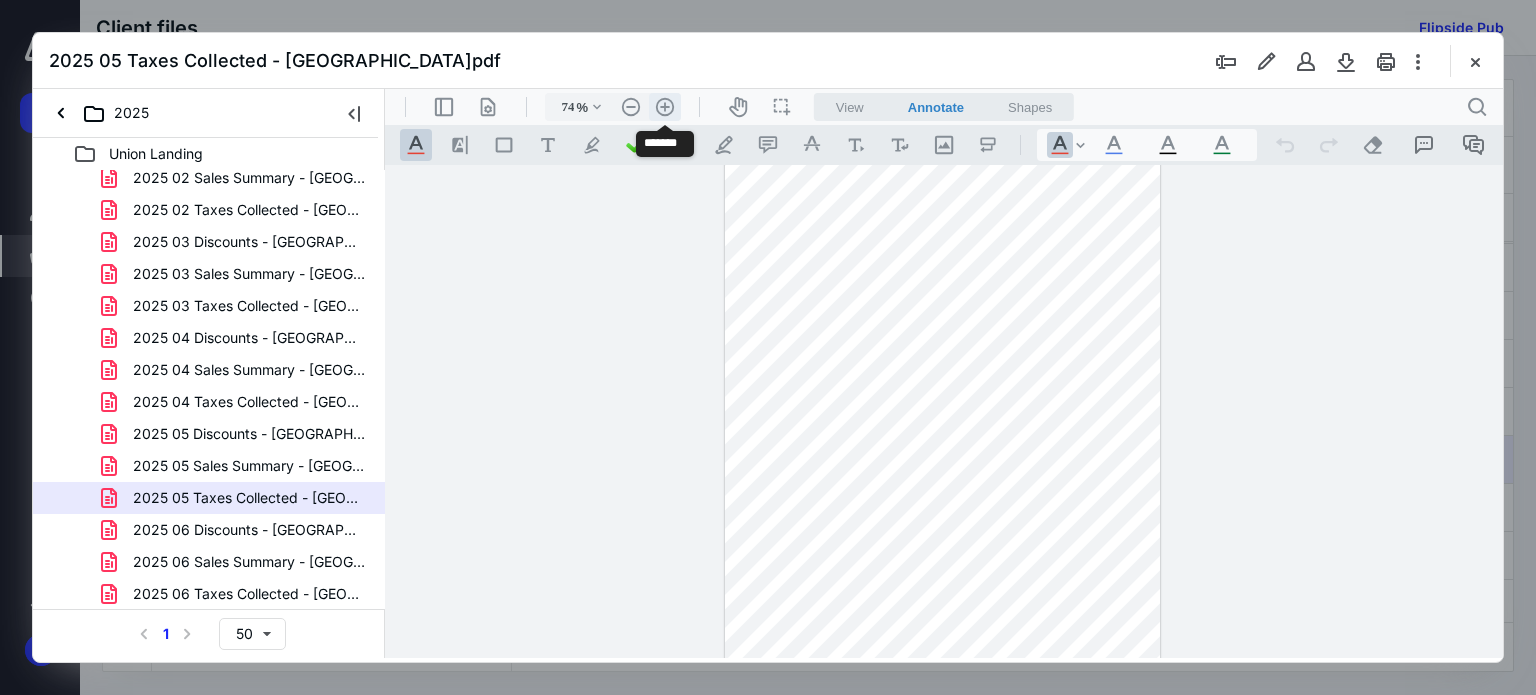 click on ".cls-1{fill:#abb0c4;} icon - header - zoom - in - line" at bounding box center [665, 107] 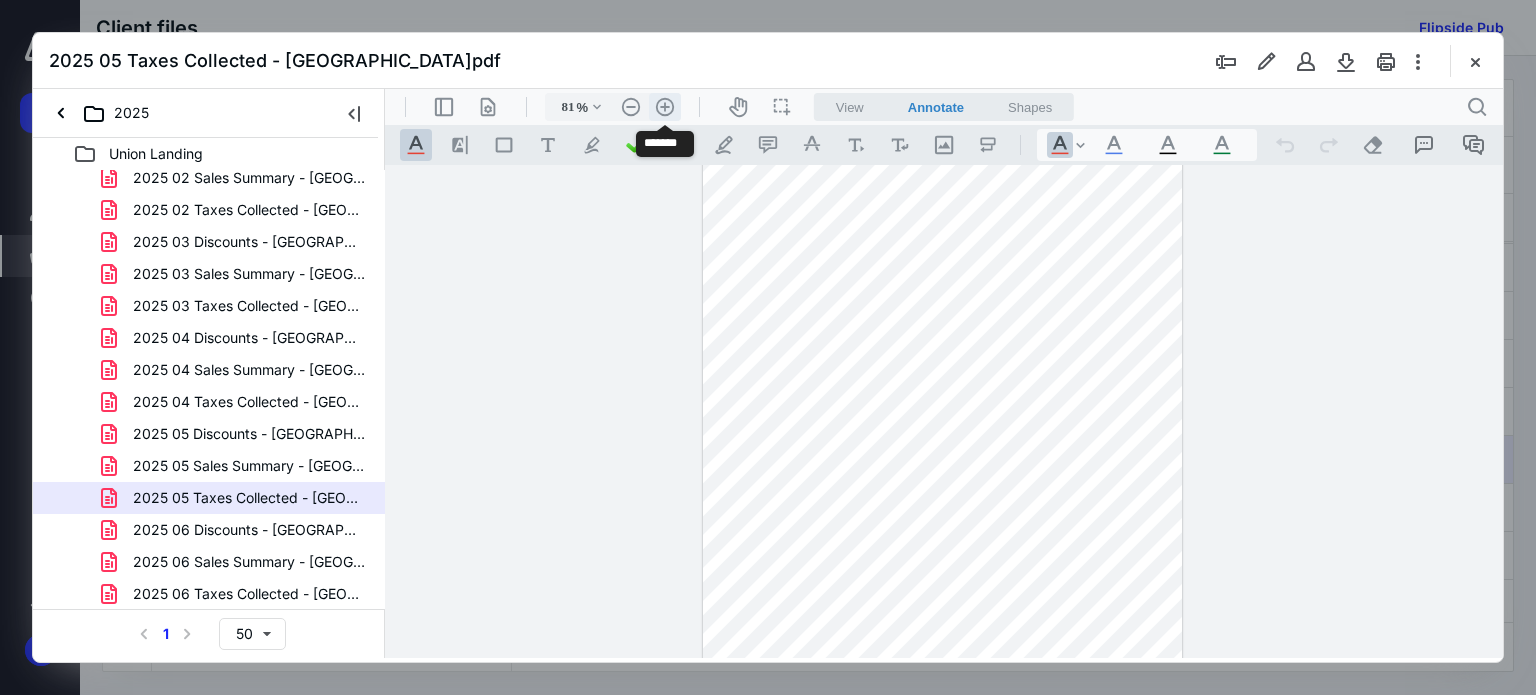 click on ".cls-1{fill:#abb0c4;} icon - header - zoom - in - line" at bounding box center [665, 107] 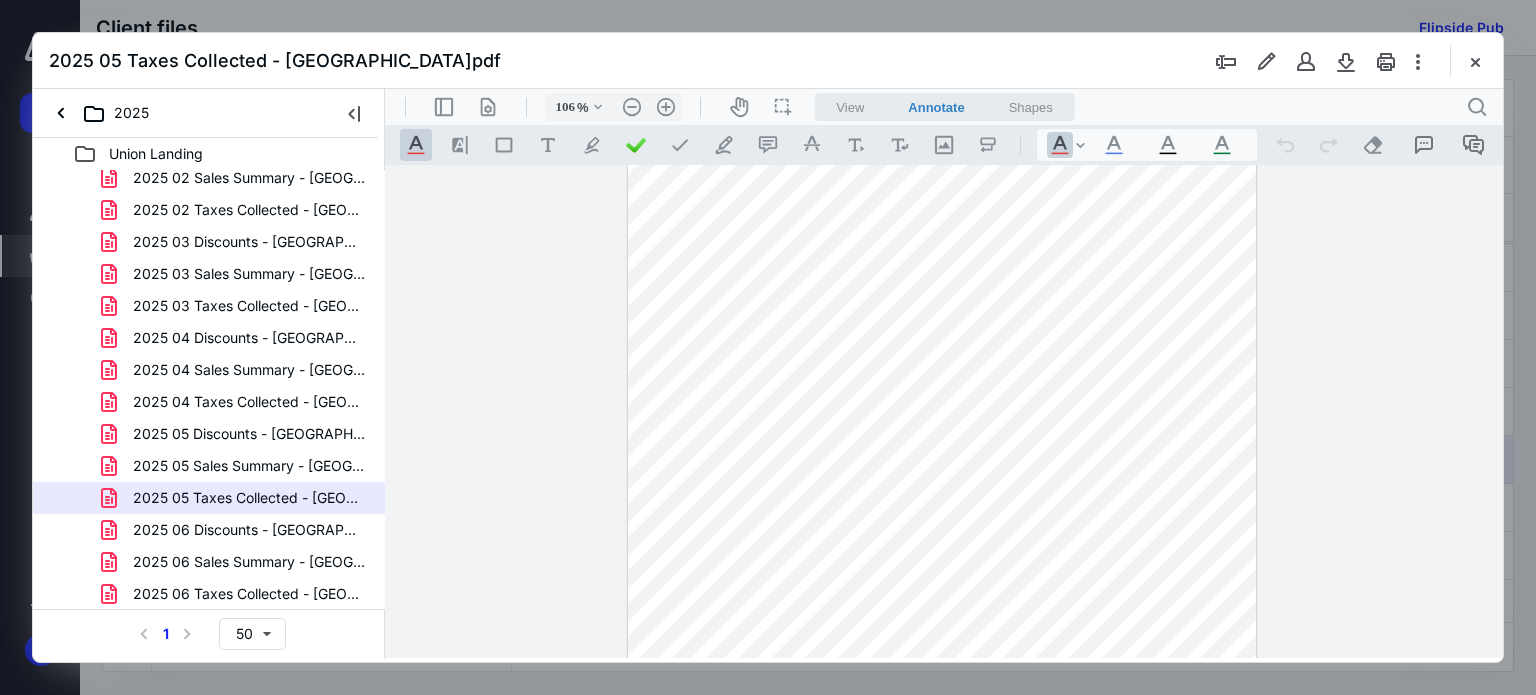 scroll, scrollTop: 0, scrollLeft: 0, axis: both 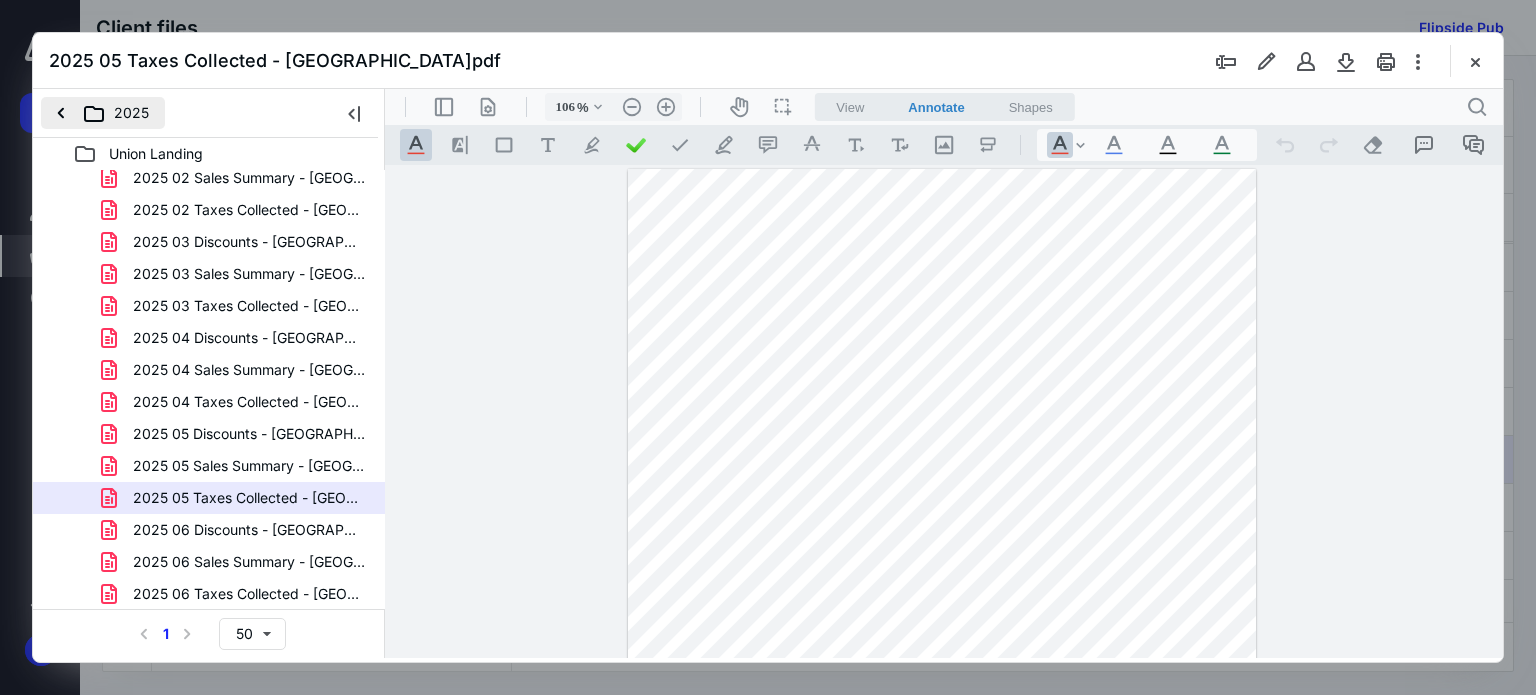 click on "2025" at bounding box center (103, 113) 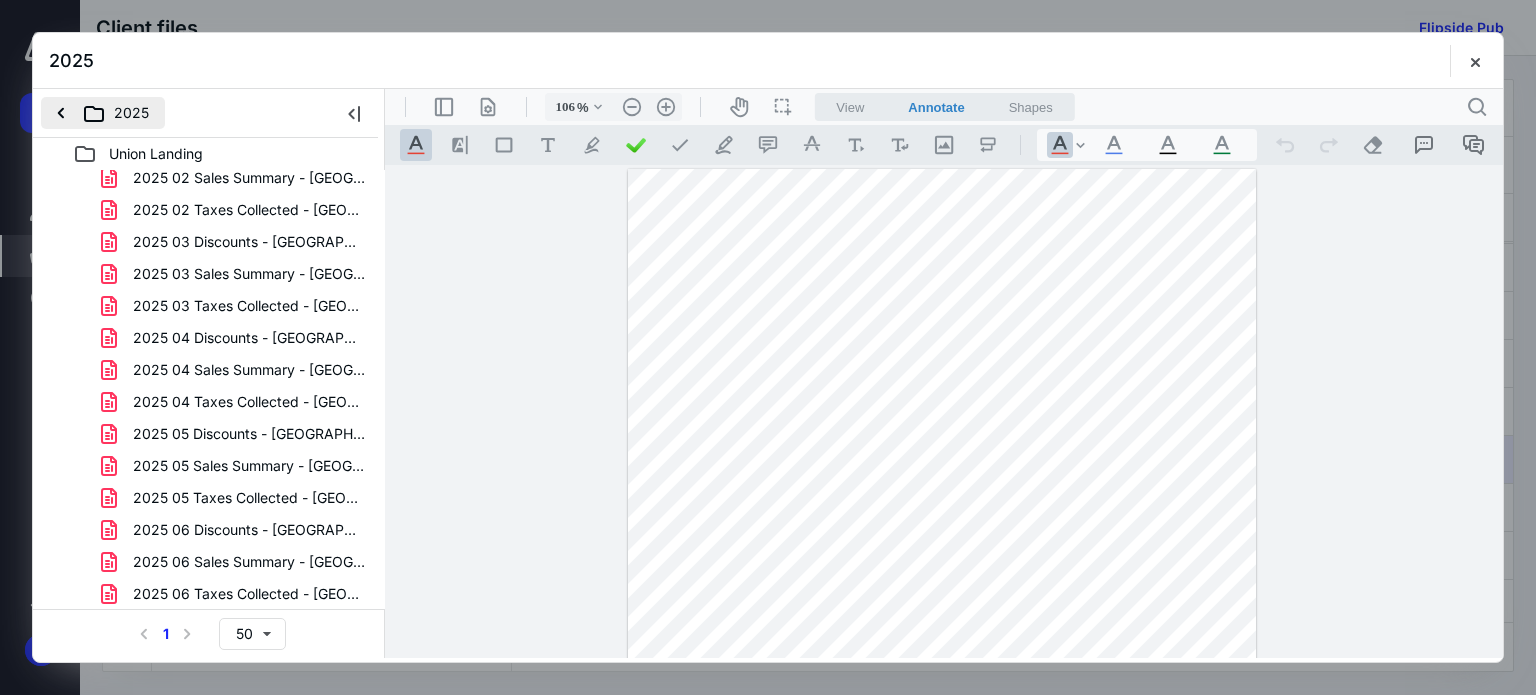 scroll, scrollTop: 0, scrollLeft: 0, axis: both 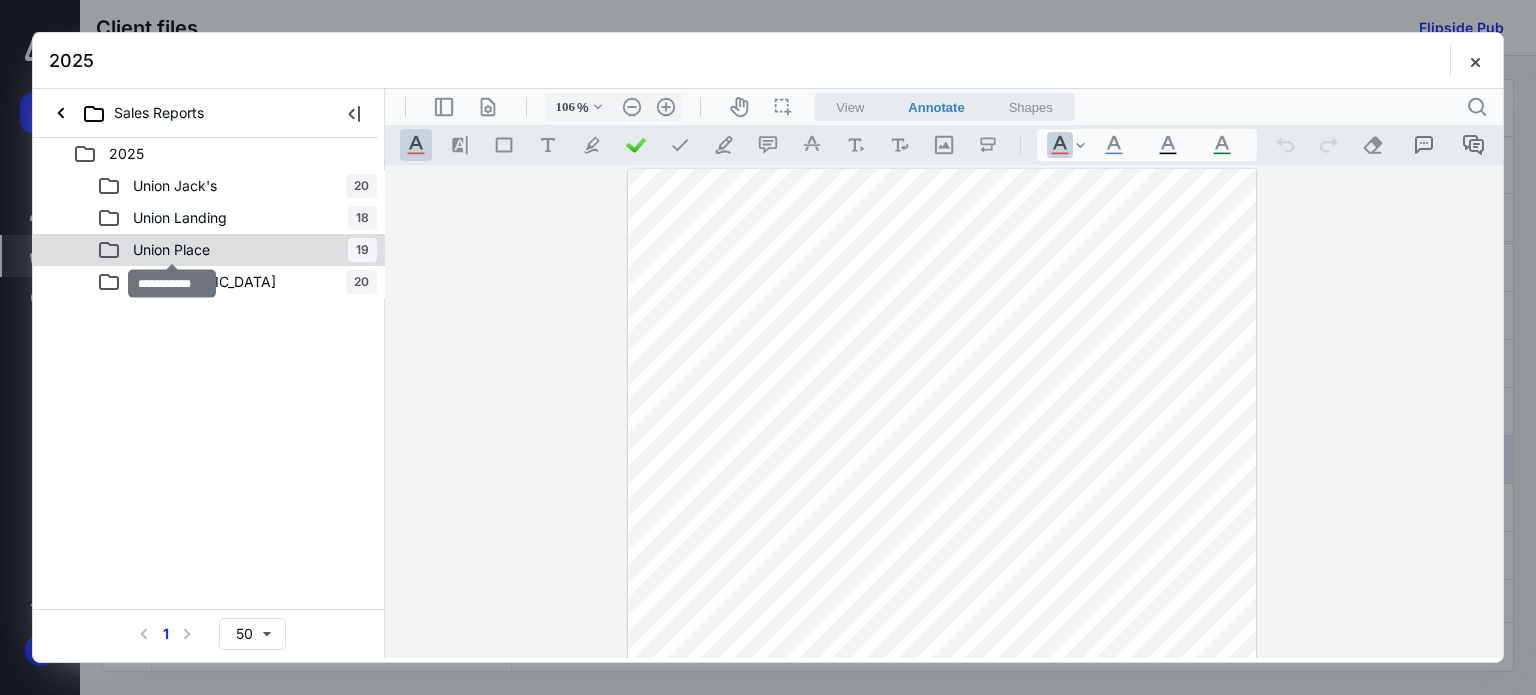 click on "Union Place" at bounding box center [171, 250] 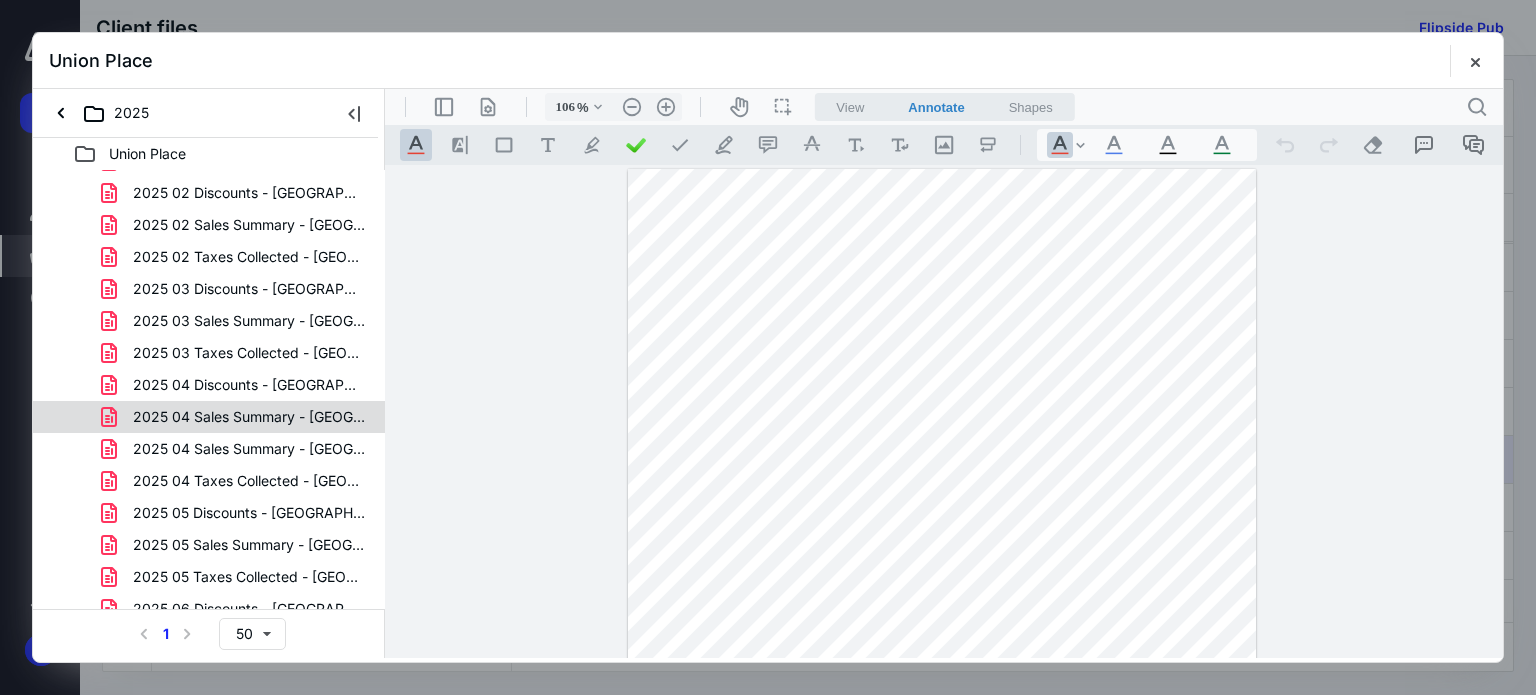 scroll, scrollTop: 168, scrollLeft: 0, axis: vertical 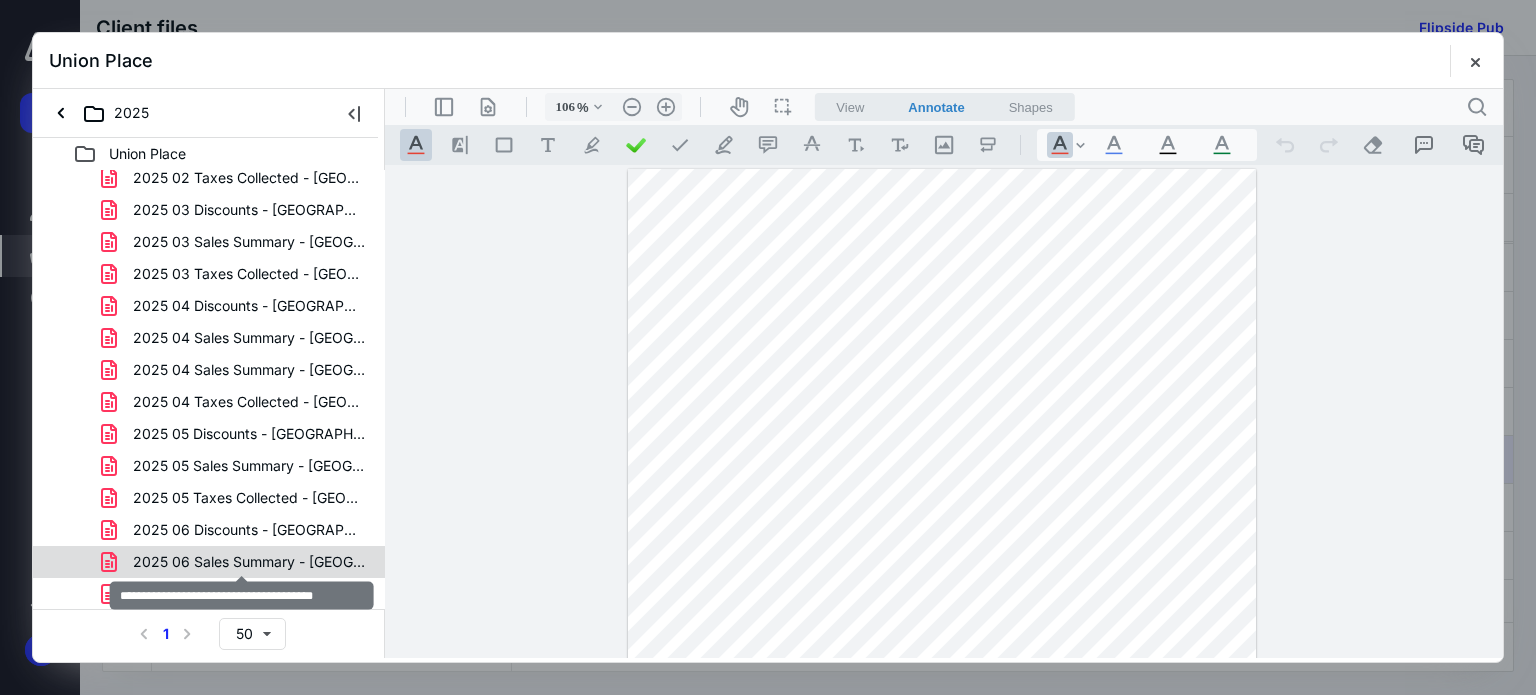 click on "2025 06 Sales Summary - Union Place.pdf" at bounding box center [249, 562] 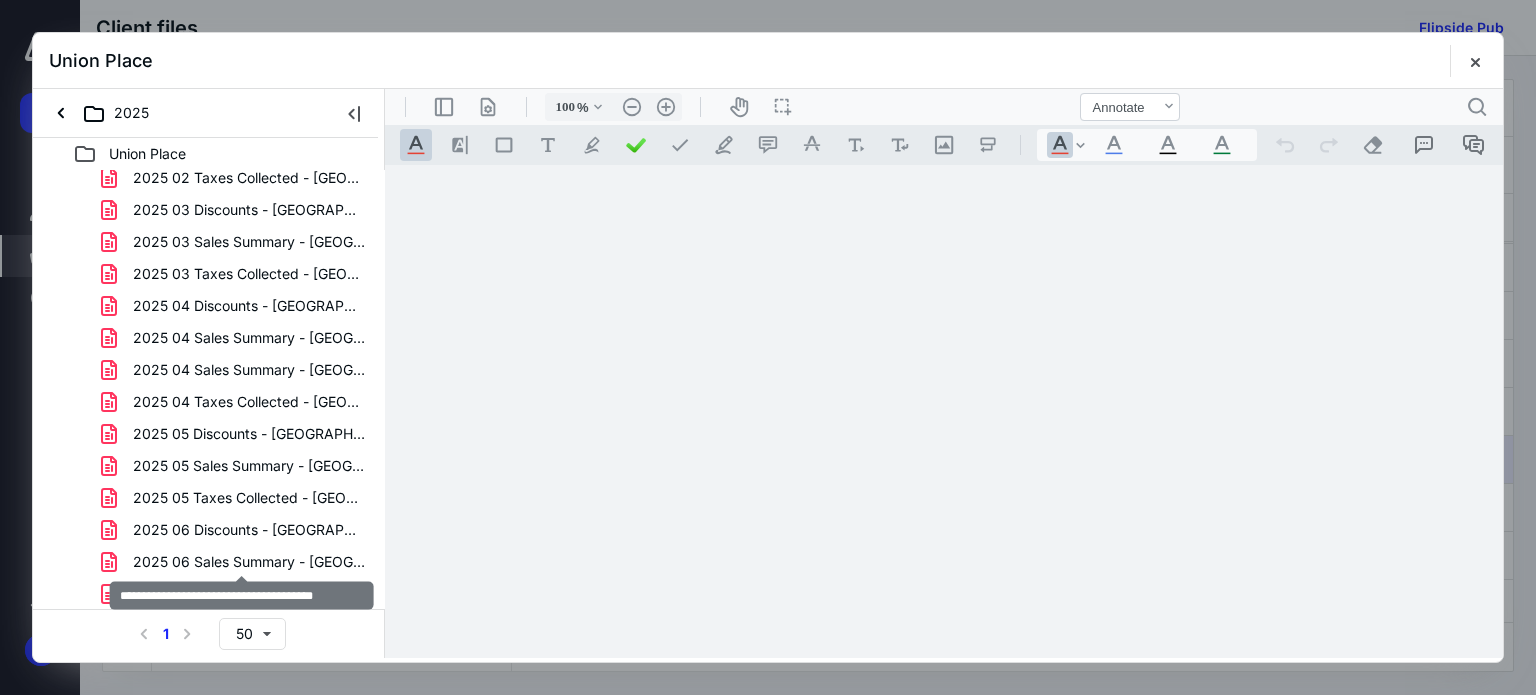 click on "2025 01 Discounts - Union Place.pdf 2025 01 Sales Summary - Union Place.pdf 2025 01 Taxes Collected - Union Place.pdf 2025 02 Discounts - Union Place.pdf 2025 02 Sales Summary - Union Place.pdf 2025 02 Taxes Collected - Union Place.pdf 2025 03 Discounts - Union Place.pdf 2025 03 Sales Summary - Union Place.pdf 2025 03 Taxes Collected - Union Place.pdf 2025 04 Discounts - Union Place.pdf 2025 04 Sales Summary - Union Place (1).pdf 2025 04 Sales Summary - Union Place.pdf 2025 04 Taxes Collected - Union Place.pdf 2025 05 Discounts - Union Place.pdf 2025 05 Sales Summary - Union Place.pdf 2025 05 Taxes Collected - Union Place.pdf 2025 06 Discounts - Union Place.pdf 2025 06 Sales Summary - Union Place.pdf 2025 06 Taxes Collected - Union Place.pdf" at bounding box center (209, 306) 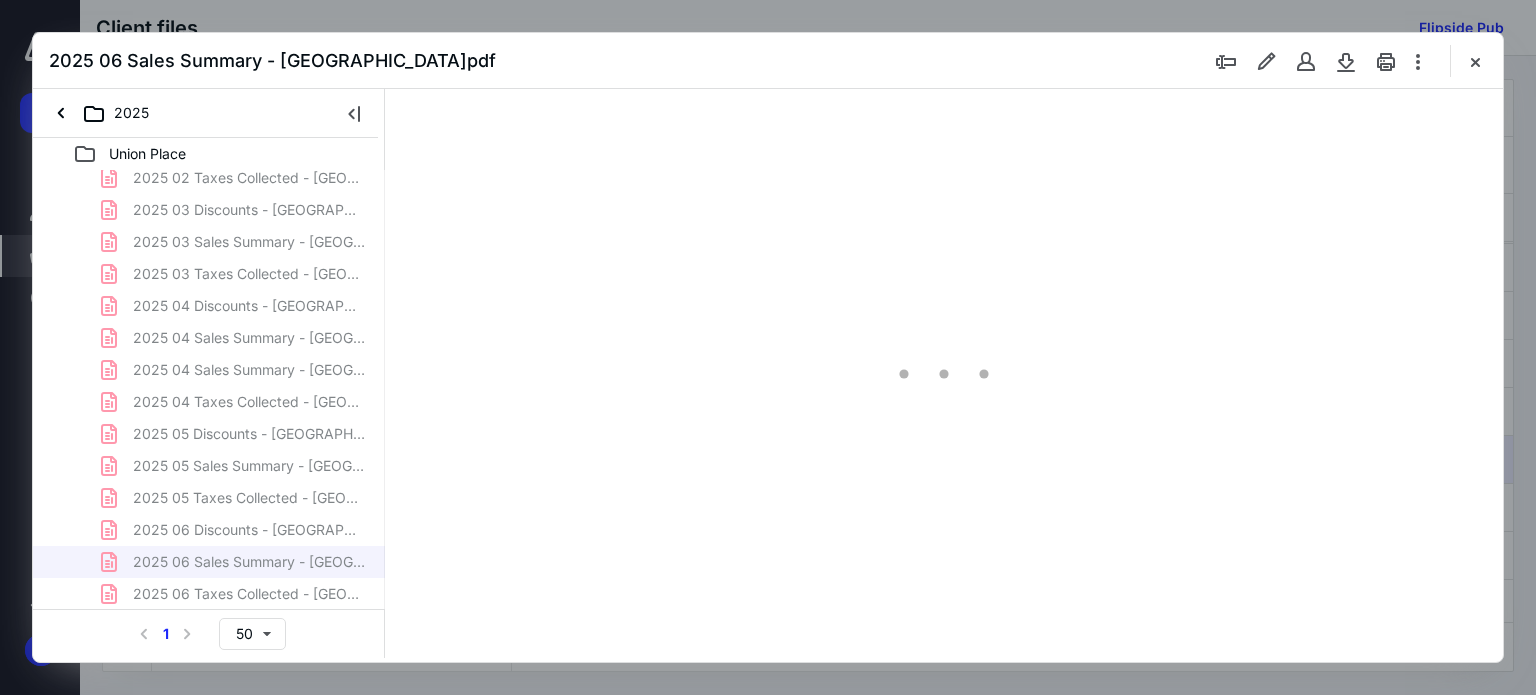 type on "59" 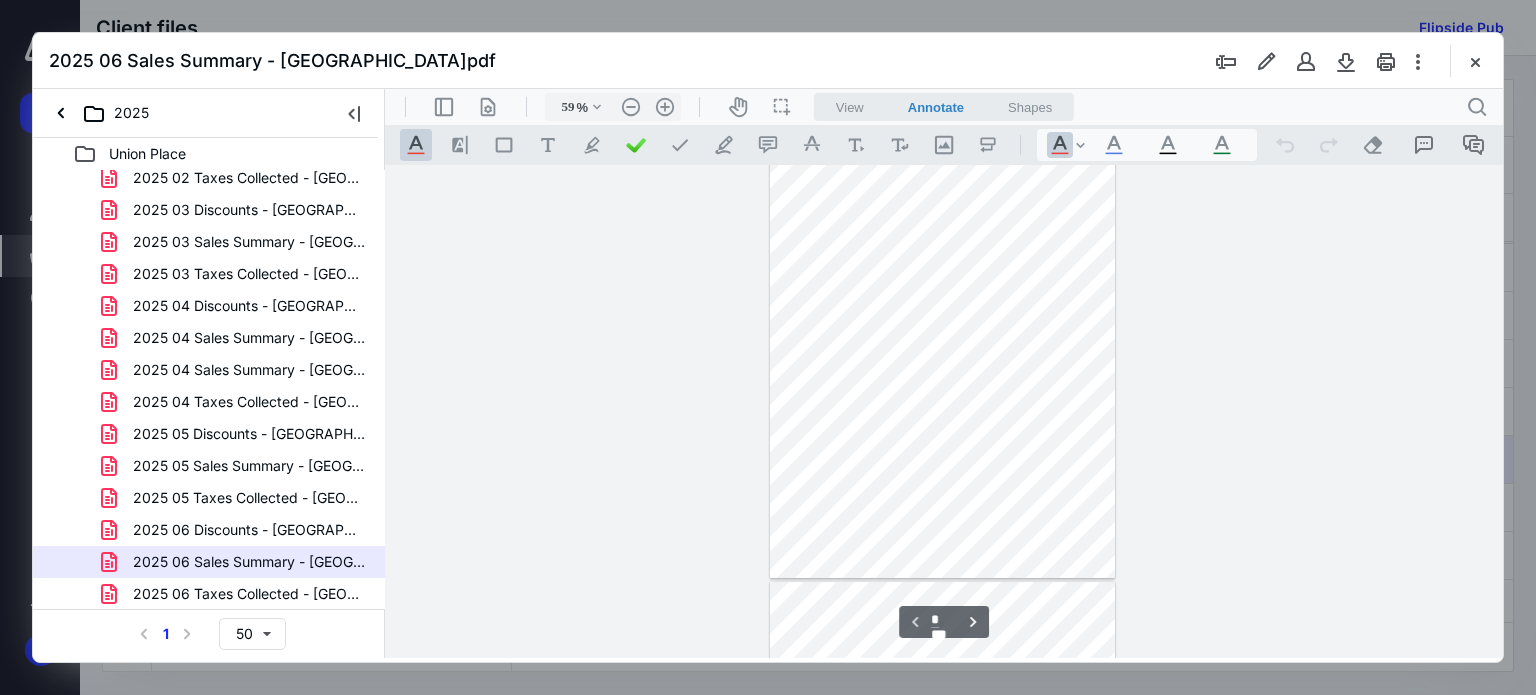 type on "*" 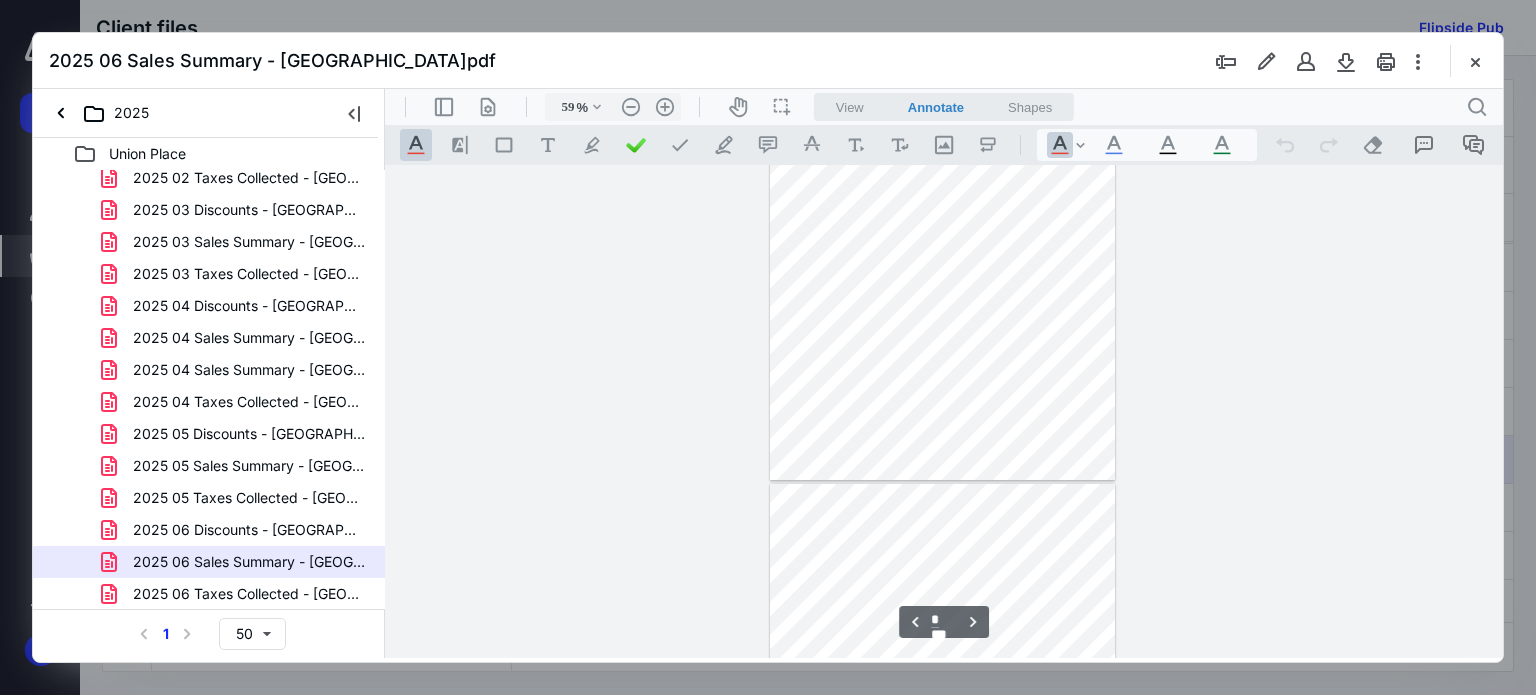 scroll, scrollTop: 678, scrollLeft: 0, axis: vertical 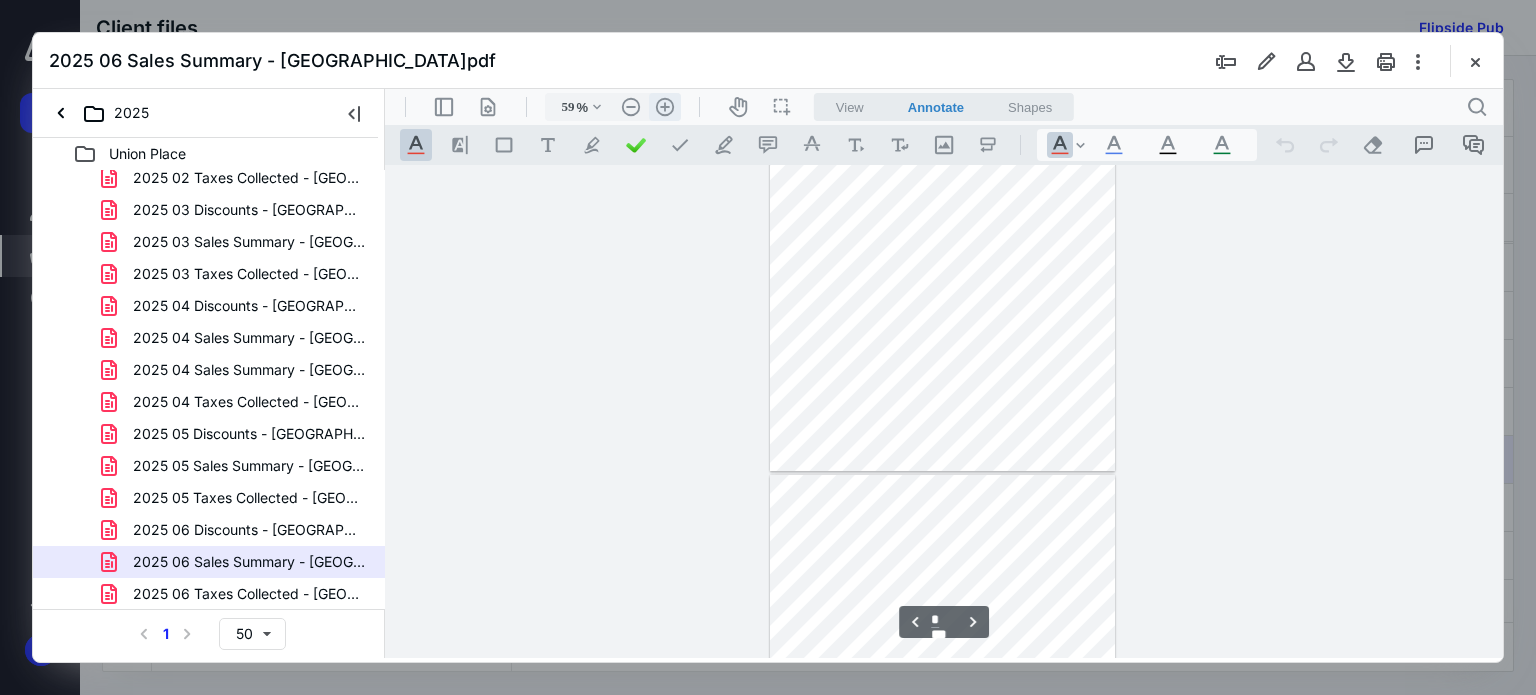 click on ".cls-1{fill:#abb0c4;} icon - header - zoom - in - line" at bounding box center (665, 107) 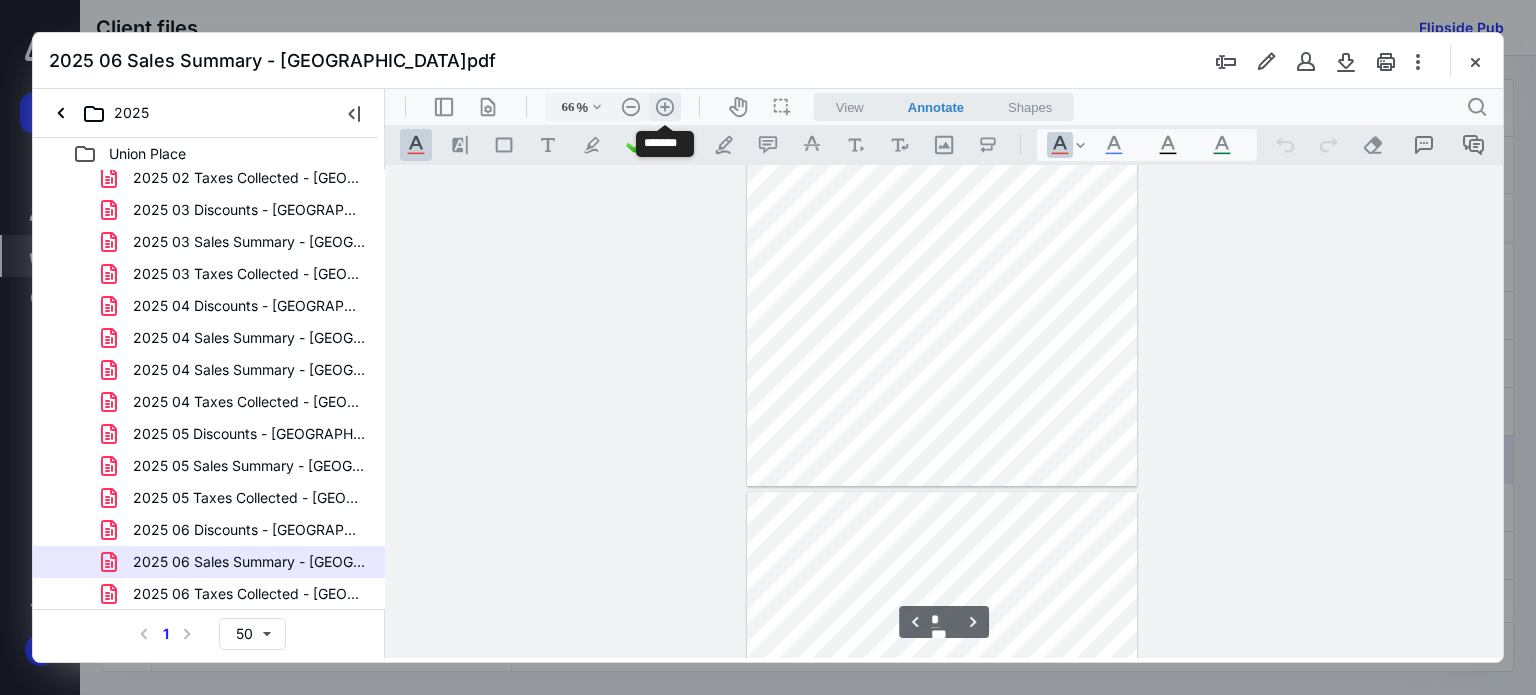 click on ".cls-1{fill:#abb0c4;} icon - header - zoom - in - line" at bounding box center [665, 107] 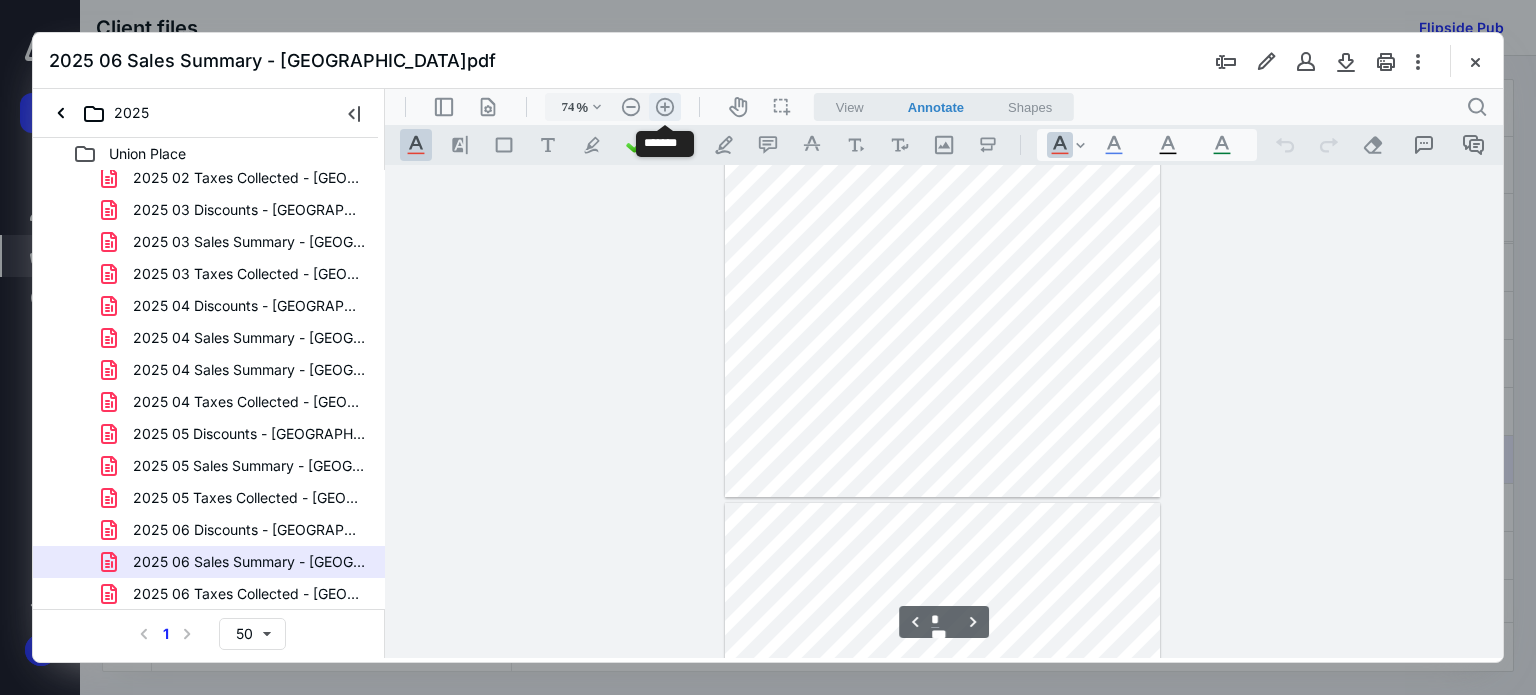 click on ".cls-1{fill:#abb0c4;} icon - header - zoom - in - line" at bounding box center (665, 107) 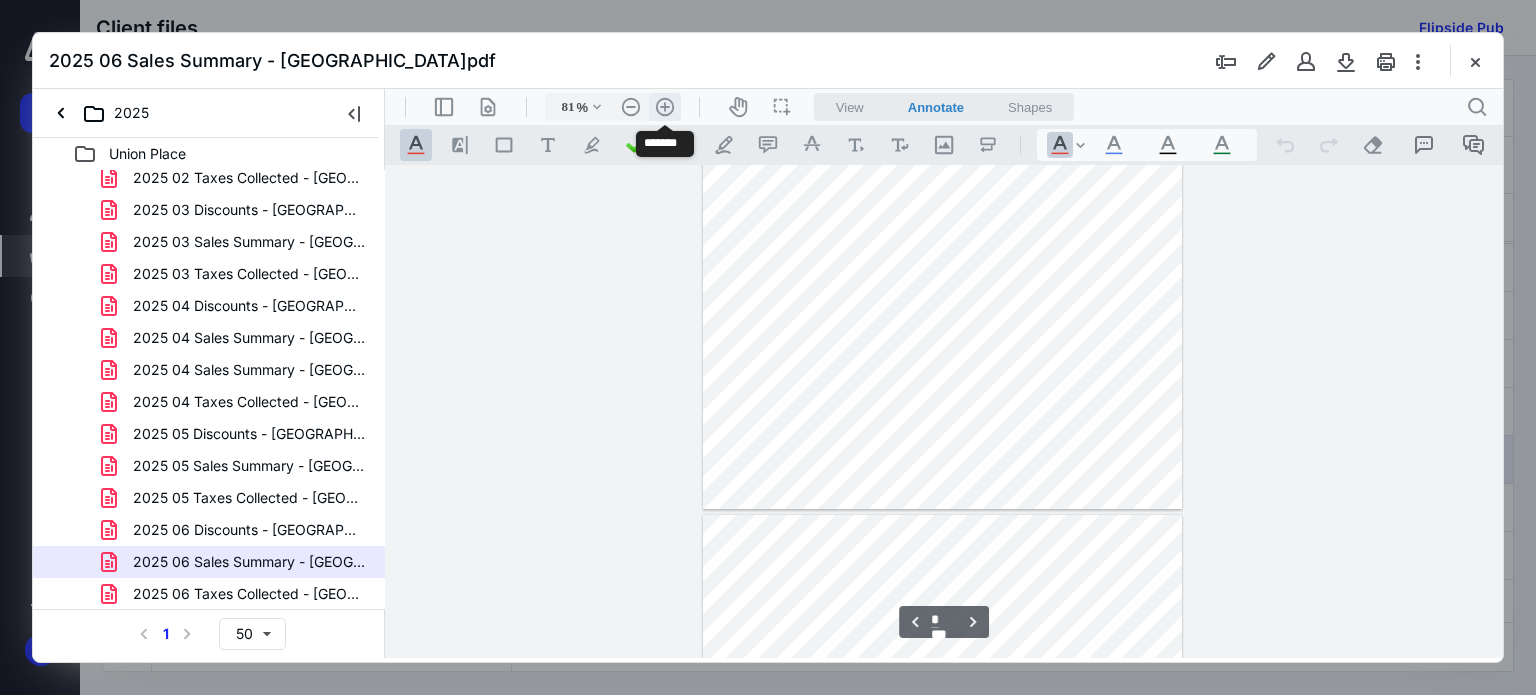 click on ".cls-1{fill:#abb0c4;} icon - header - zoom - in - line" at bounding box center [665, 107] 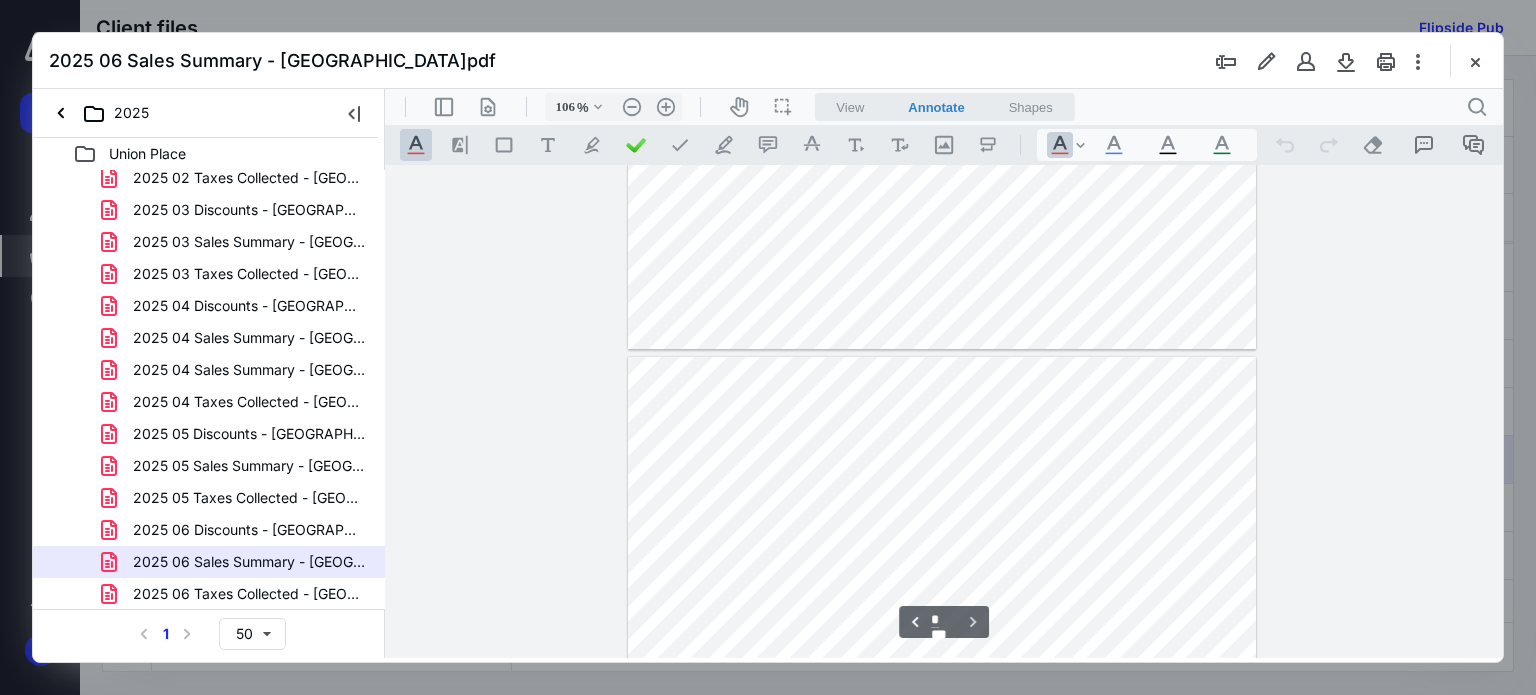type on "*" 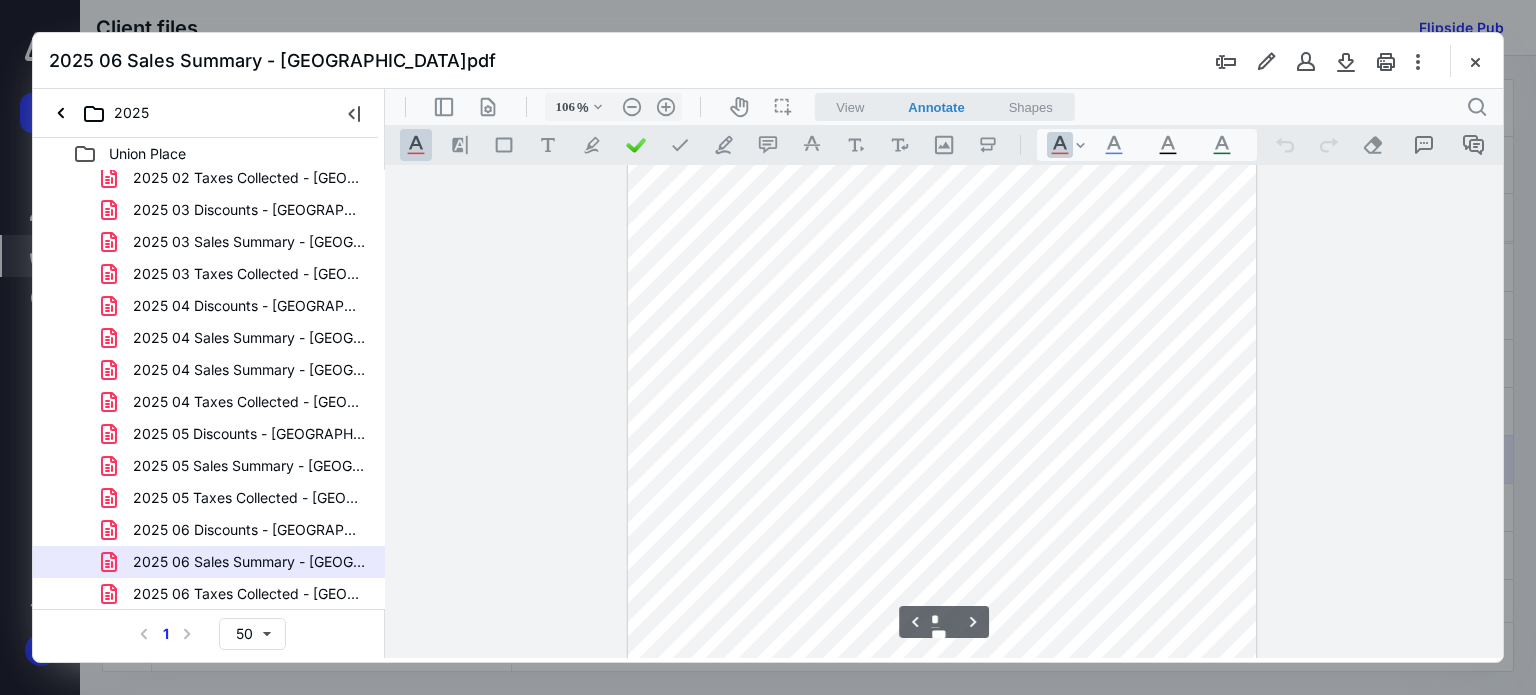 scroll, scrollTop: 1803, scrollLeft: 0, axis: vertical 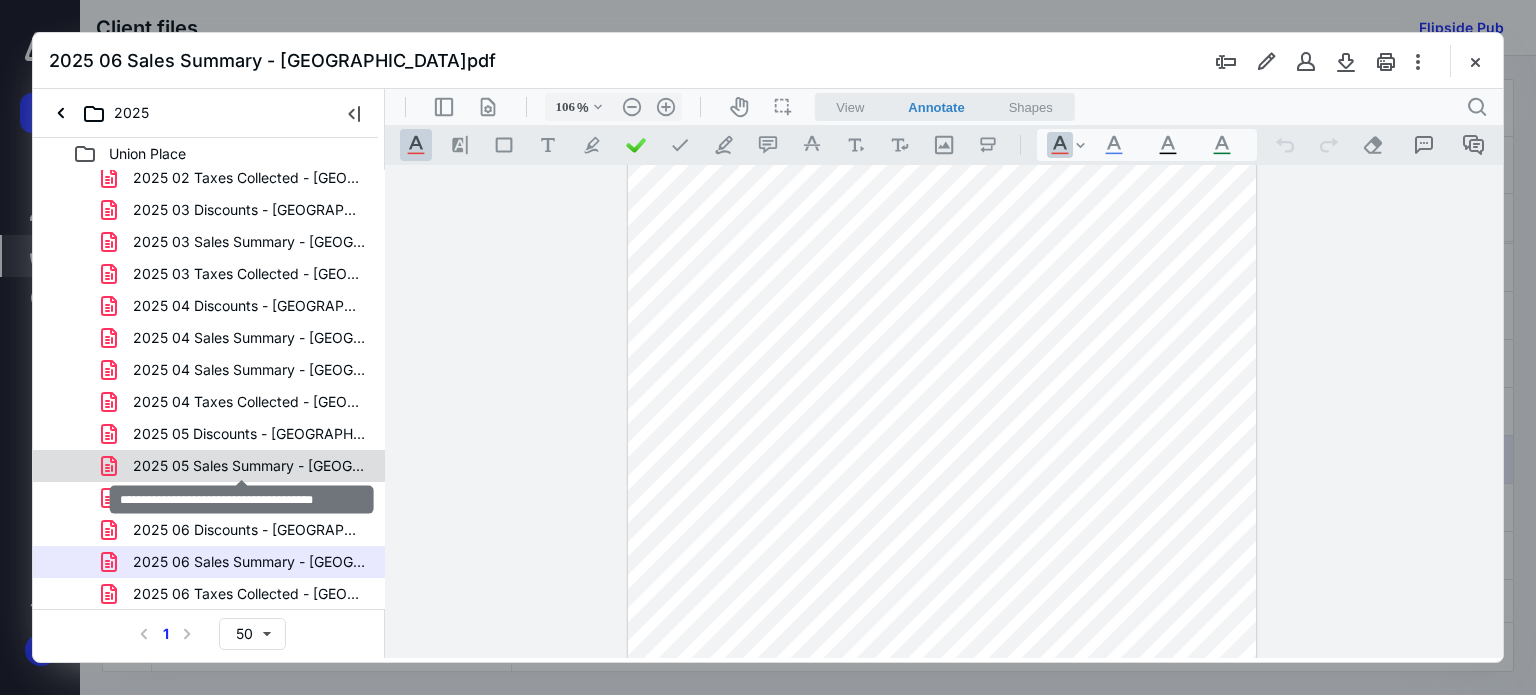 click on "2025 05 Sales Summary - Union Place.pdf" at bounding box center [249, 466] 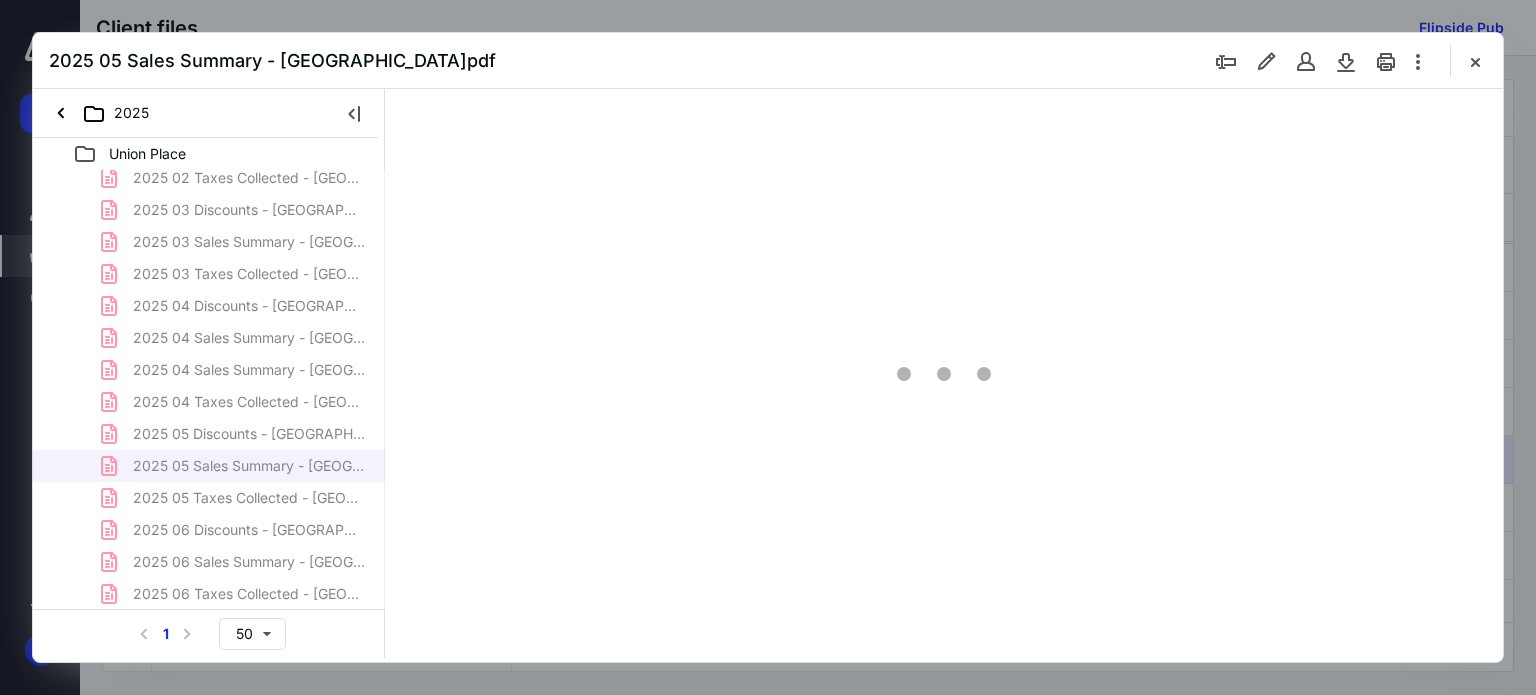 scroll, scrollTop: 78, scrollLeft: 0, axis: vertical 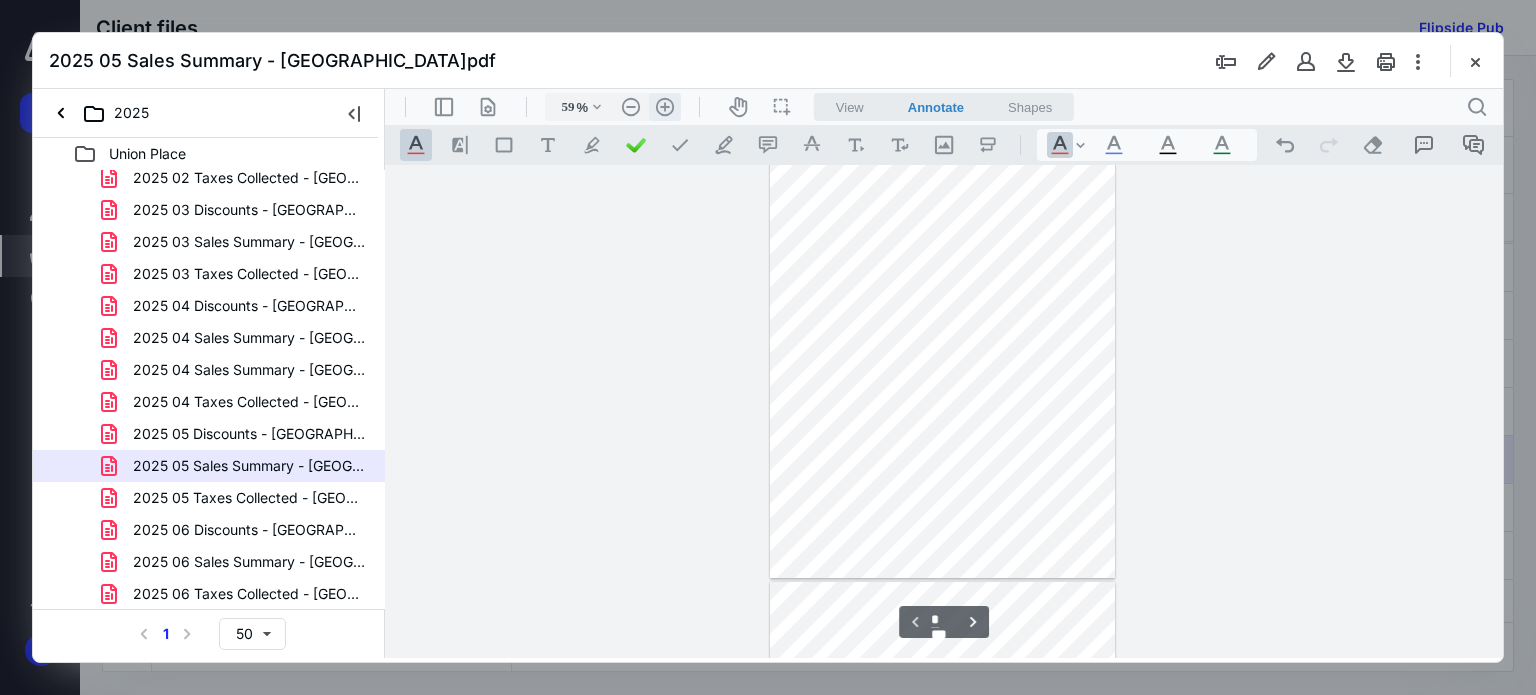 click on ".cls-1{fill:#abb0c4;} icon - header - zoom - in - line" at bounding box center (665, 107) 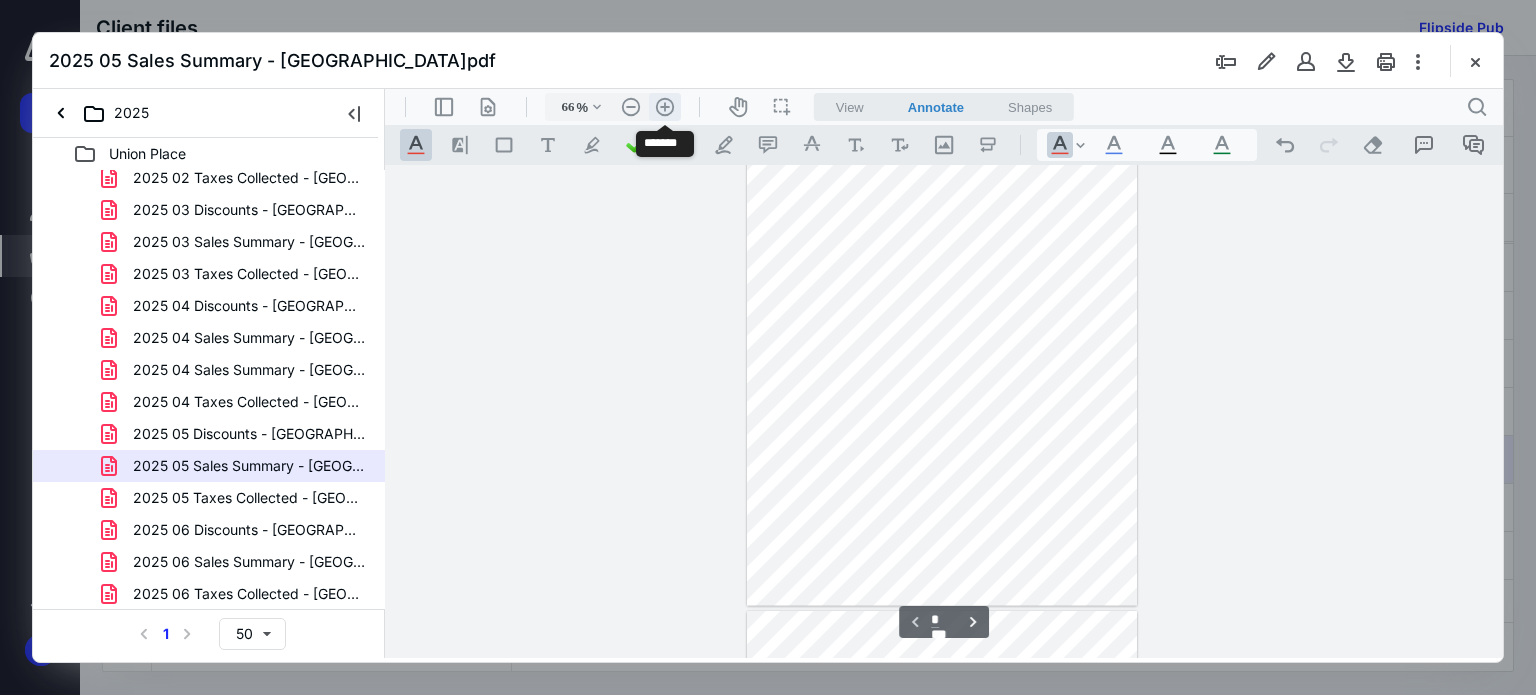 click on ".cls-1{fill:#abb0c4;} icon - header - zoom - in - line" at bounding box center (665, 107) 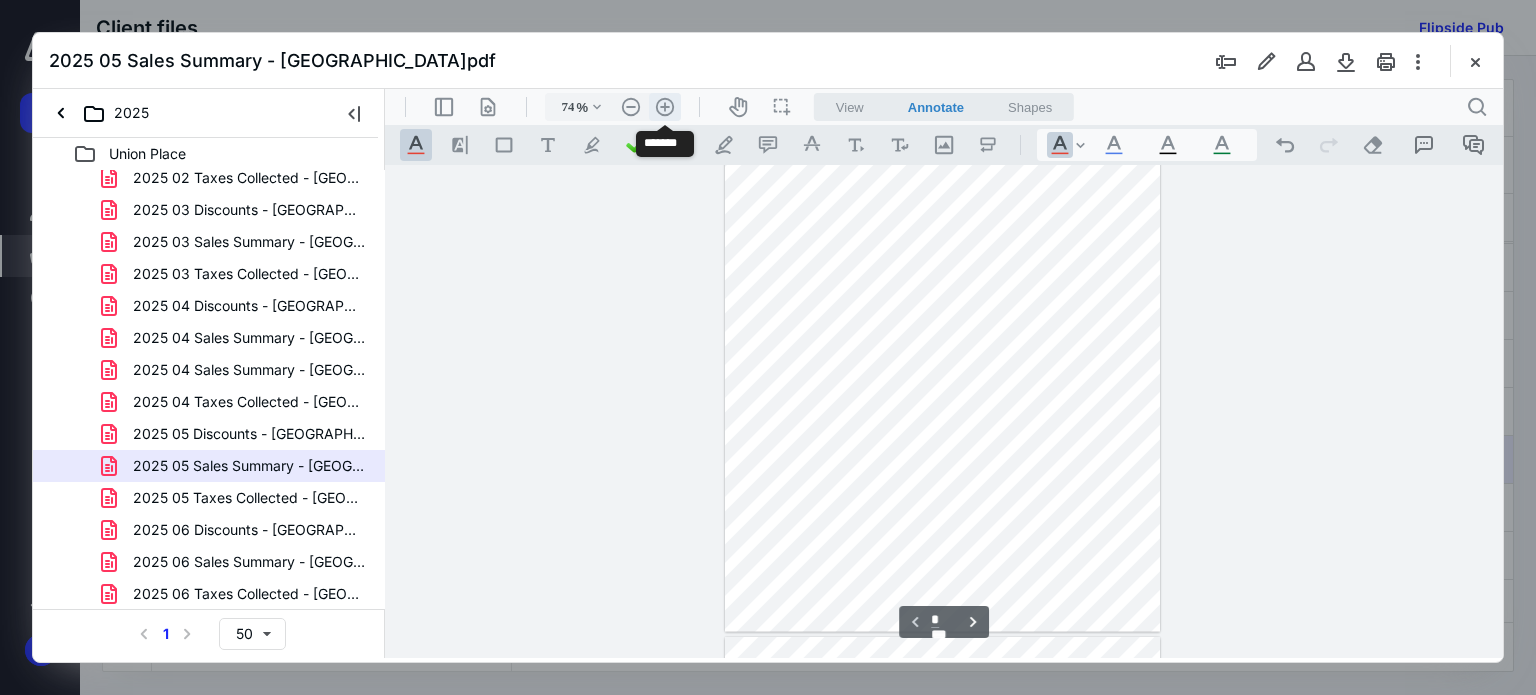 click on ".cls-1{fill:#abb0c4;} icon - header - zoom - in - line" at bounding box center (665, 107) 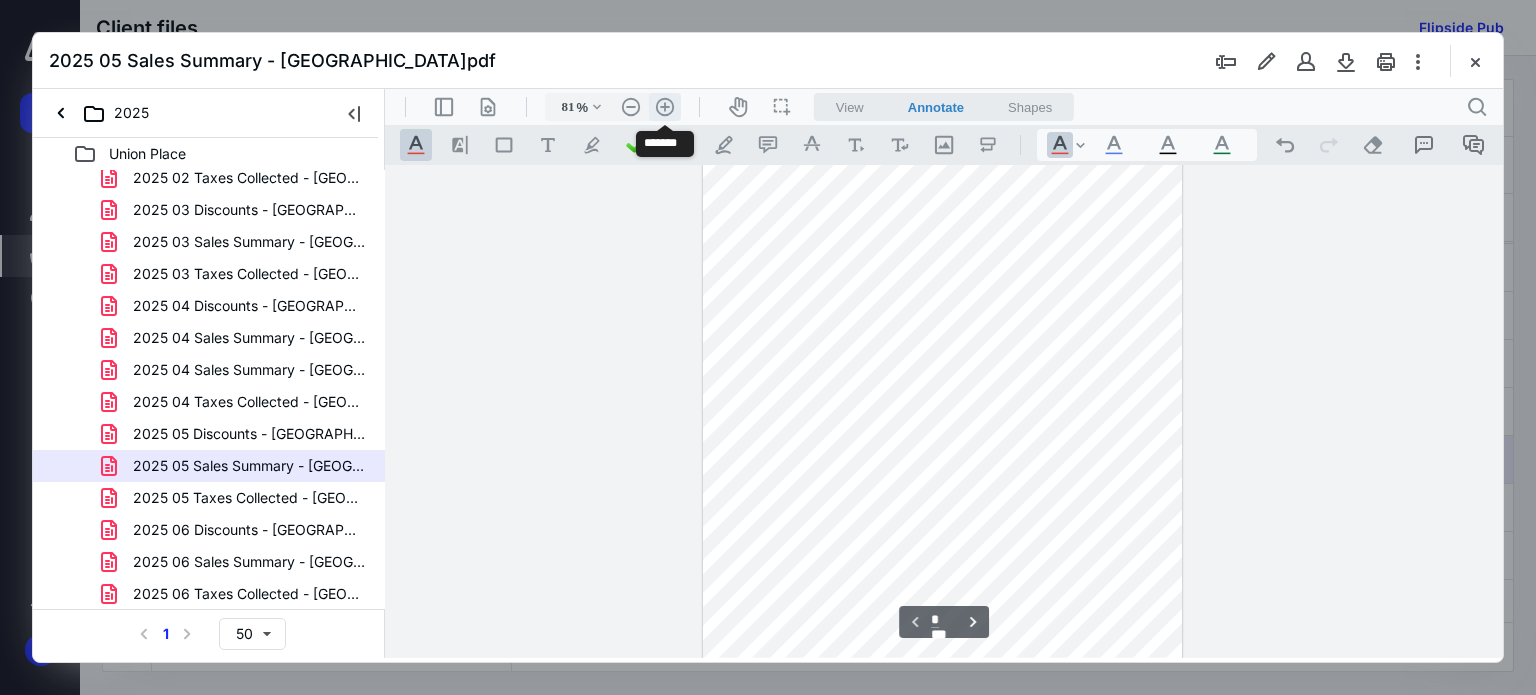 click on ".cls-1{fill:#abb0c4;} icon - header - zoom - in - line" at bounding box center [665, 107] 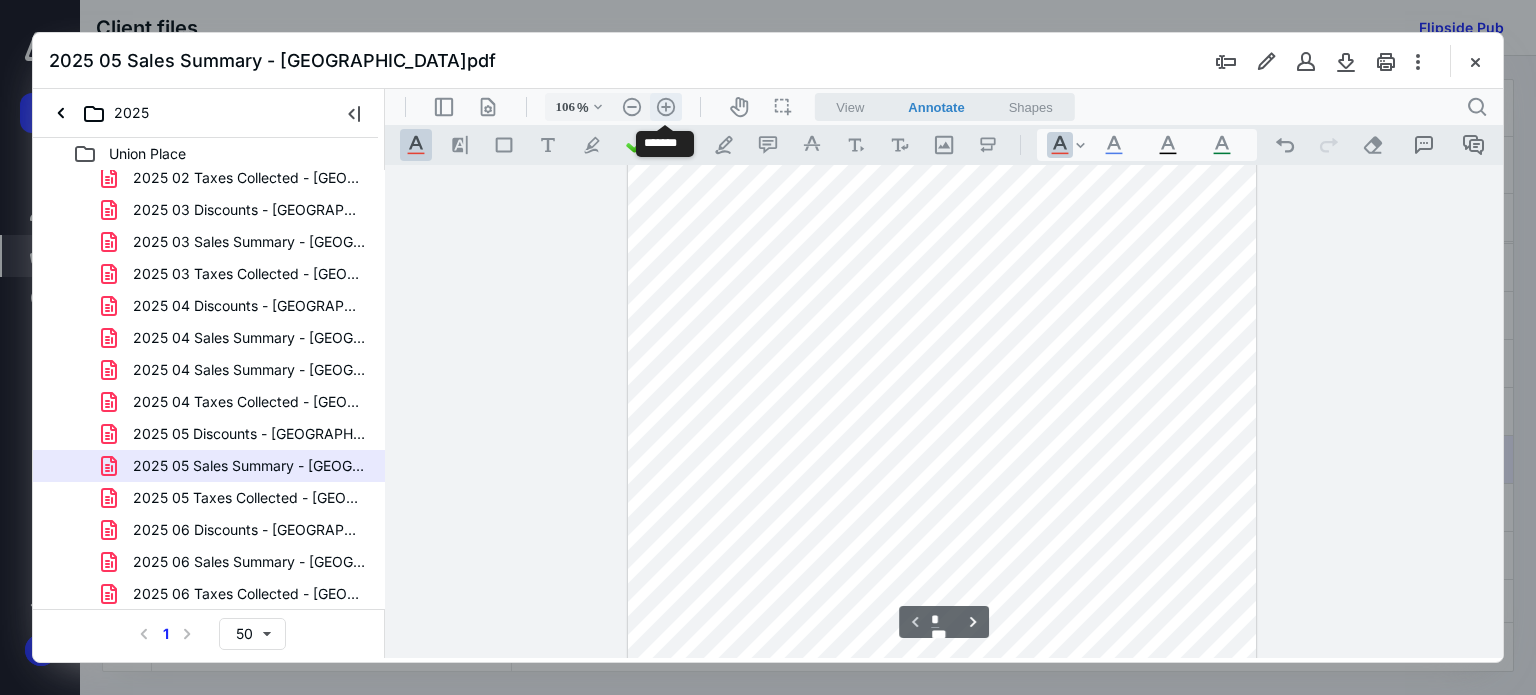 click on ".cls-1{fill:#abb0c4;} icon - header - zoom - in - line" at bounding box center (666, 107) 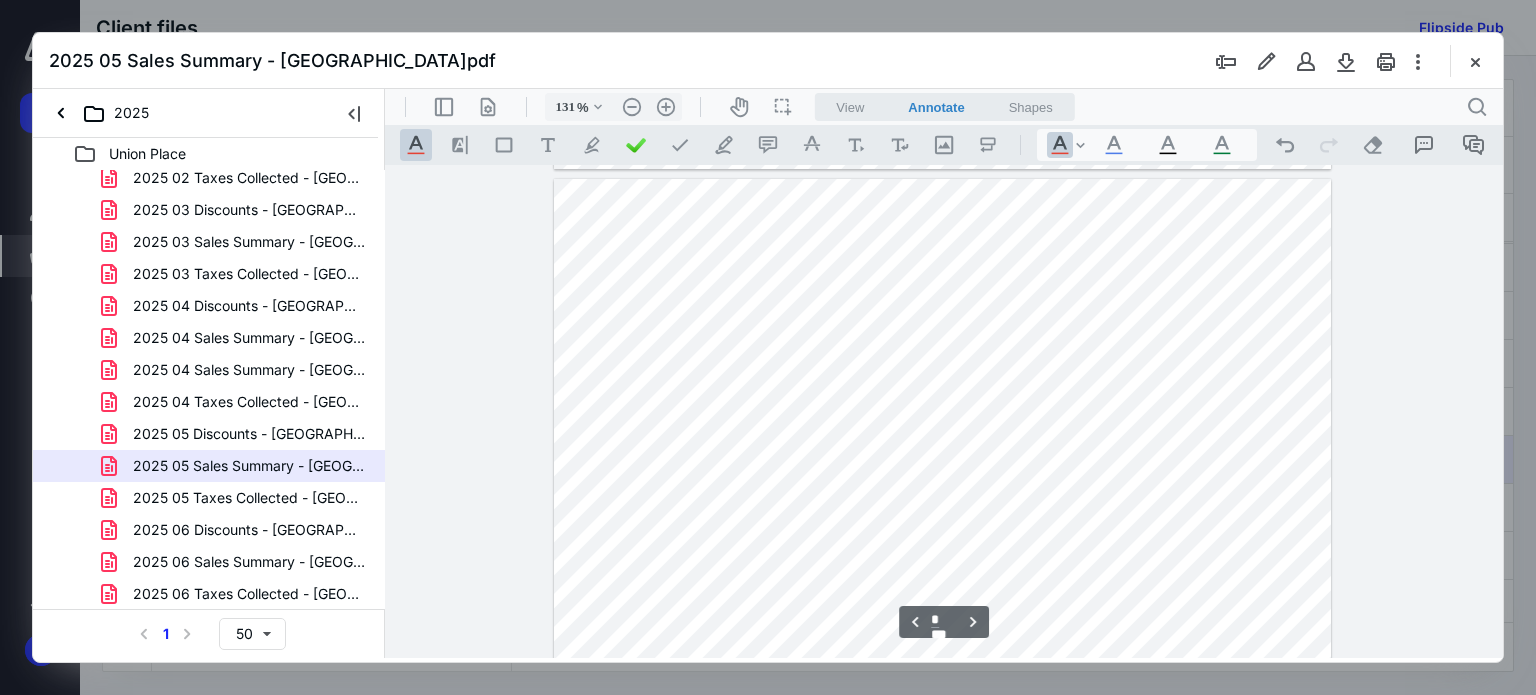 scroll, scrollTop: 1500, scrollLeft: 0, axis: vertical 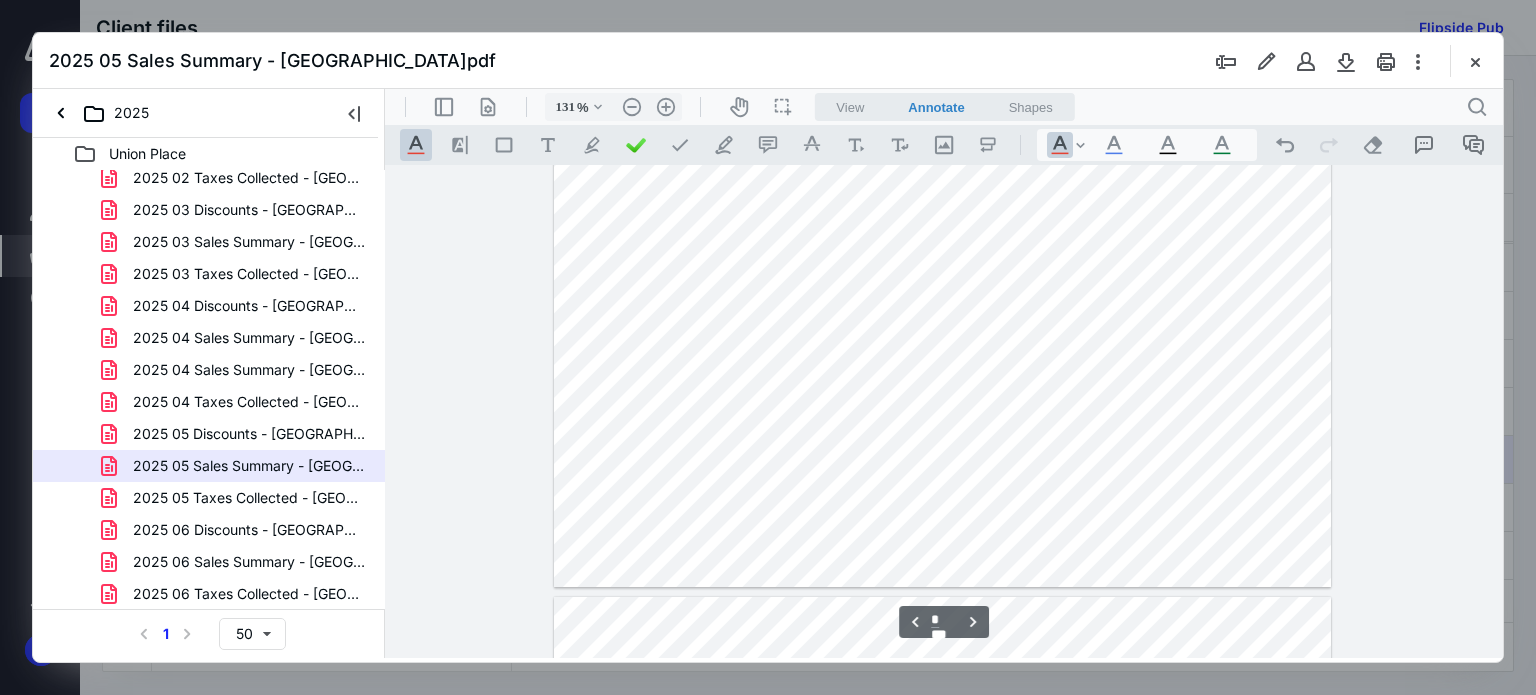 type on "*" 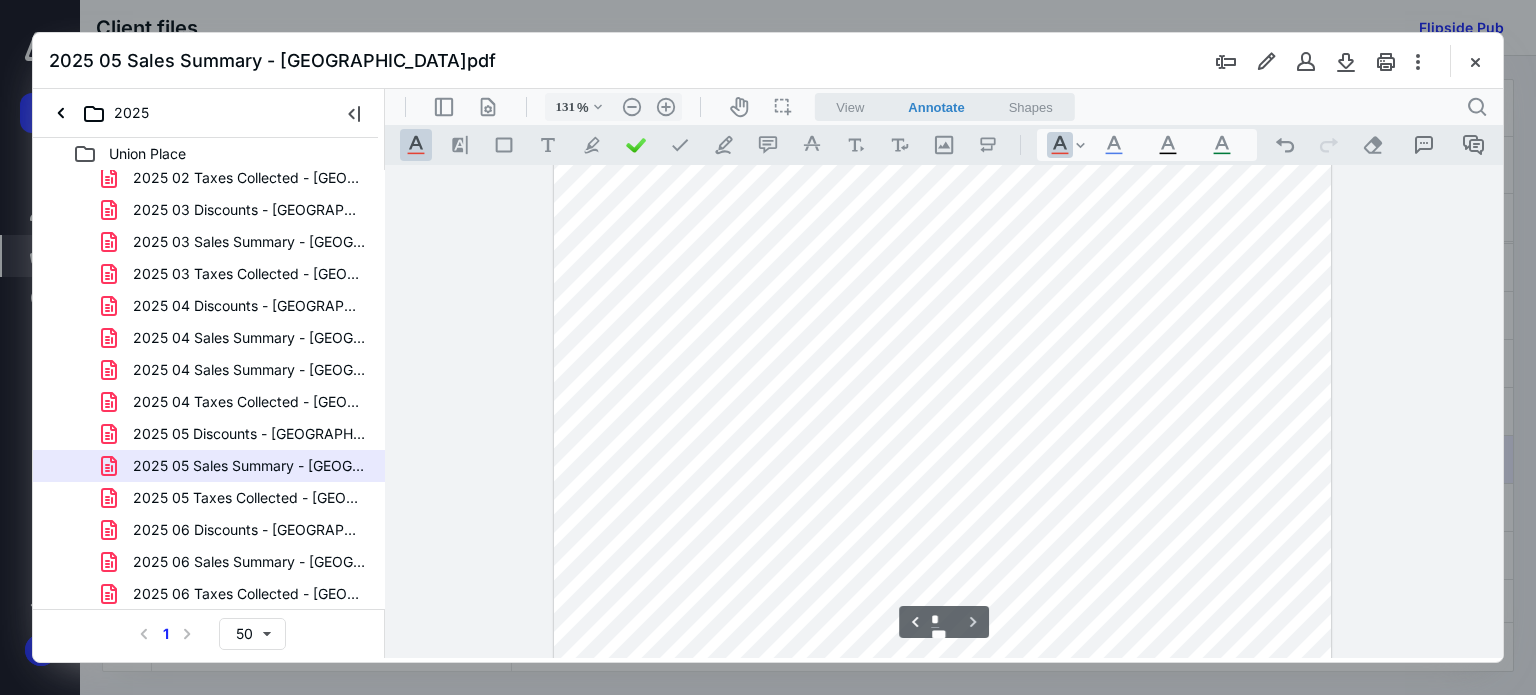 scroll, scrollTop: 3300, scrollLeft: 0, axis: vertical 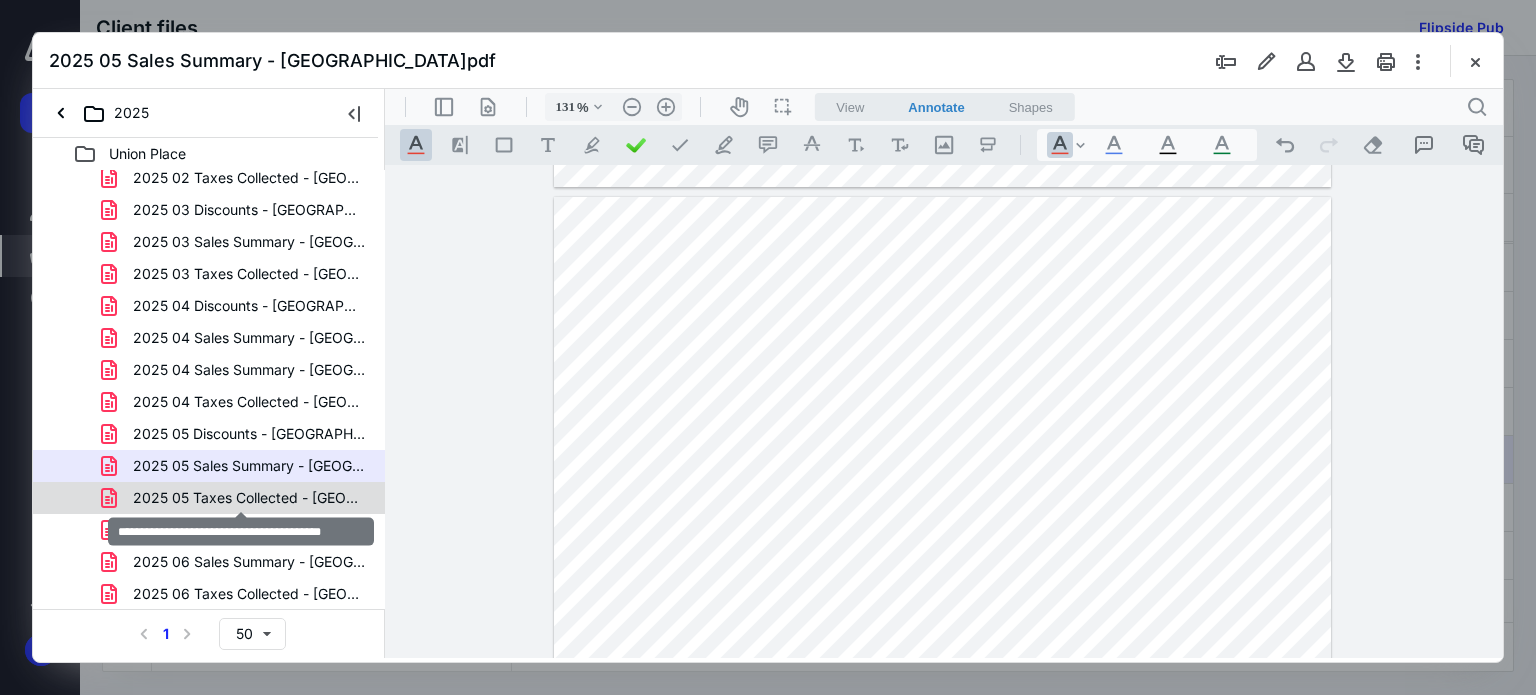 click on "2025 05 Taxes Collected - Union Place.pdf" at bounding box center [249, 498] 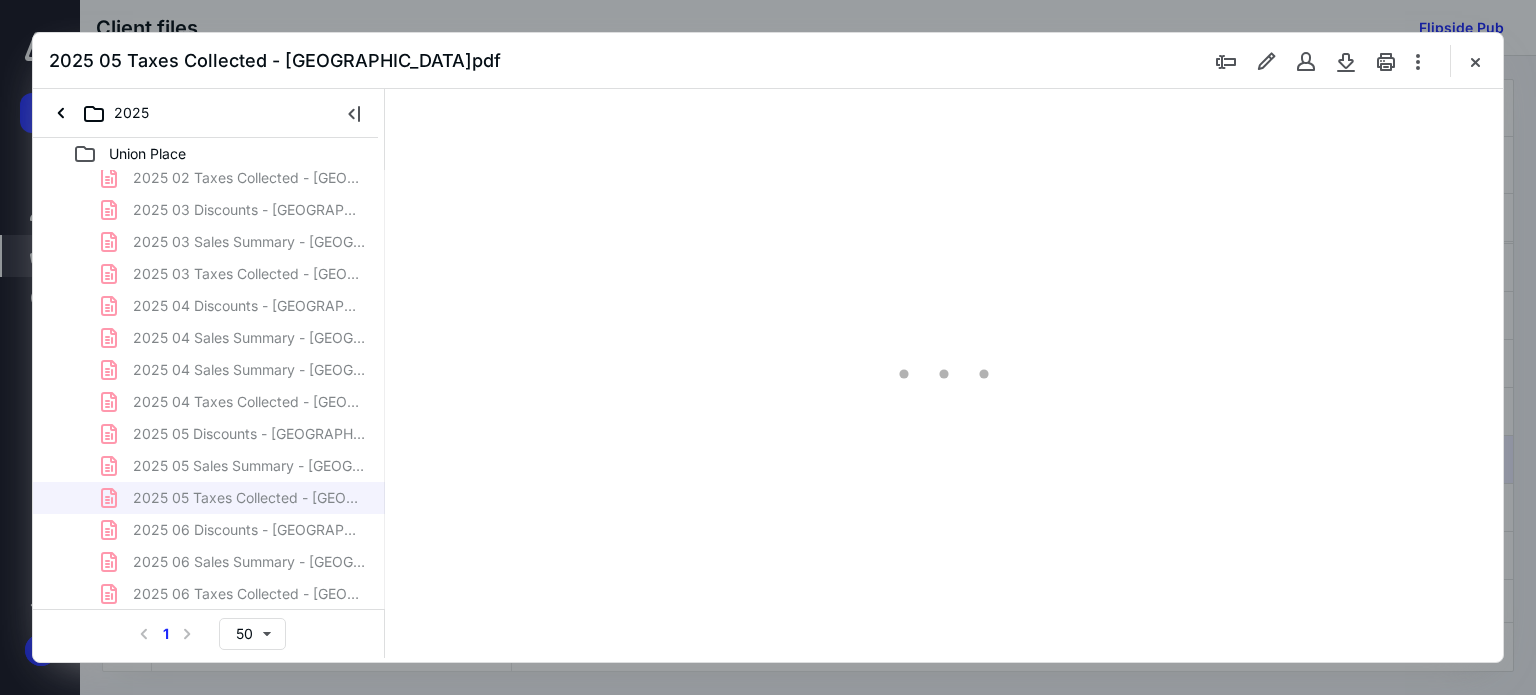scroll, scrollTop: 0, scrollLeft: 0, axis: both 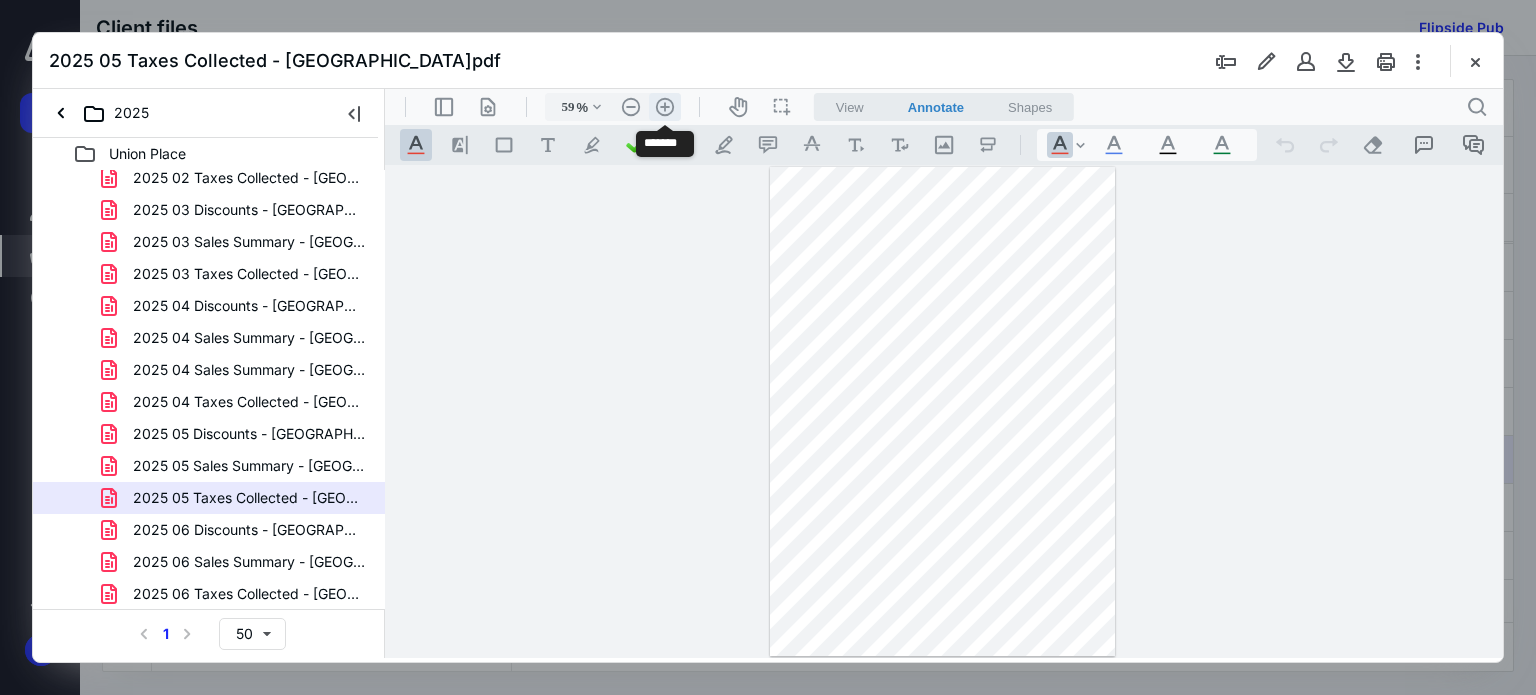 click on ".cls-1{fill:#abb0c4;} icon - header - zoom - in - line" at bounding box center (665, 107) 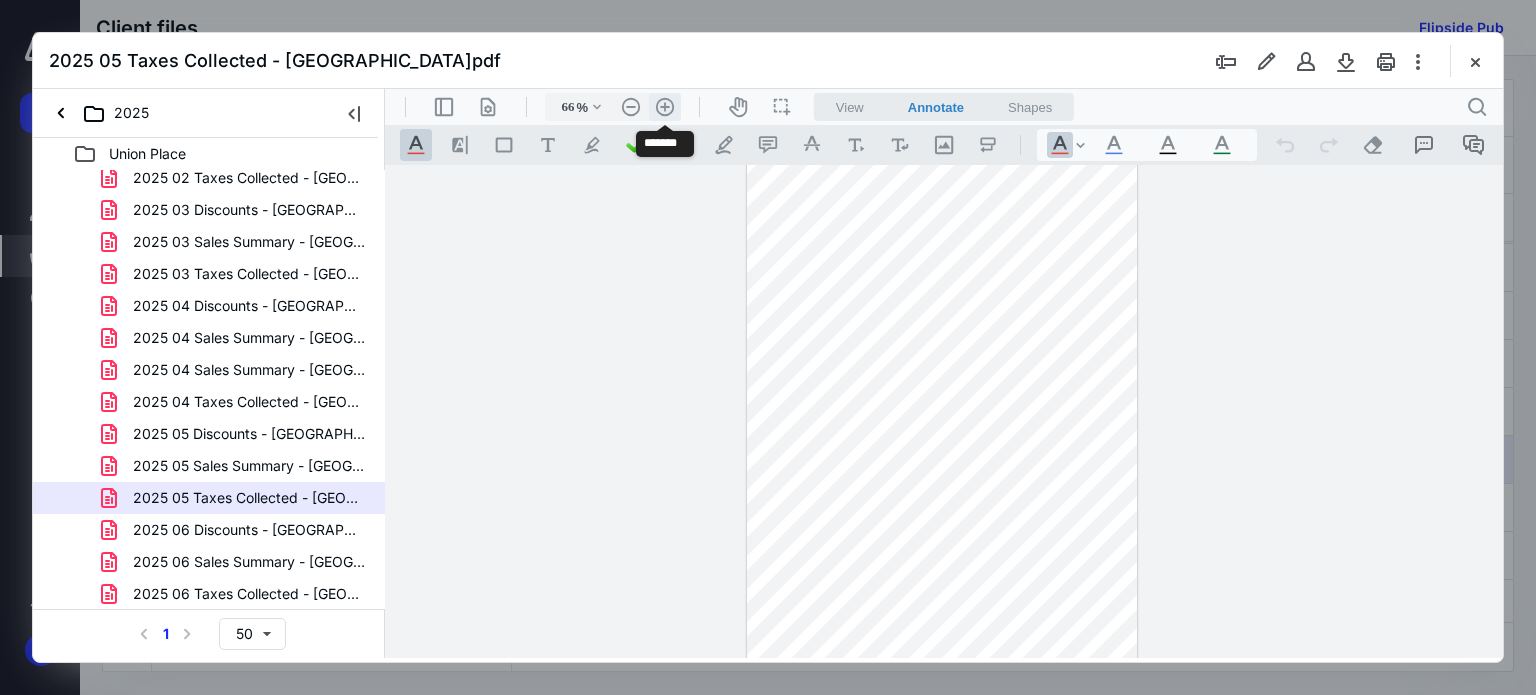click on ".cls-1{fill:#abb0c4;} icon - header - zoom - in - line" at bounding box center [665, 107] 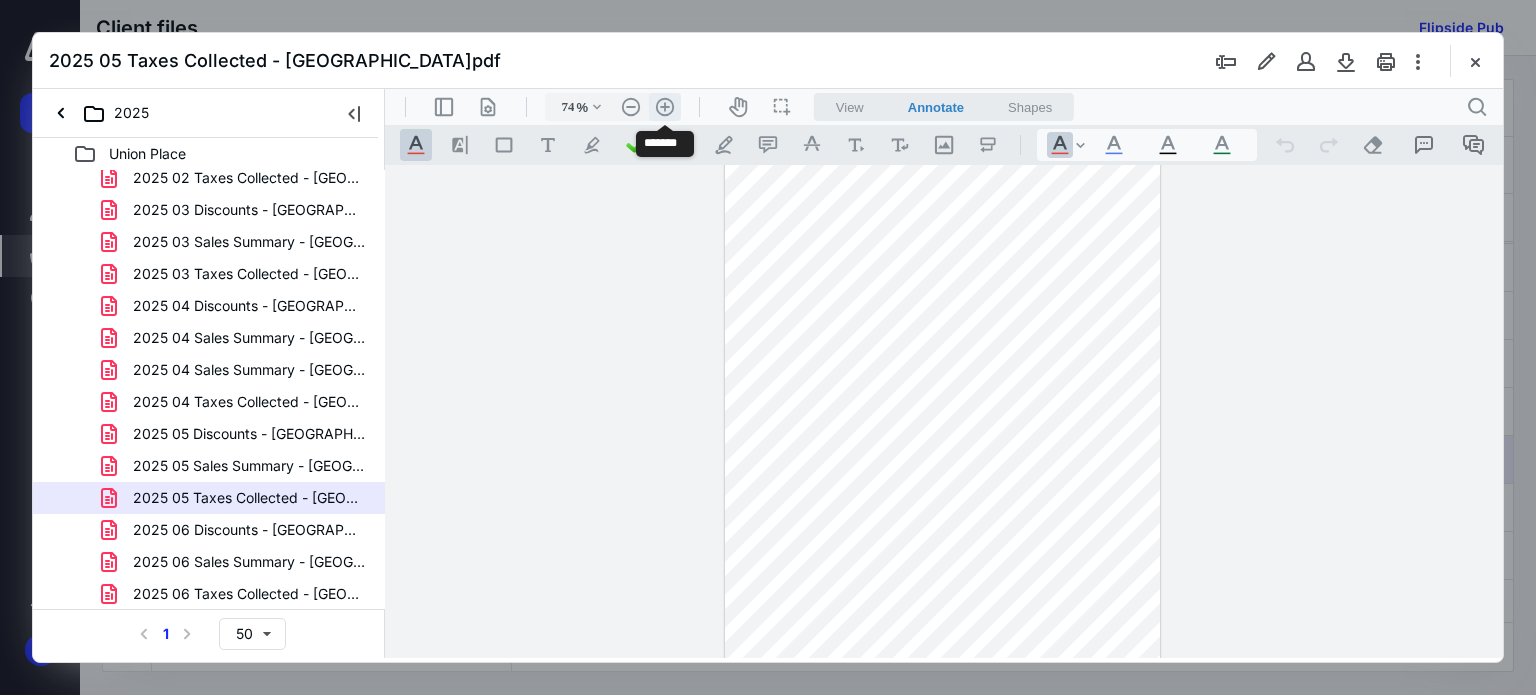 click on ".cls-1{fill:#abb0c4;} icon - header - zoom - in - line" at bounding box center (665, 107) 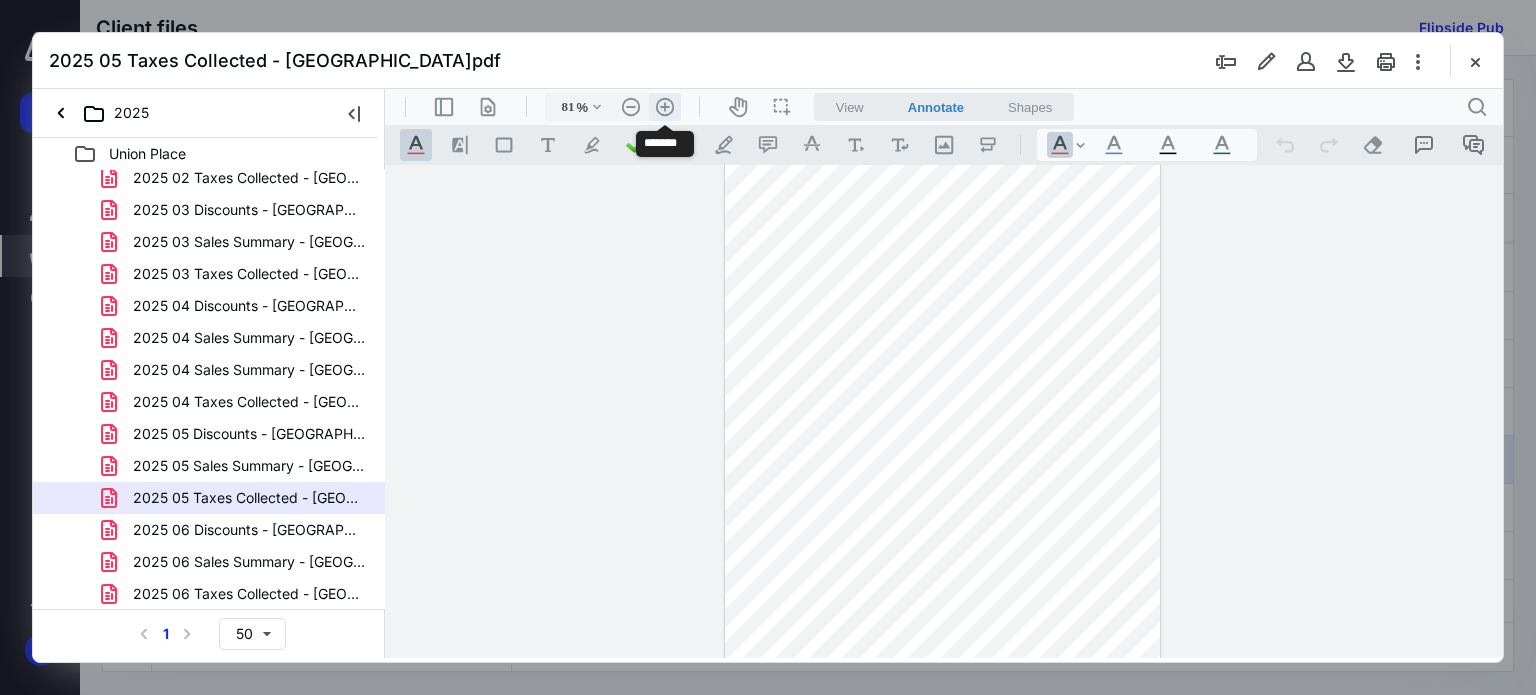 scroll, scrollTop: 81, scrollLeft: 0, axis: vertical 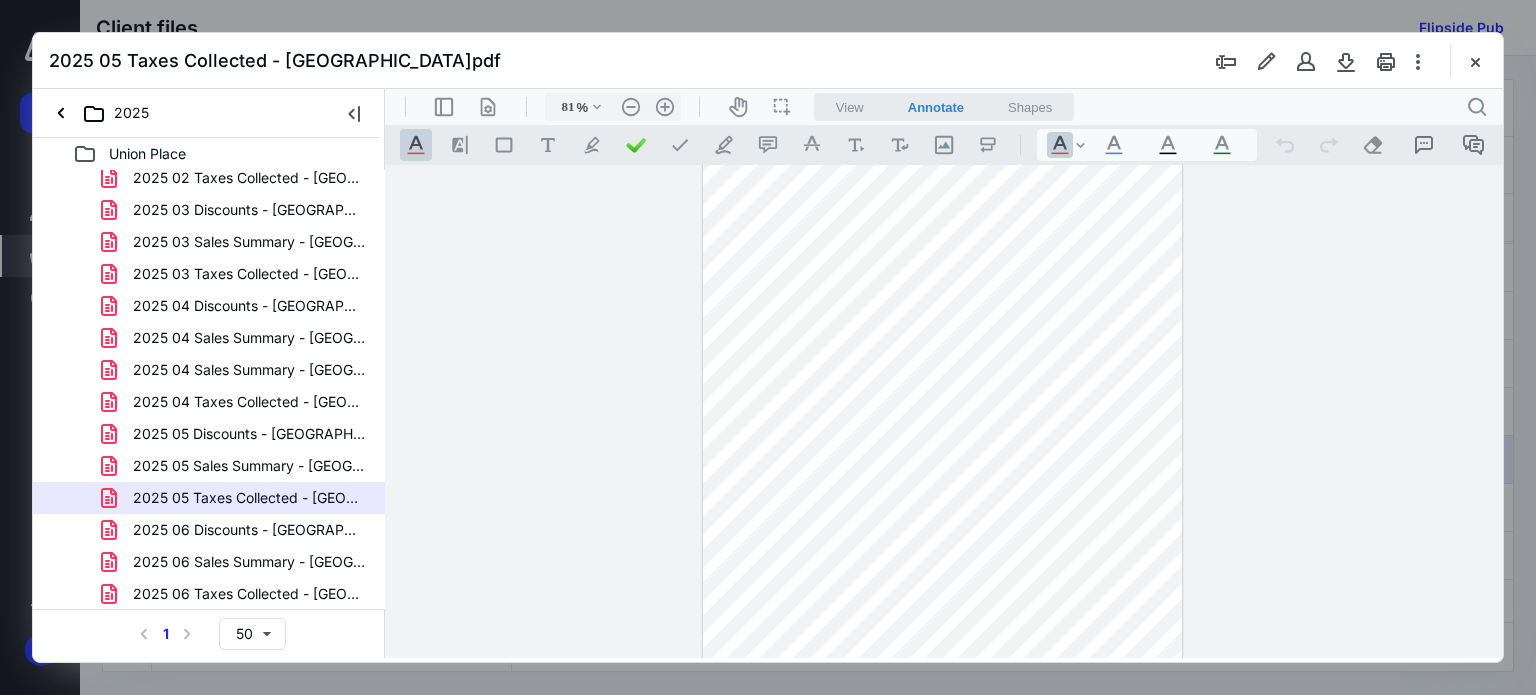 drag, startPoint x: 1100, startPoint y: 200, endPoint x: 1060, endPoint y: 208, distance: 40.792156 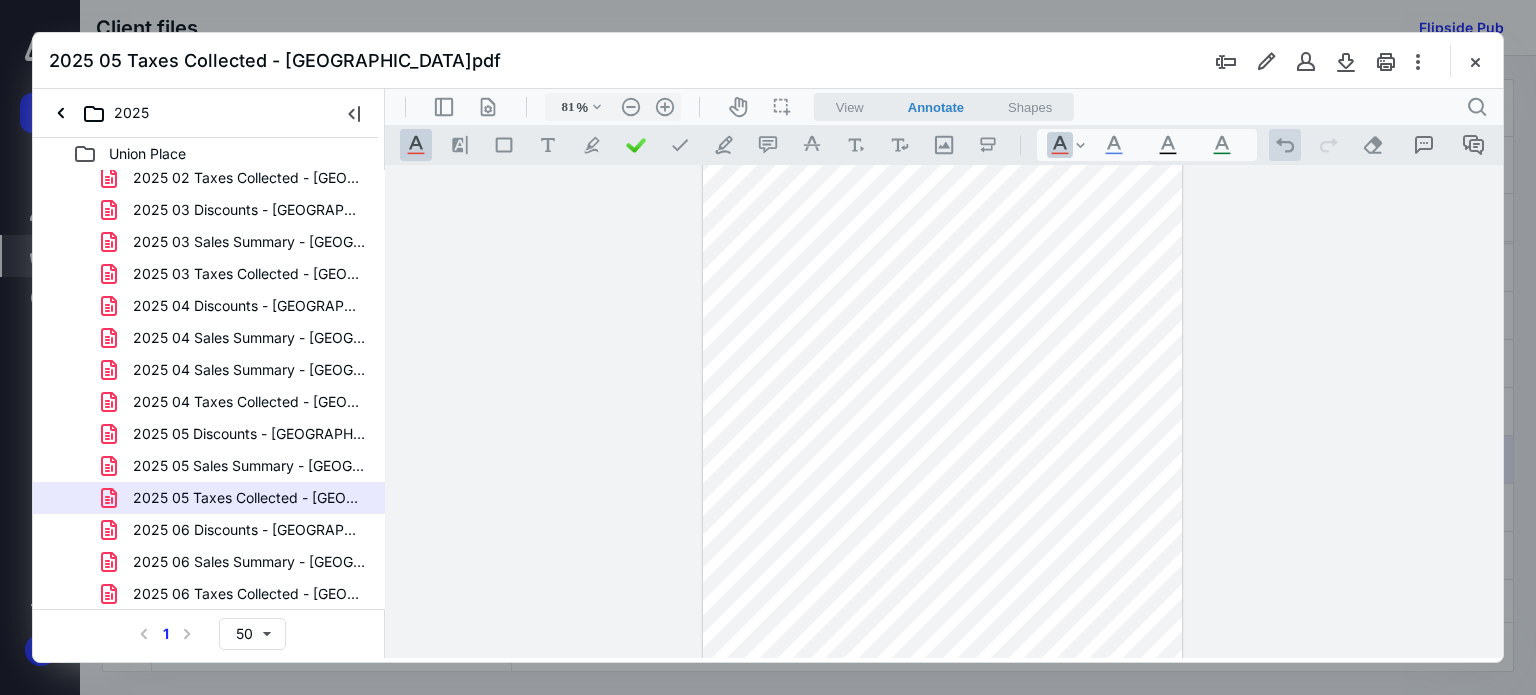 click on ".cls-1{fill:#abb0c4;} icon - operation - undo" at bounding box center [1285, 145] 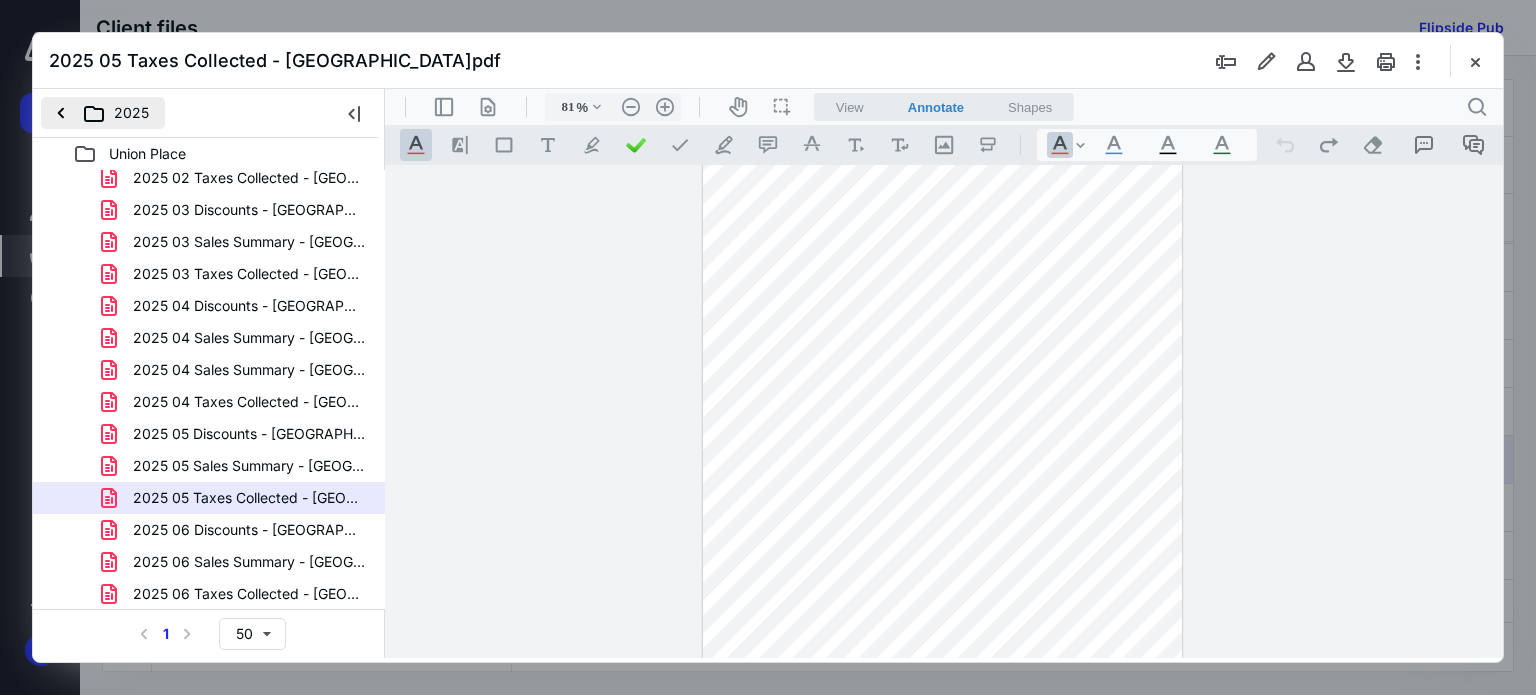click on "2025" at bounding box center (103, 113) 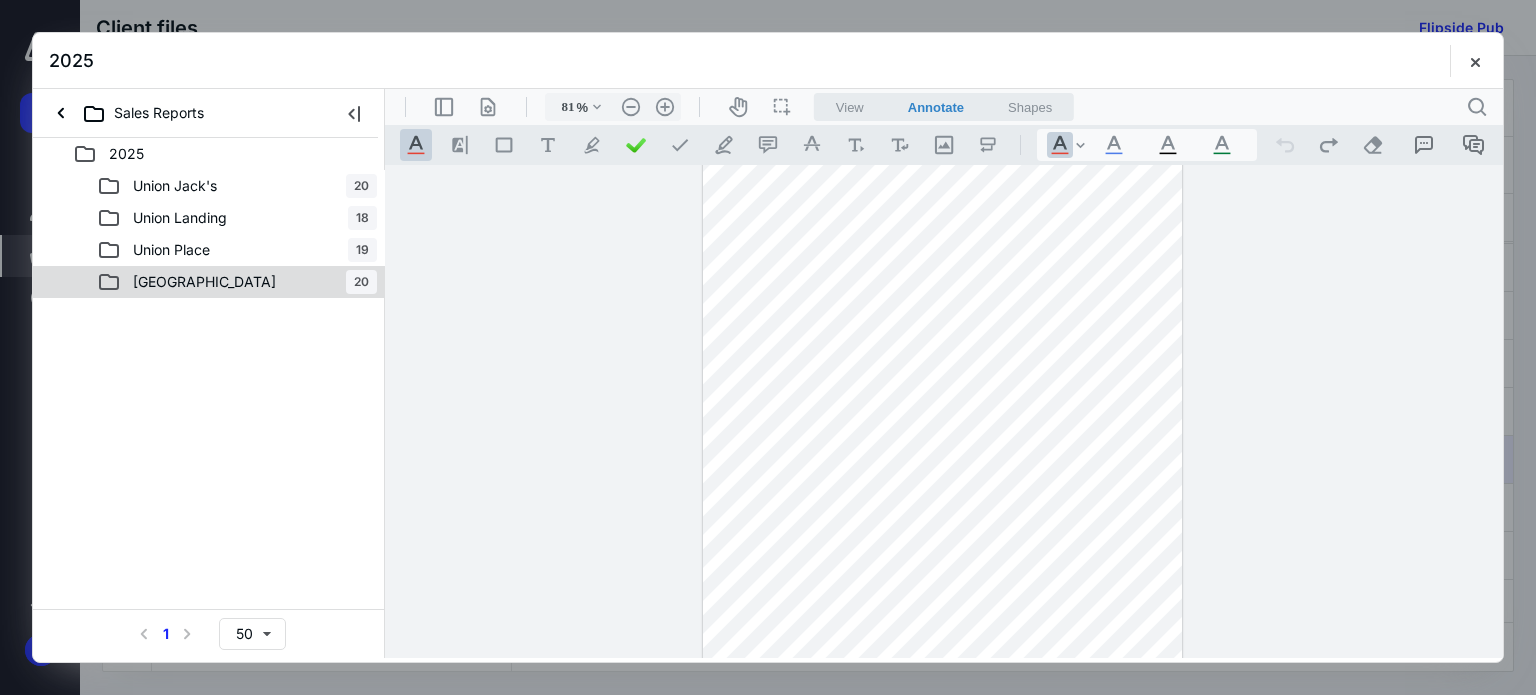 click on "[GEOGRAPHIC_DATA]" at bounding box center [204, 282] 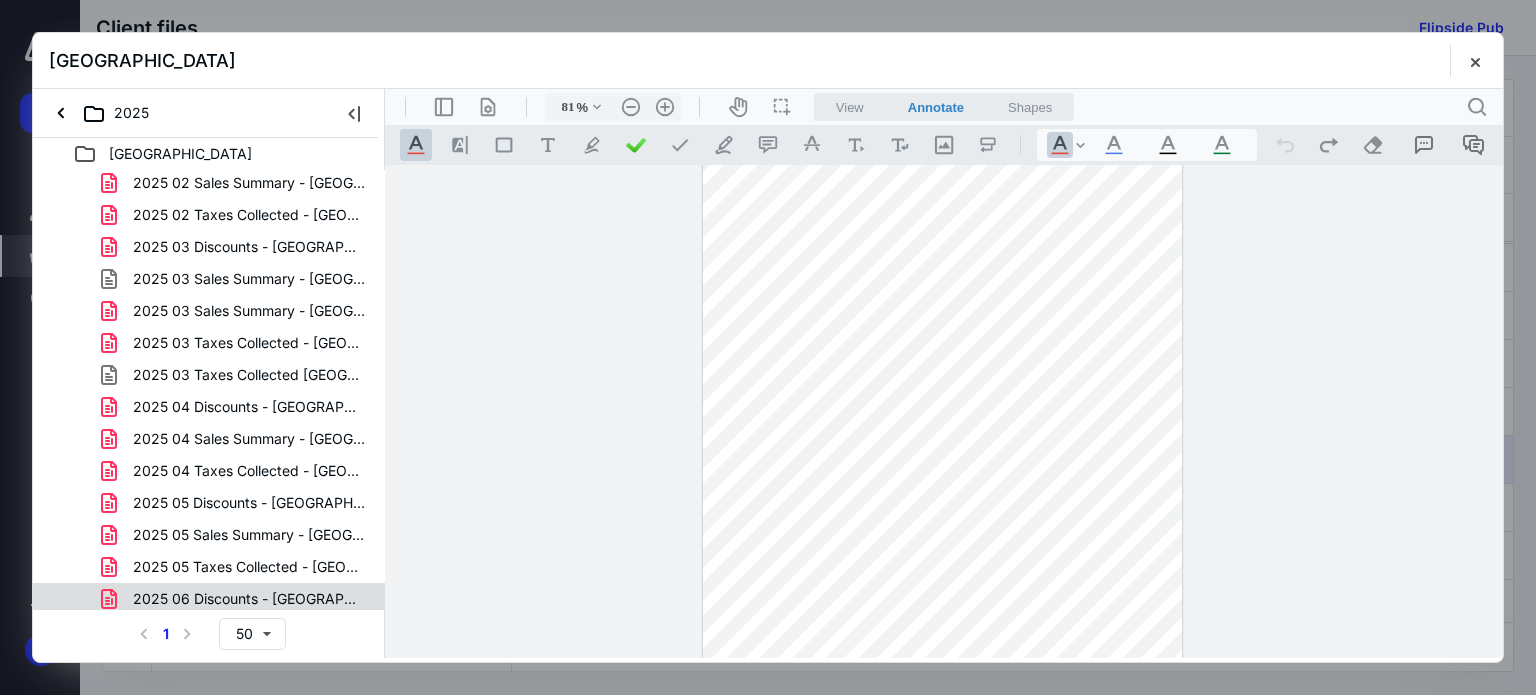 scroll, scrollTop: 200, scrollLeft: 0, axis: vertical 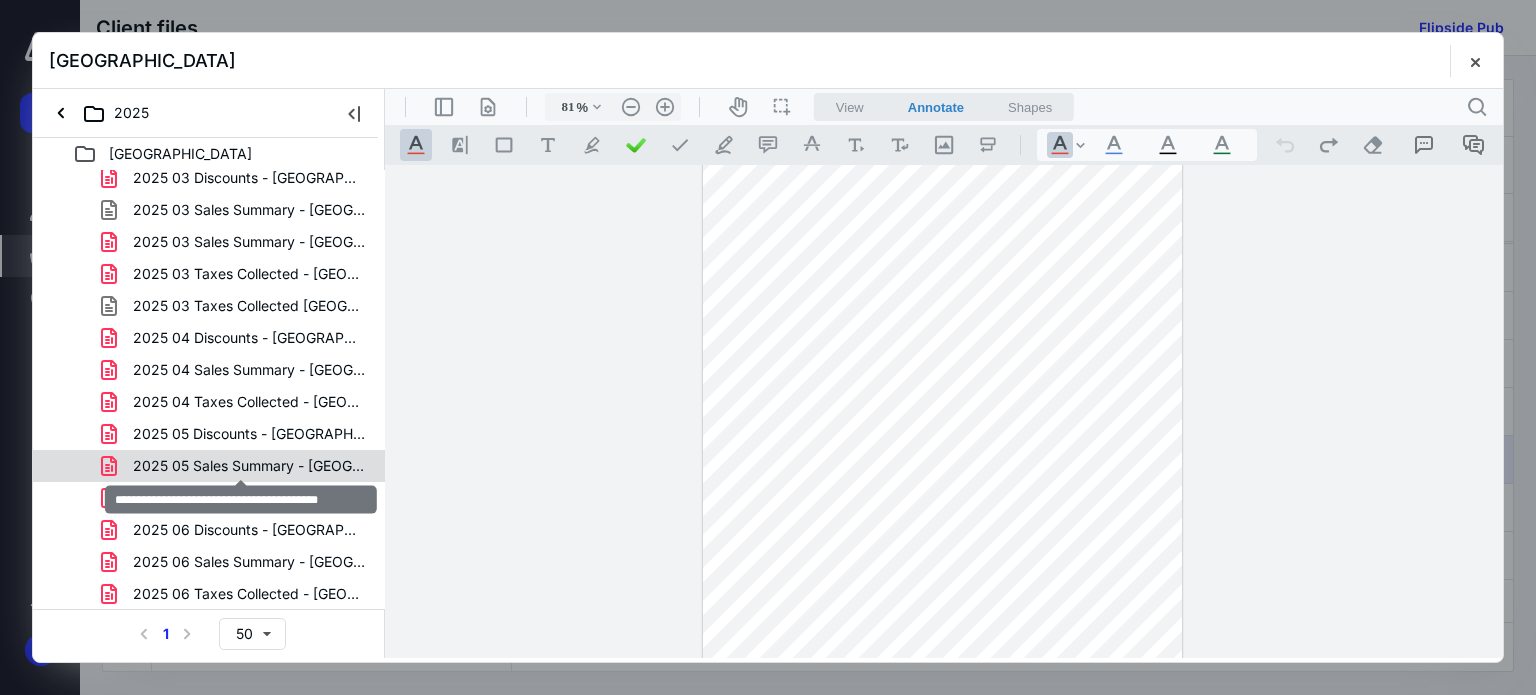 click on "2025 05 Sales Summary - Union Station.pdf" at bounding box center [249, 466] 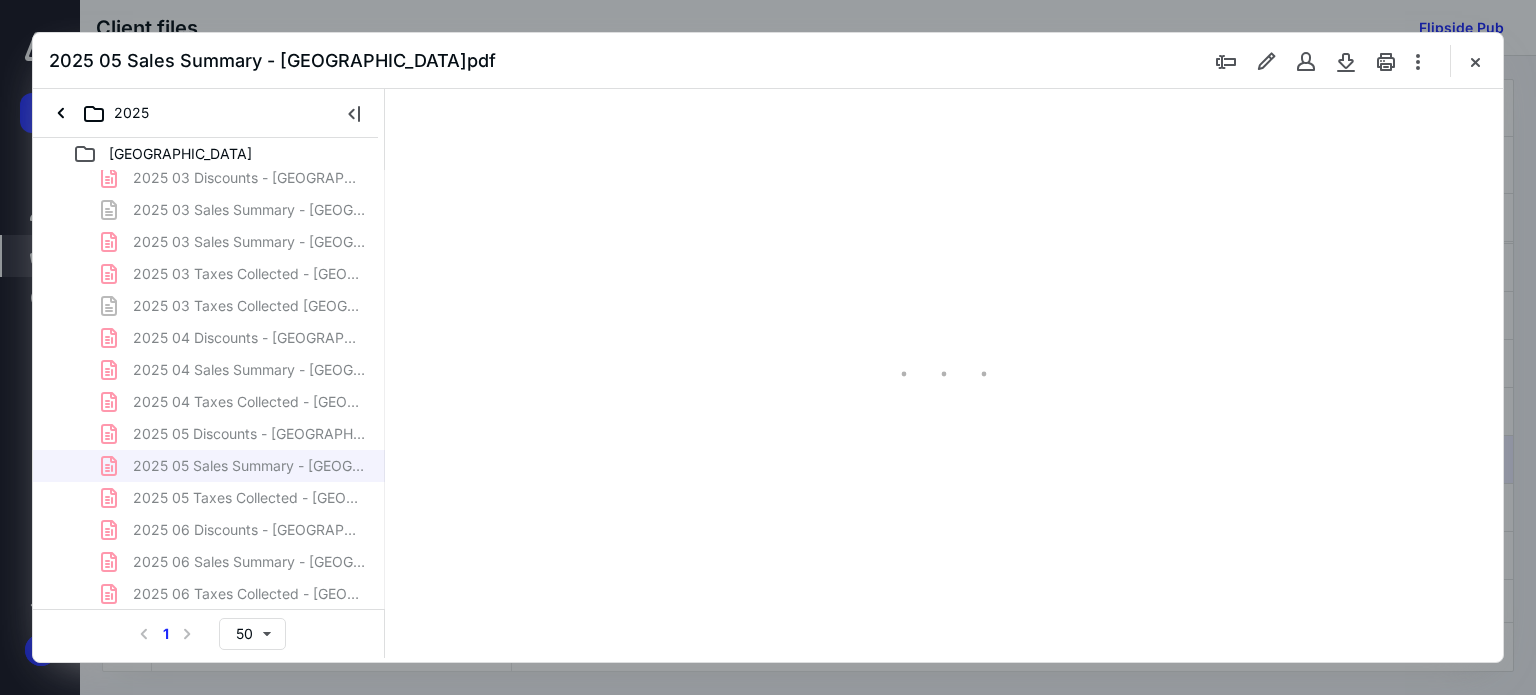 scroll, scrollTop: 78, scrollLeft: 0, axis: vertical 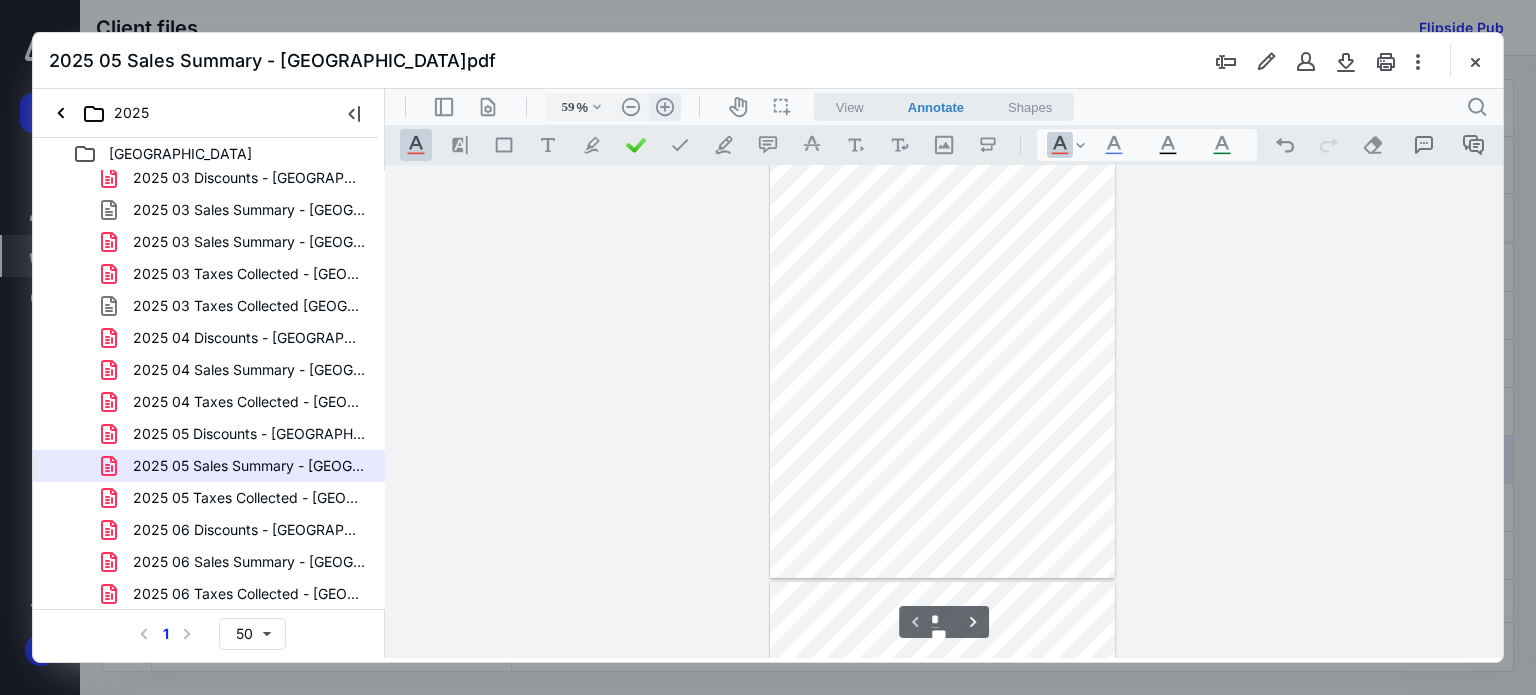 click on ".cls-1{fill:#abb0c4;} icon - header - zoom - in - line" at bounding box center [665, 107] 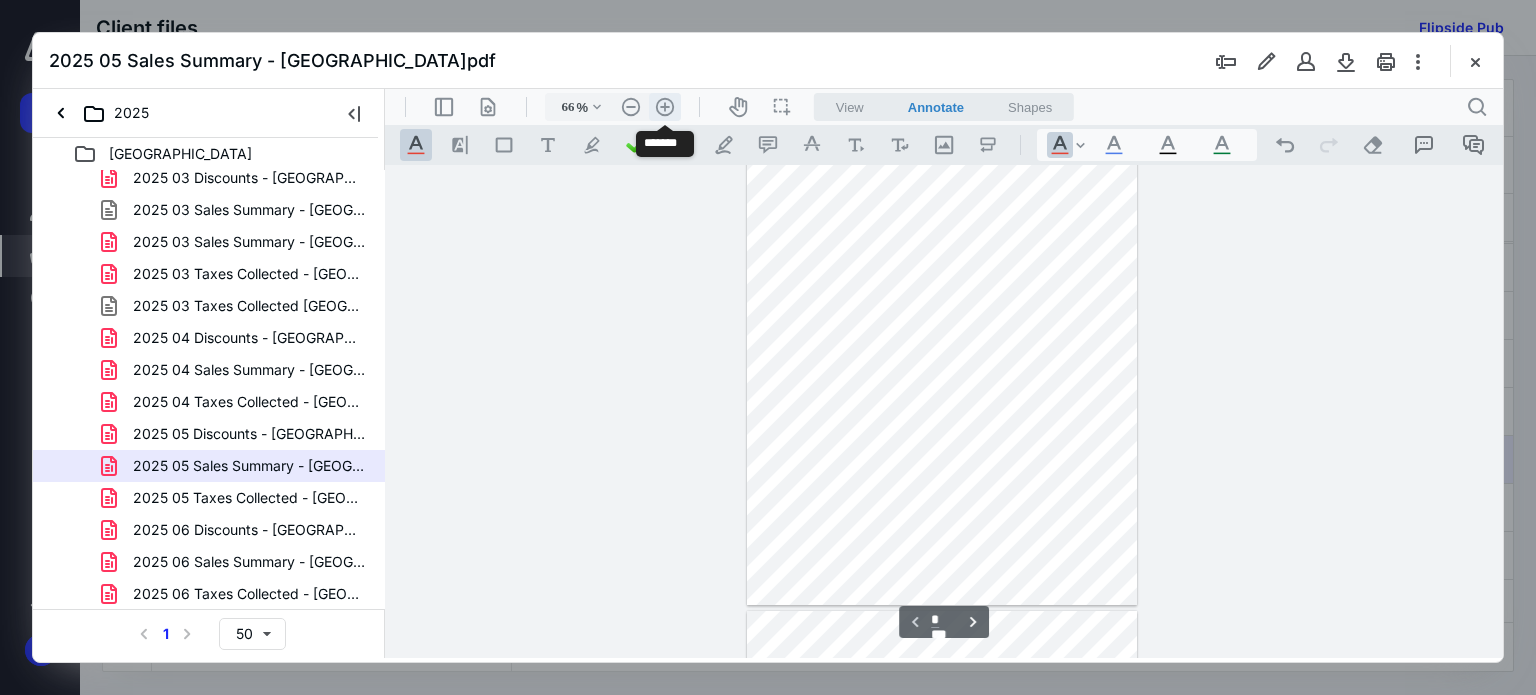 click on ".cls-1{fill:#abb0c4;} icon - header - zoom - in - line" at bounding box center [665, 107] 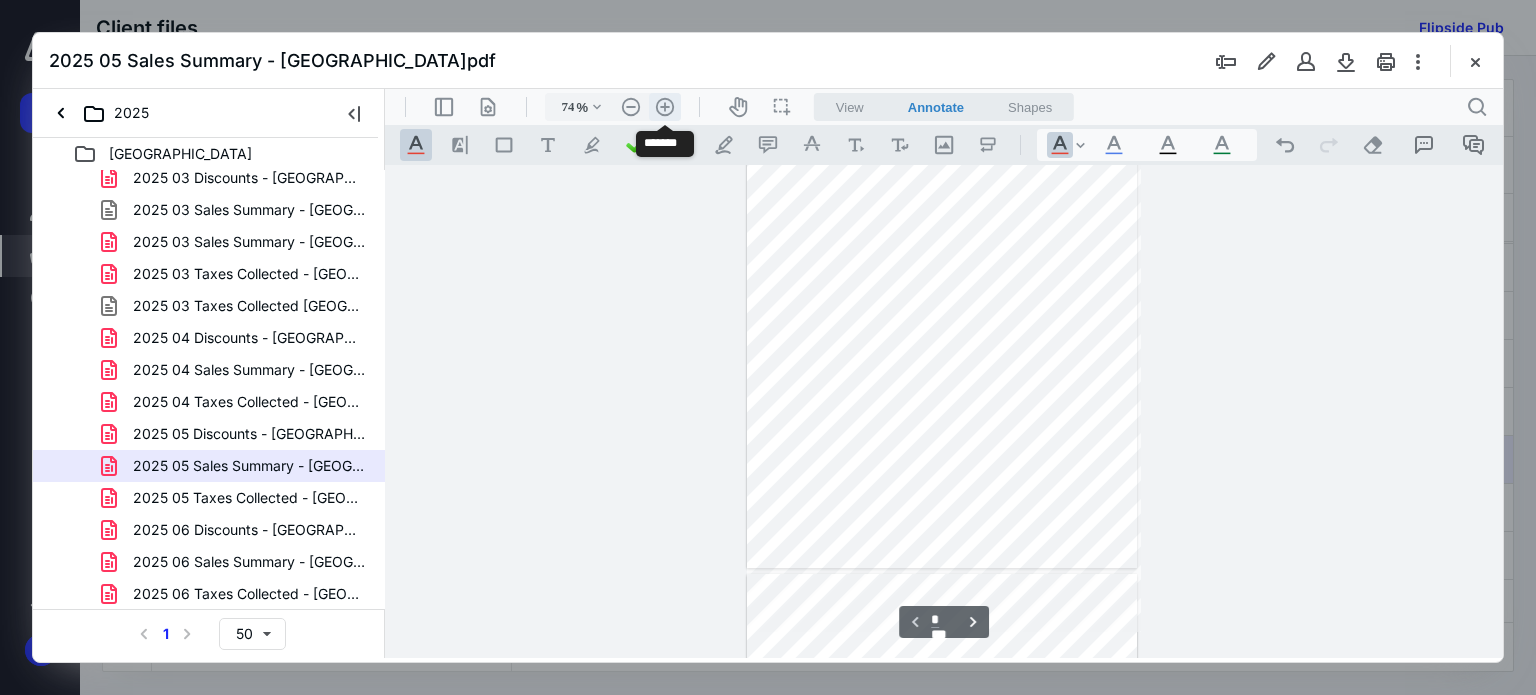 click on ".cls-1{fill:#abb0c4;} icon - header - zoom - in - line" at bounding box center (665, 107) 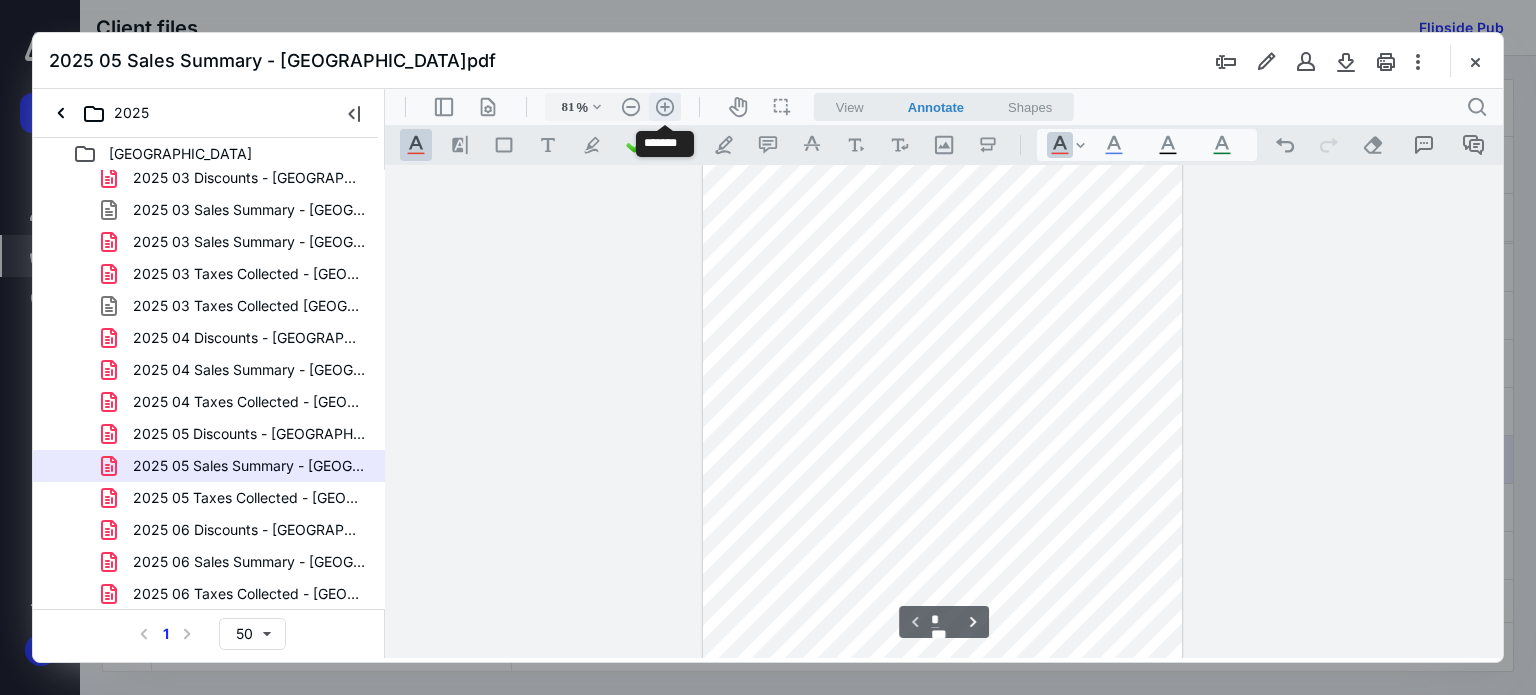 click on ".cls-1{fill:#abb0c4;} icon - header - zoom - in - line" at bounding box center [665, 107] 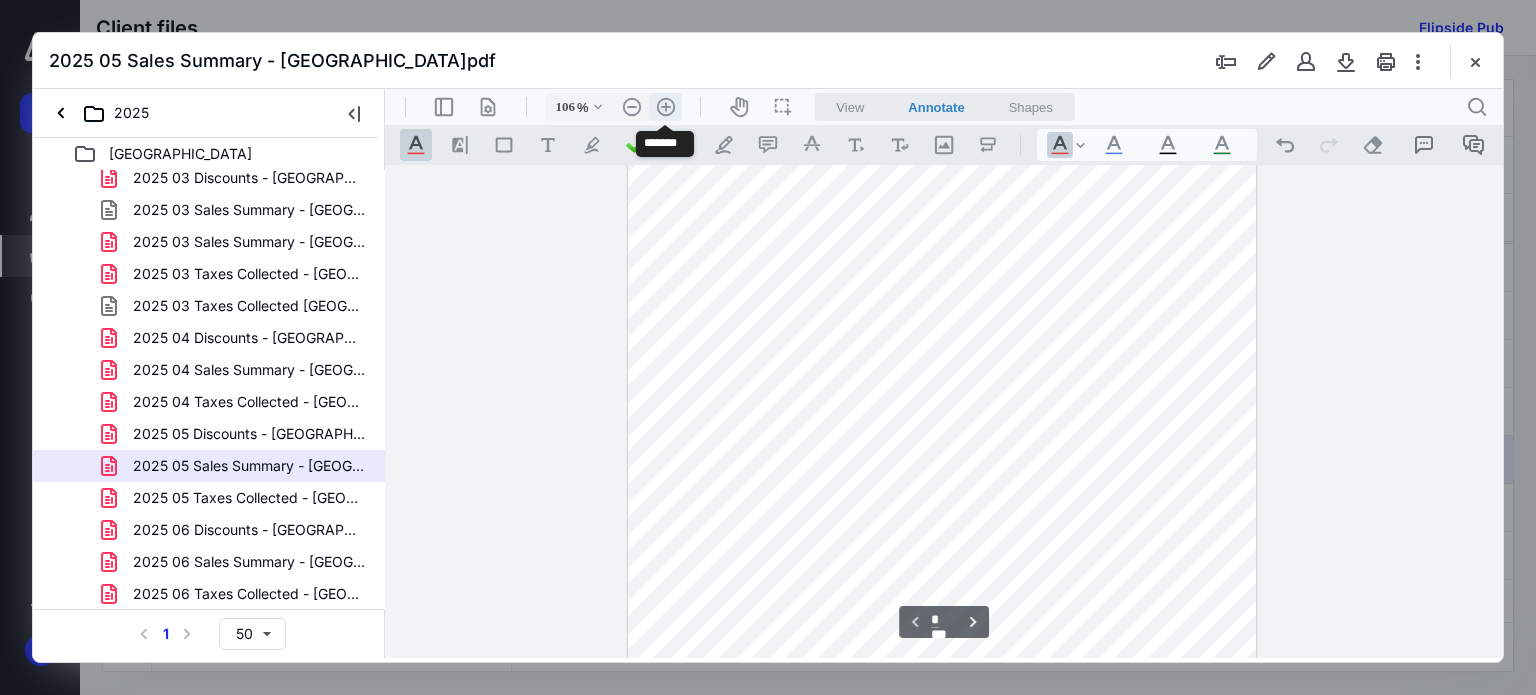 click on ".cls-1{fill:#abb0c4;} icon - header - zoom - in - line" at bounding box center [666, 107] 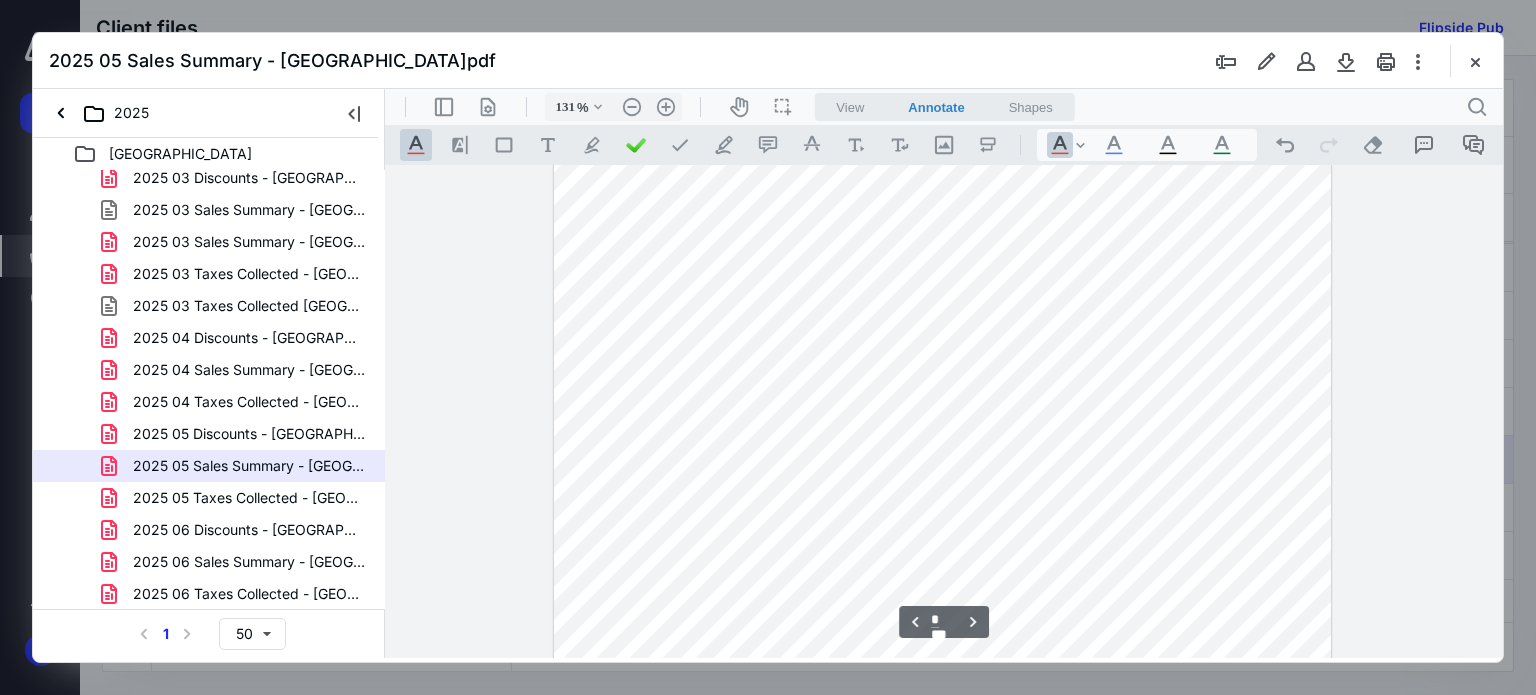 scroll, scrollTop: 1535, scrollLeft: 0, axis: vertical 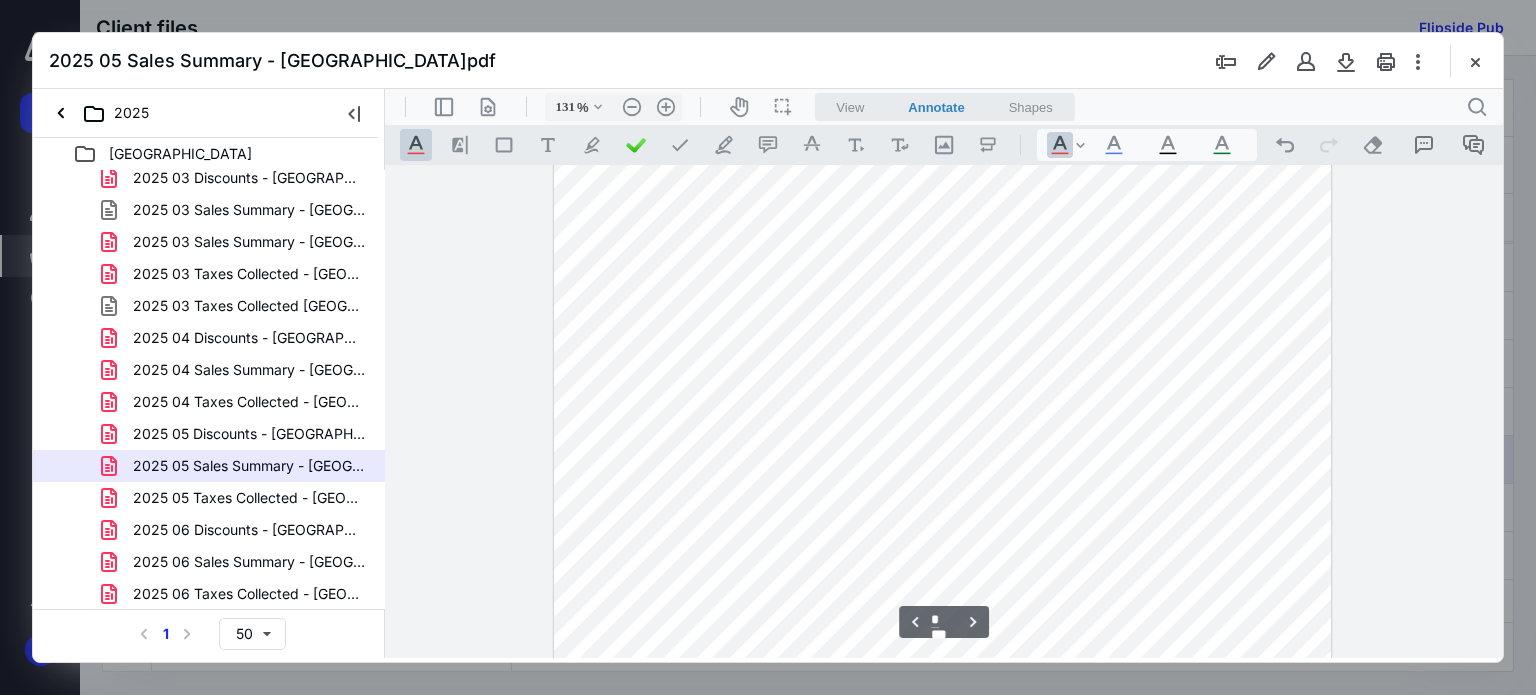 type on "*" 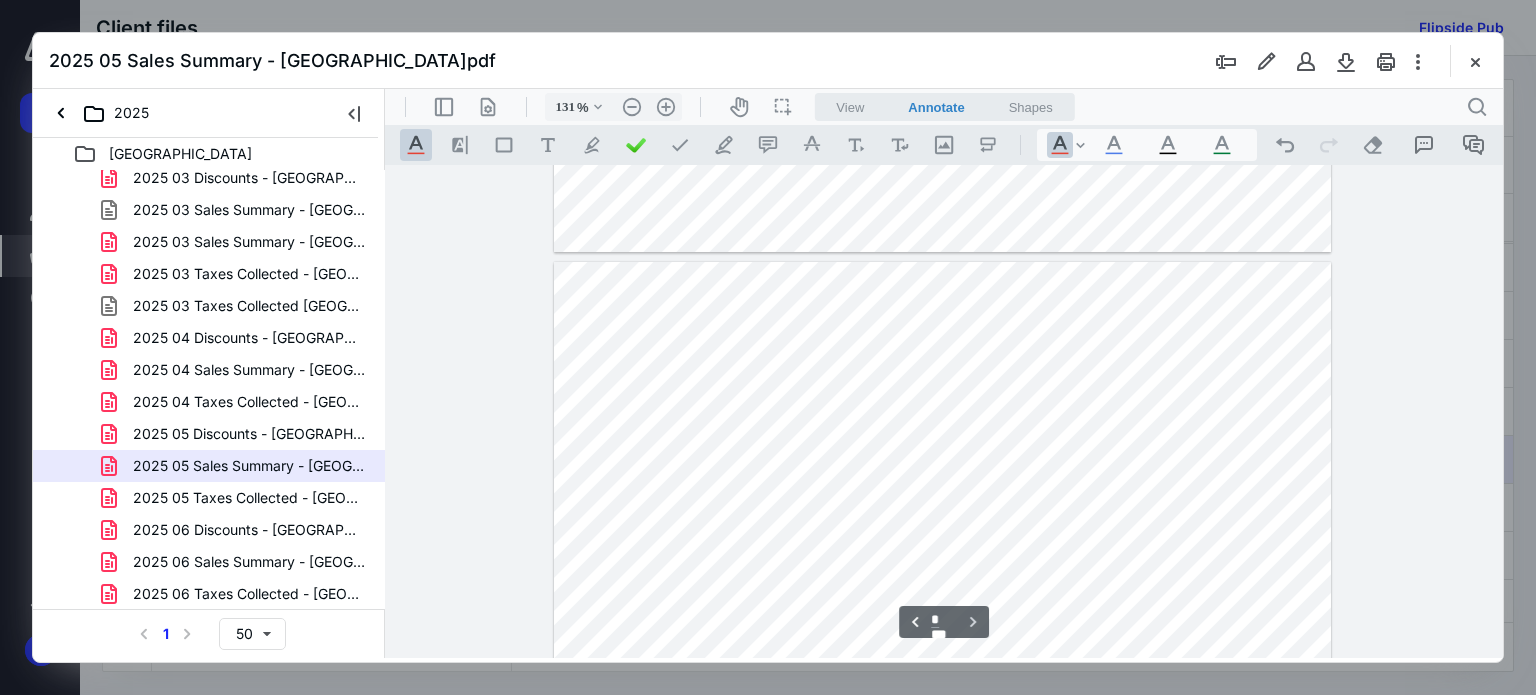 scroll, scrollTop: 3135, scrollLeft: 0, axis: vertical 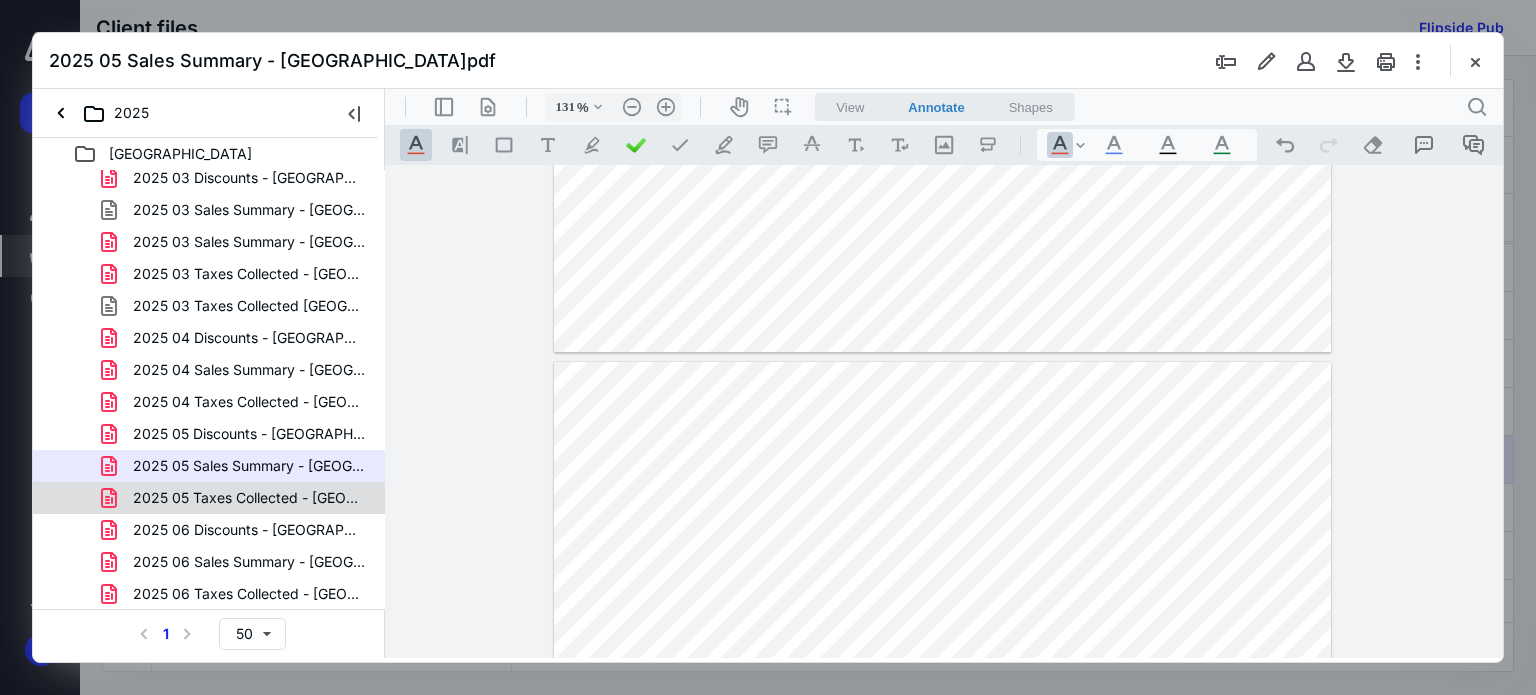 click on "2025 05 Taxes Collected - Union Station.pdf" at bounding box center [249, 498] 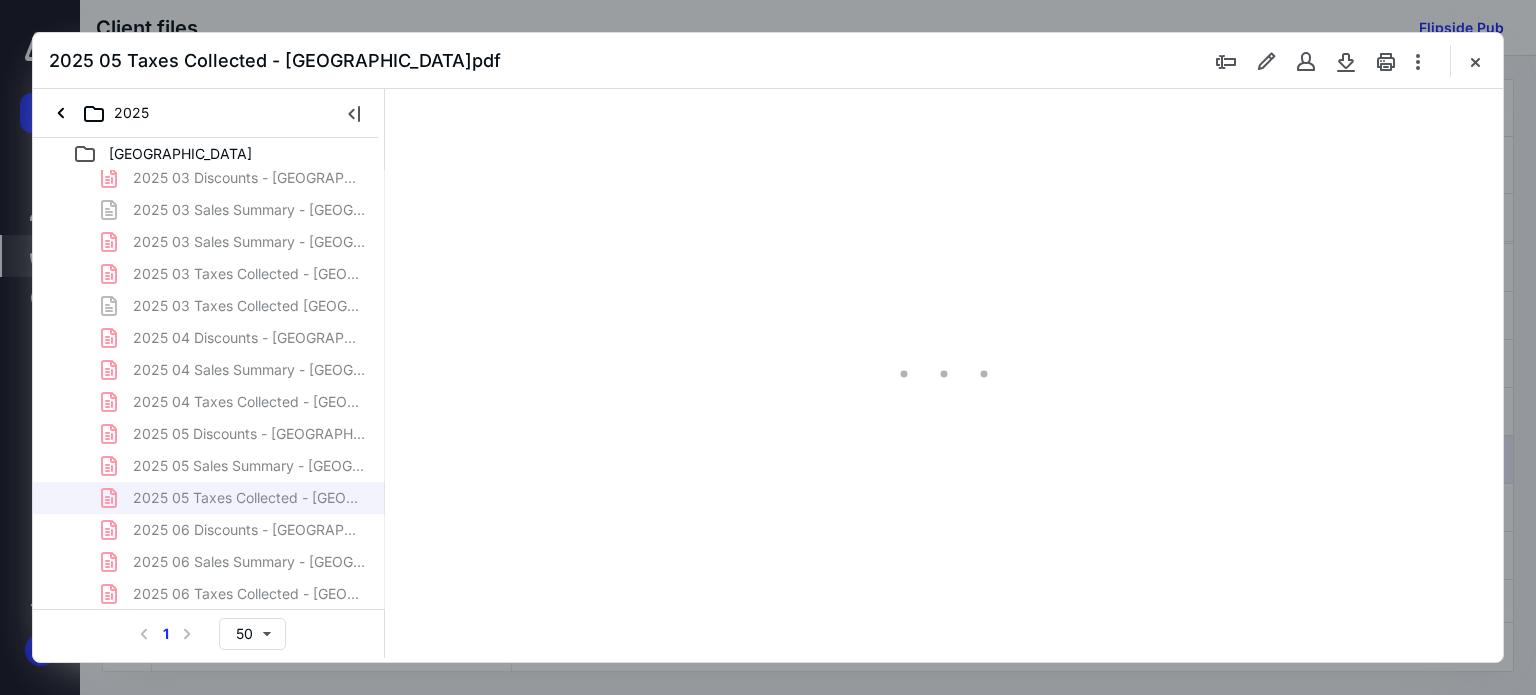 scroll, scrollTop: 0, scrollLeft: 0, axis: both 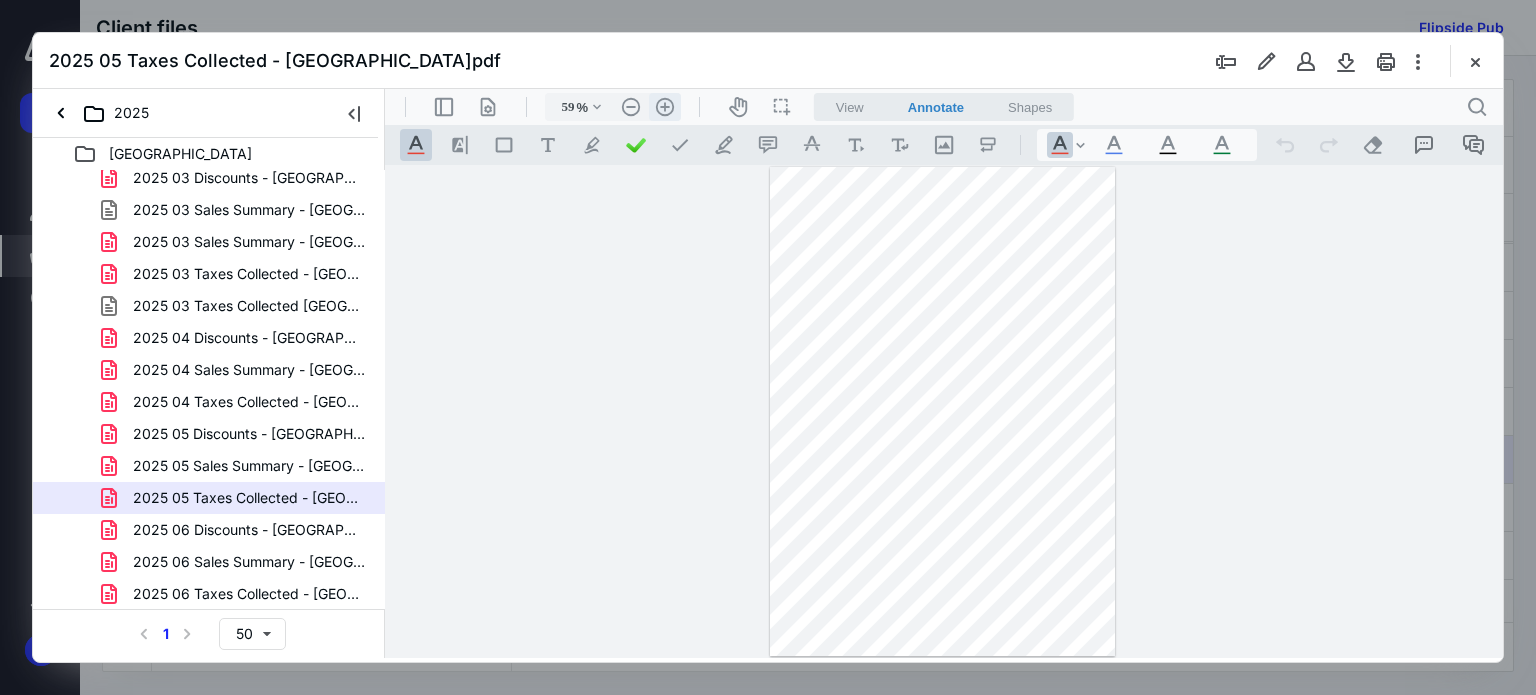 click on ".cls-1{fill:#abb0c4;} icon - header - zoom - in - line" at bounding box center (665, 107) 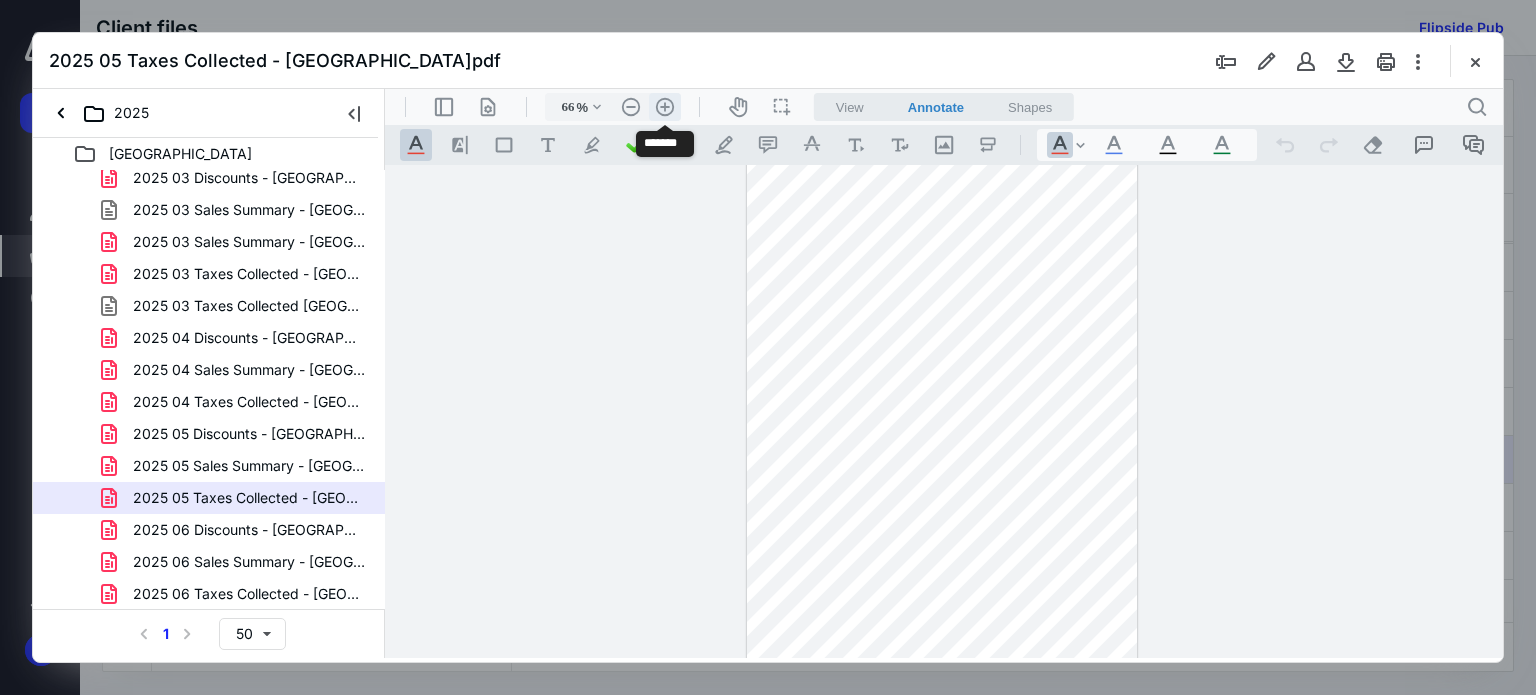 click on ".cls-1{fill:#abb0c4;} icon - header - zoom - in - line" at bounding box center (665, 107) 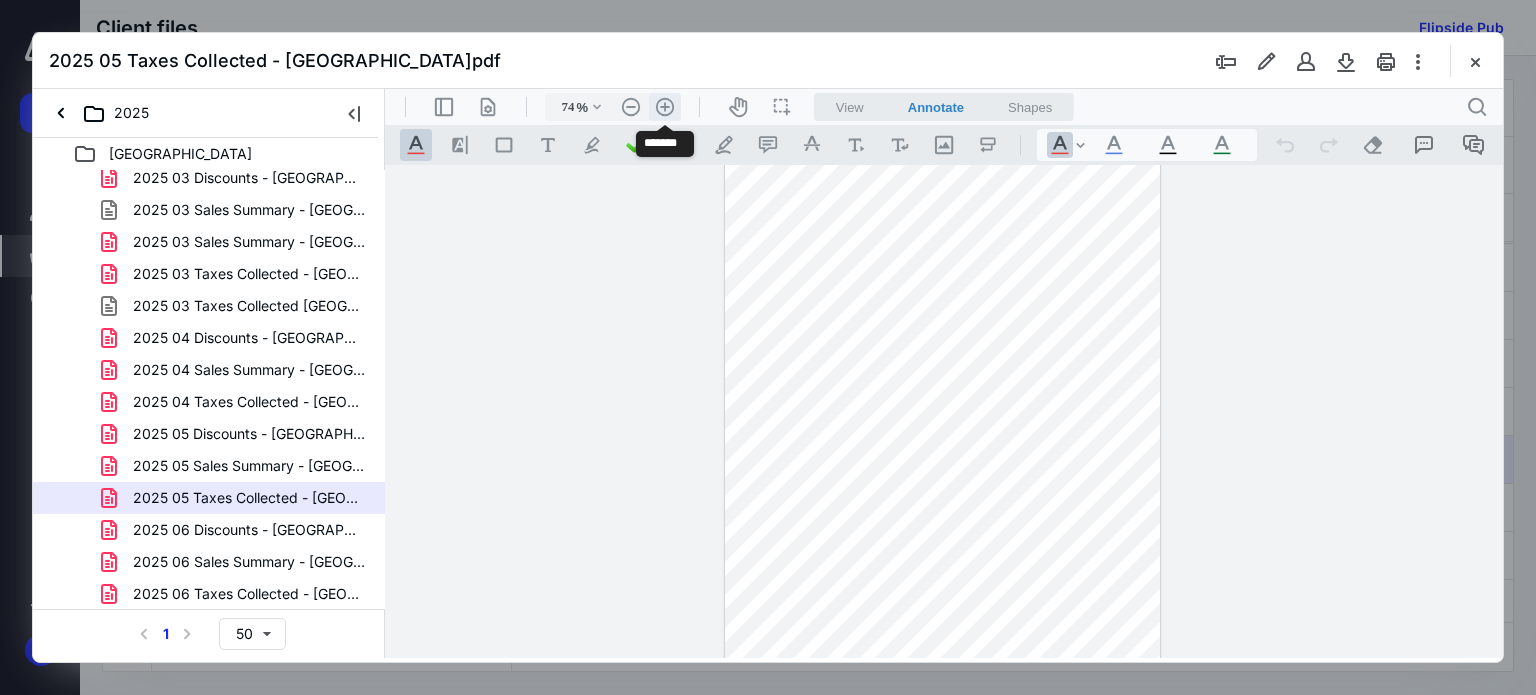 click on ".cls-1{fill:#abb0c4;} icon - header - zoom - in - line" at bounding box center [665, 107] 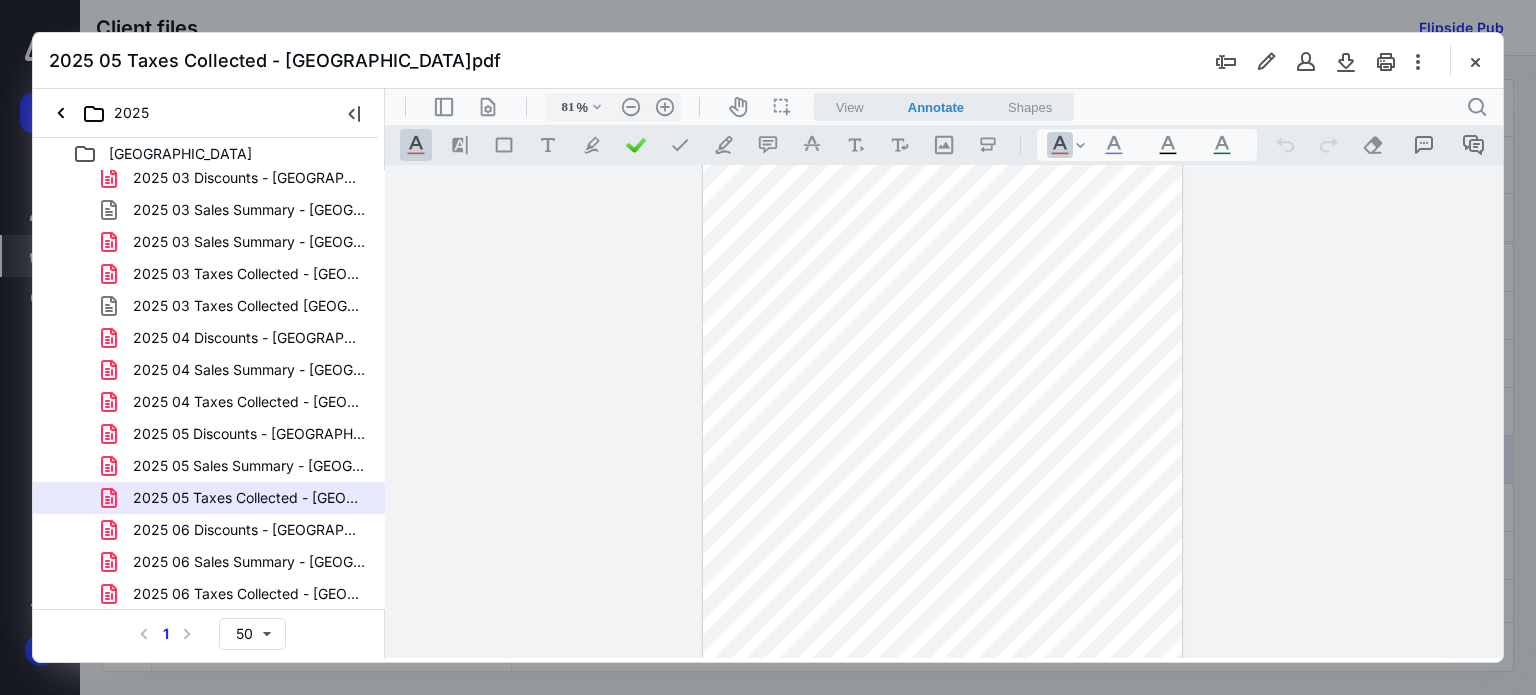 scroll, scrollTop: 0, scrollLeft: 0, axis: both 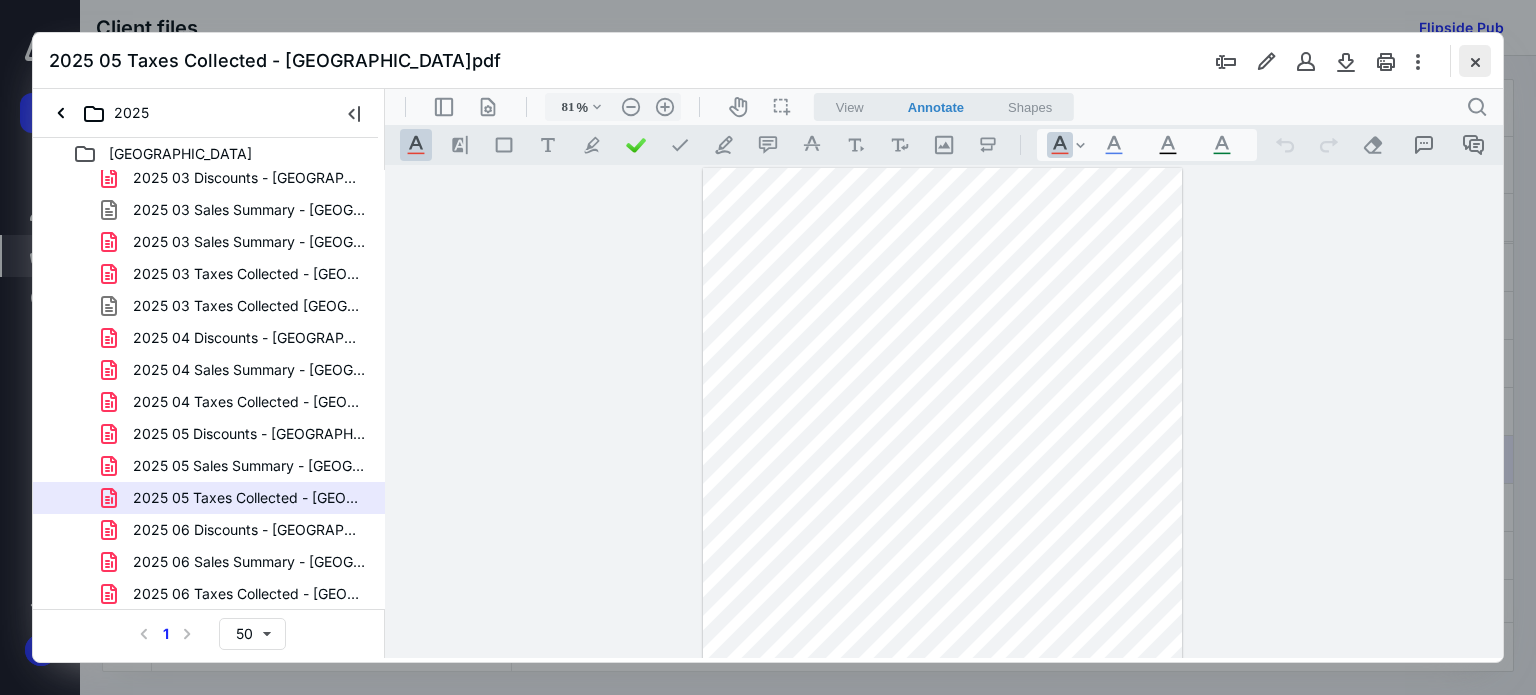 click at bounding box center (1475, 61) 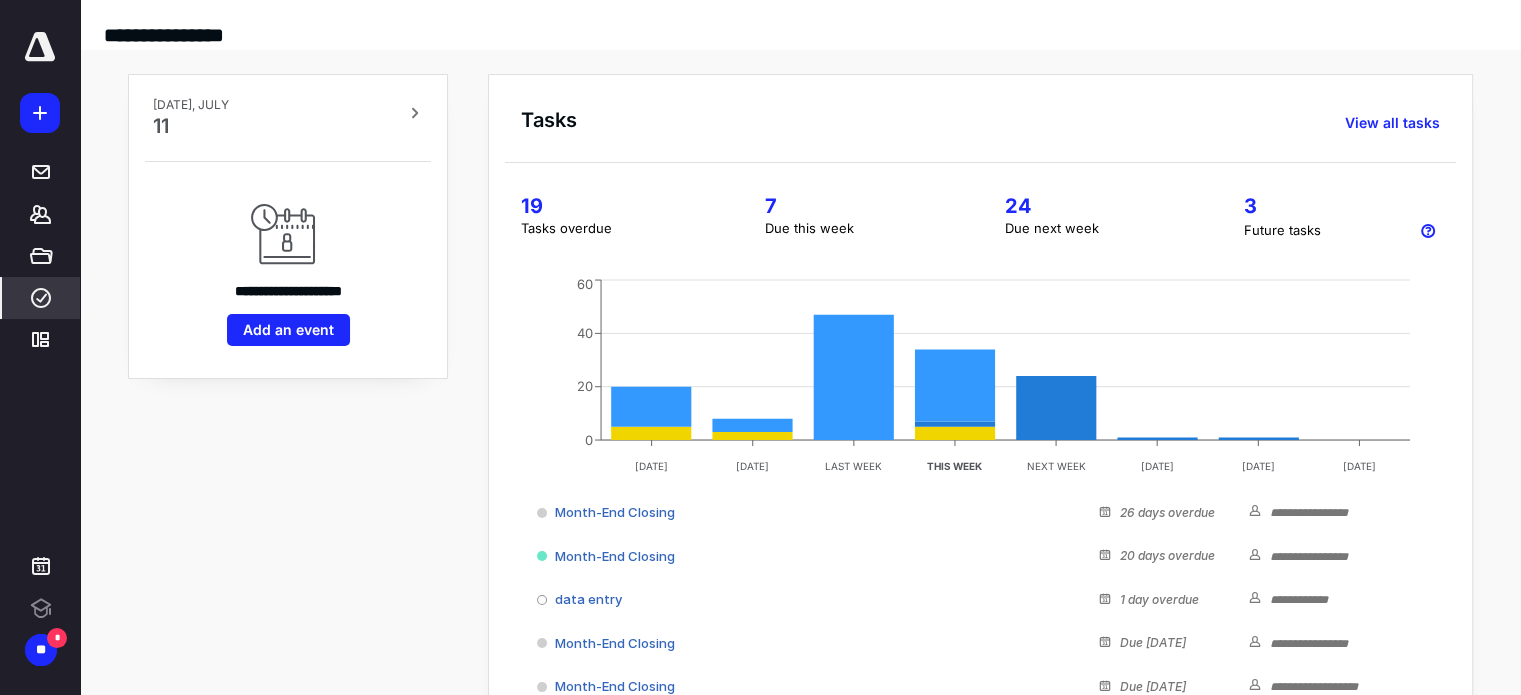 scroll, scrollTop: 0, scrollLeft: 0, axis: both 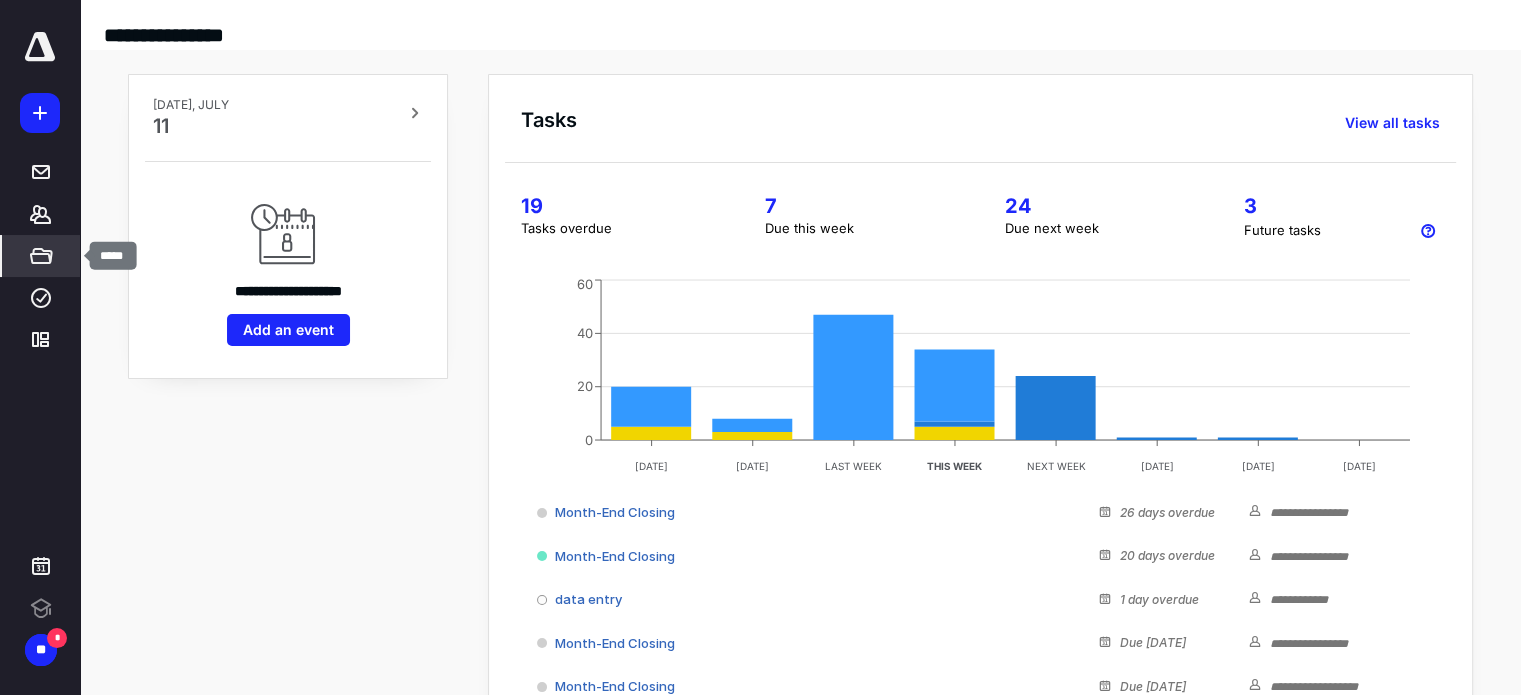 click 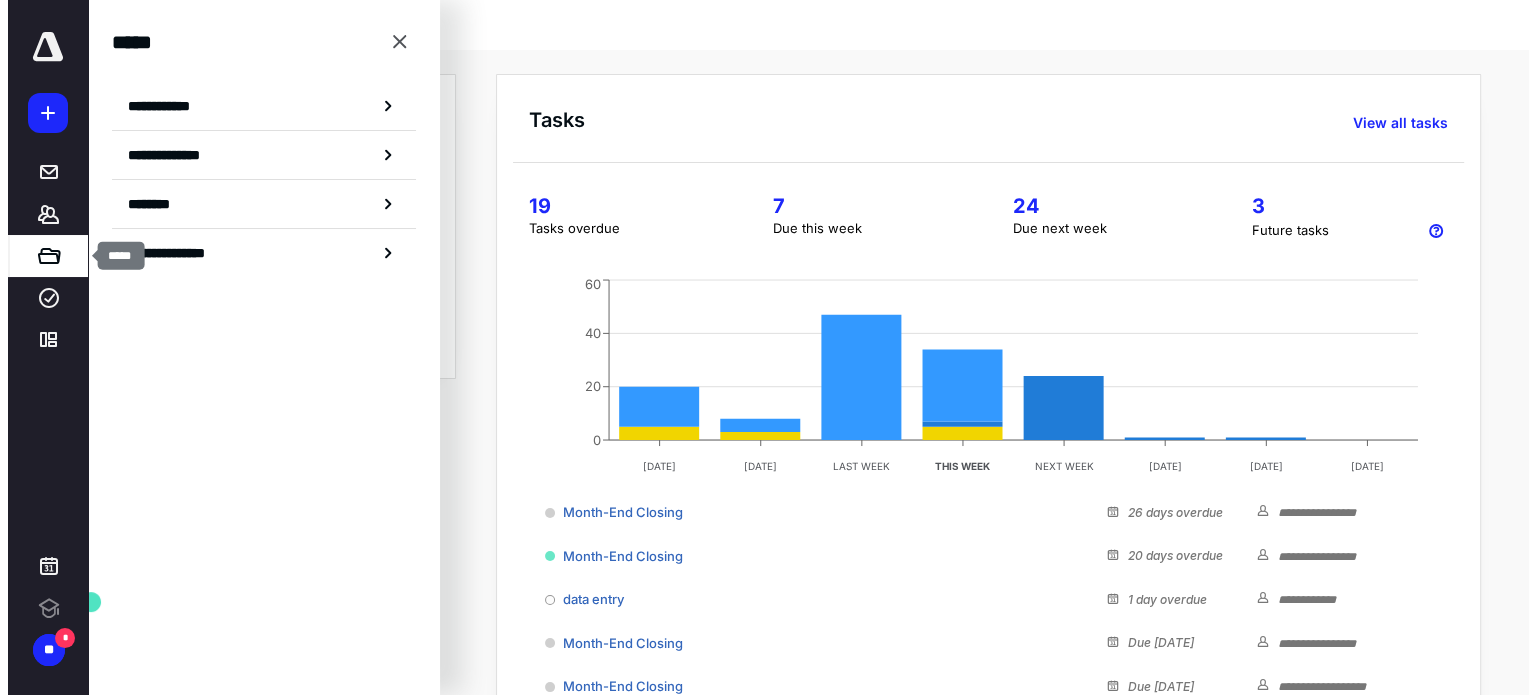 scroll, scrollTop: 0, scrollLeft: 0, axis: both 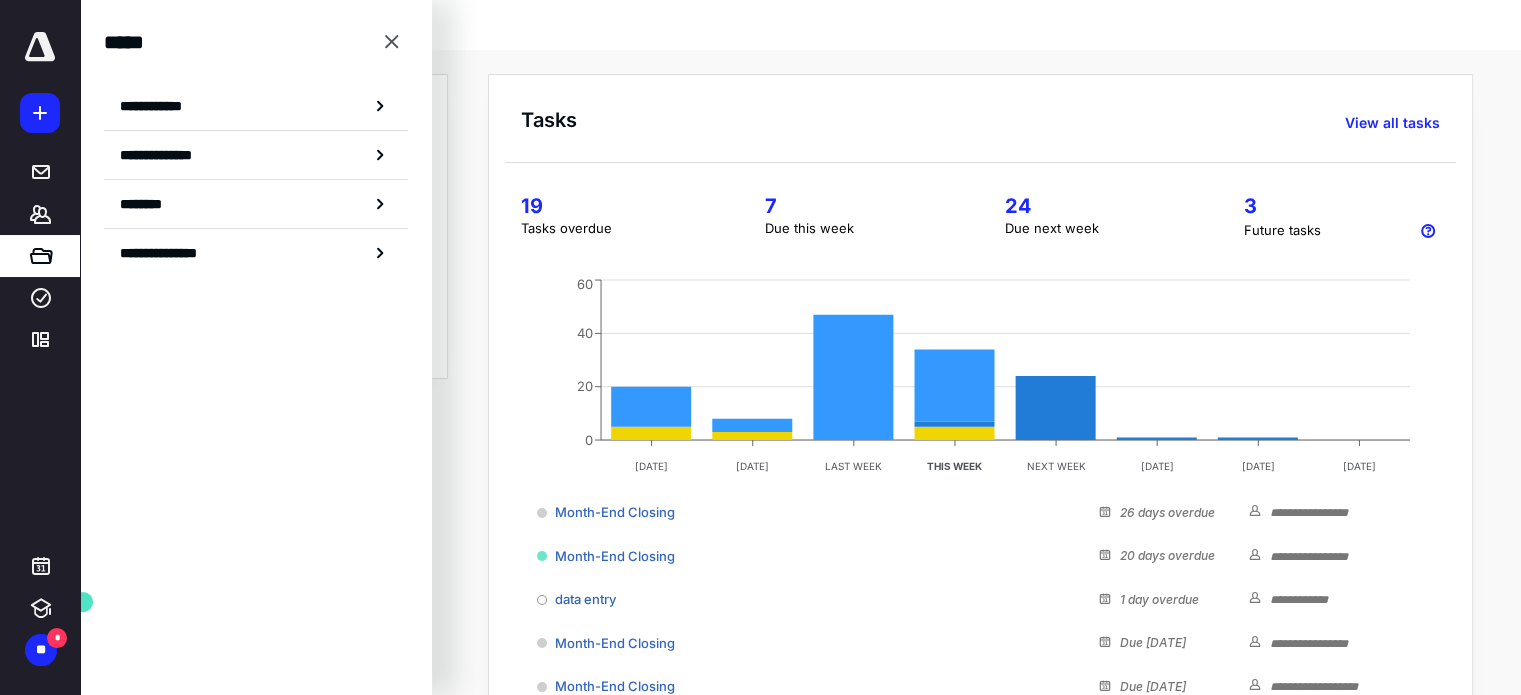 click on "**********" at bounding box center [157, 106] 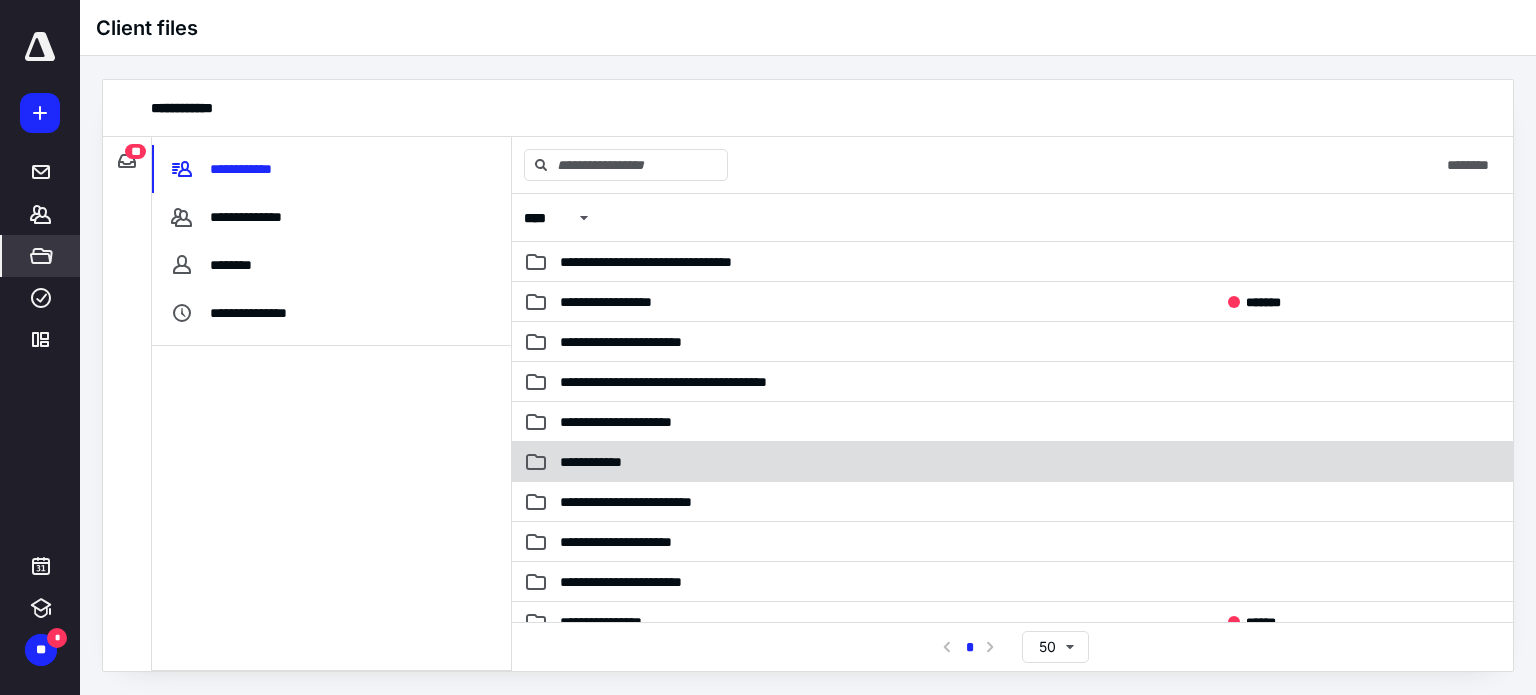 click on "**********" at bounding box center (600, 462) 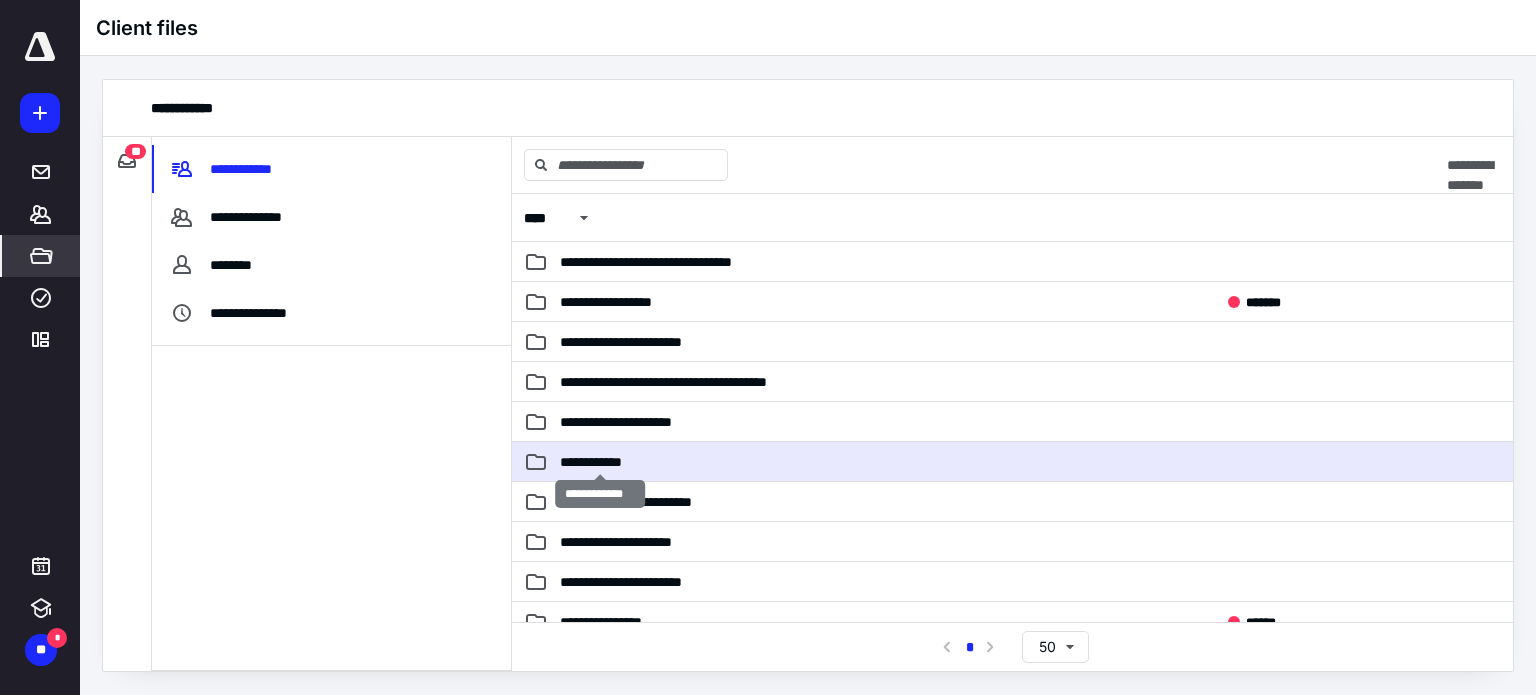 click on "**********" at bounding box center [600, 462] 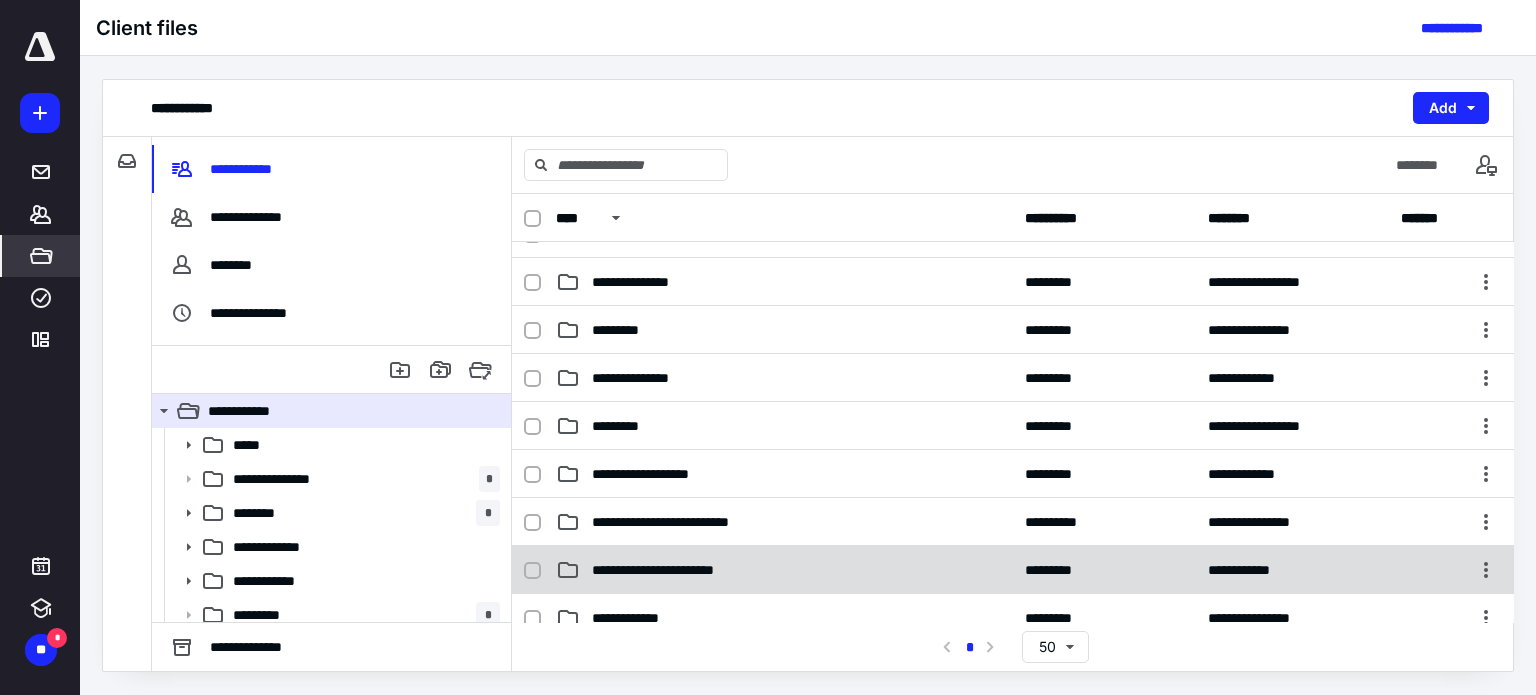 scroll, scrollTop: 500, scrollLeft: 0, axis: vertical 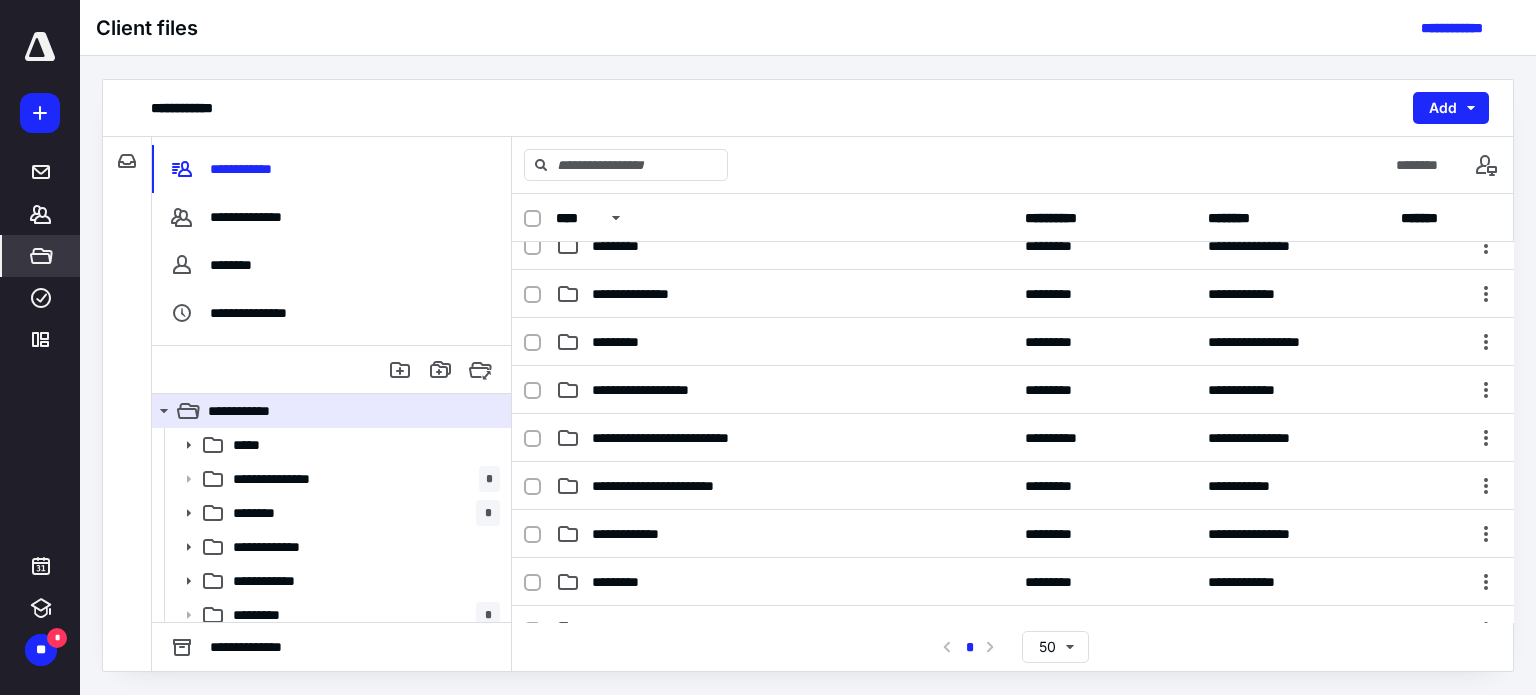 click on "**********" at bounding box center [1013, 534] 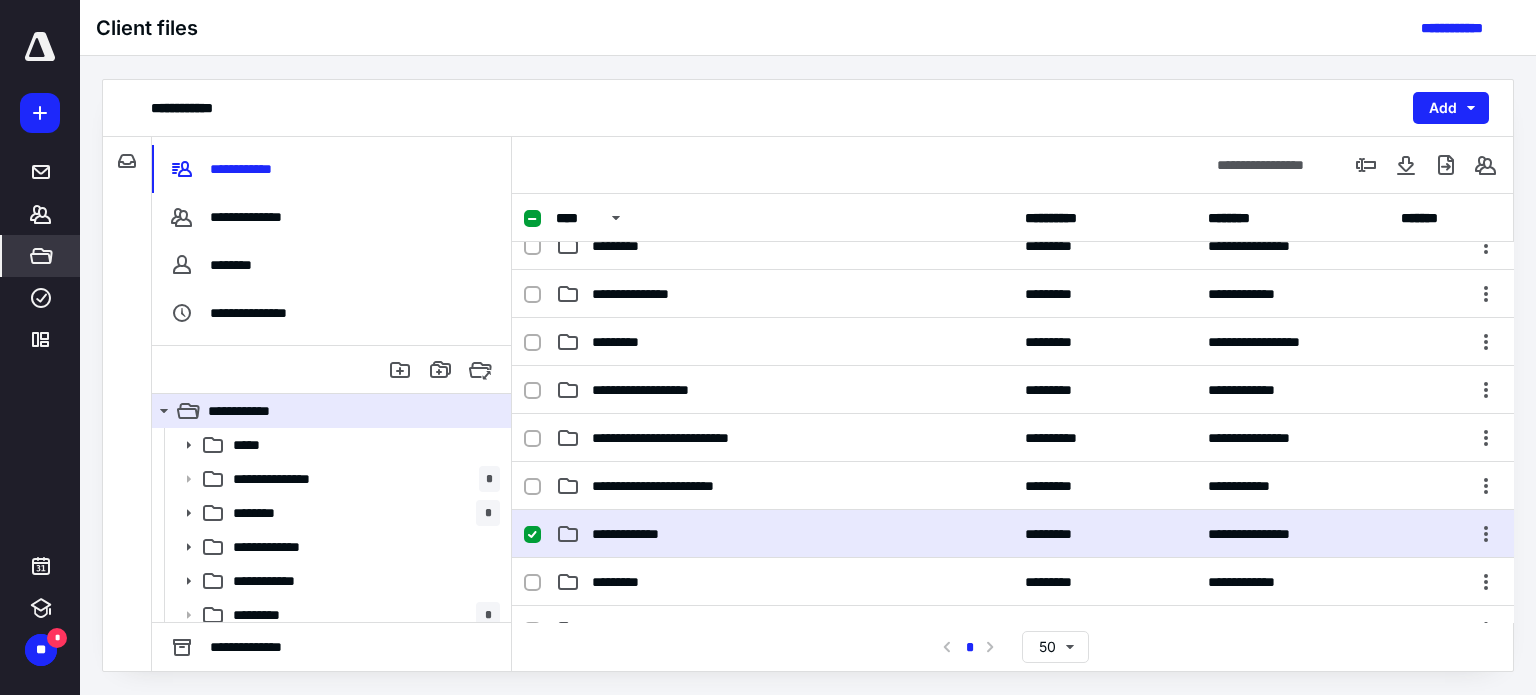 click on "**********" at bounding box center (1013, 534) 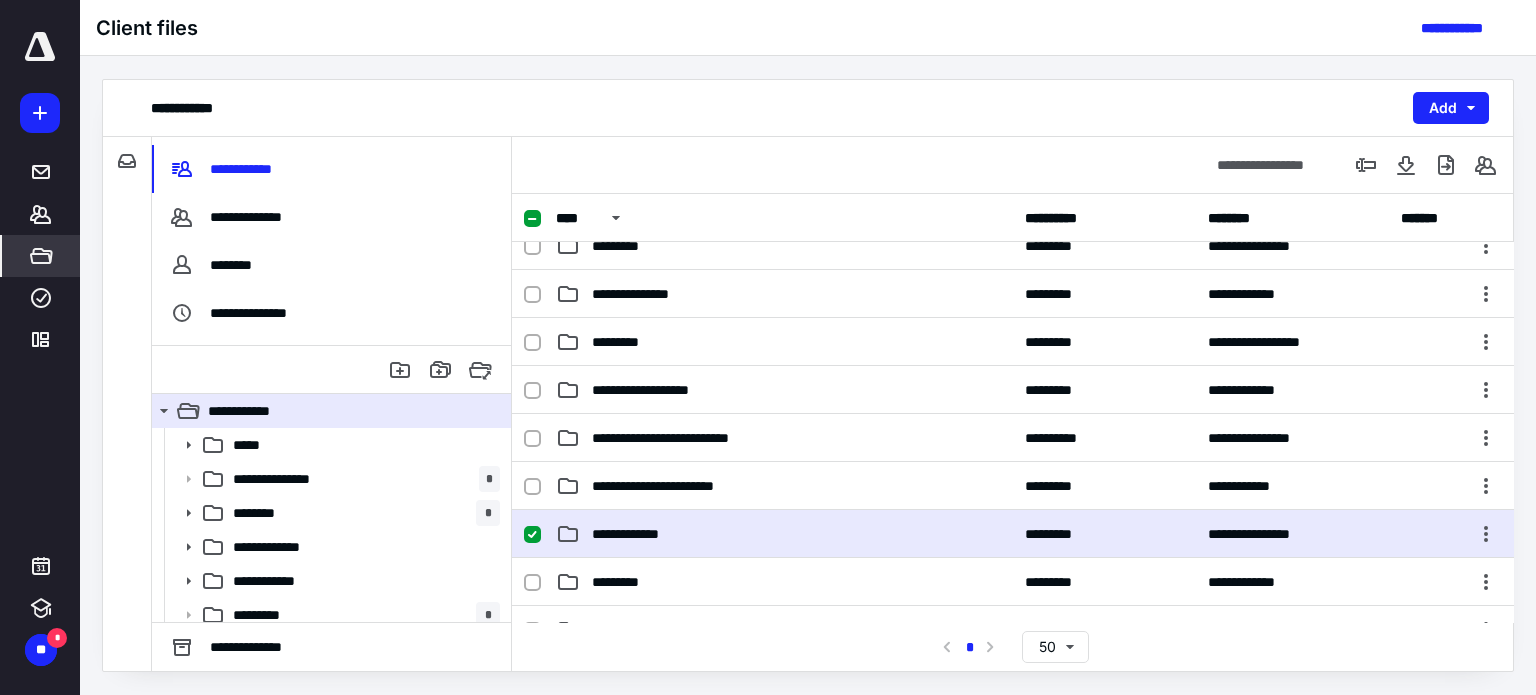 scroll, scrollTop: 0, scrollLeft: 0, axis: both 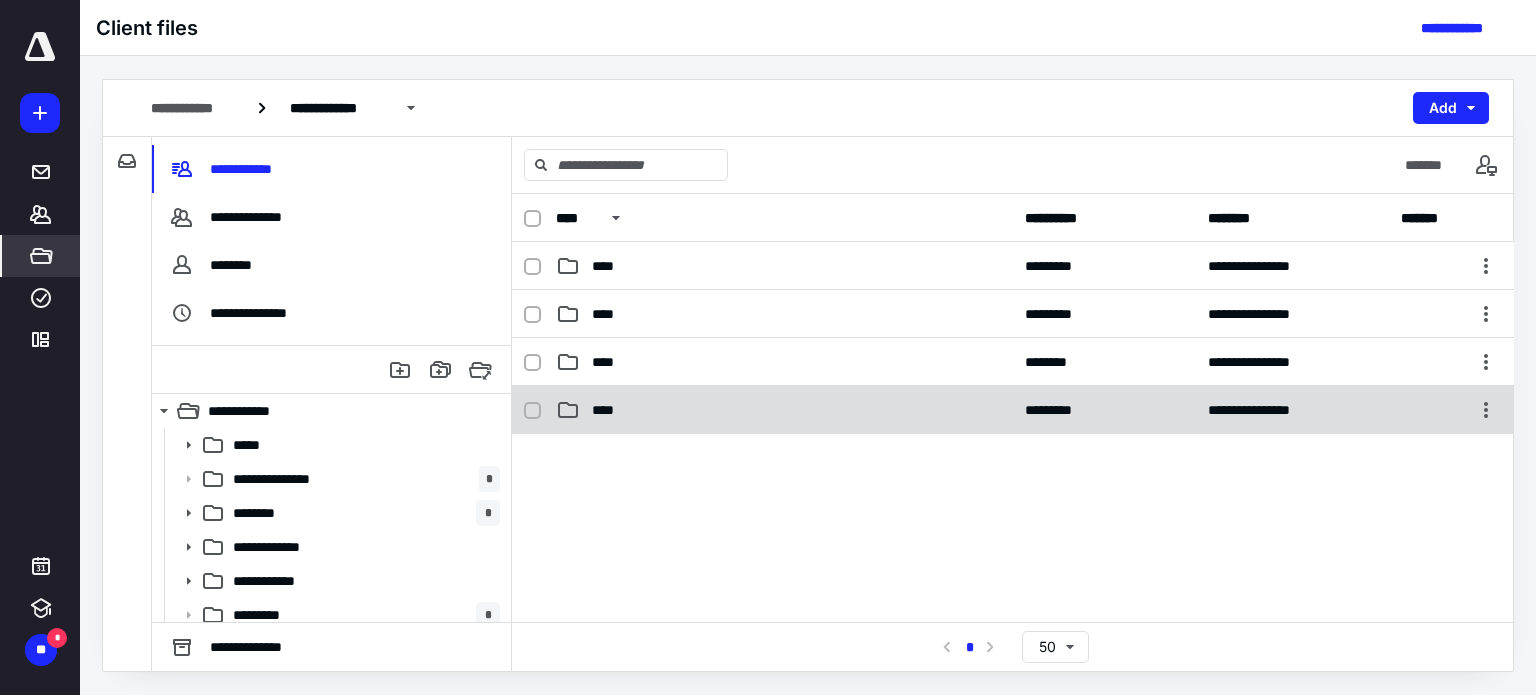 click on "****" at bounding box center (609, 410) 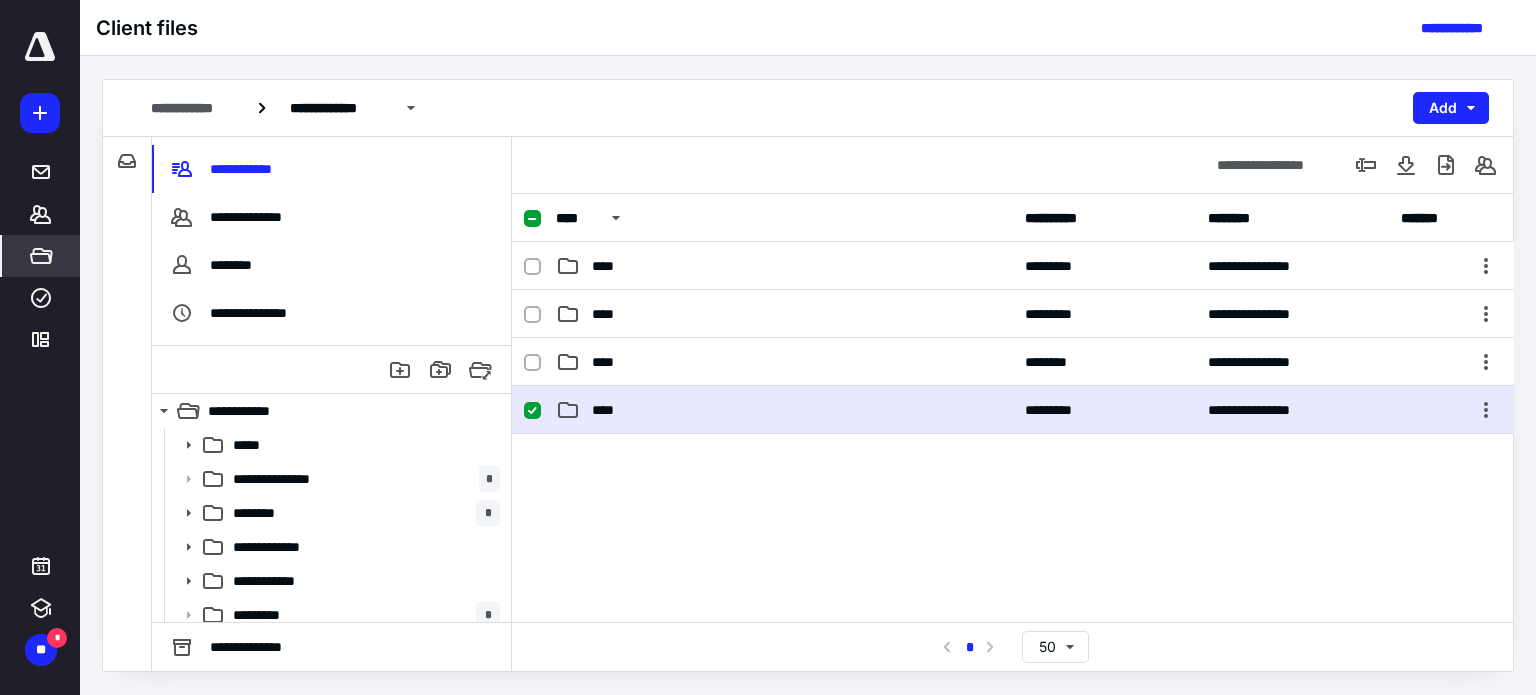 click on "****" at bounding box center [609, 410] 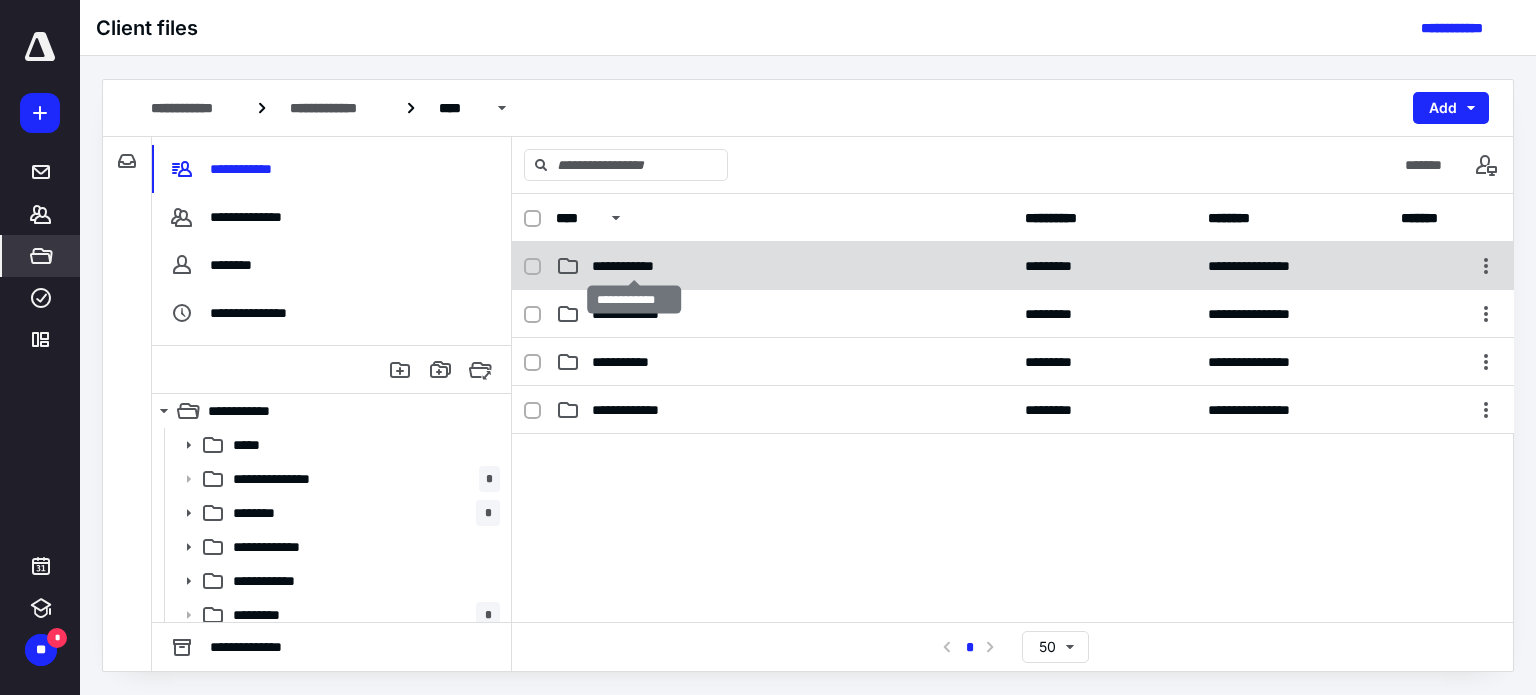 click on "**********" at bounding box center [635, 266] 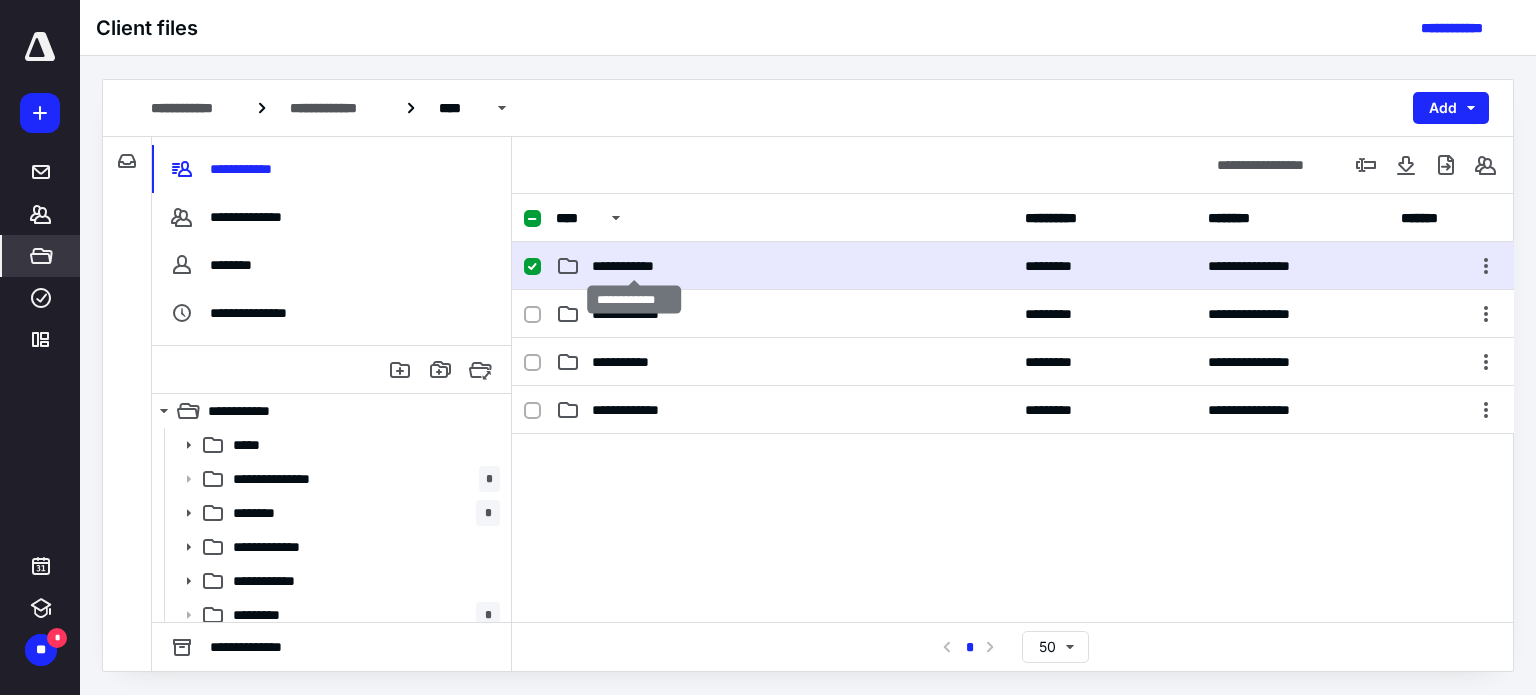 click on "**********" at bounding box center [635, 266] 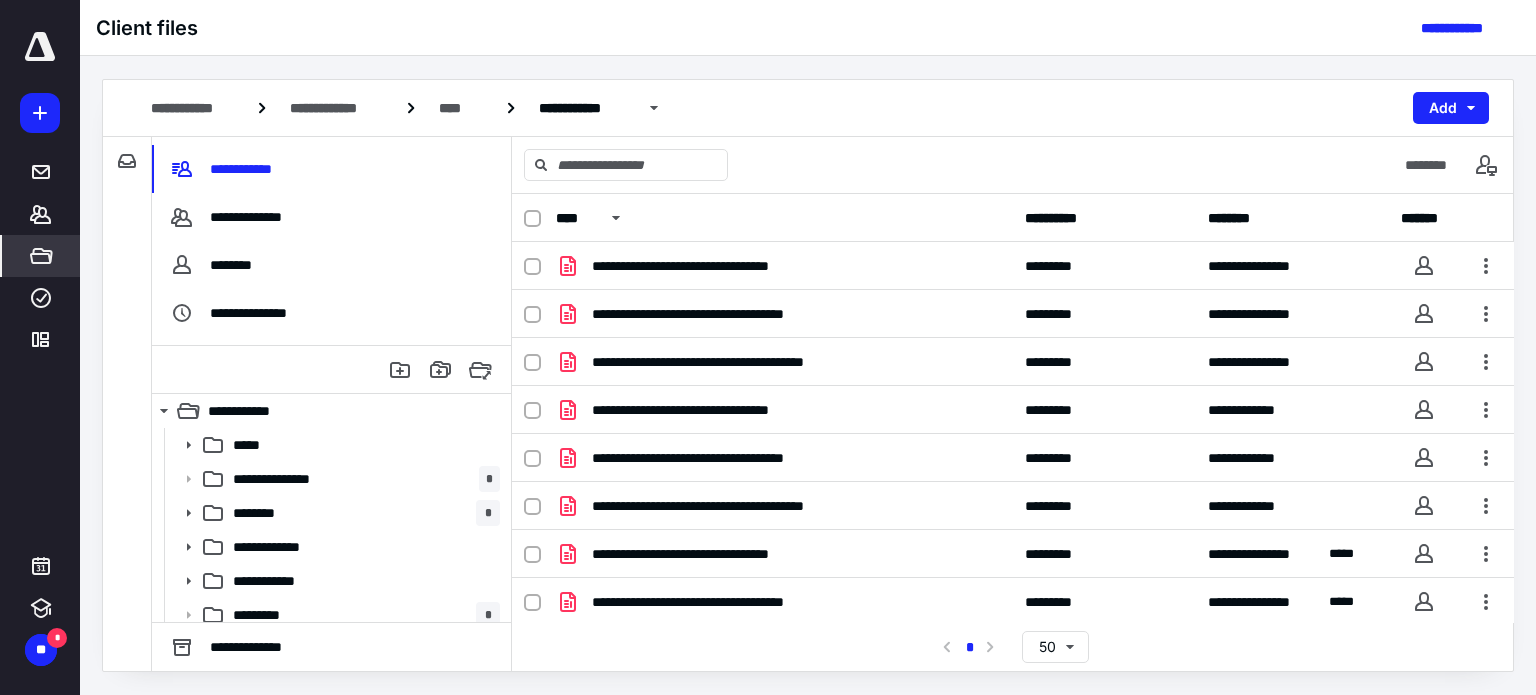 scroll, scrollTop: 575, scrollLeft: 0, axis: vertical 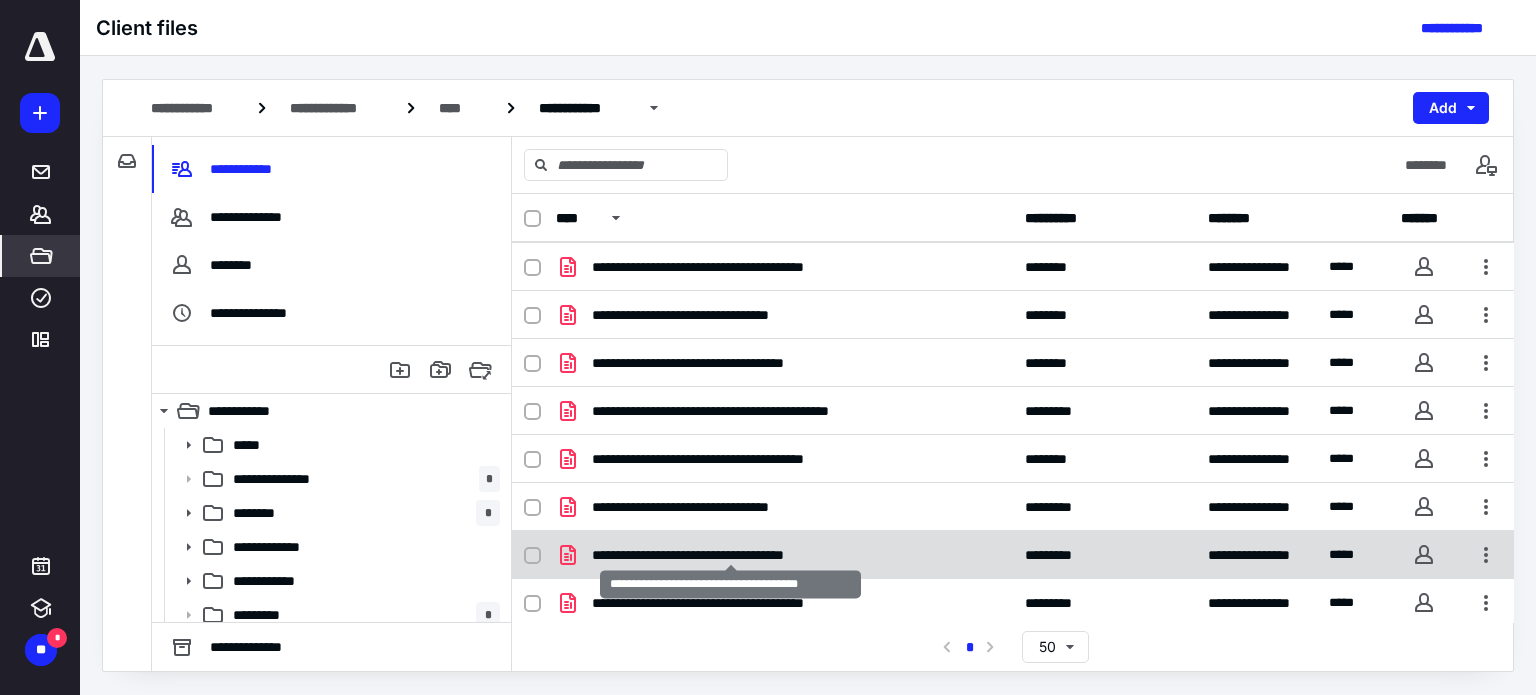 click on "**********" at bounding box center (731, 555) 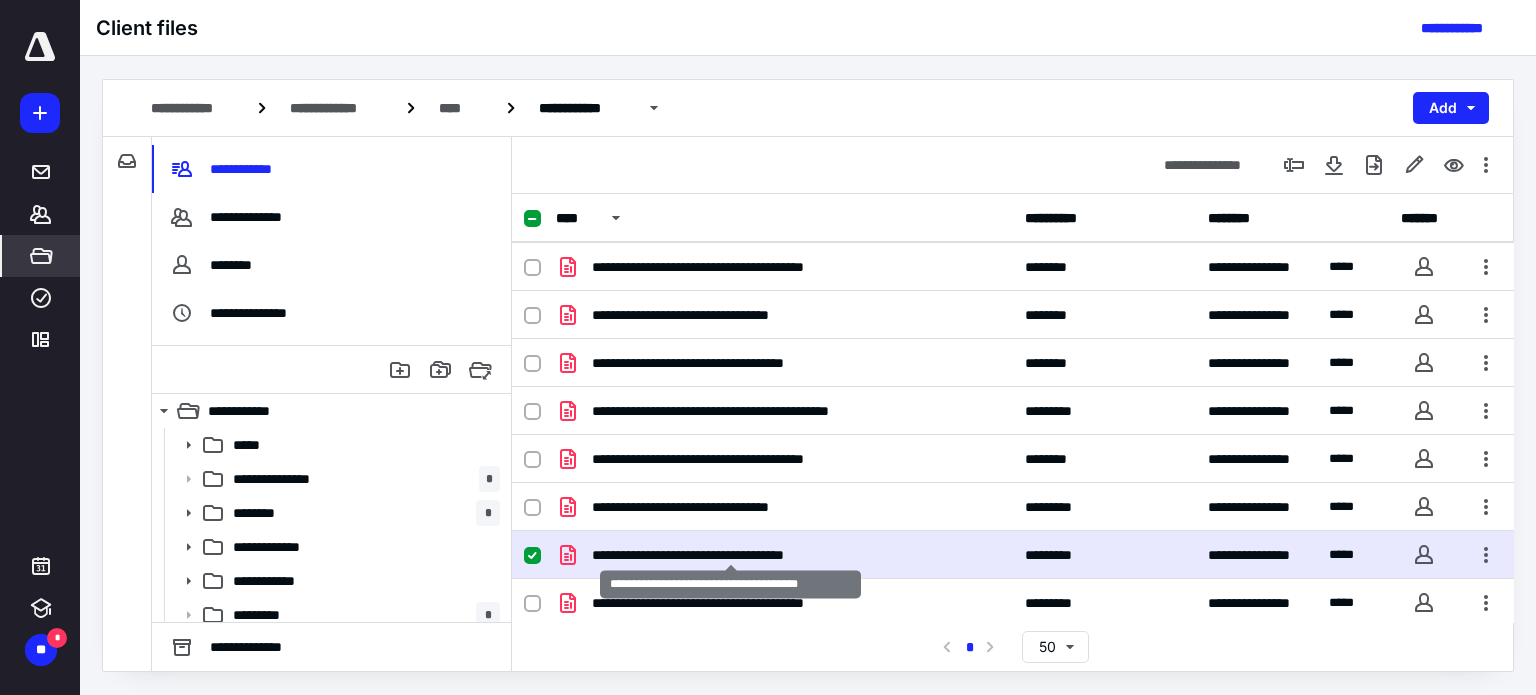 click on "**********" at bounding box center [731, 555] 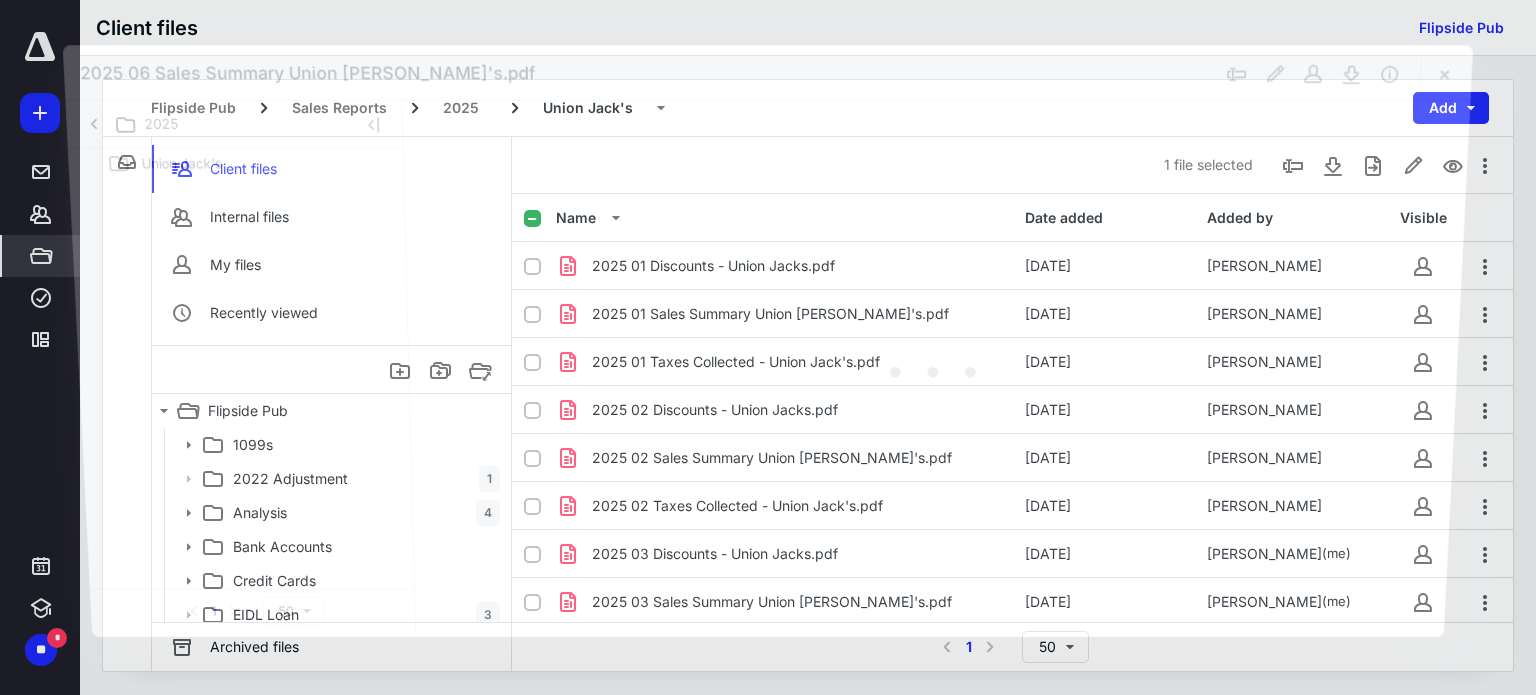 scroll, scrollTop: 575, scrollLeft: 0, axis: vertical 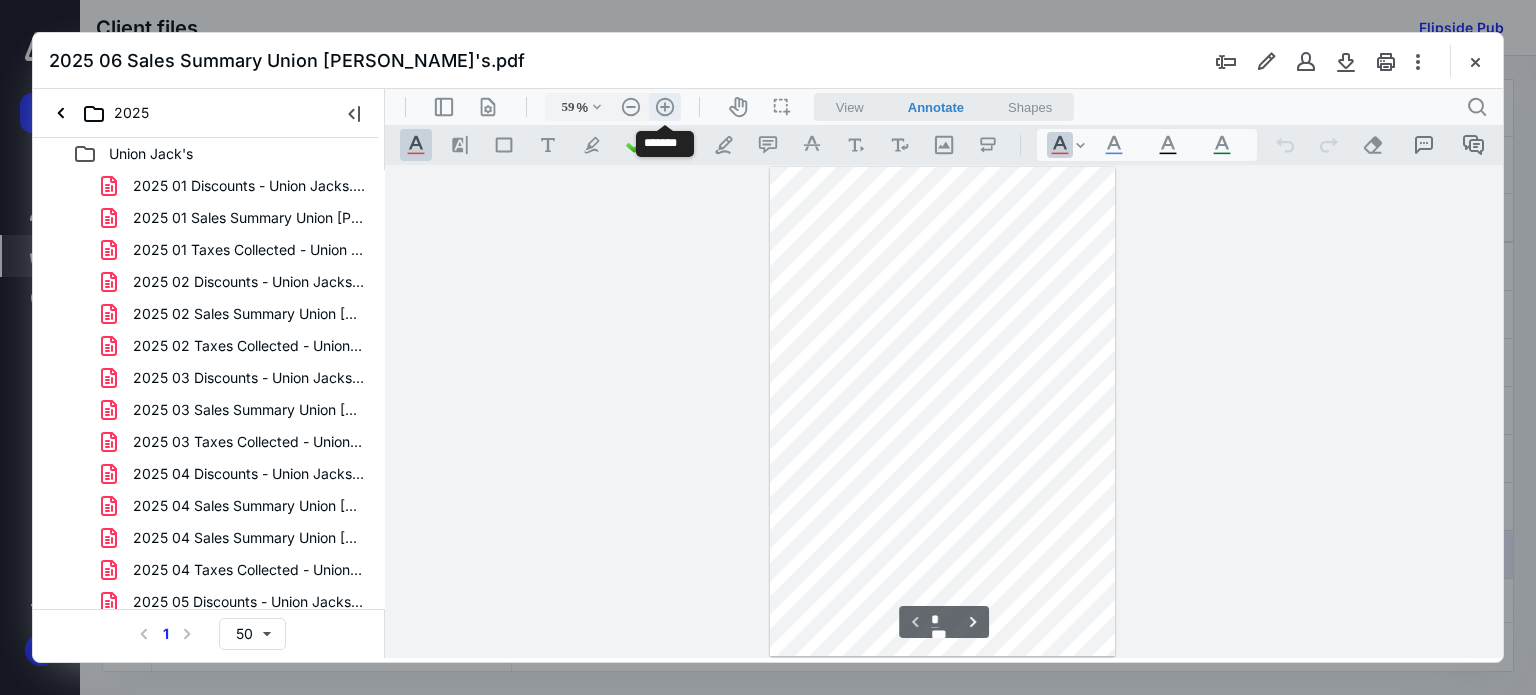 click on ".cls-1{fill:#abb0c4;} icon - header - zoom - in - line" at bounding box center [665, 107] 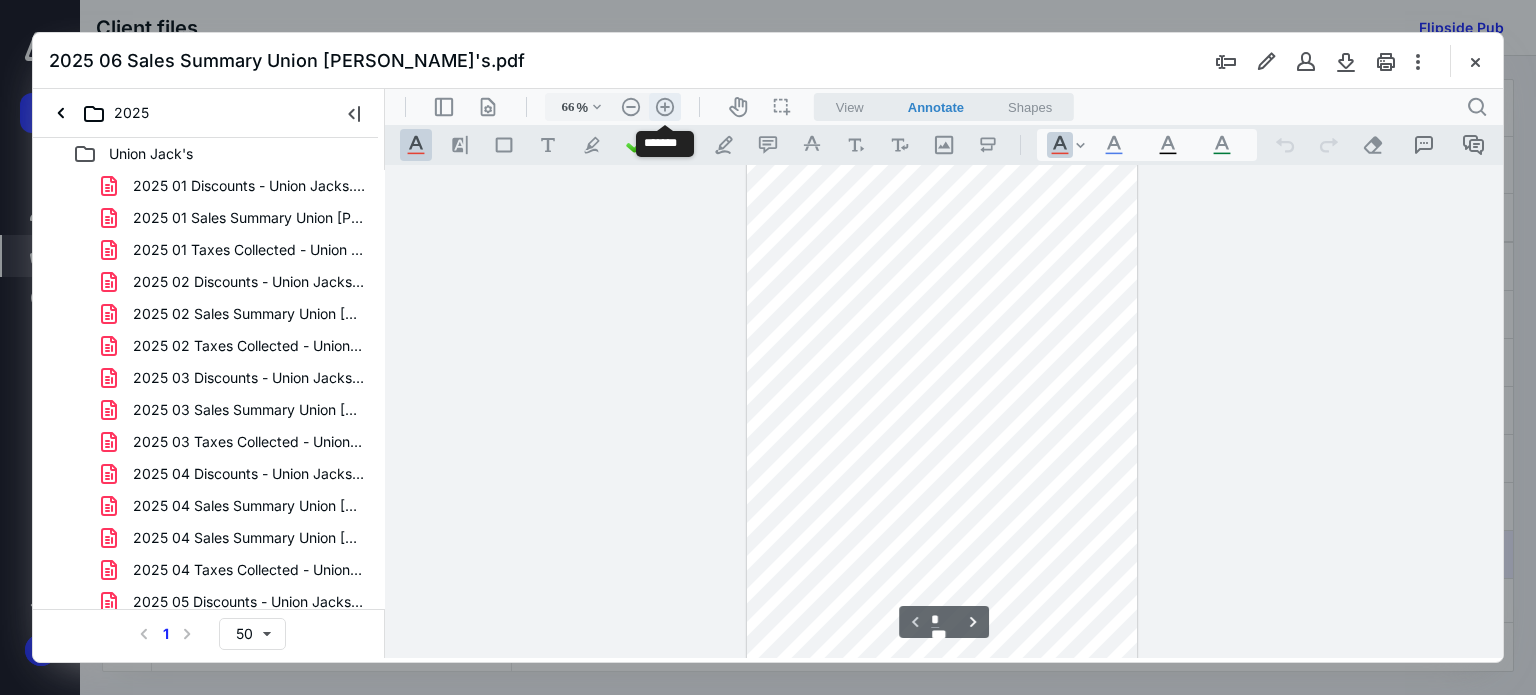 click on ".cls-1{fill:#abb0c4;} icon - header - zoom - in - line" at bounding box center (665, 107) 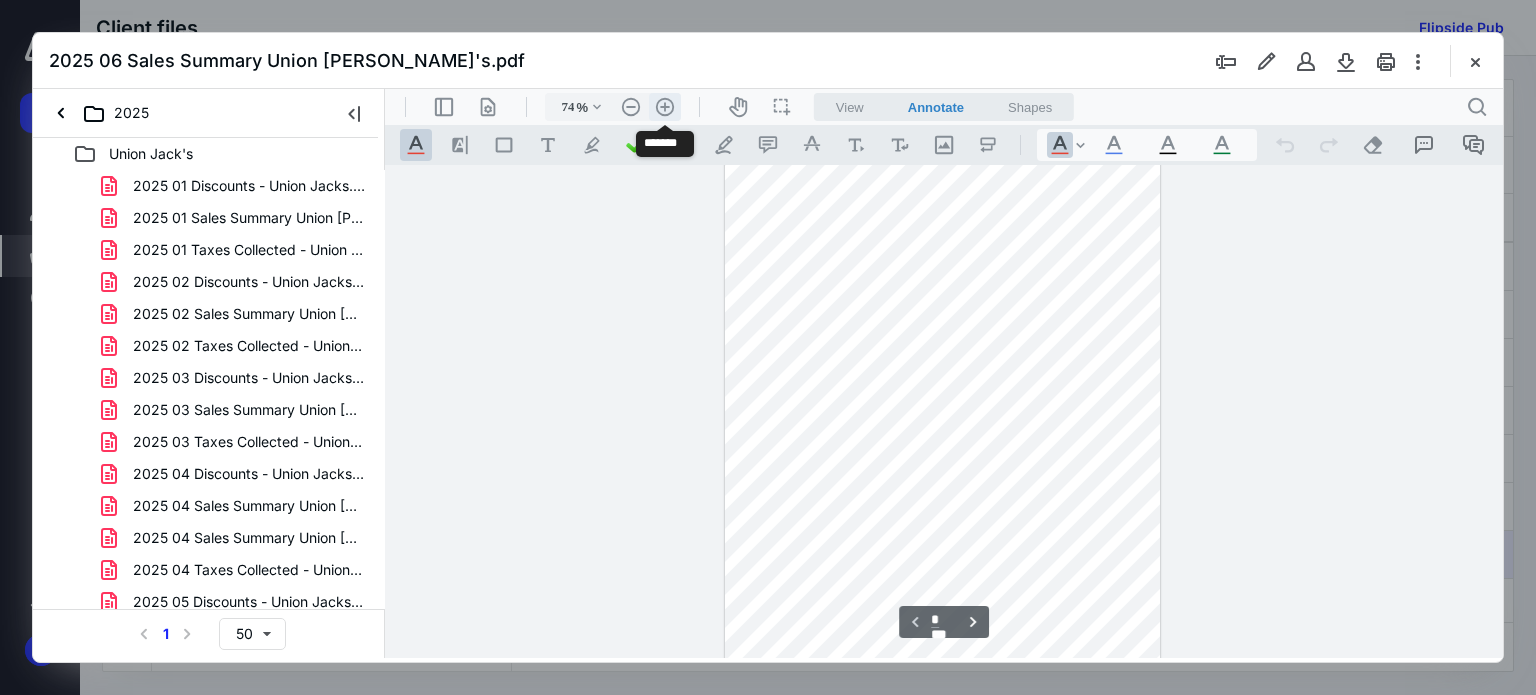 click on ".cls-1{fill:#abb0c4;} icon - header - zoom - in - line" at bounding box center (665, 107) 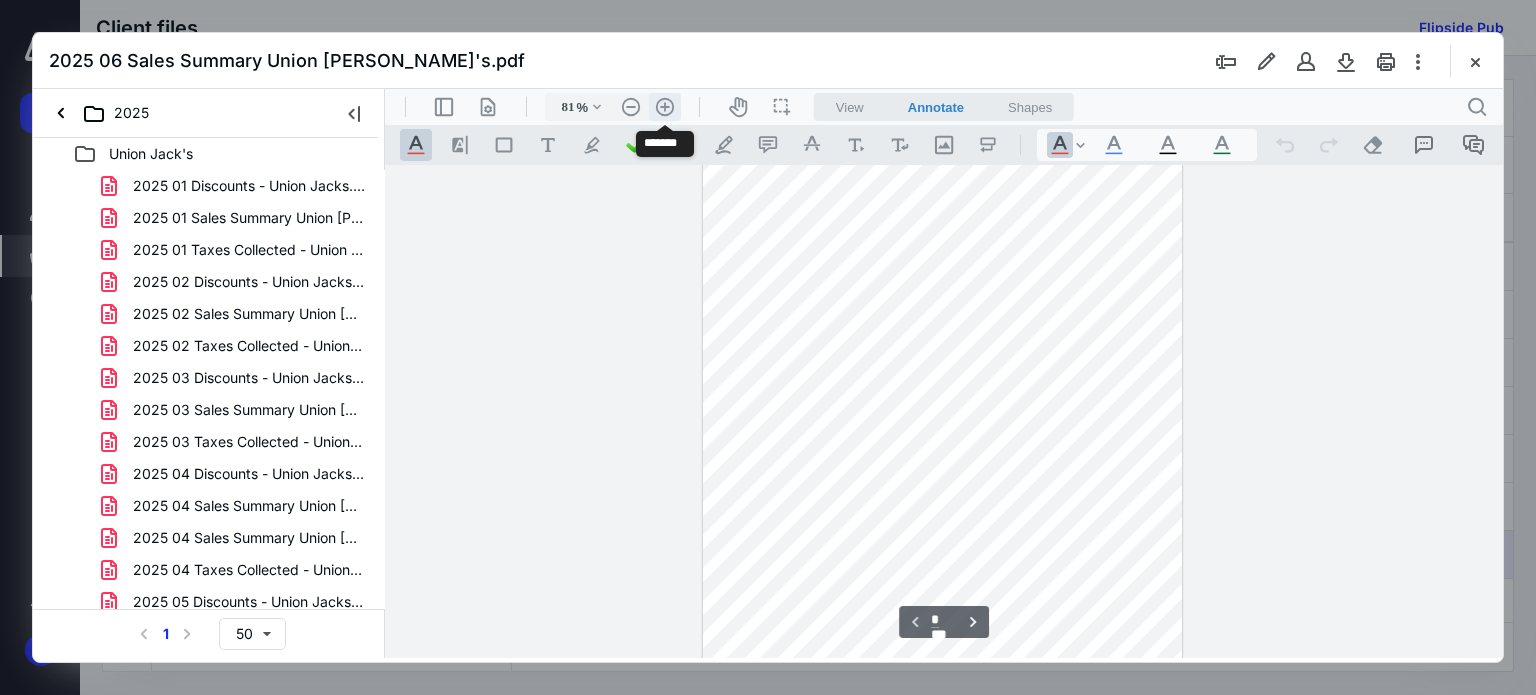 click on ".cls-1{fill:#abb0c4;} icon - header - zoom - in - line" at bounding box center (665, 107) 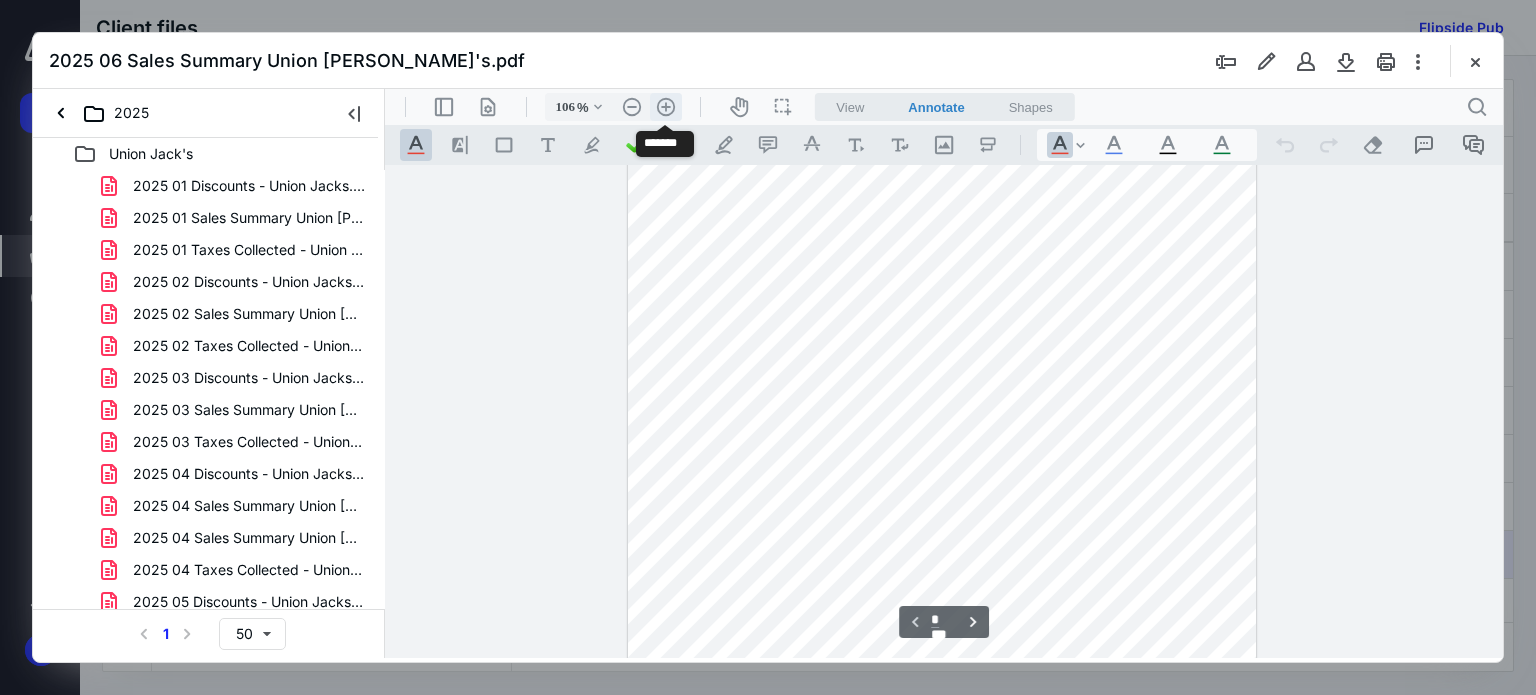click on ".cls-1{fill:#abb0c4;} icon - header - zoom - in - line" at bounding box center (666, 107) 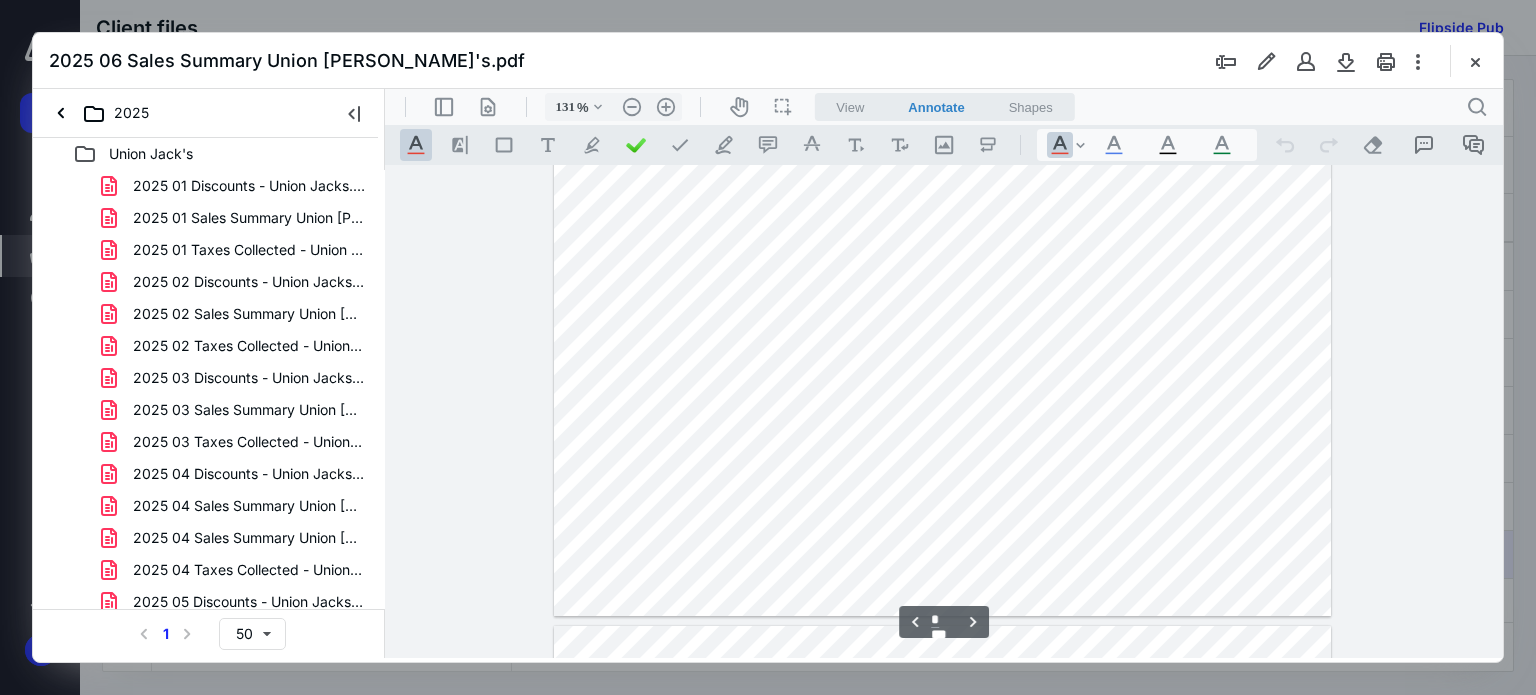 type on "*" 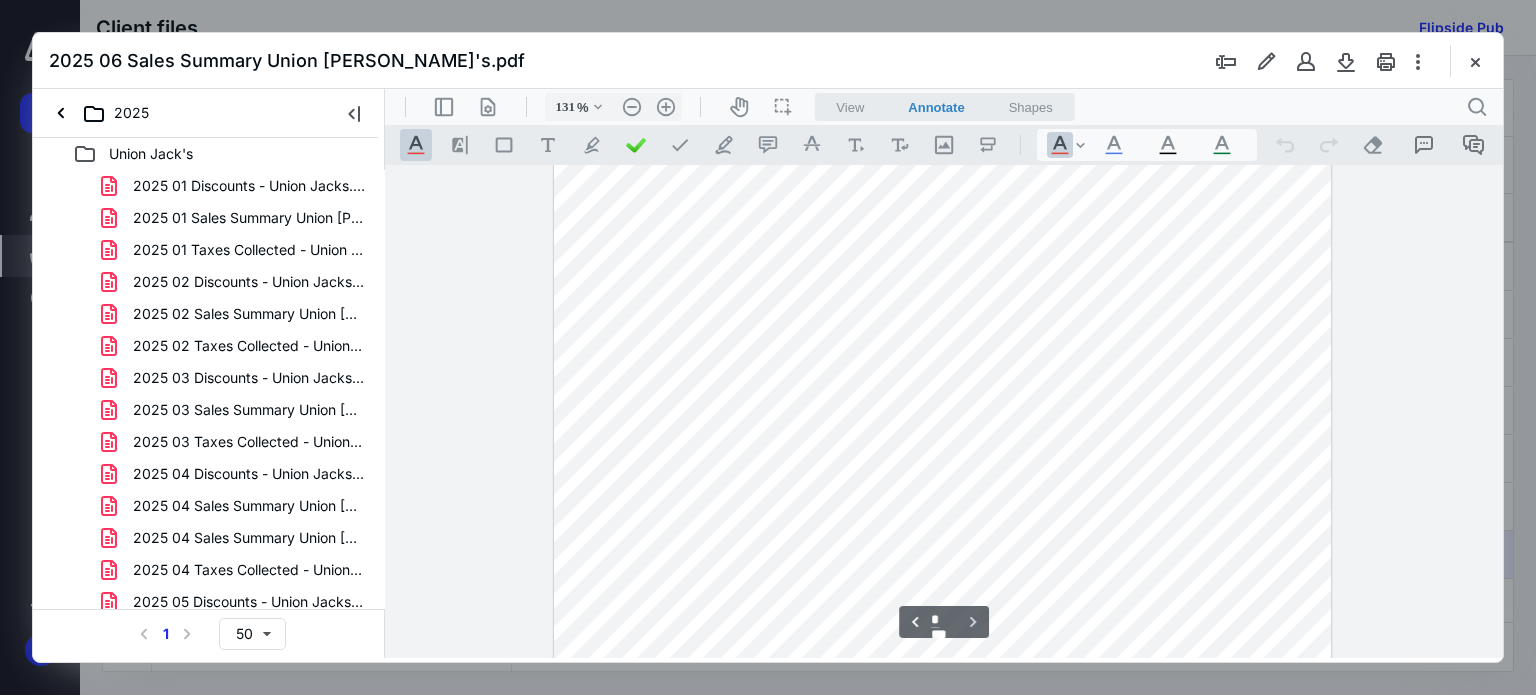 scroll, scrollTop: 2833, scrollLeft: 0, axis: vertical 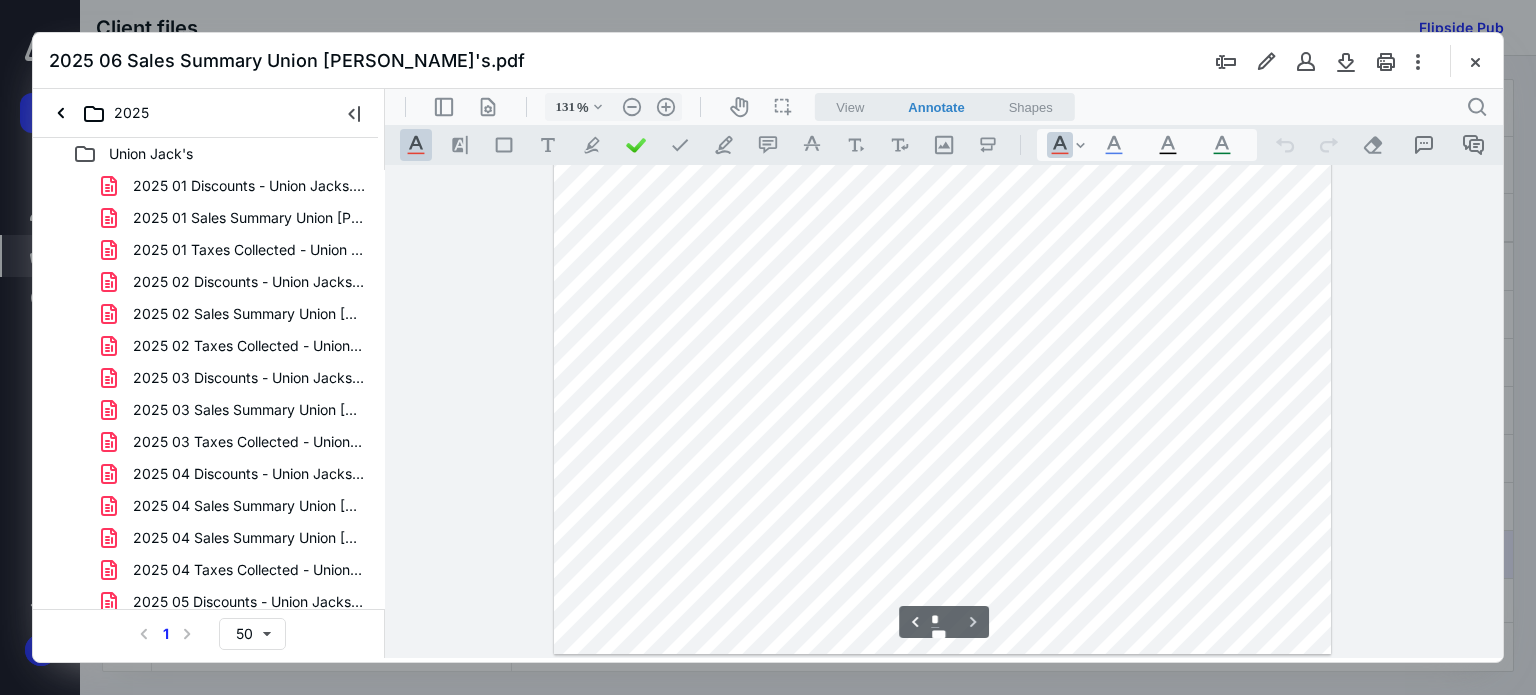 drag, startPoint x: 993, startPoint y: 370, endPoint x: 936, endPoint y: 367, distance: 57.07889 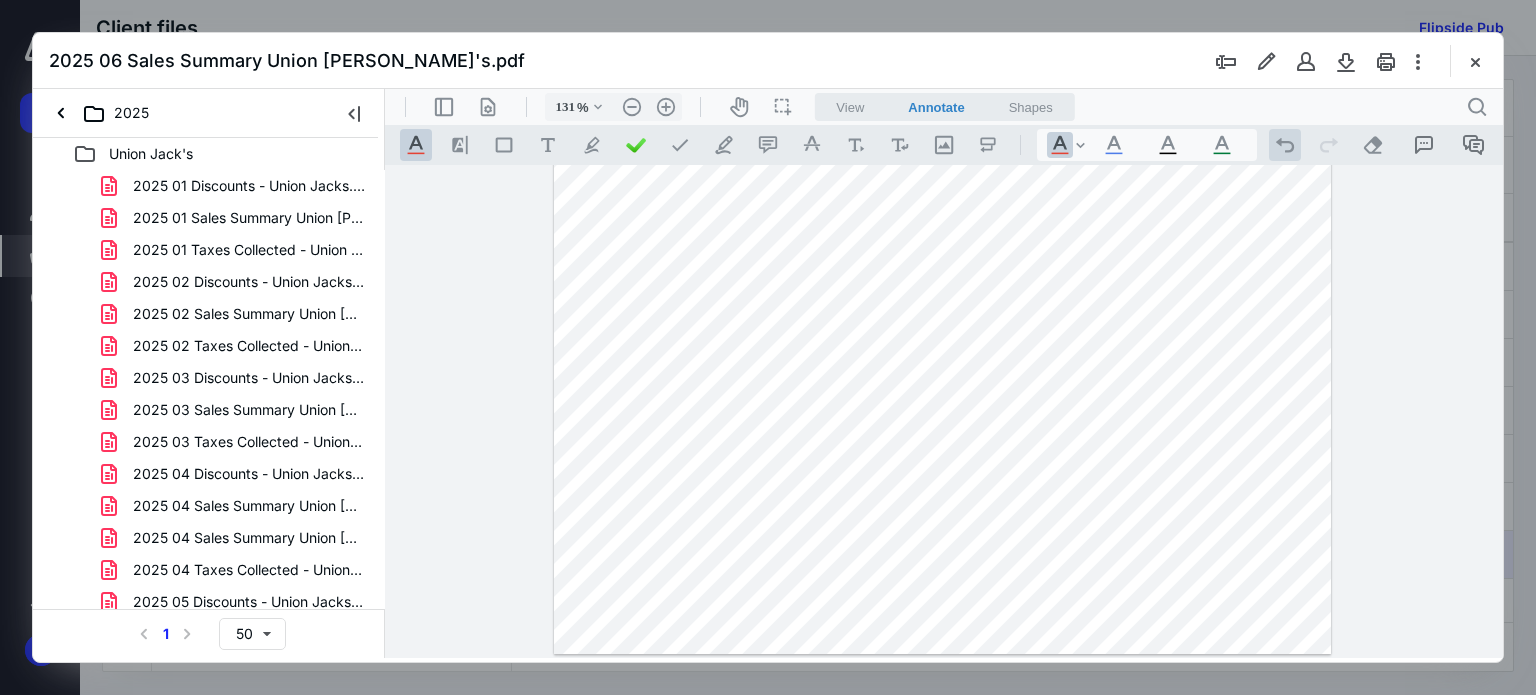 click on ".cls-1{fill:#abb0c4;} icon - operation - undo" at bounding box center (1285, 145) 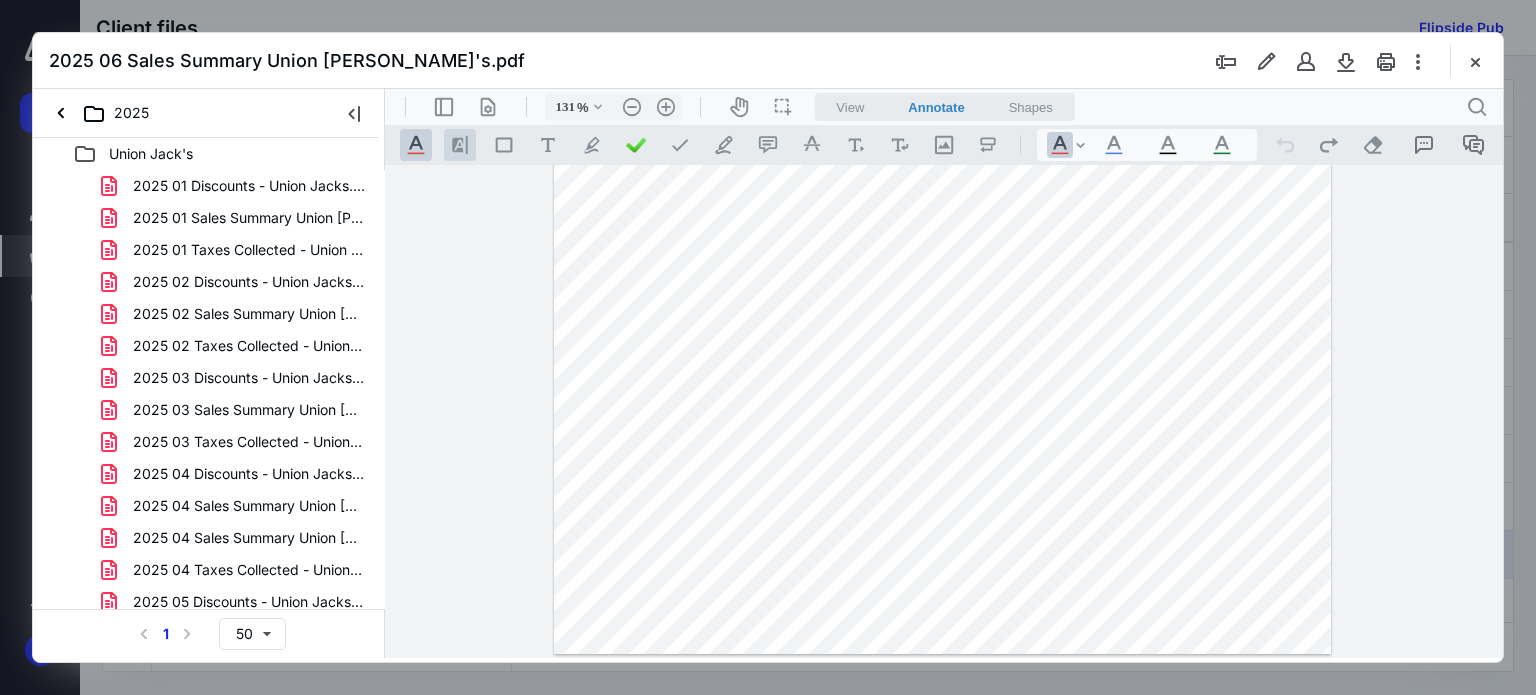 click on ".cls-1{fill:#8c8c8c;} icon - line - tool - highlight" at bounding box center (460, 145) 